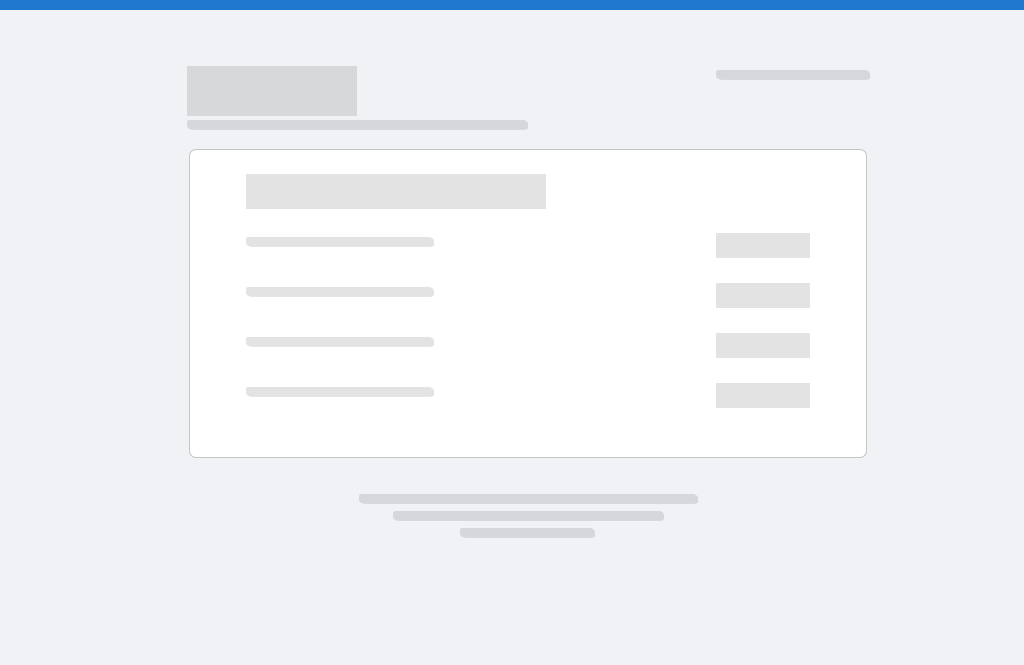 scroll, scrollTop: 0, scrollLeft: 0, axis: both 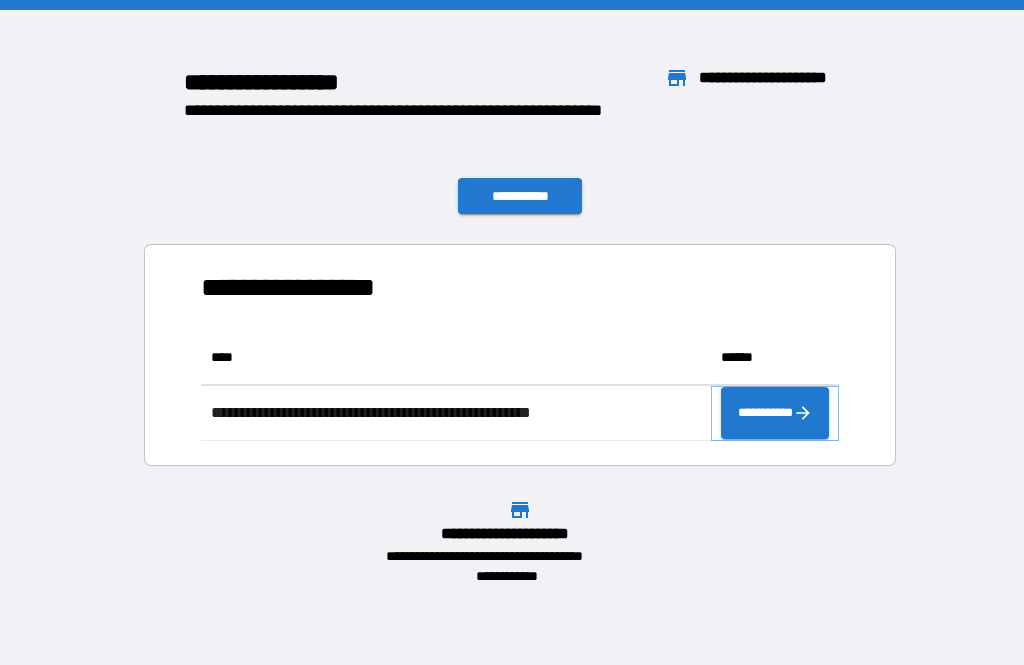 click on "**********" at bounding box center [775, 413] 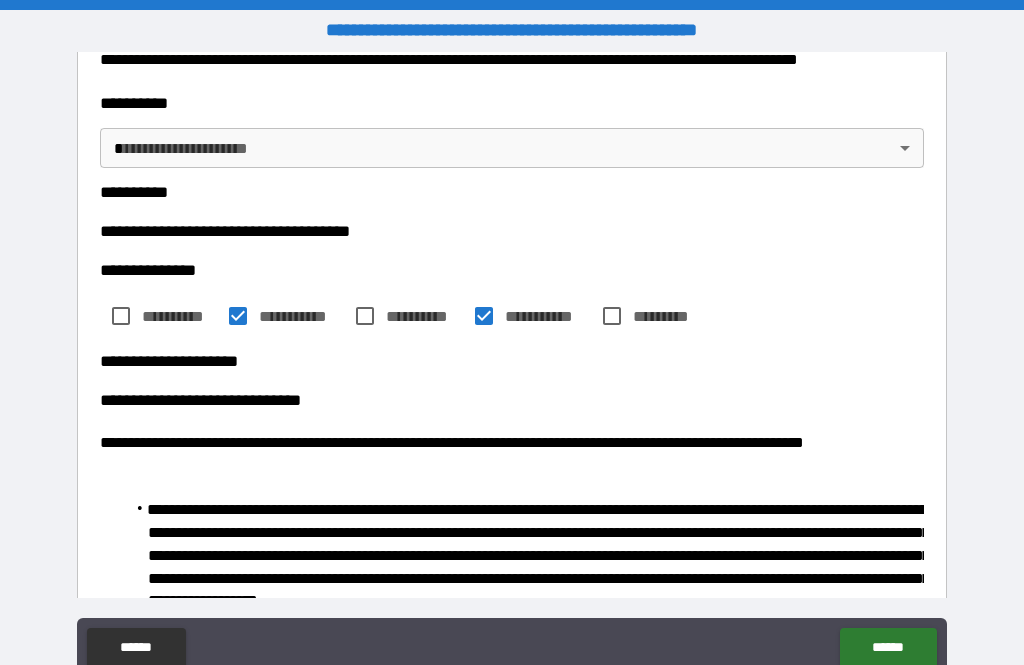 scroll, scrollTop: 129, scrollLeft: 0, axis: vertical 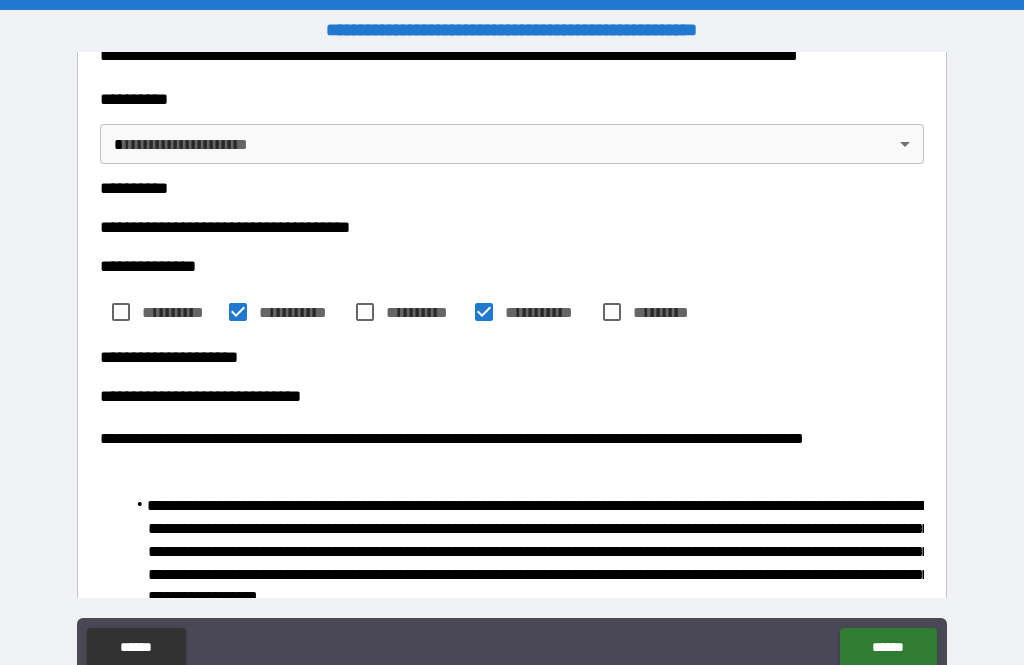 click on "**********" at bounding box center (512, 364) 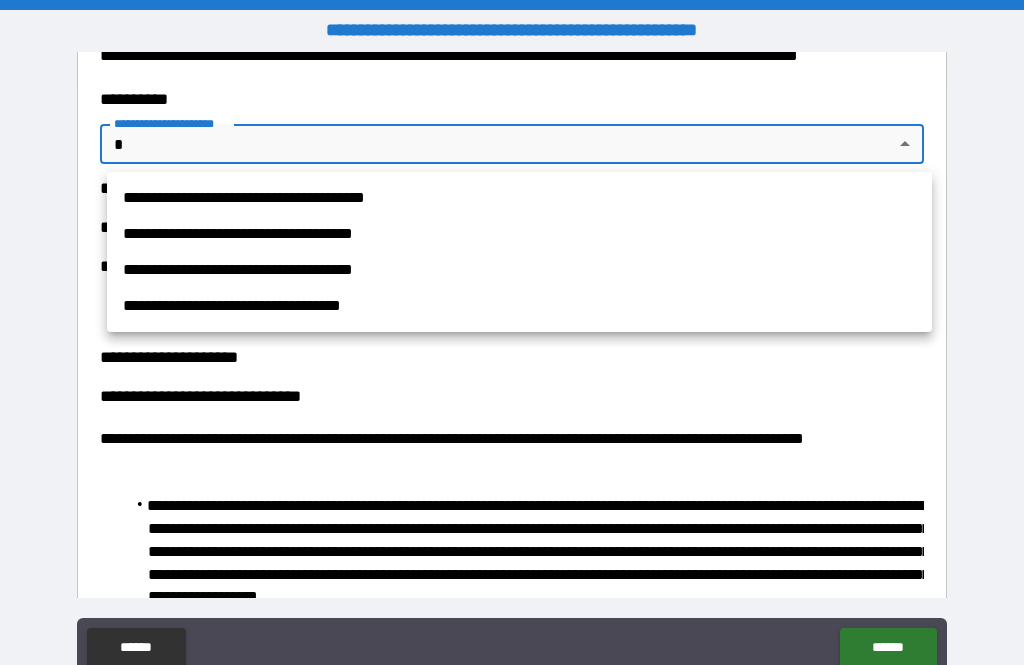 click on "**********" at bounding box center [519, 198] 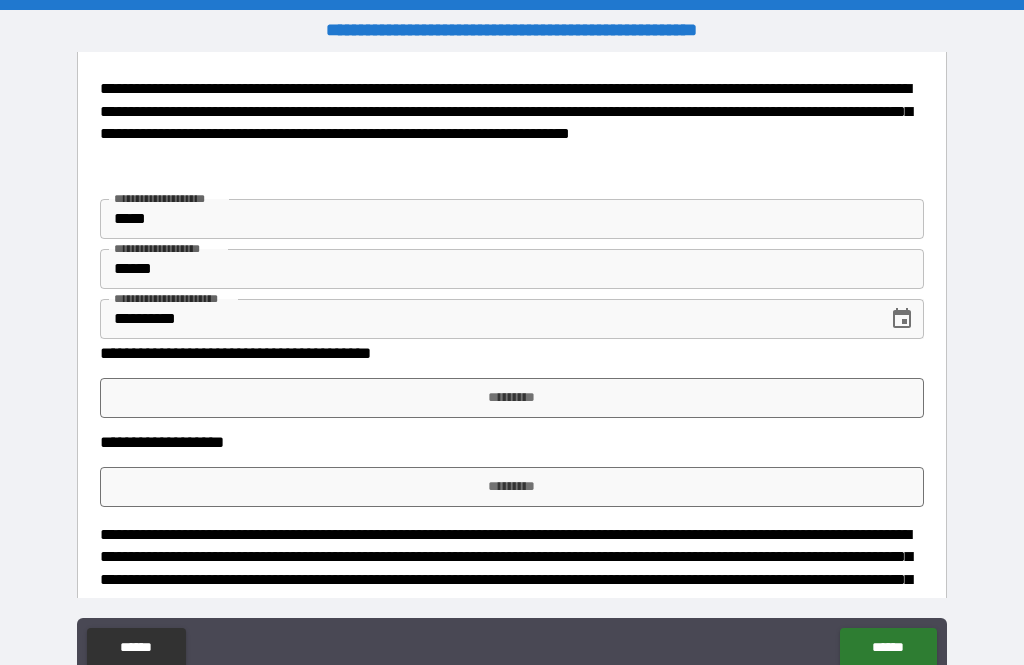 scroll, scrollTop: 2098, scrollLeft: 0, axis: vertical 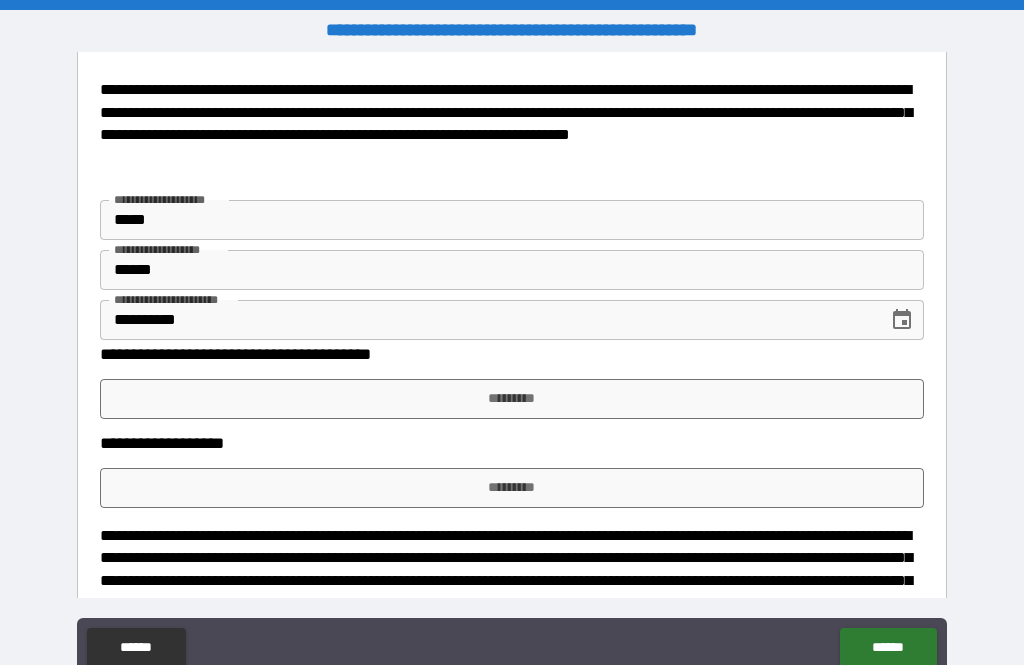 click on "*********" at bounding box center (512, 399) 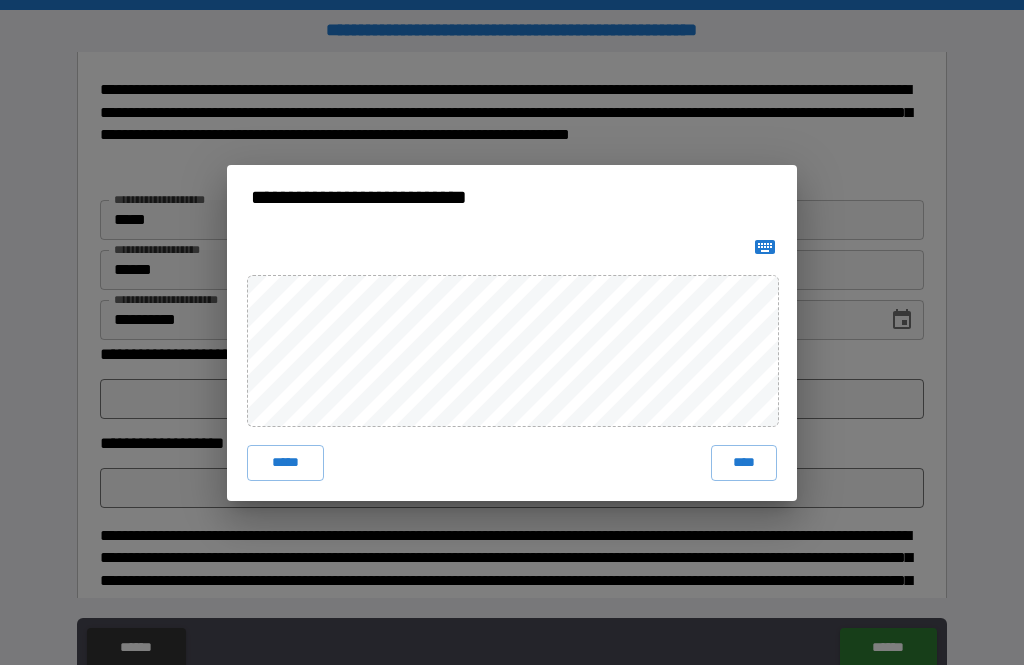 click on "****" at bounding box center [744, 463] 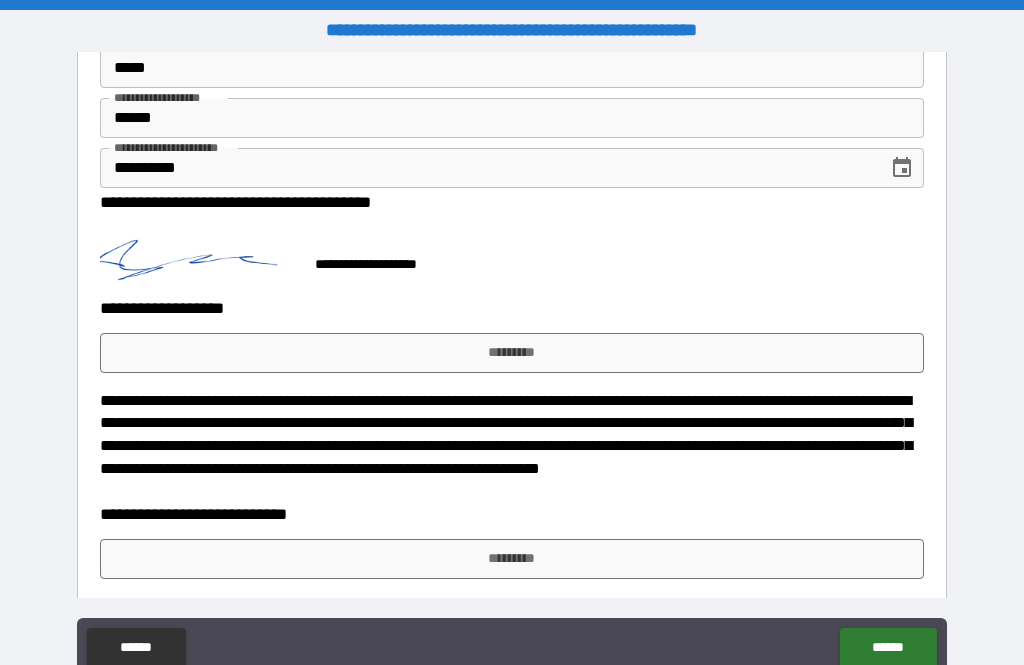 scroll, scrollTop: 2248, scrollLeft: 0, axis: vertical 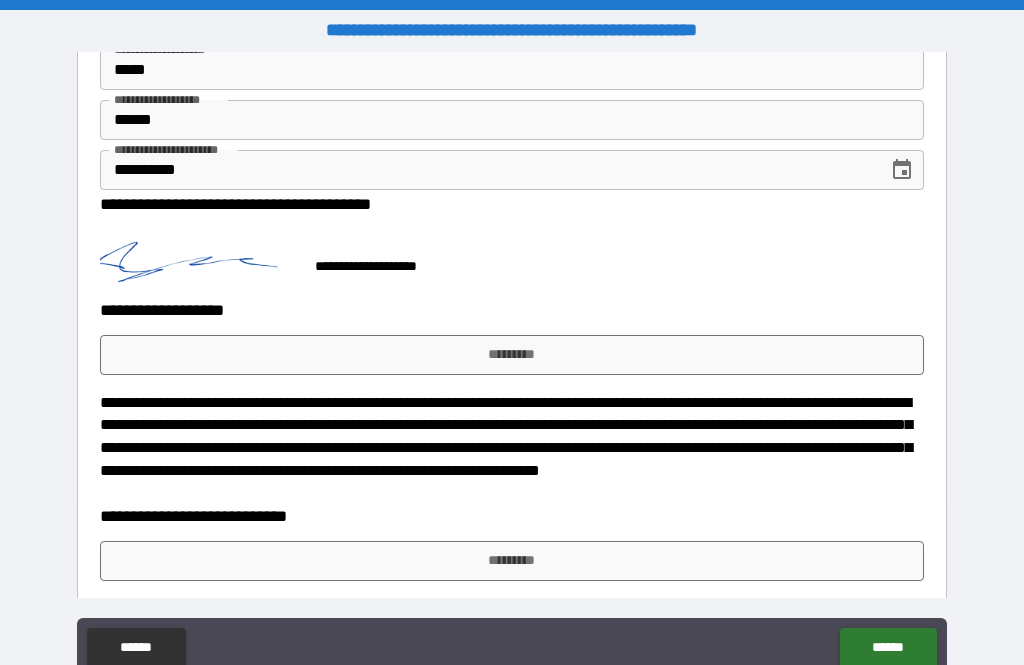 click on "*********" at bounding box center (512, 561) 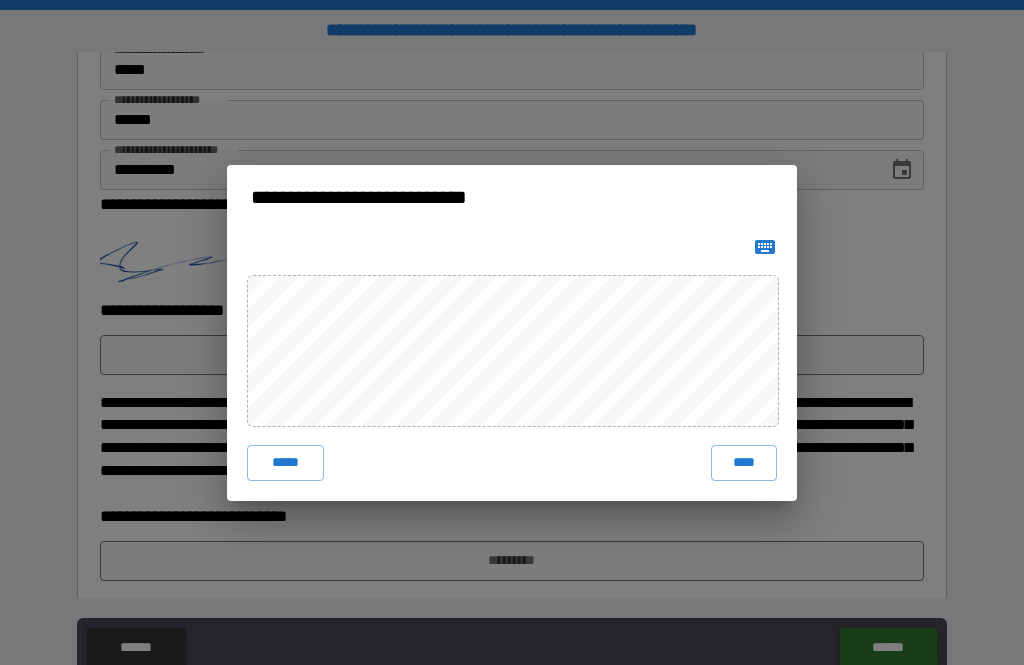 click on "****" at bounding box center [744, 463] 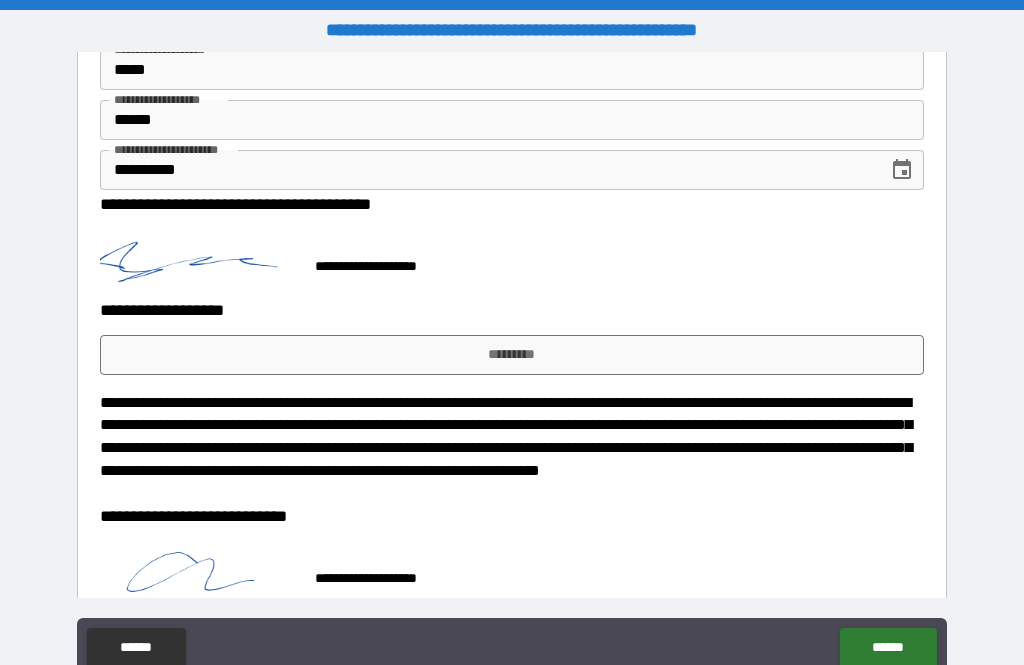 click on "*********" at bounding box center [512, 355] 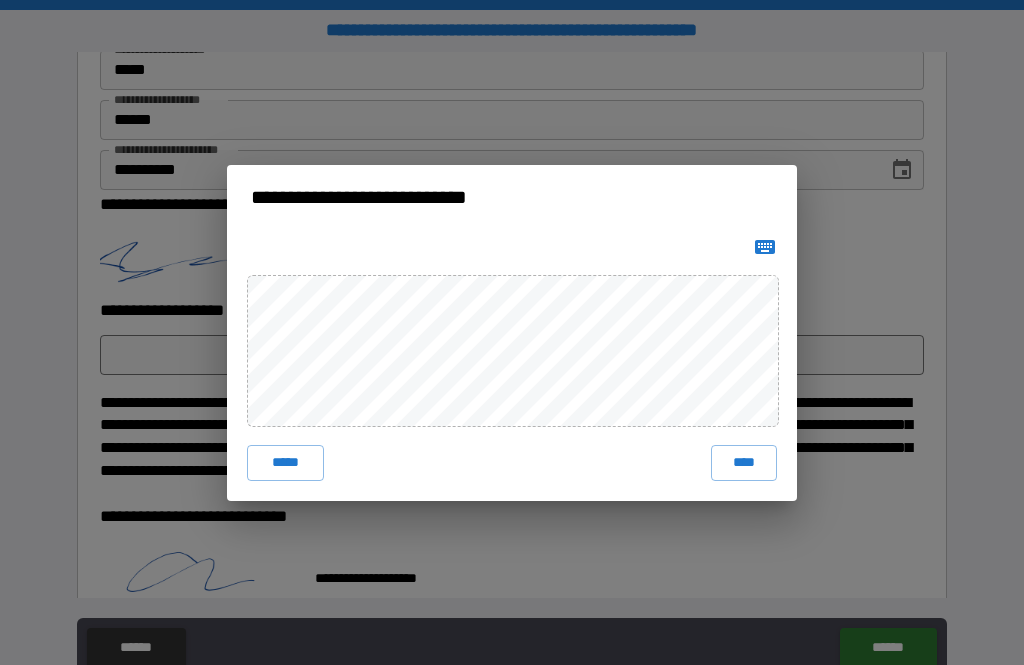 click on "****" at bounding box center (744, 463) 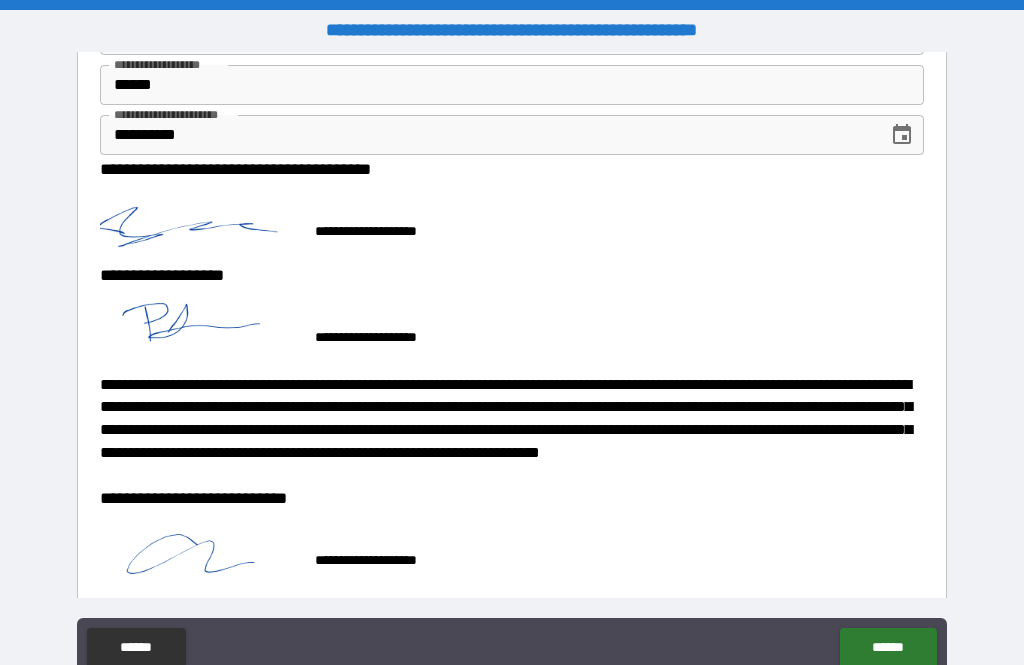 scroll, scrollTop: 2282, scrollLeft: 0, axis: vertical 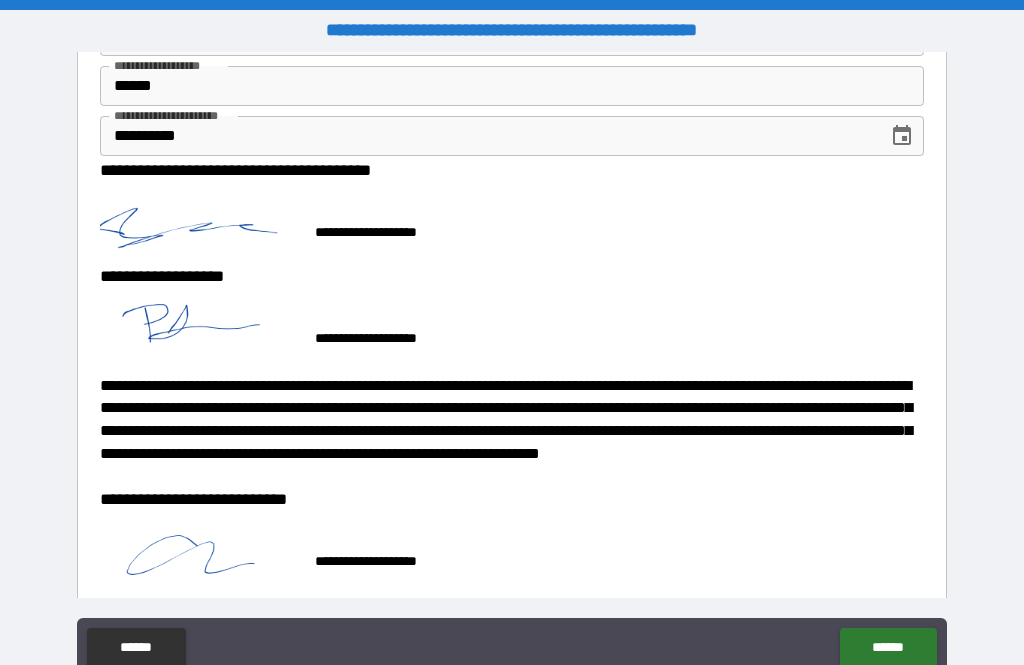 click on "******" at bounding box center [888, 648] 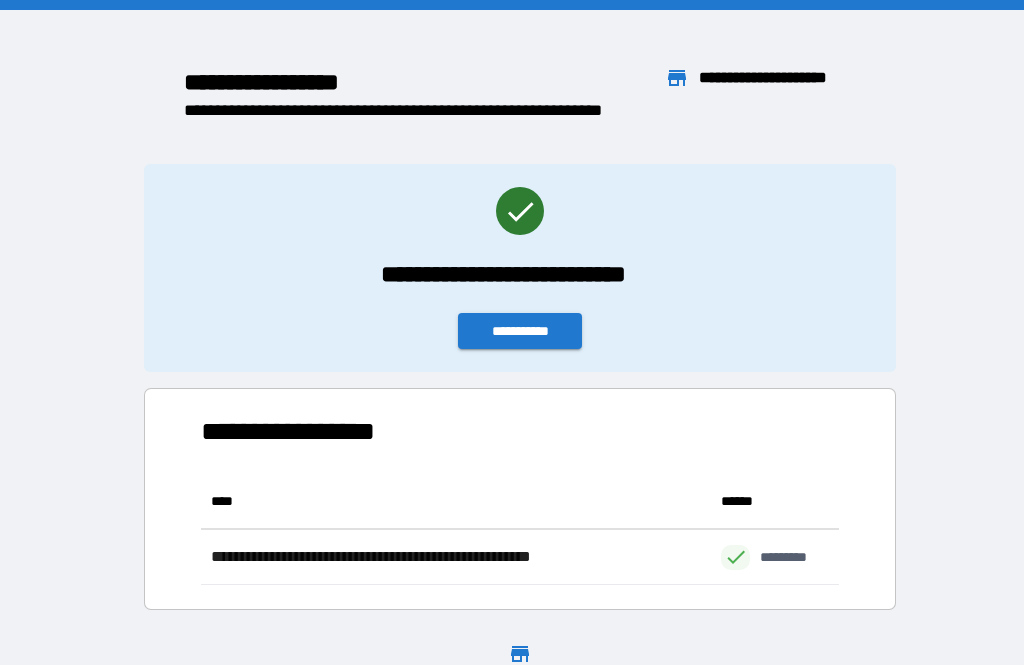 scroll, scrollTop: 111, scrollLeft: 638, axis: both 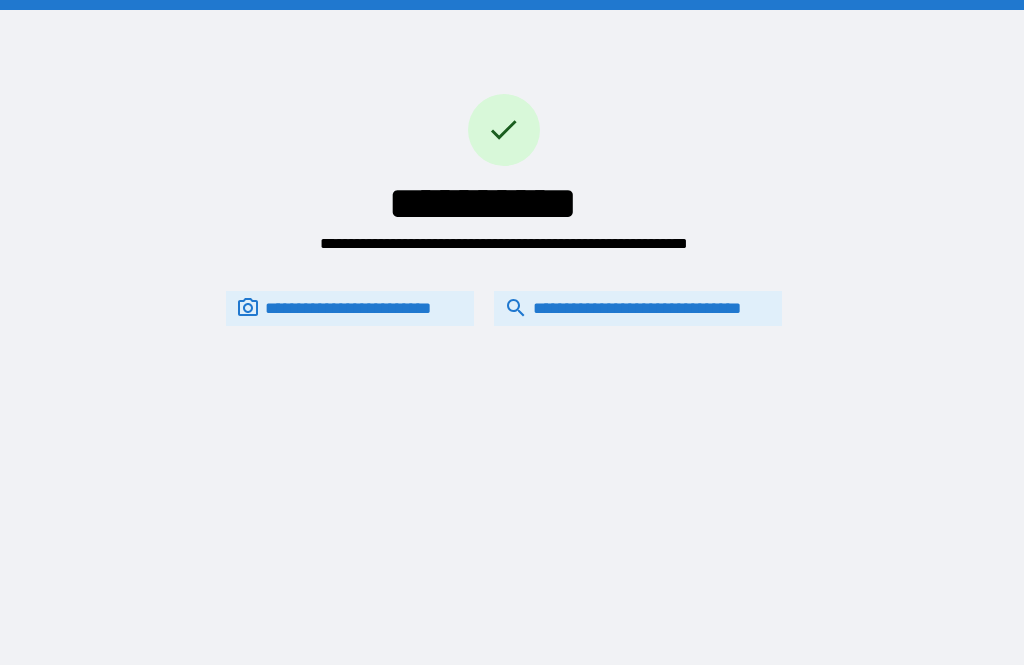 click on "**********" at bounding box center [638, 308] 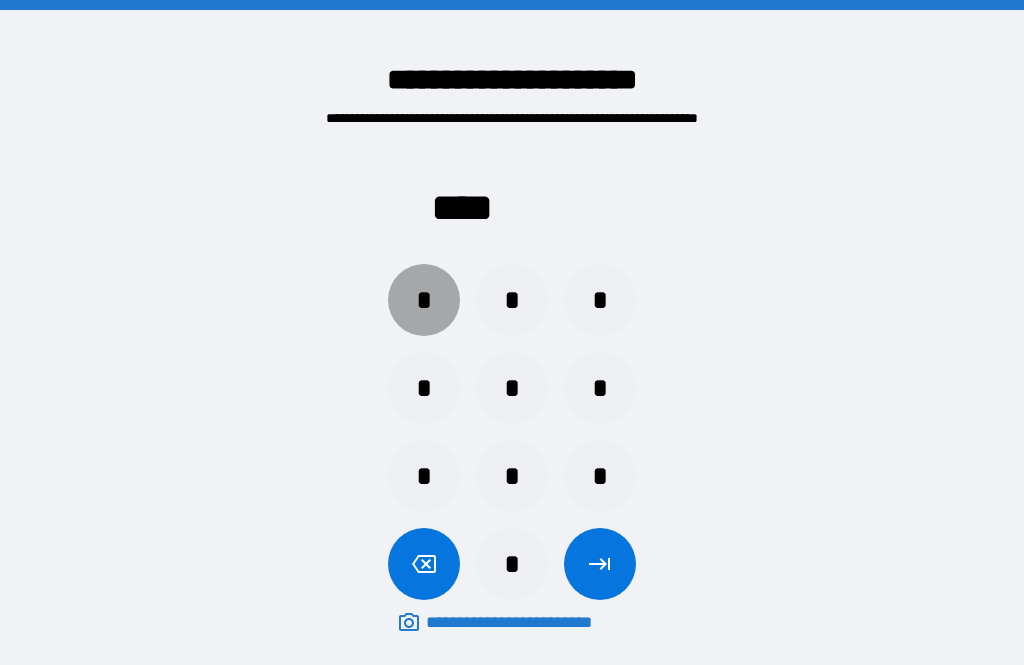 click on "*" at bounding box center [424, 300] 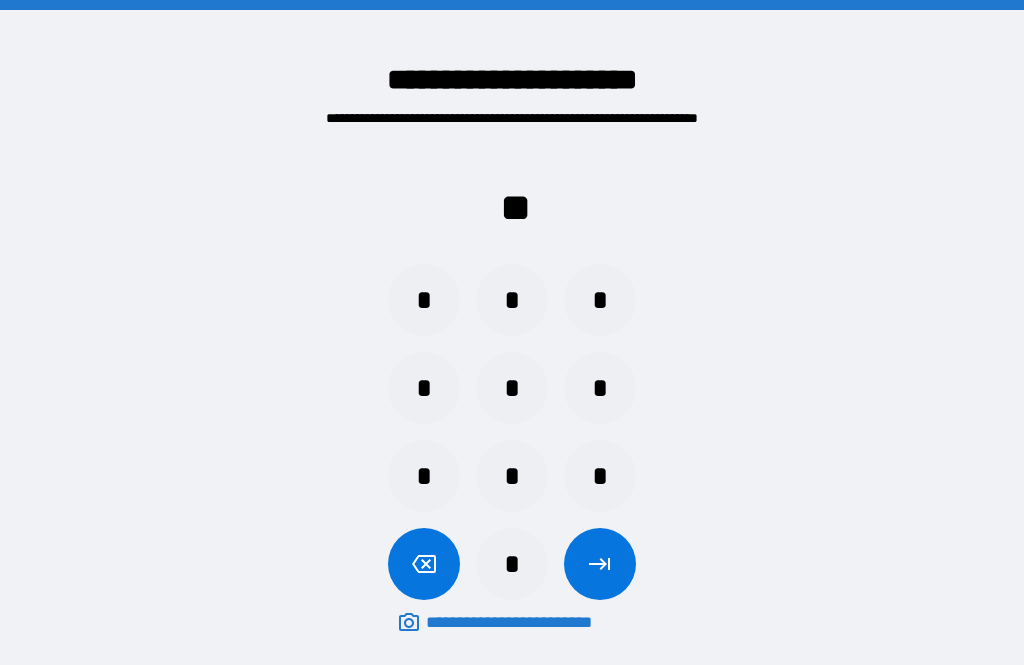 click on "*" at bounding box center [600, 300] 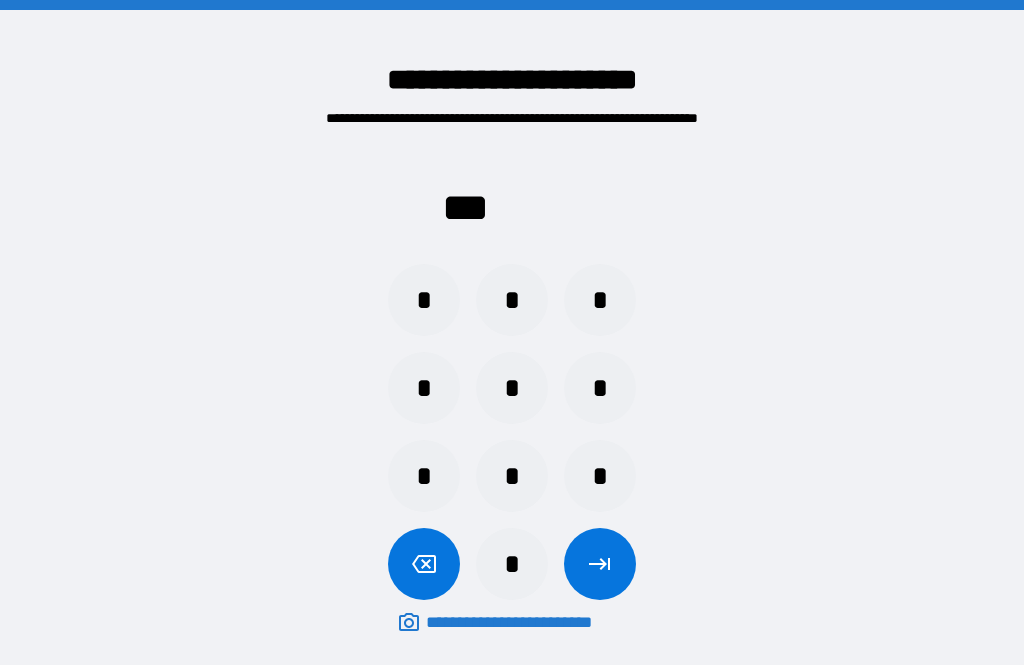 click on "*" at bounding box center [512, 300] 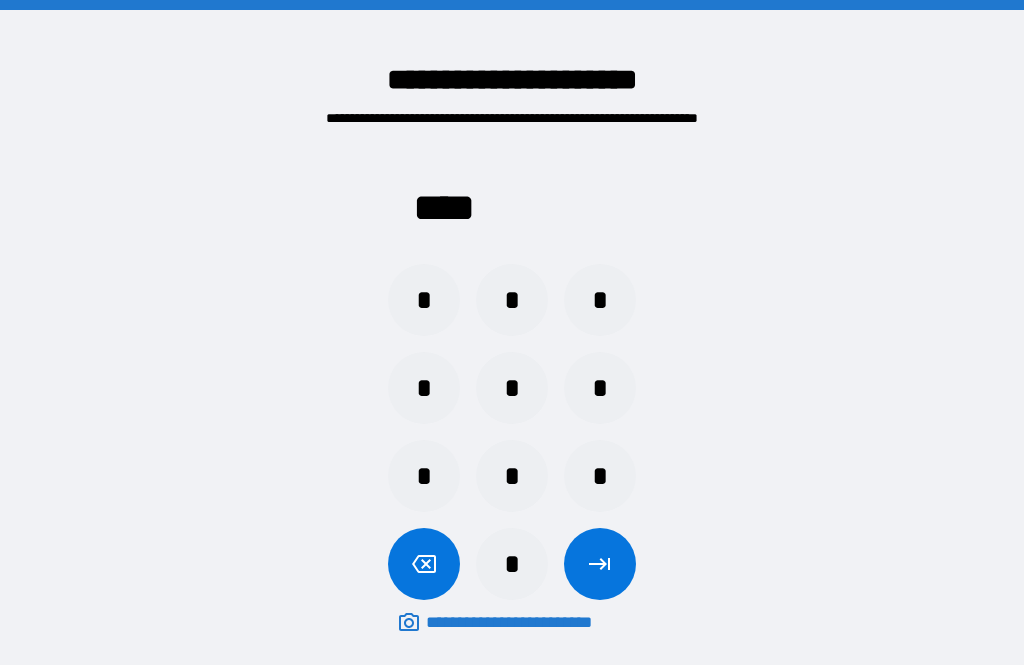 click at bounding box center (600, 564) 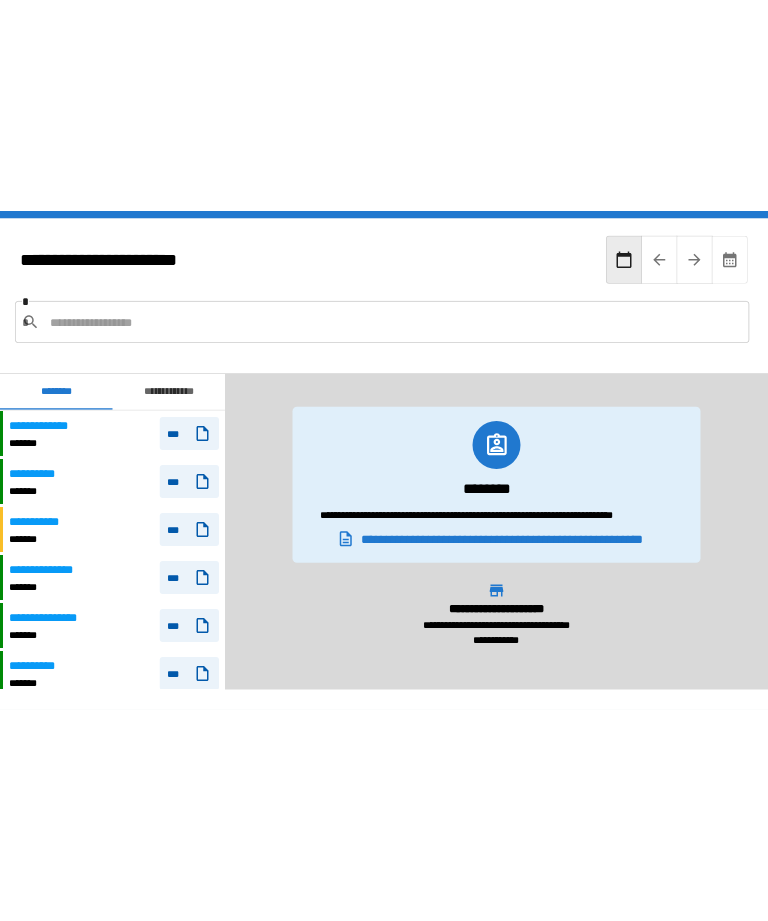 scroll, scrollTop: 1320, scrollLeft: 0, axis: vertical 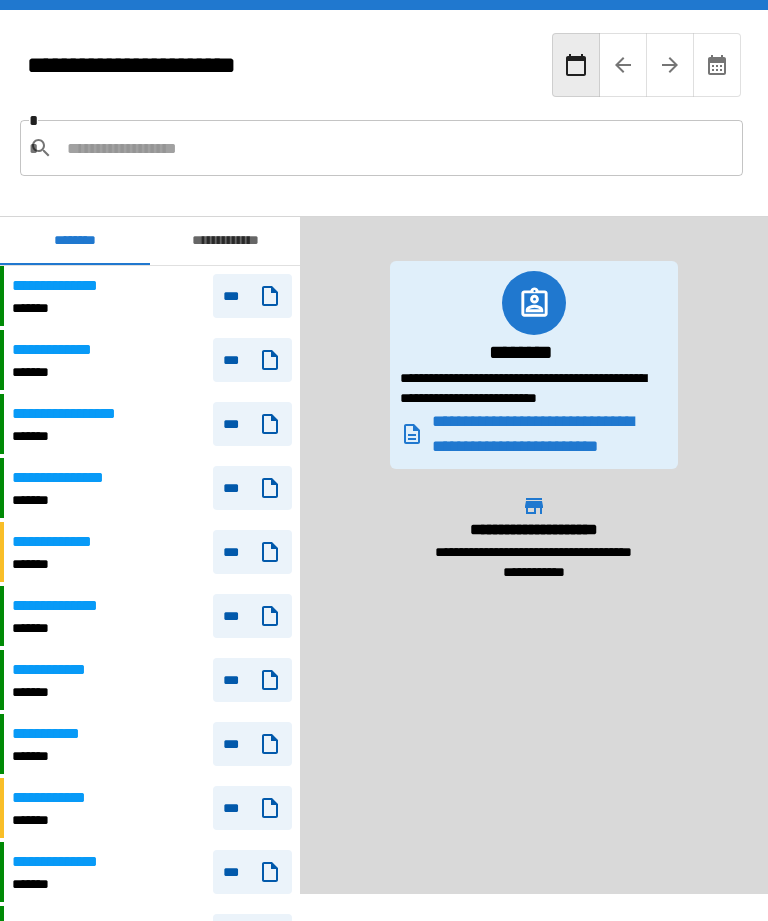 click at bounding box center (397, 148) 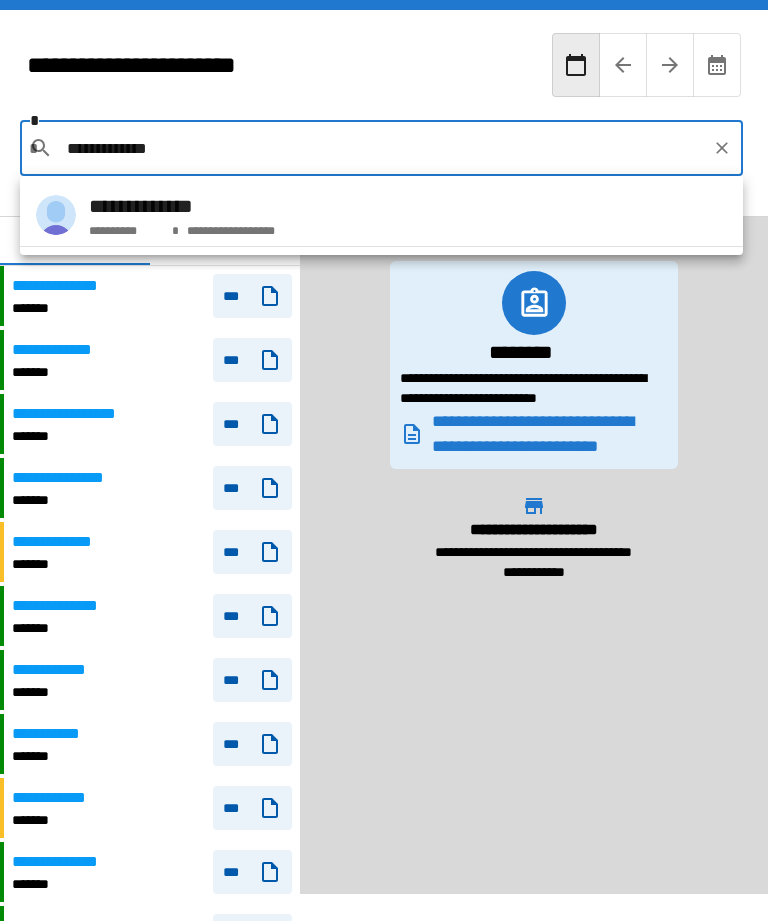 click on "**********" at bounding box center [122, 227] 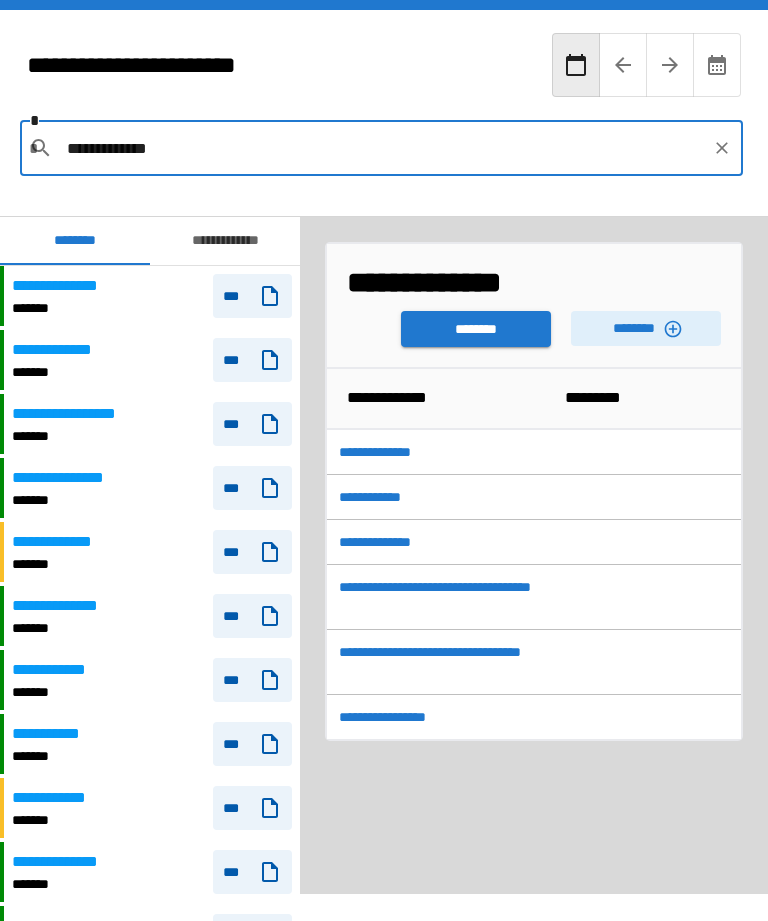 click on "********" at bounding box center [646, 328] 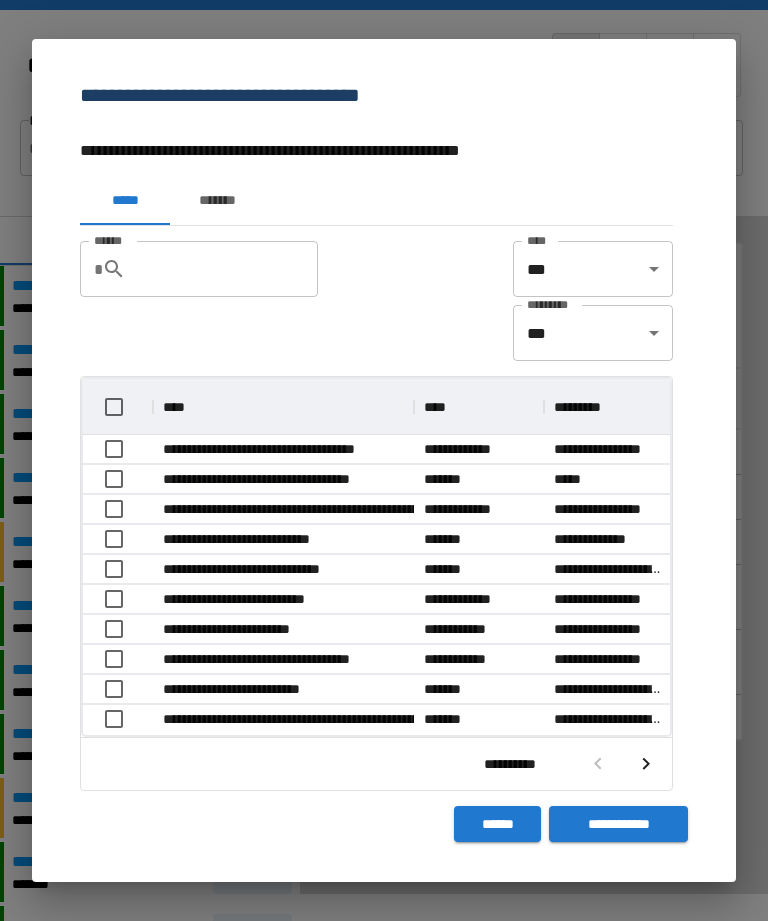 scroll, scrollTop: 356, scrollLeft: 587, axis: both 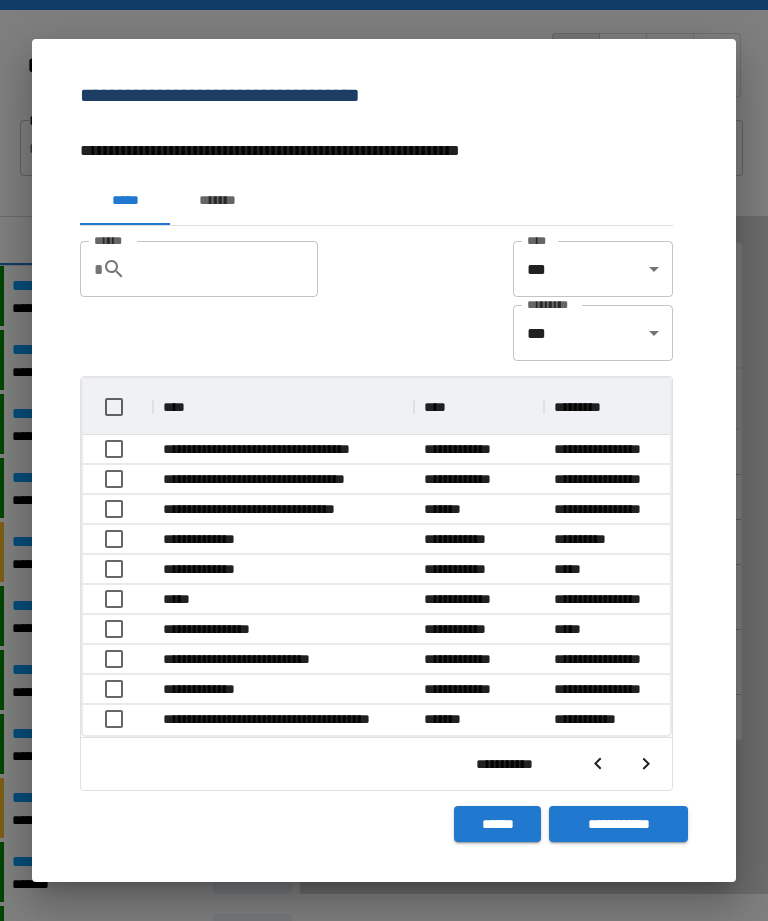 click at bounding box center [646, 764] 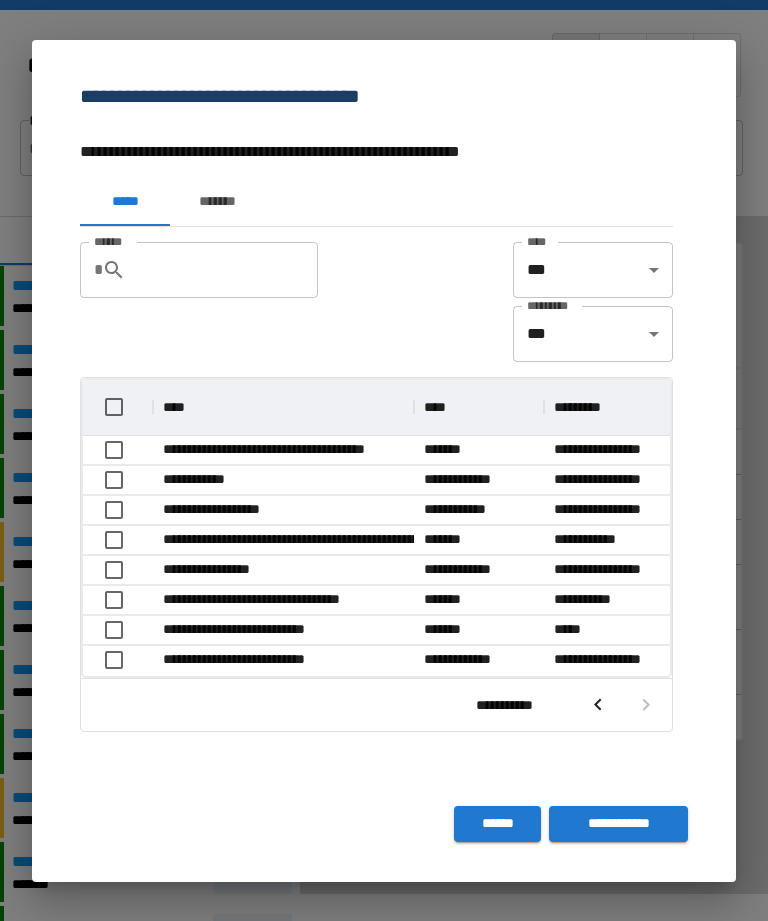 scroll, scrollTop: 296, scrollLeft: 587, axis: both 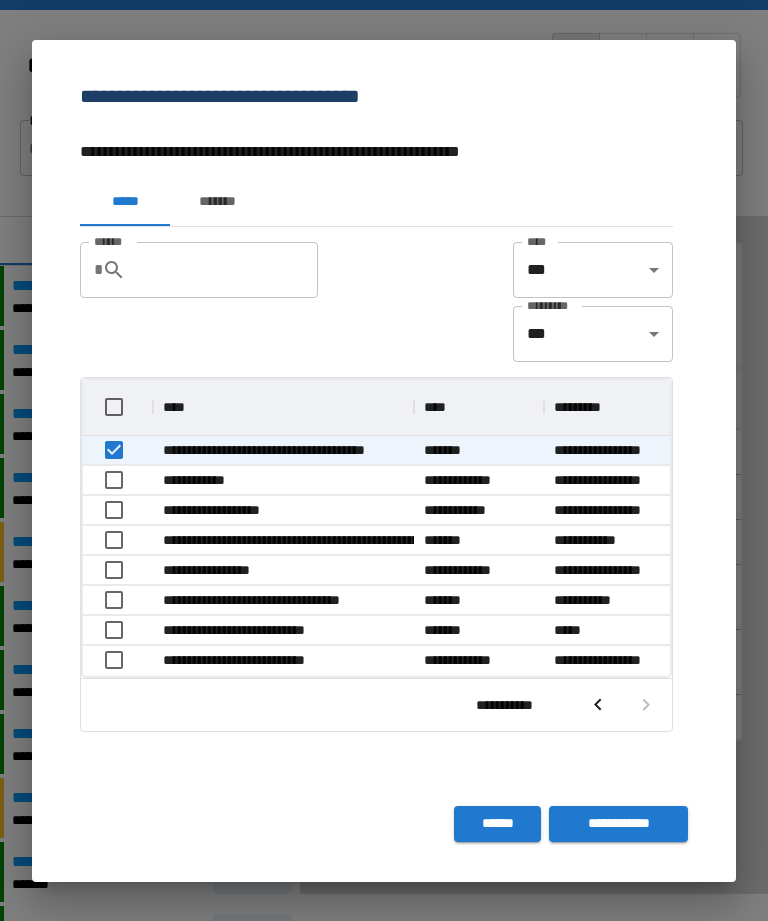 click on "**********" at bounding box center (618, 824) 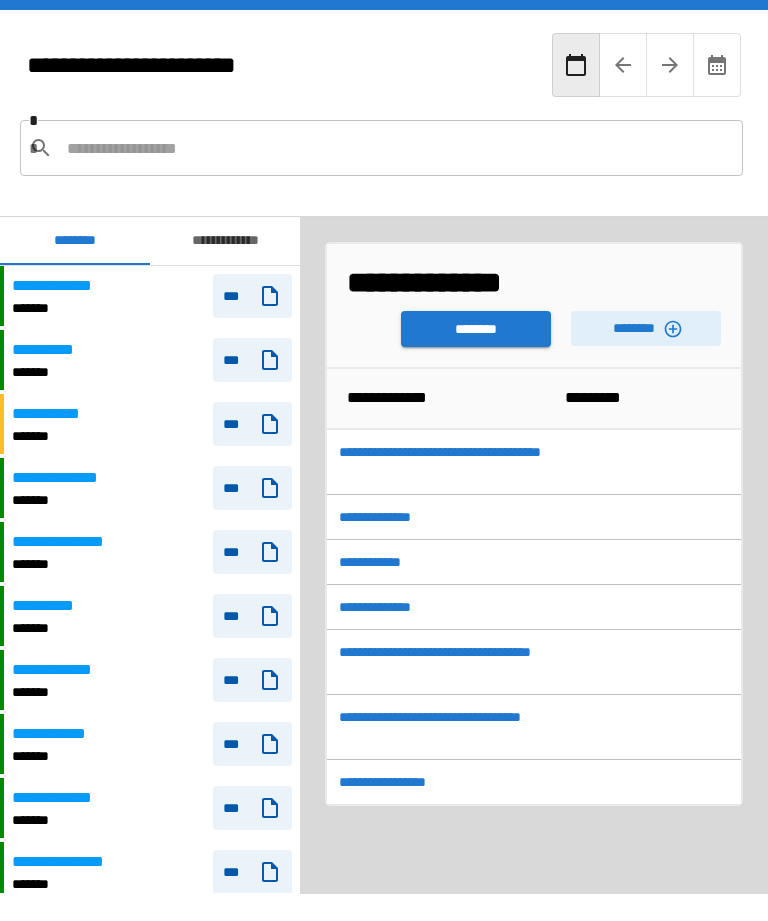 scroll, scrollTop: 1320, scrollLeft: 0, axis: vertical 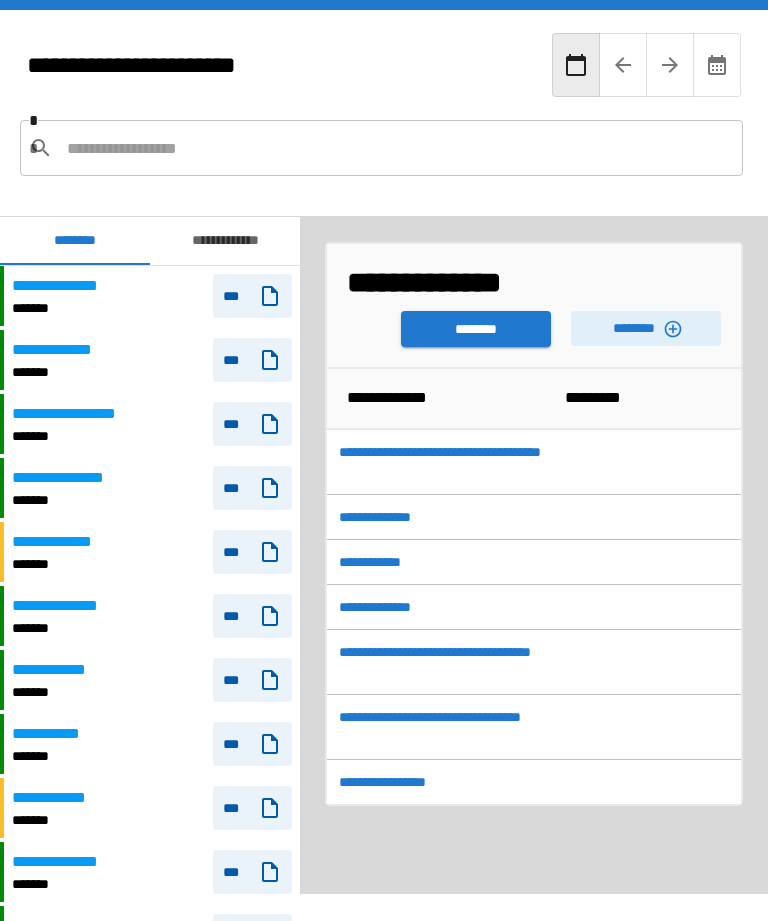 click on "******** ********" at bounding box center [534, 324] 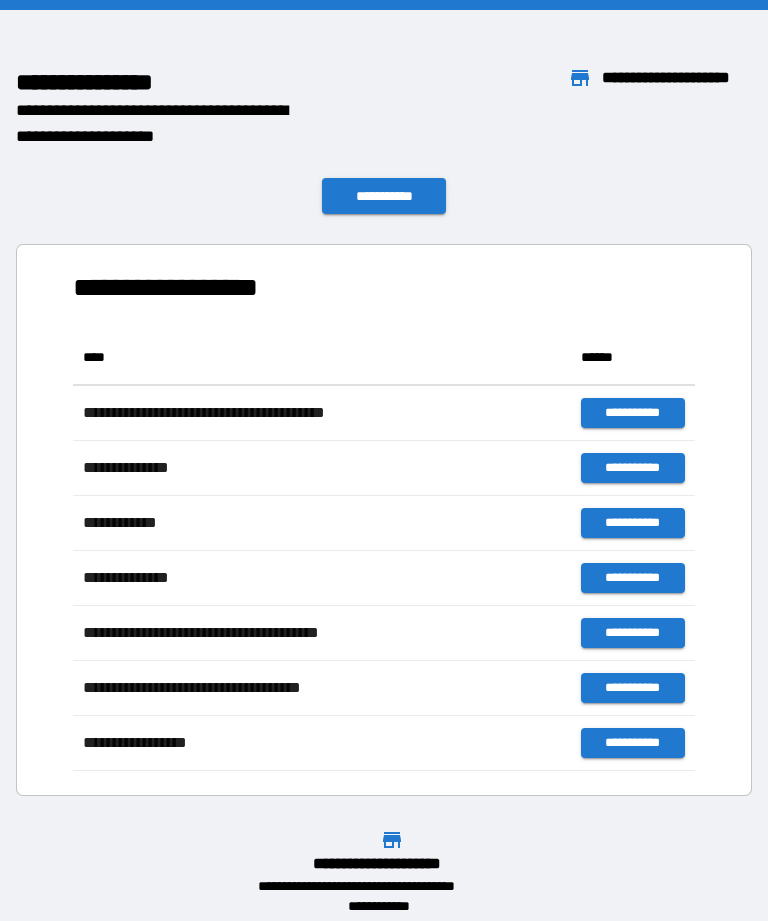 scroll, scrollTop: 1, scrollLeft: 1, axis: both 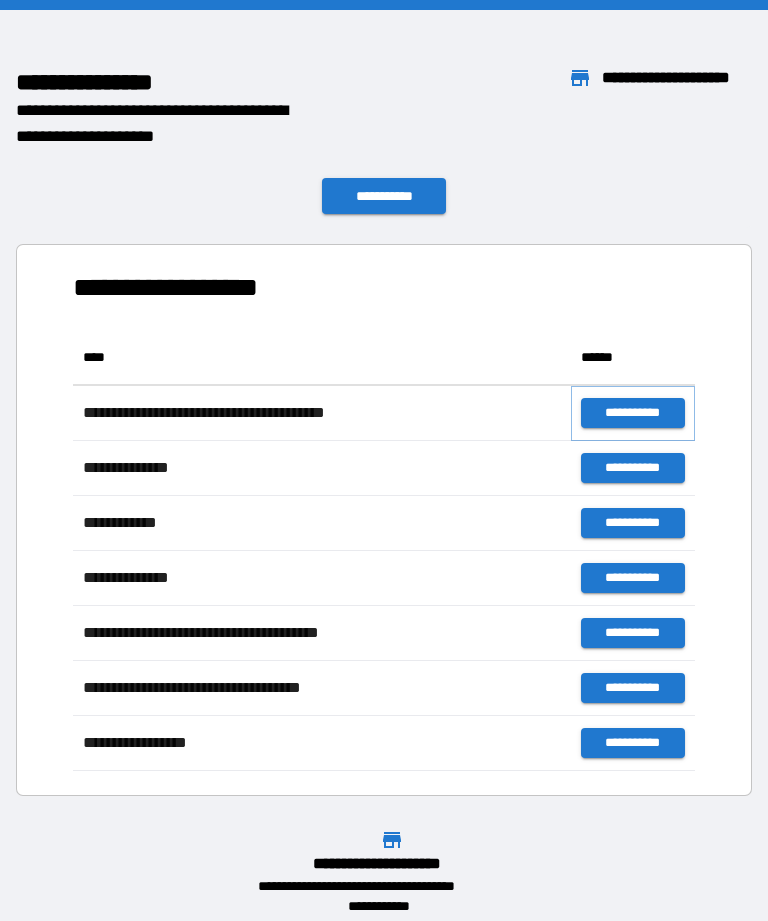 click on "**********" at bounding box center [633, 413] 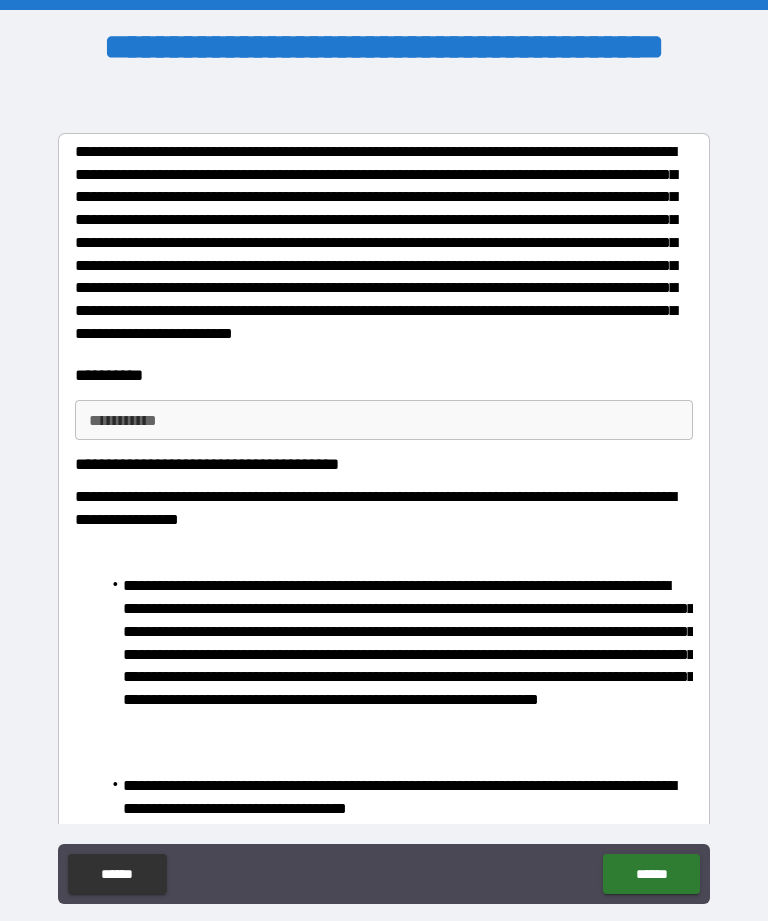 click on "*********   *" at bounding box center (384, 420) 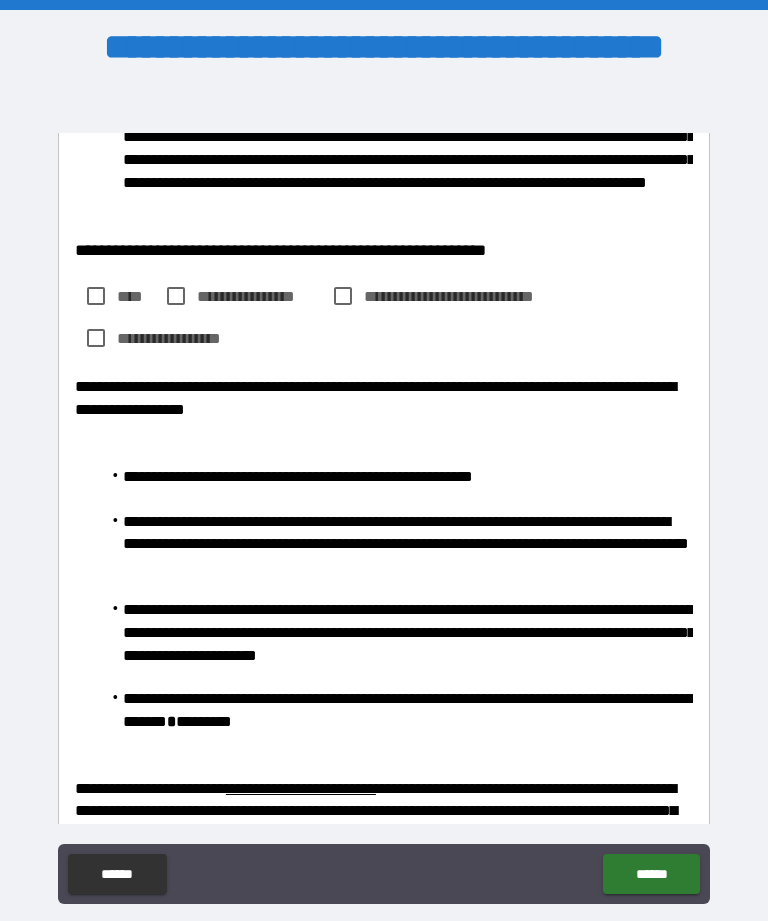 scroll, scrollTop: 852, scrollLeft: 0, axis: vertical 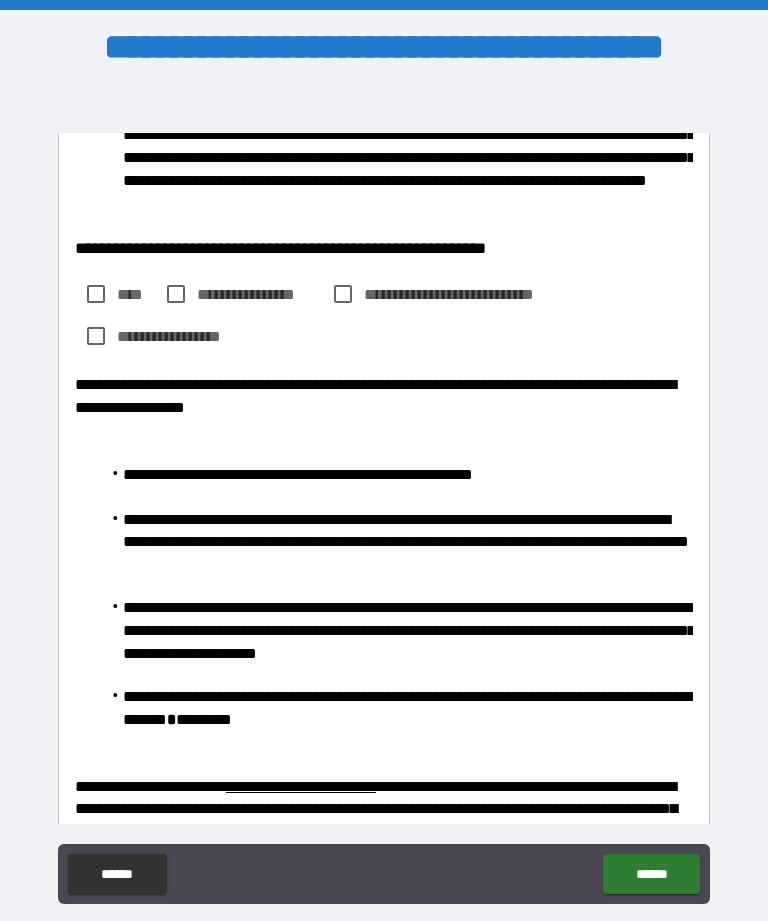 type on "**********" 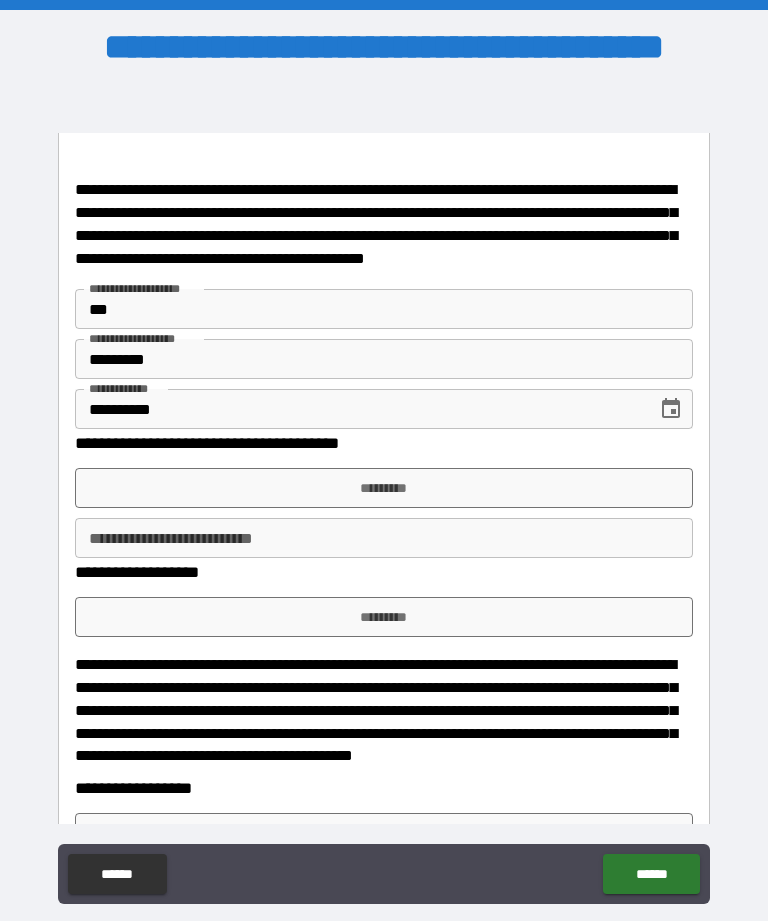 scroll, scrollTop: 2336, scrollLeft: 0, axis: vertical 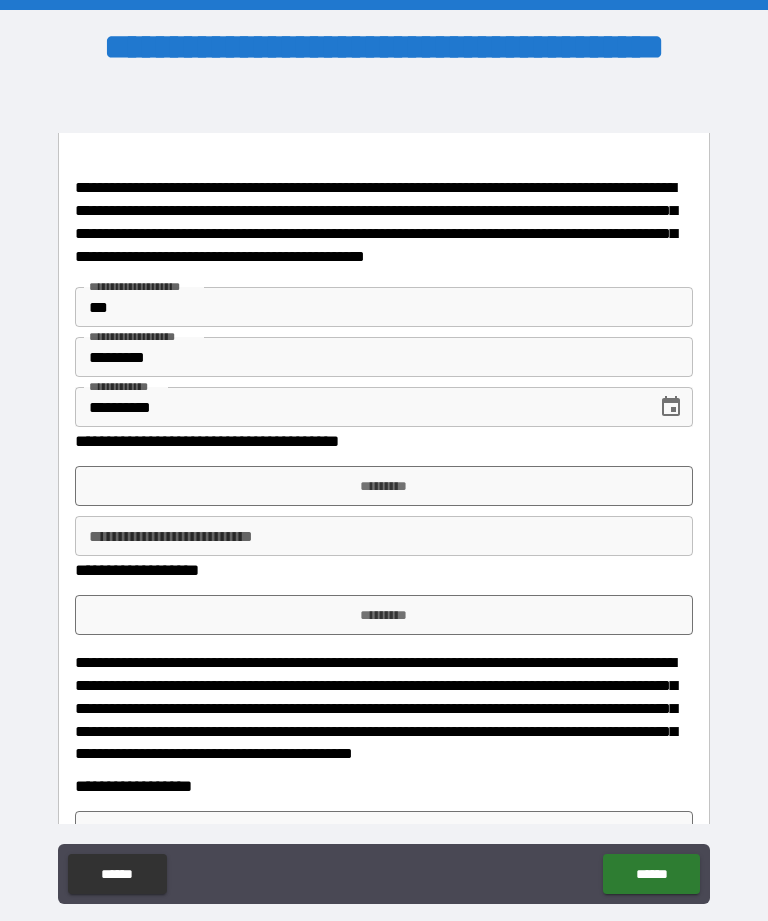click on "*********" at bounding box center (384, 615) 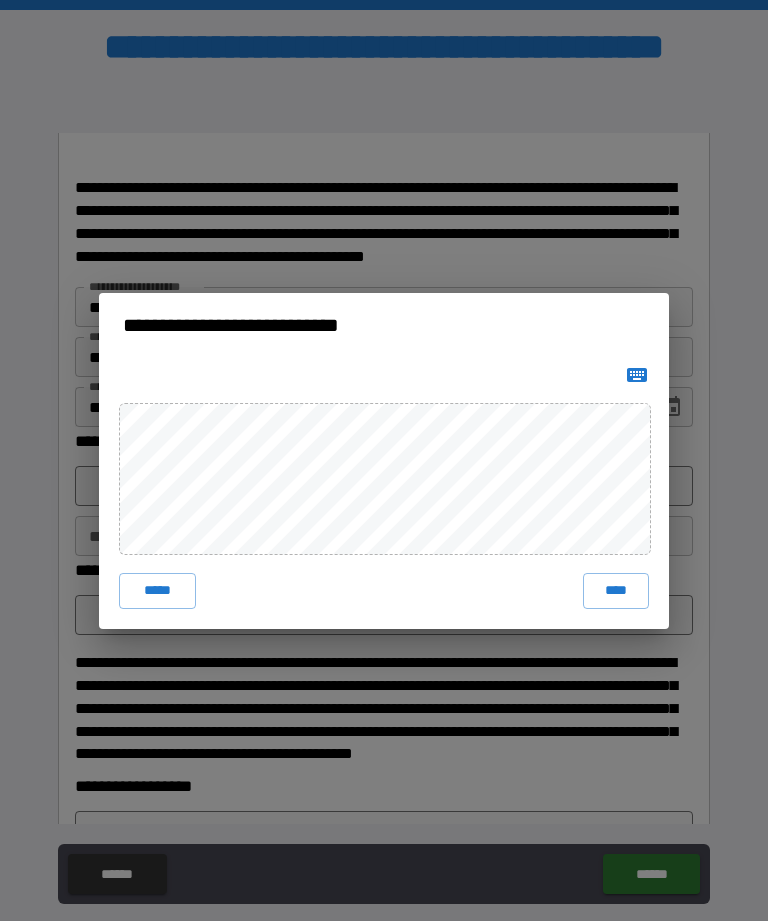 click on "****" at bounding box center (616, 591) 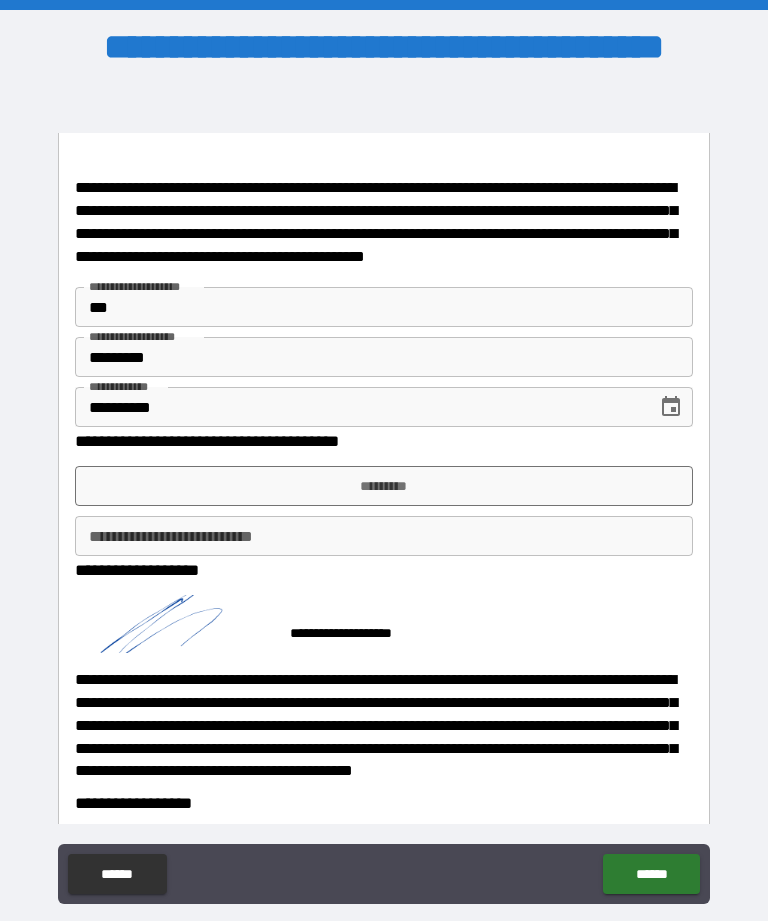 click on "*********" at bounding box center [384, 486] 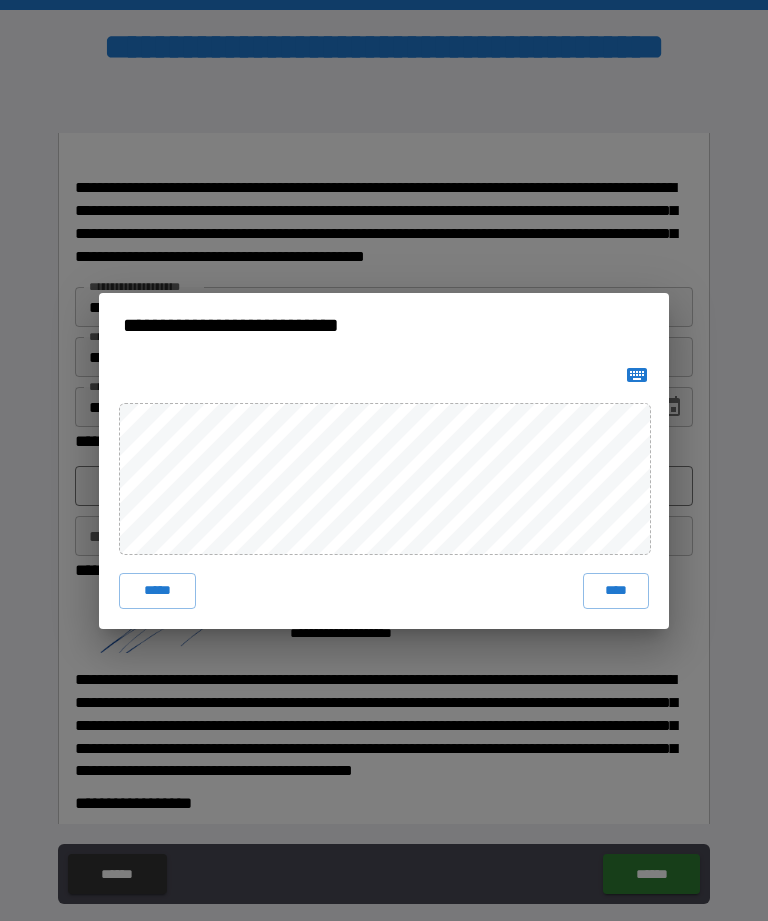 click on "****" at bounding box center (616, 591) 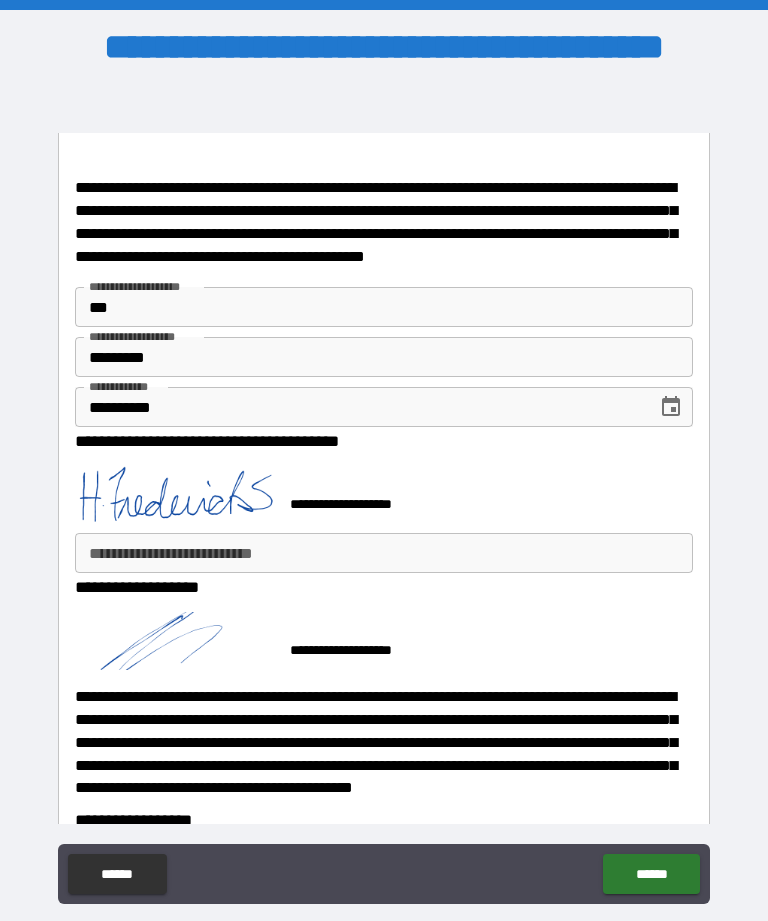 click on "**********" at bounding box center [384, 553] 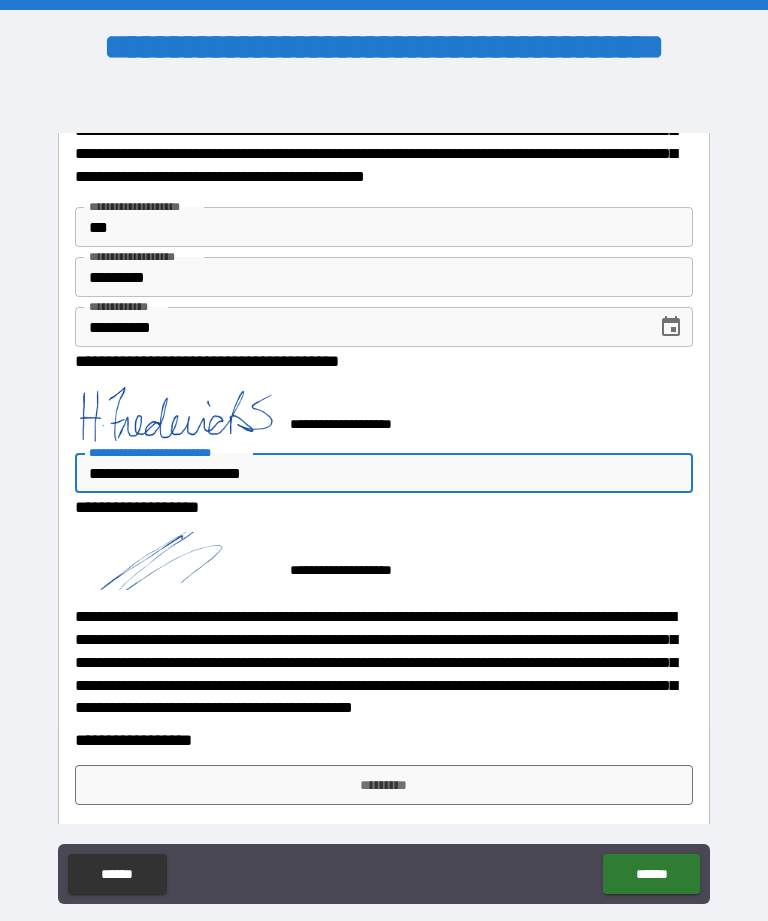 scroll, scrollTop: 2414, scrollLeft: 0, axis: vertical 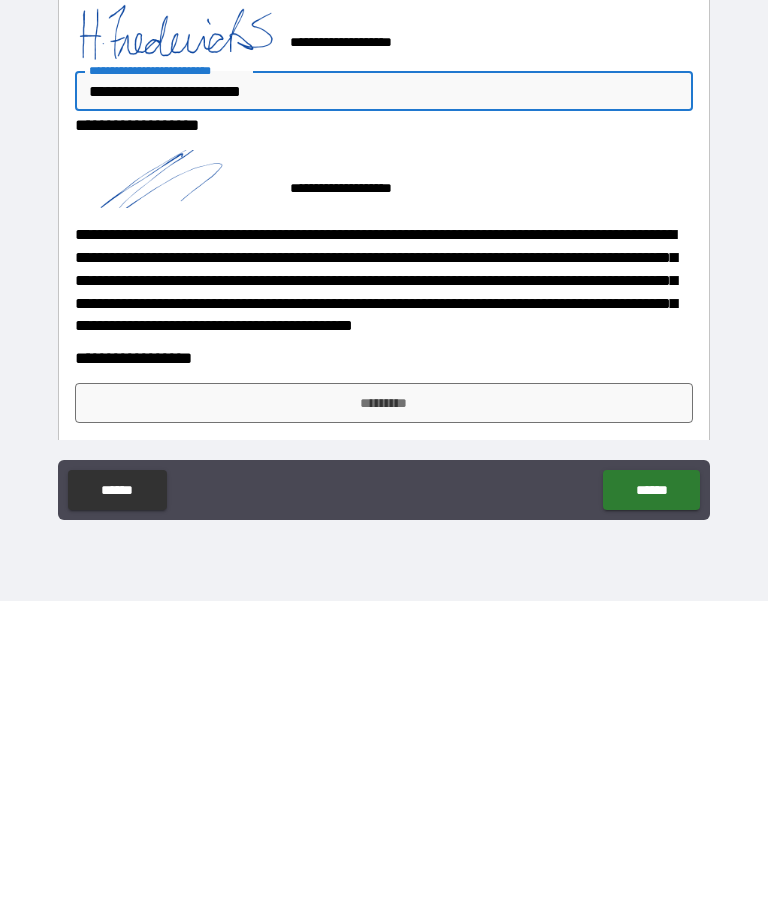 type on "**********" 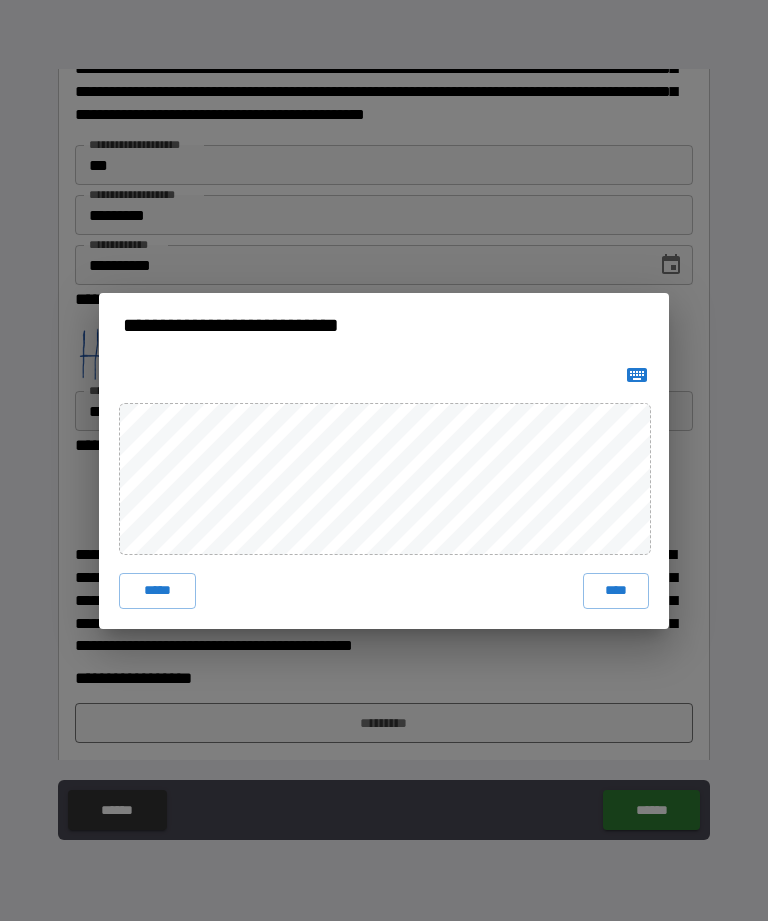 click on "****" at bounding box center [616, 591] 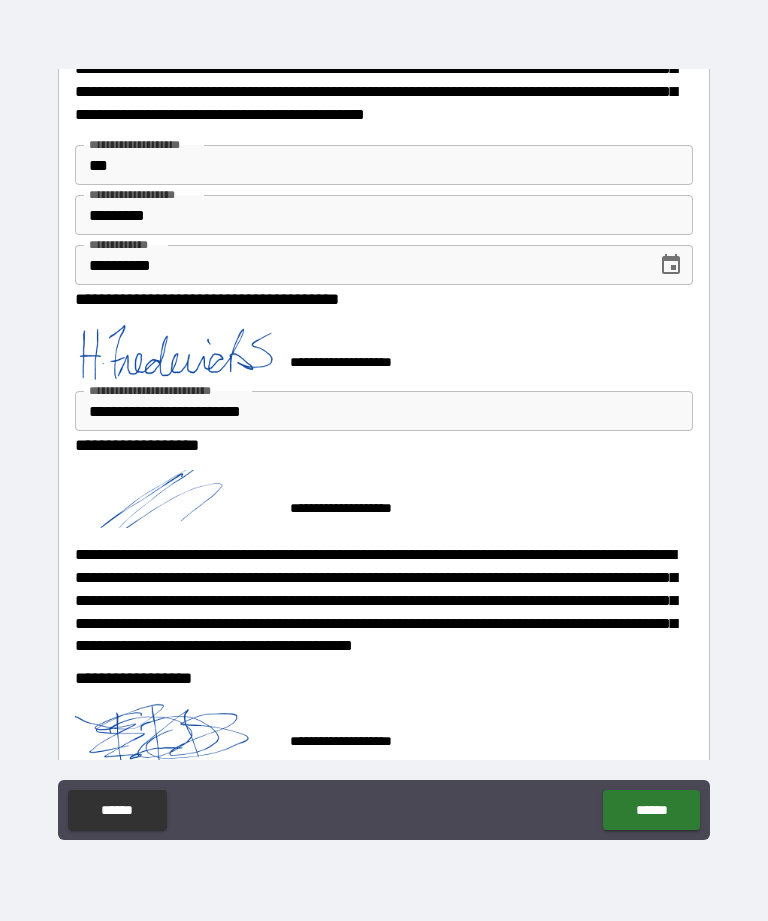 scroll, scrollTop: 2404, scrollLeft: 0, axis: vertical 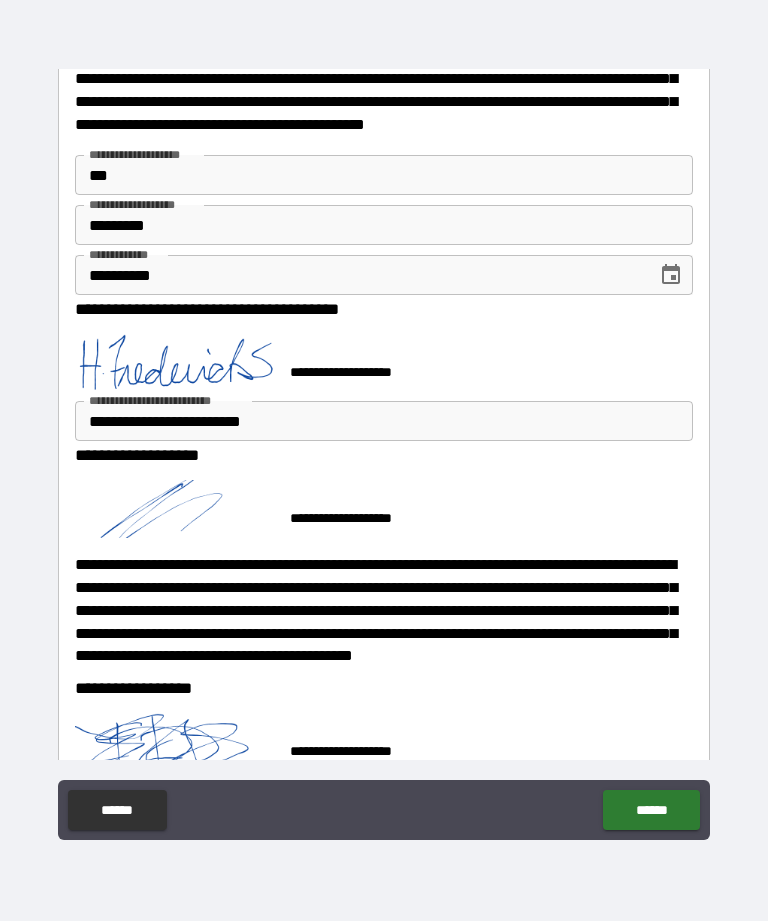 click on "******" at bounding box center (651, 810) 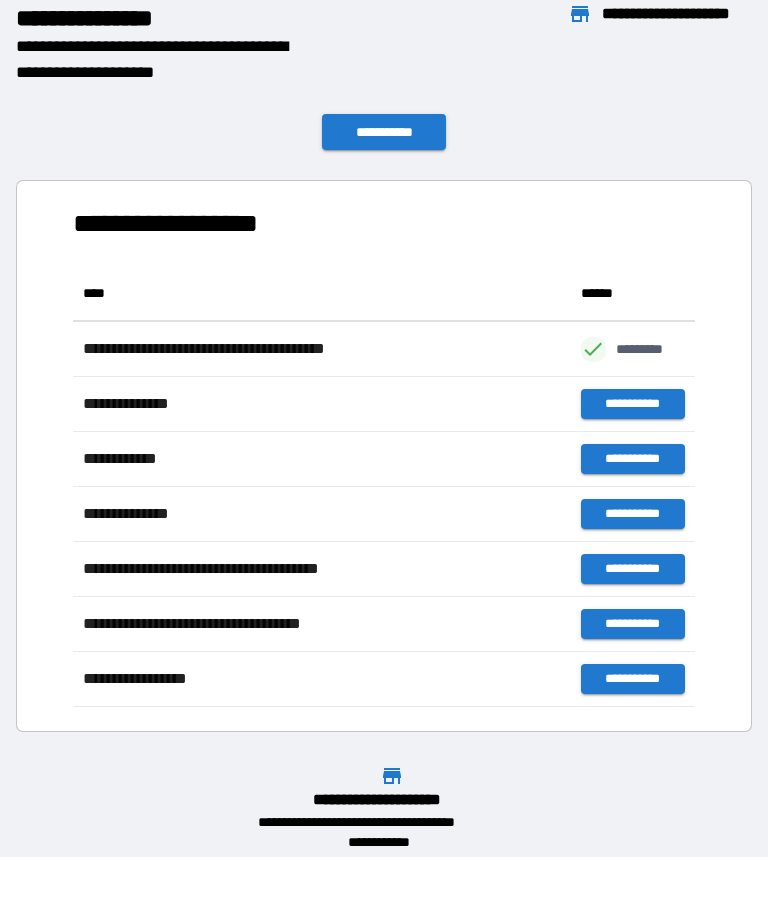 scroll, scrollTop: 441, scrollLeft: 622, axis: both 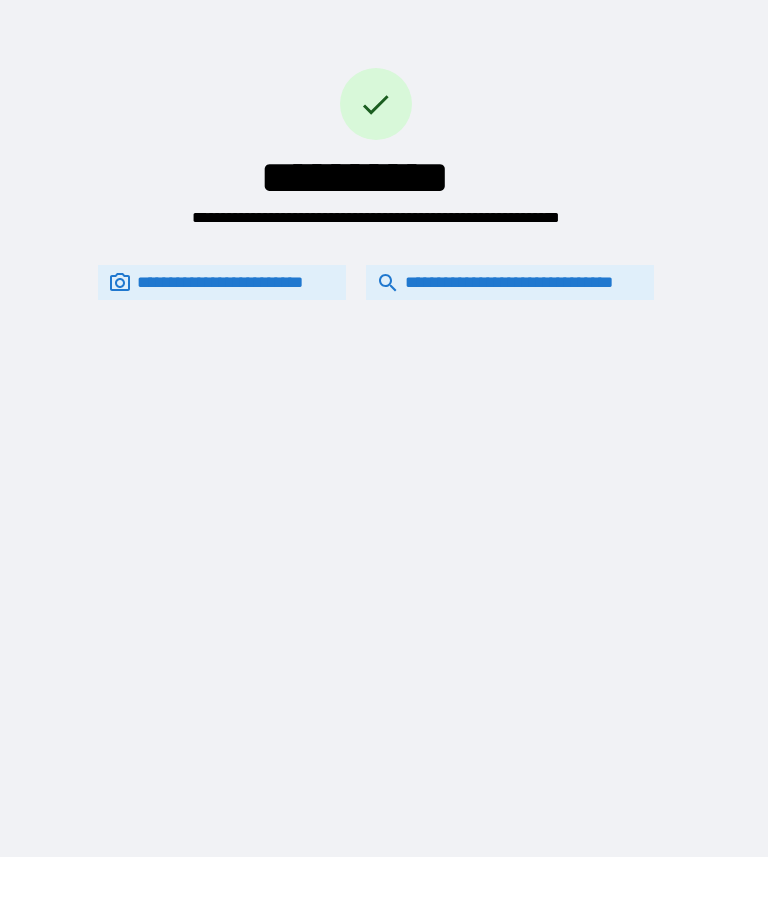 click on "**********" at bounding box center (510, 282) 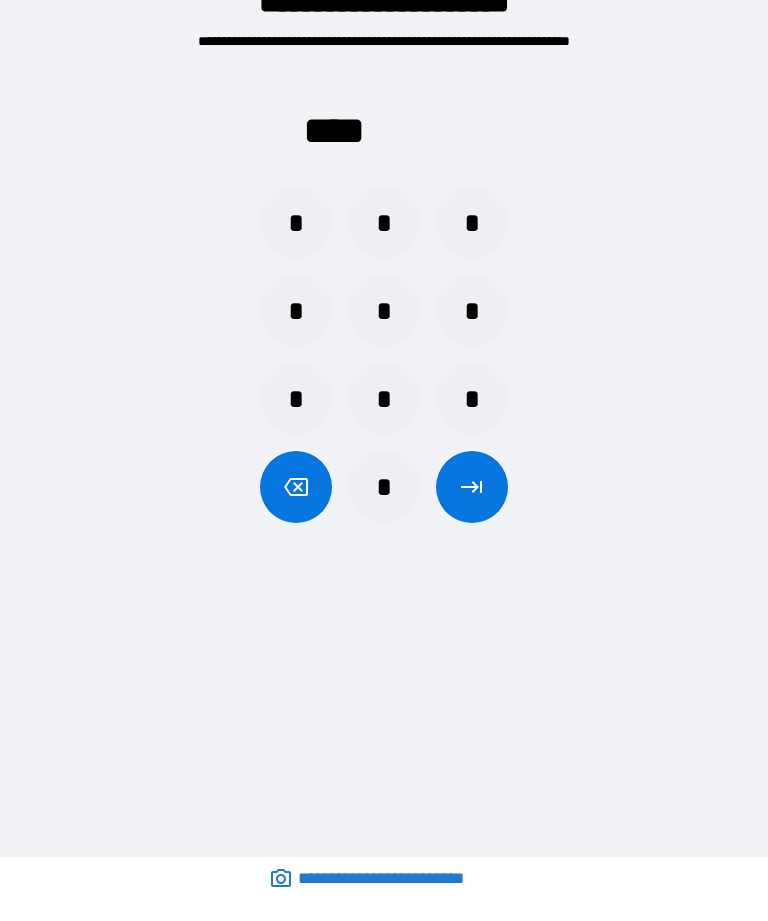 click on "*" at bounding box center [296, 223] 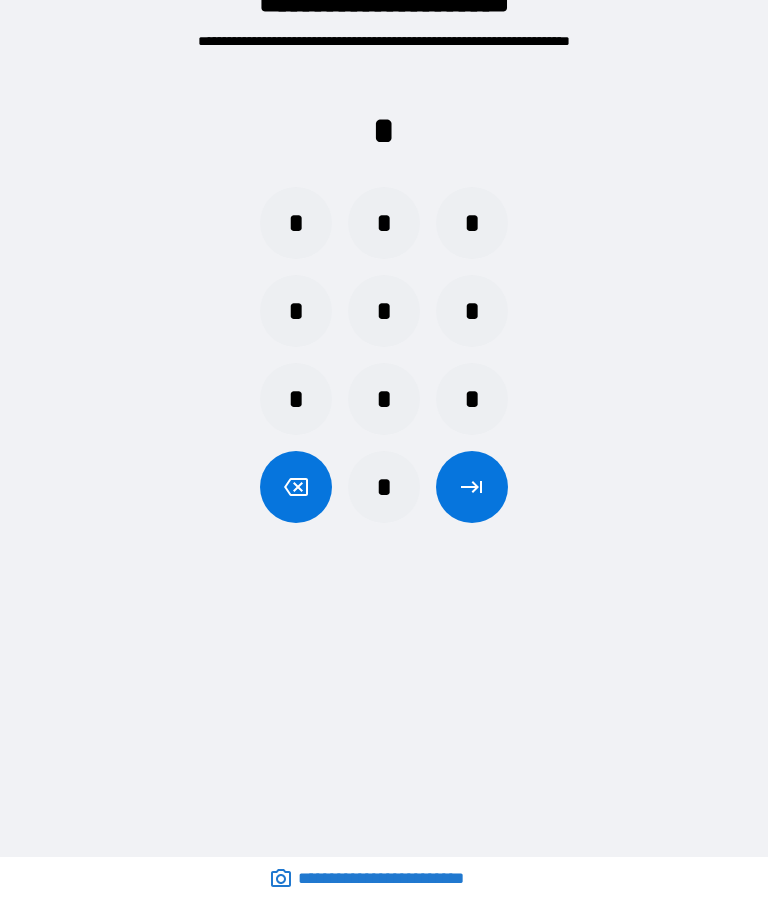 click on "*" at bounding box center [296, 311] 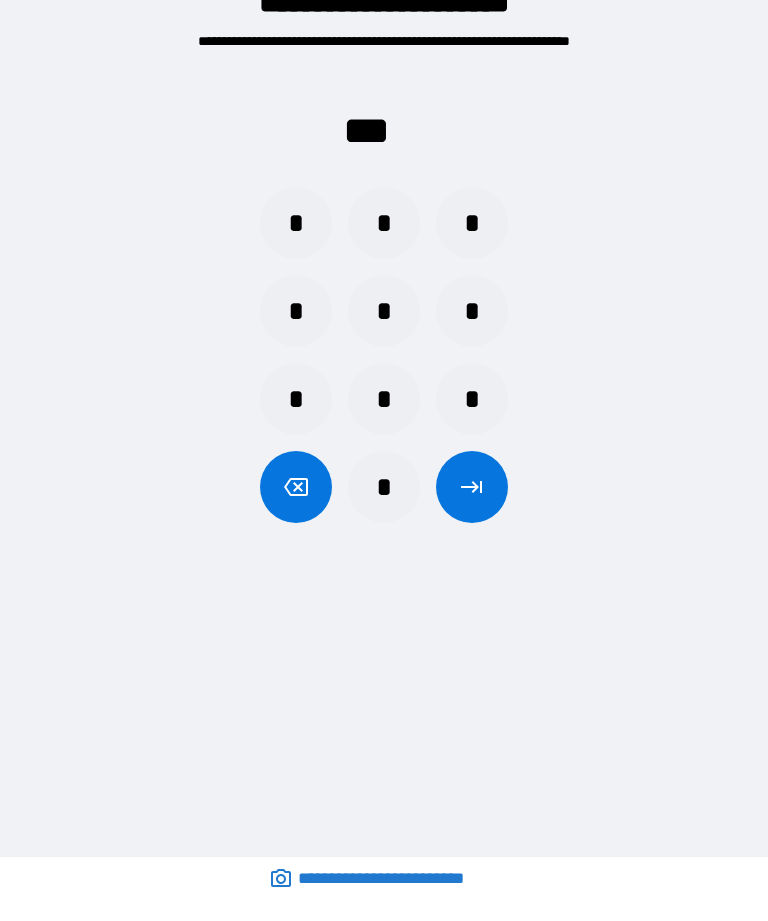click on "*" at bounding box center (384, 223) 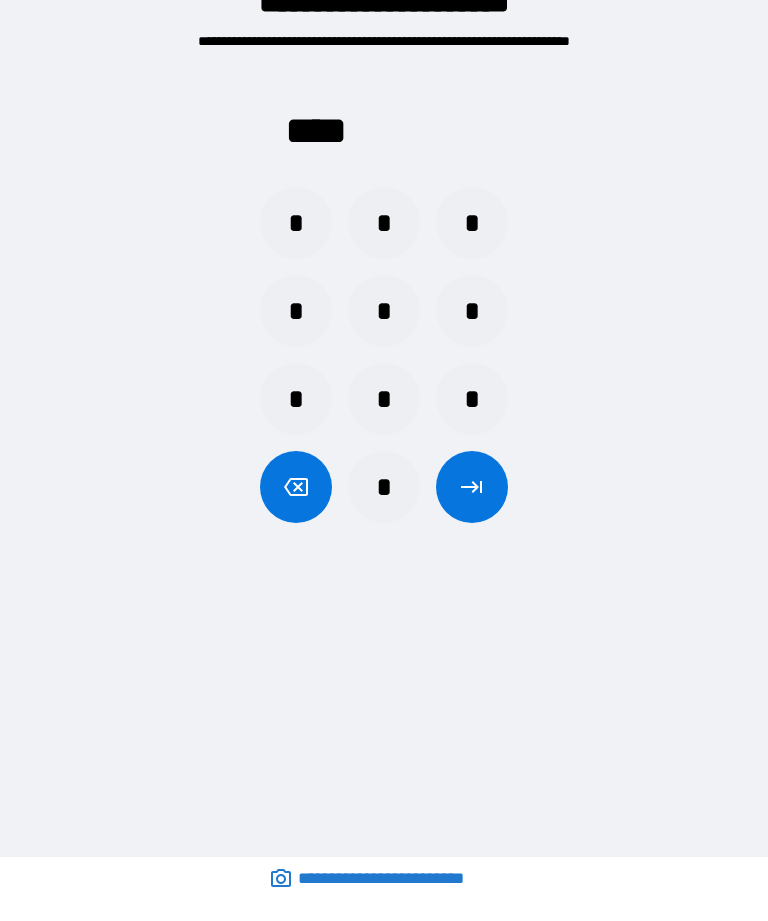 click 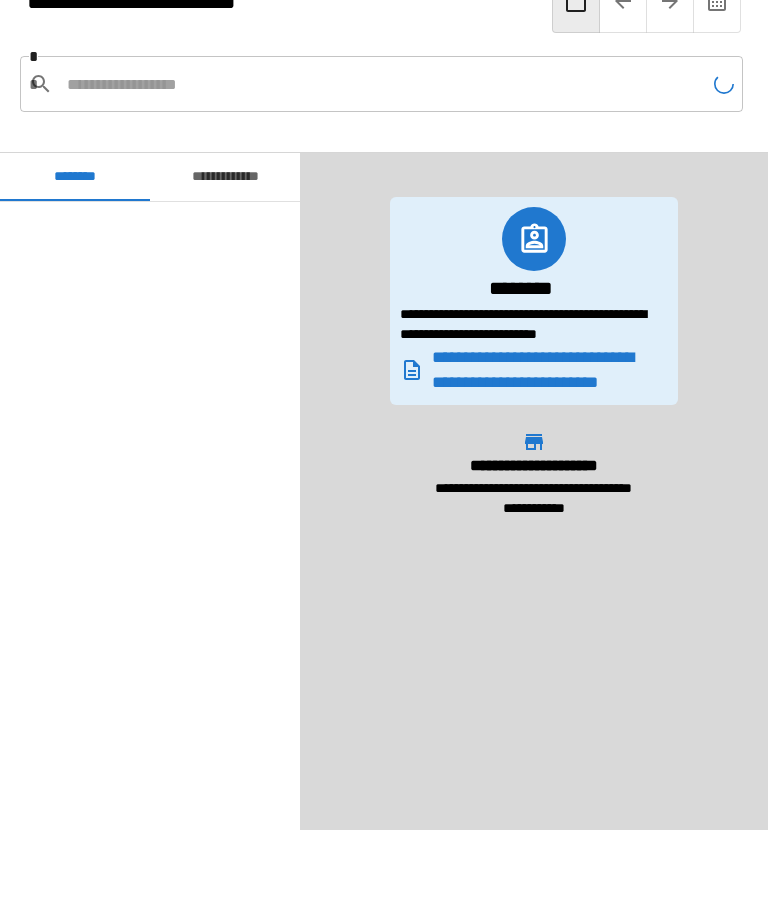 scroll, scrollTop: 1320, scrollLeft: 0, axis: vertical 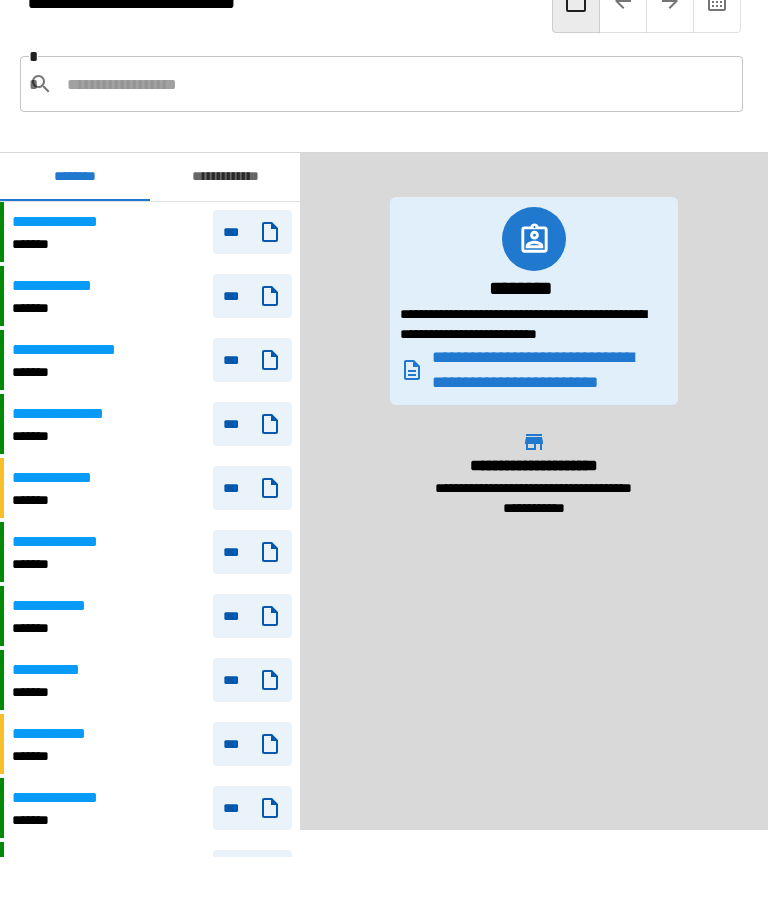 click on "**********" at bounding box center (152, 424) 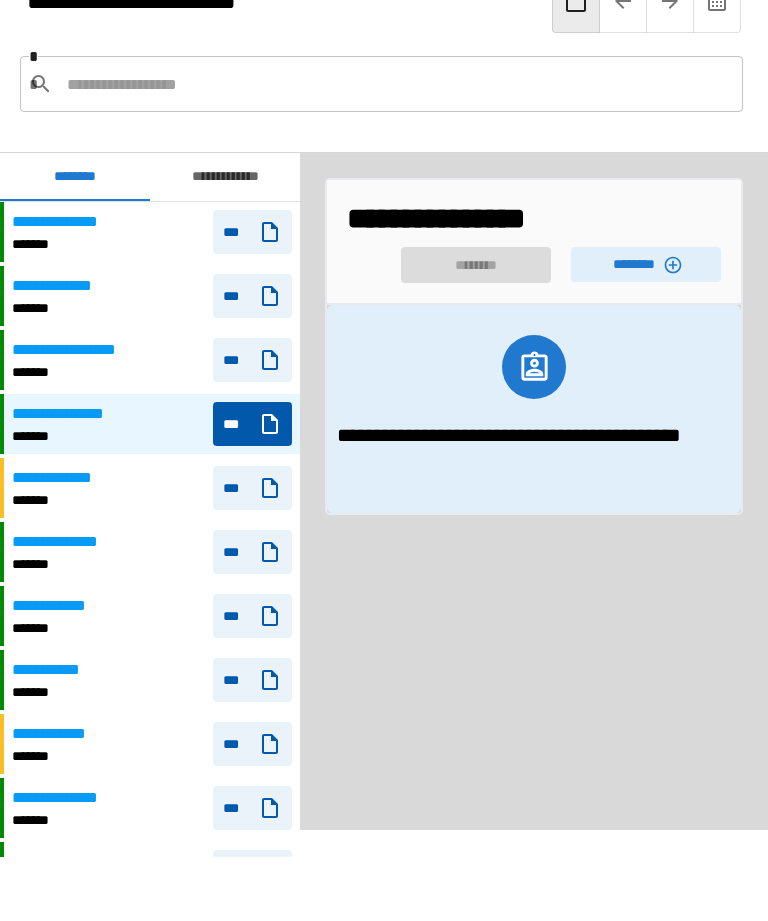 click on "********" at bounding box center [646, 264] 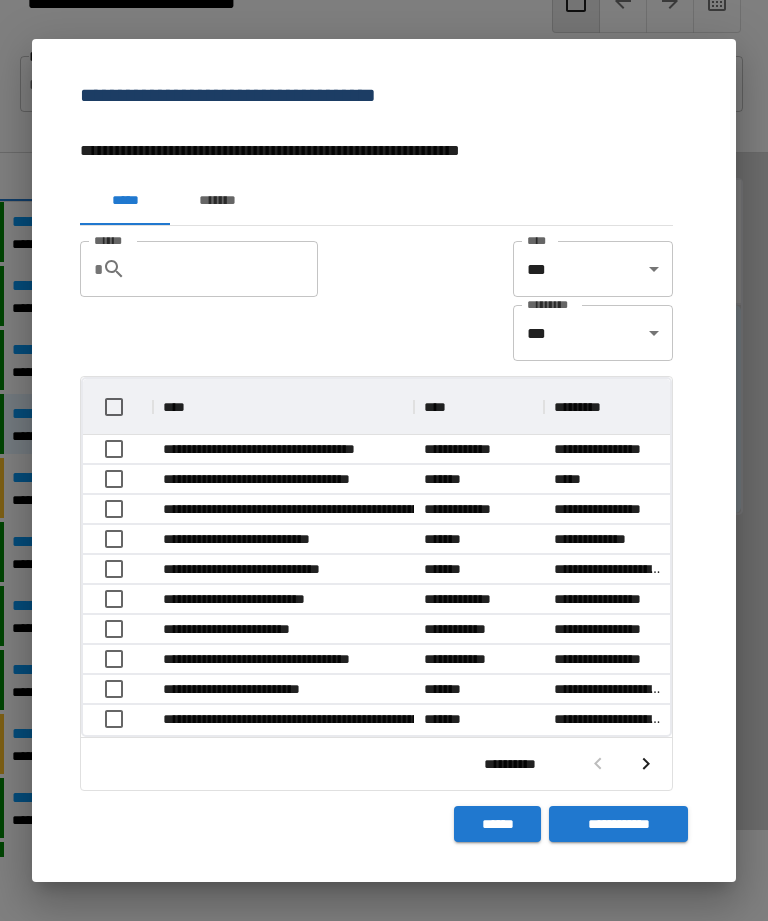 scroll, scrollTop: 356, scrollLeft: 587, axis: both 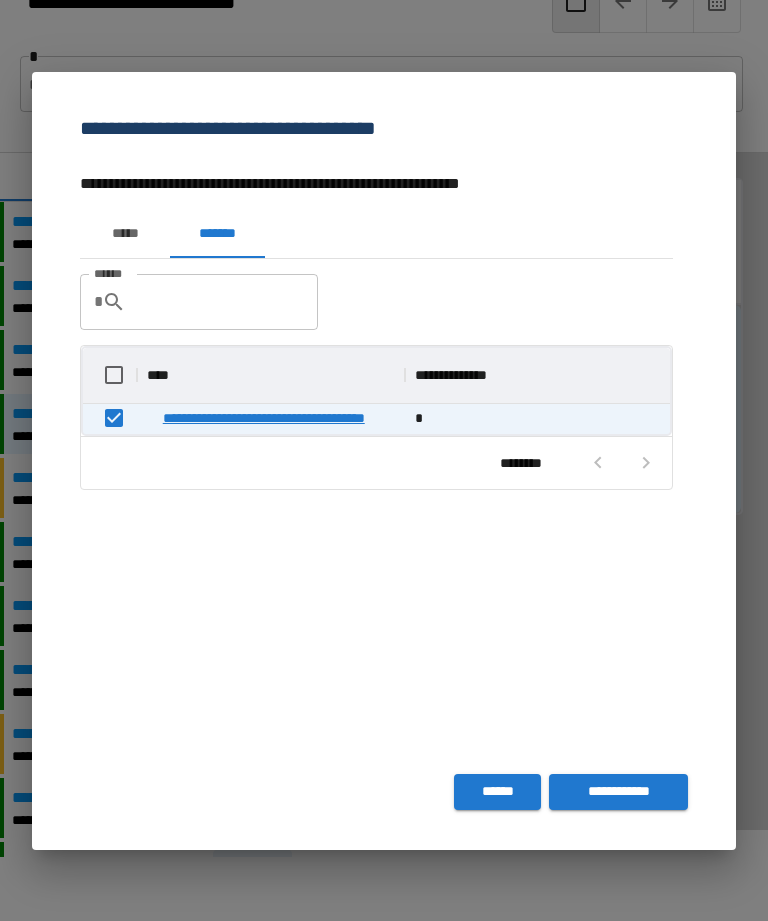 click on "**********" at bounding box center (618, 792) 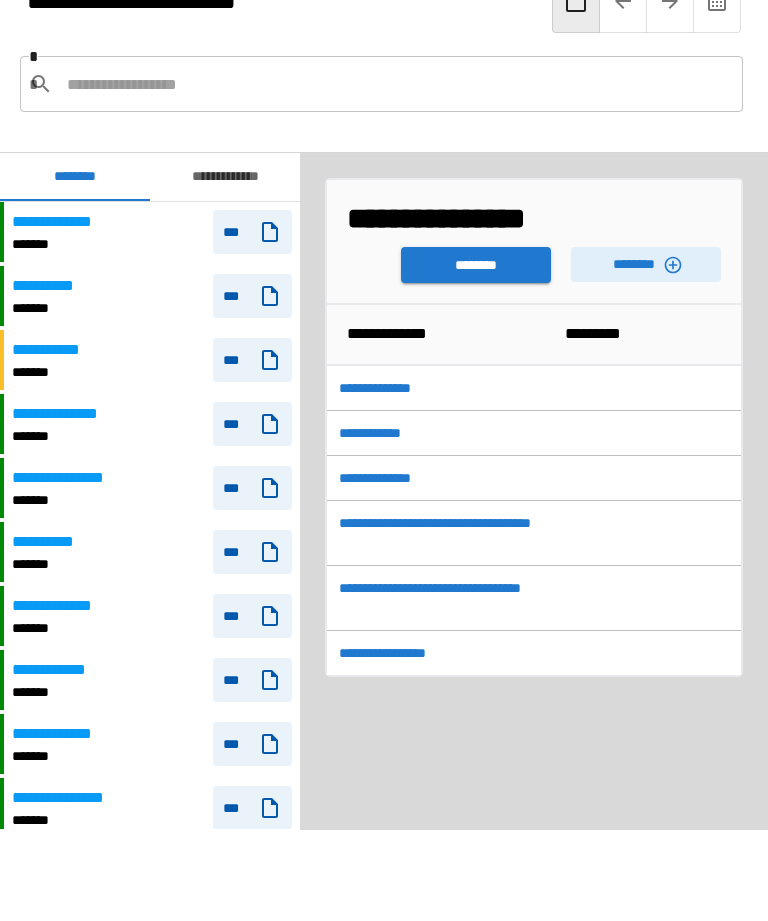scroll, scrollTop: 1320, scrollLeft: 0, axis: vertical 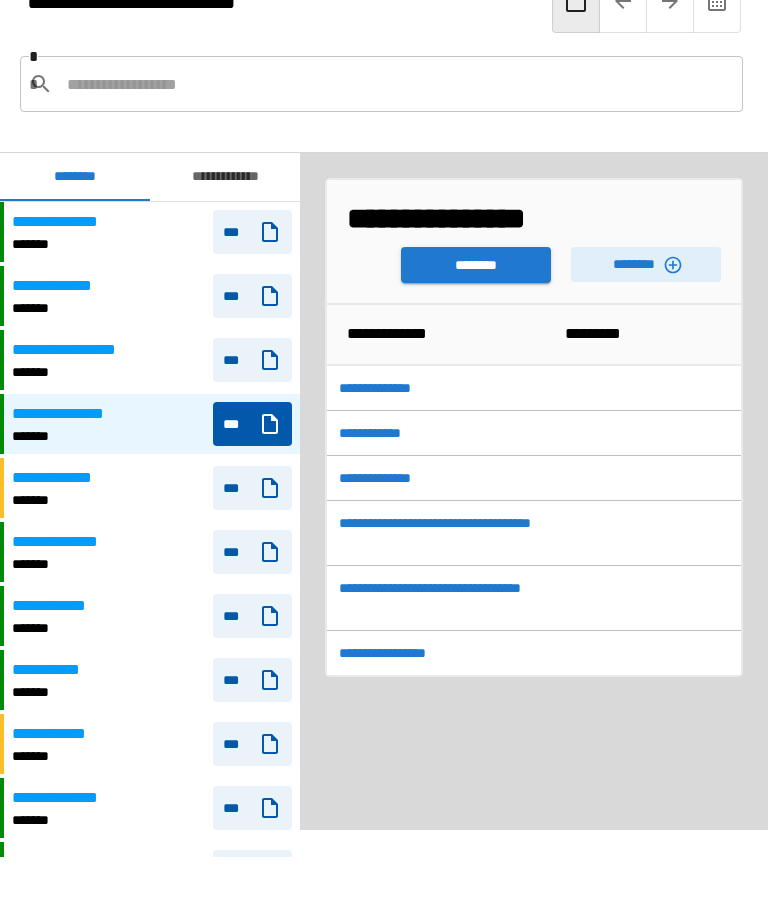 click on "********" at bounding box center (476, 265) 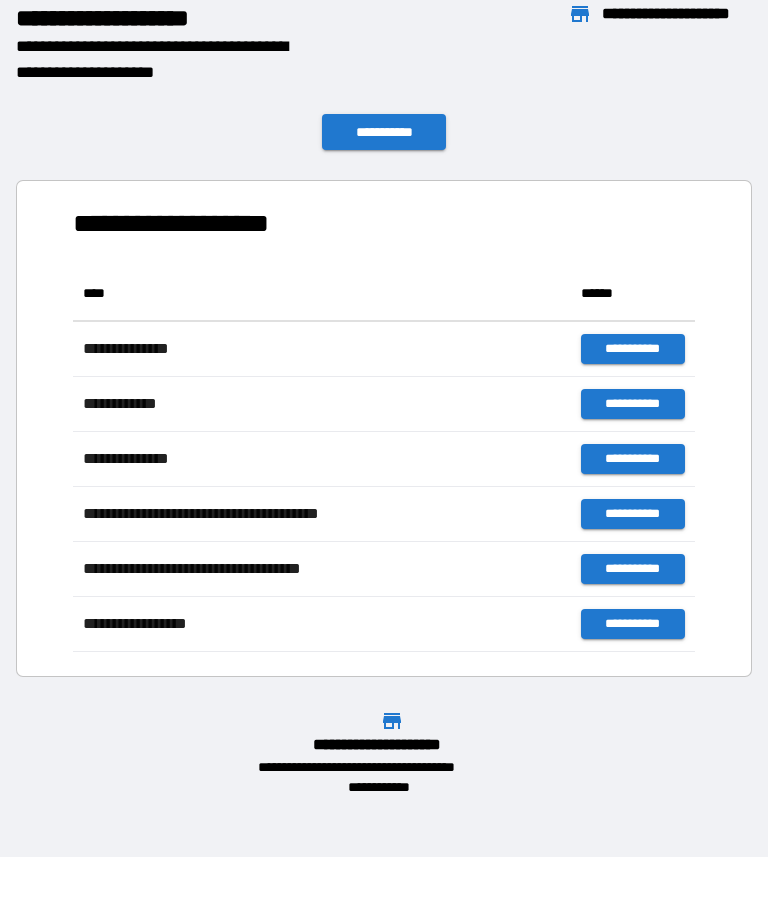 scroll, scrollTop: 1, scrollLeft: 1, axis: both 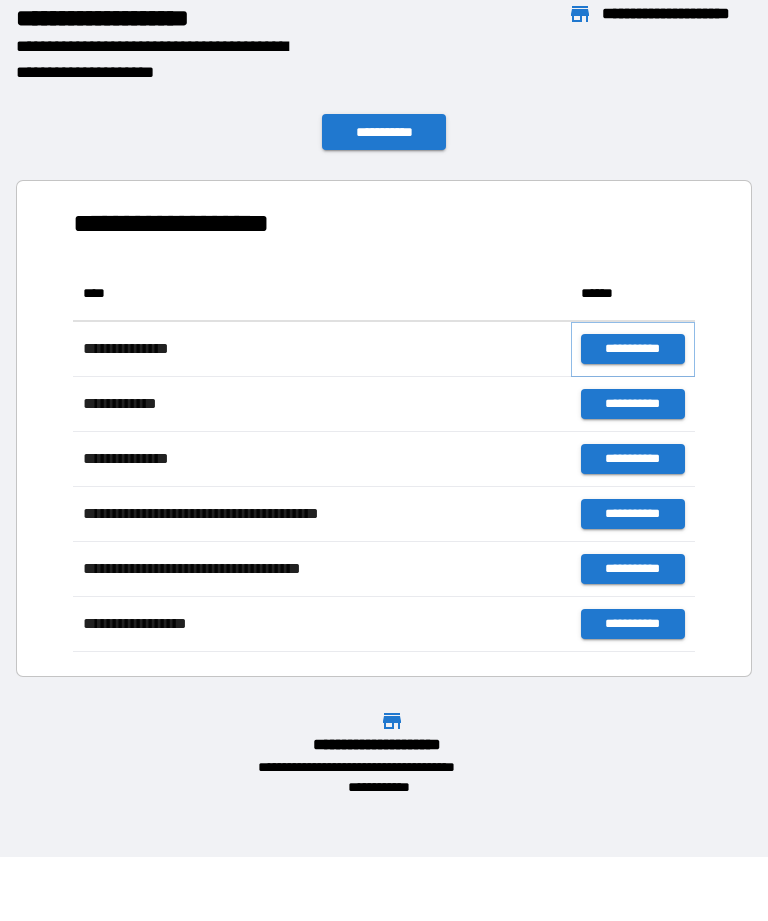 click on "**********" at bounding box center [633, 349] 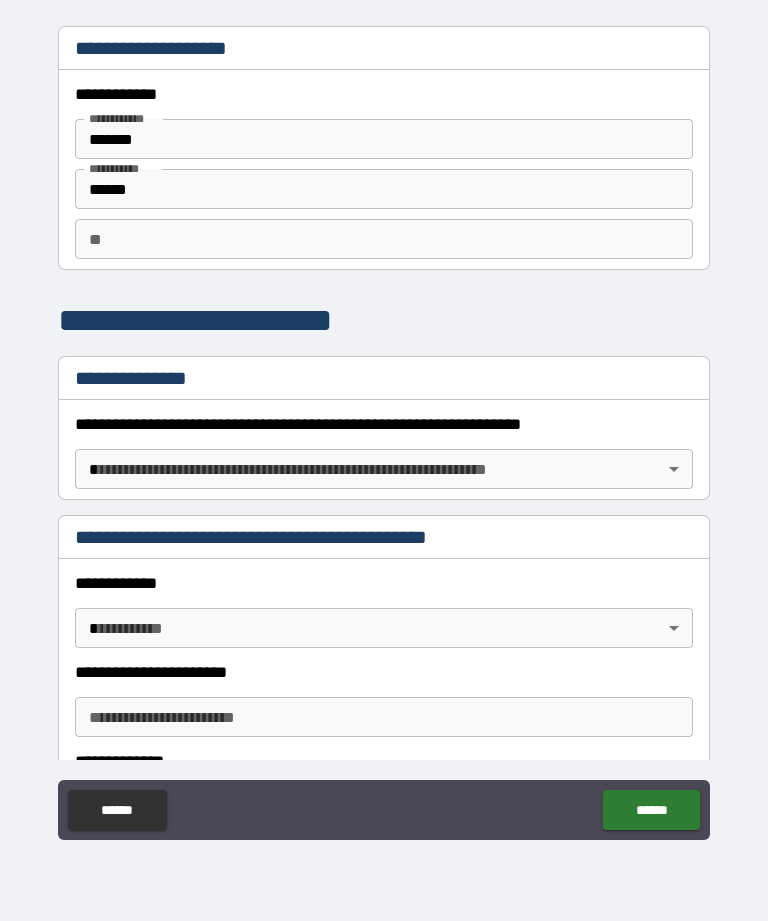 click on "**********" at bounding box center (384, 428) 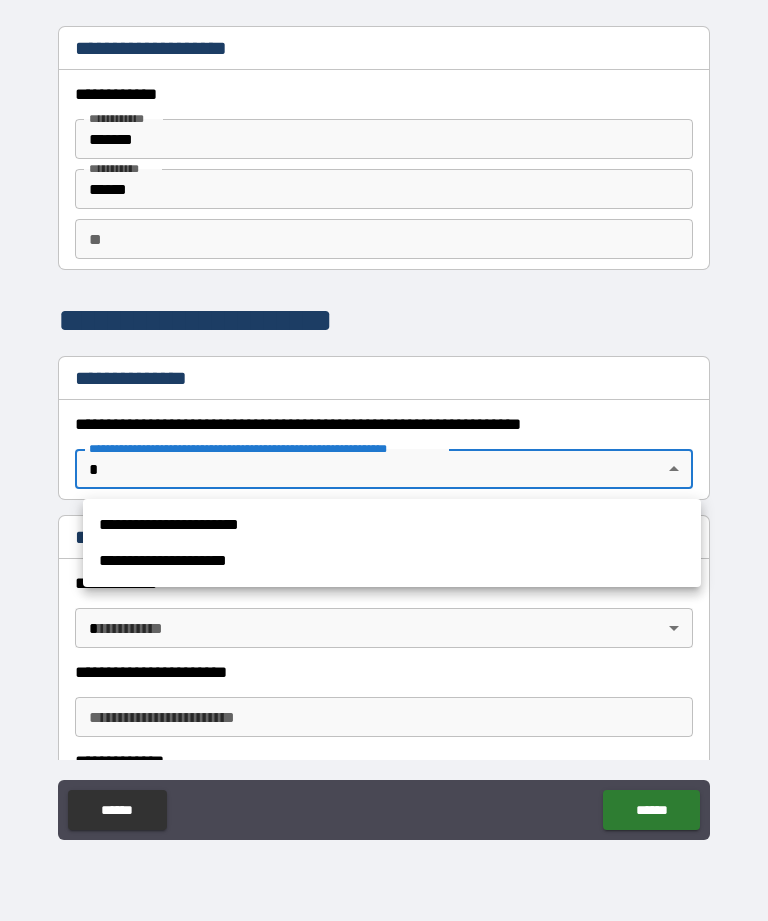 click on "**********" at bounding box center (392, 525) 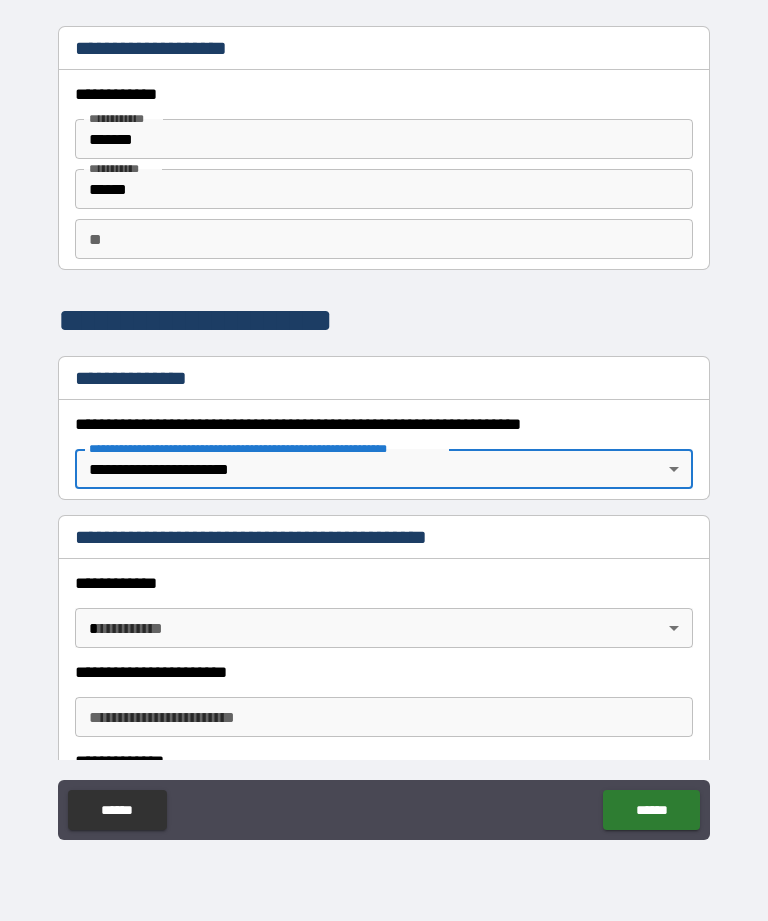 type on "*" 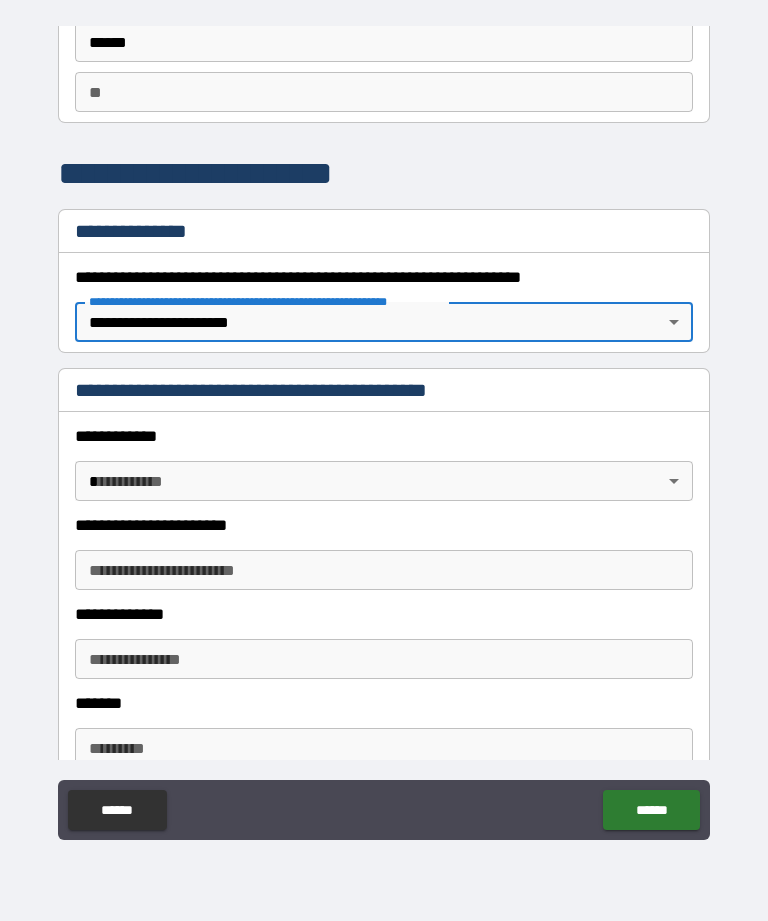 scroll, scrollTop: 148, scrollLeft: 0, axis: vertical 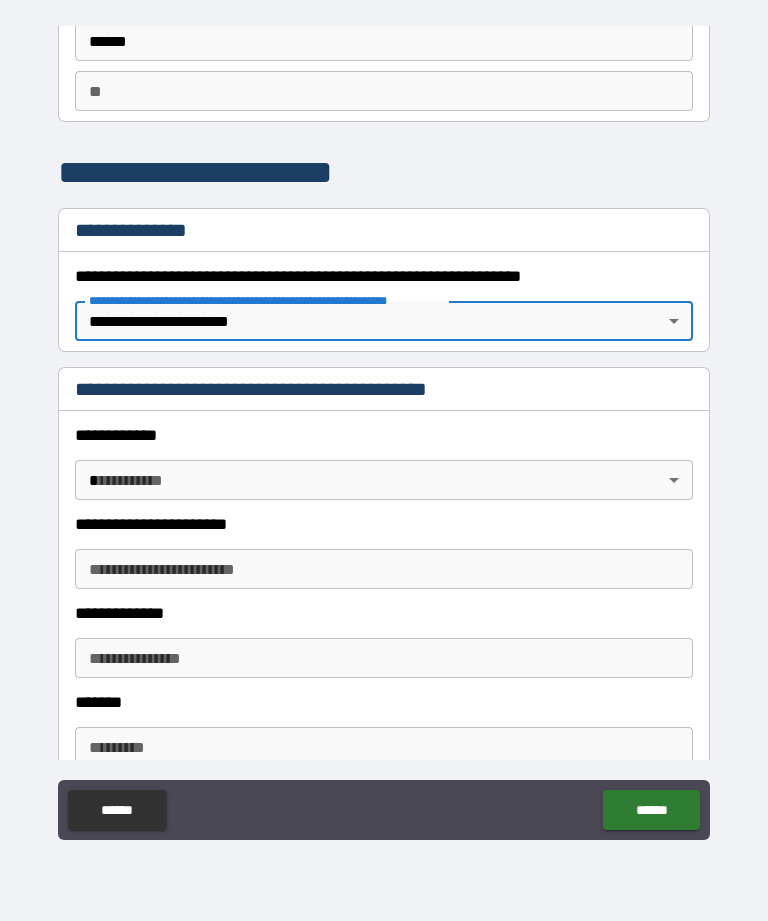 click on "**********" at bounding box center [384, 428] 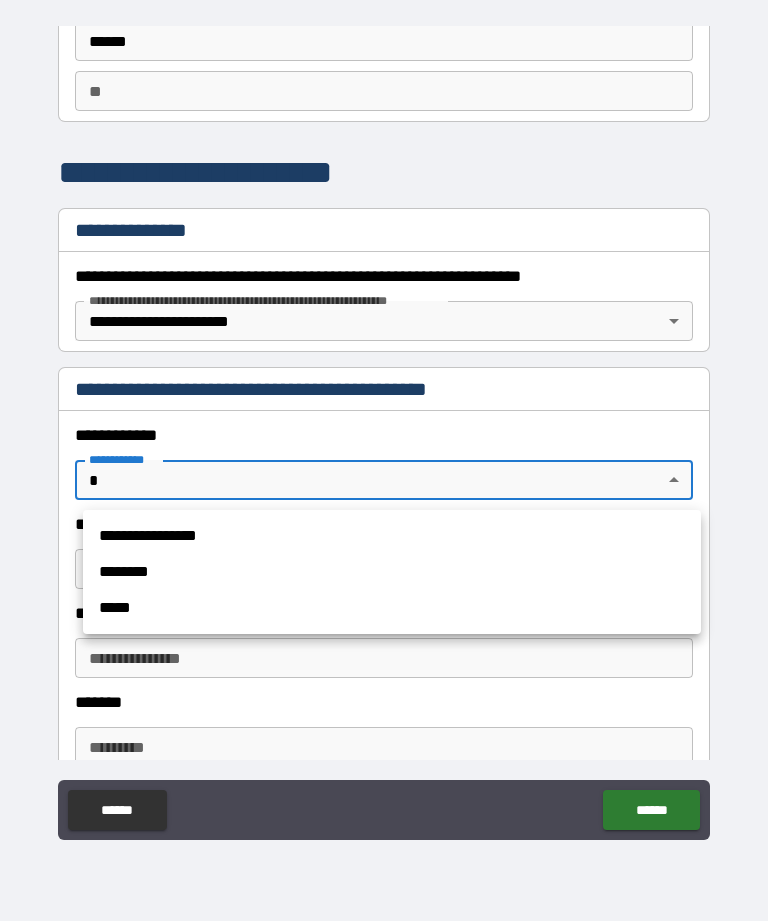 click on "**********" at bounding box center [392, 536] 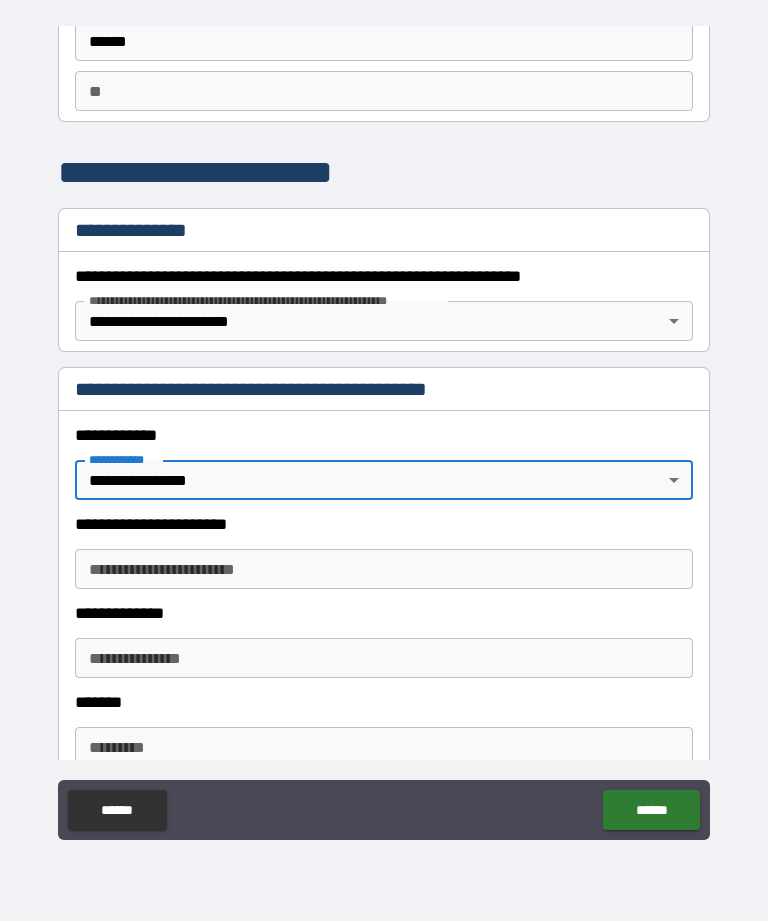 type on "*" 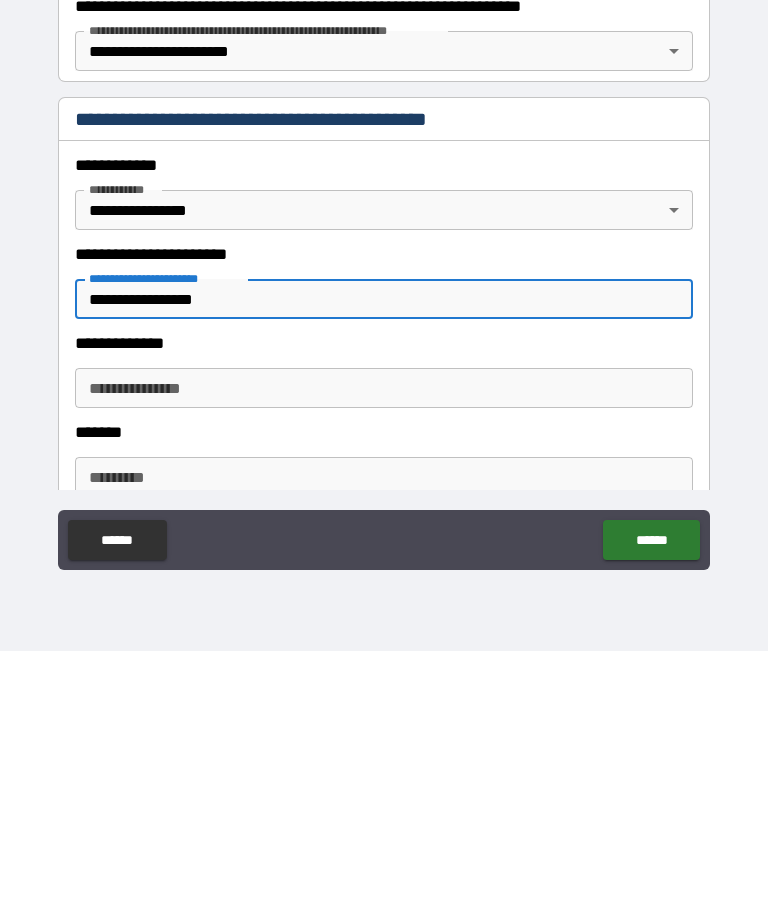 type on "**********" 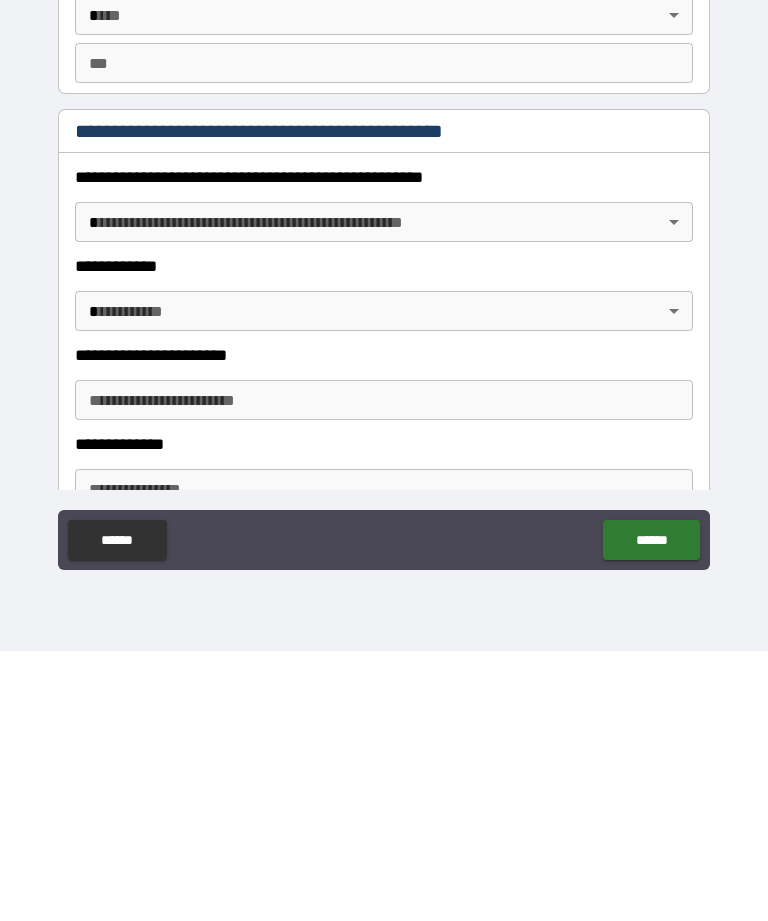 scroll, scrollTop: 1810, scrollLeft: 0, axis: vertical 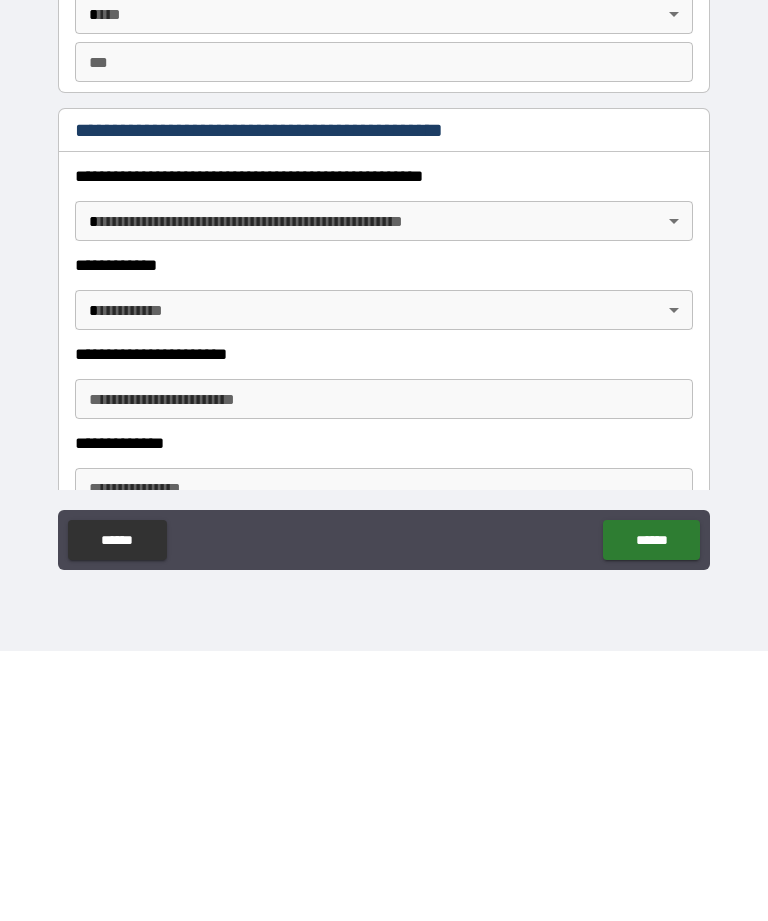 type on "**********" 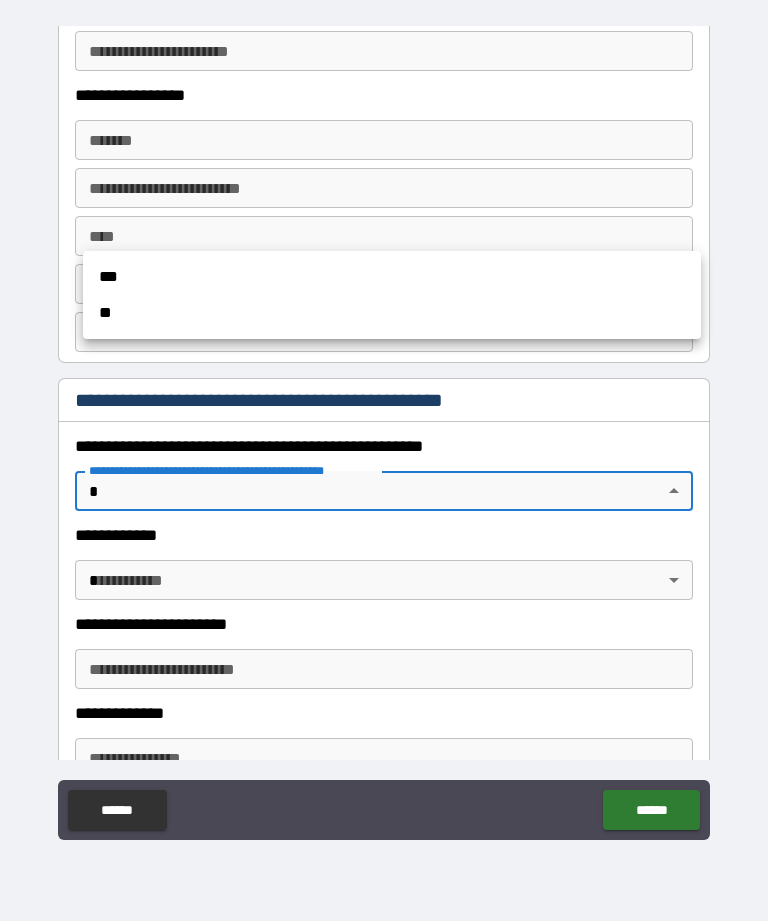 click at bounding box center [384, 460] 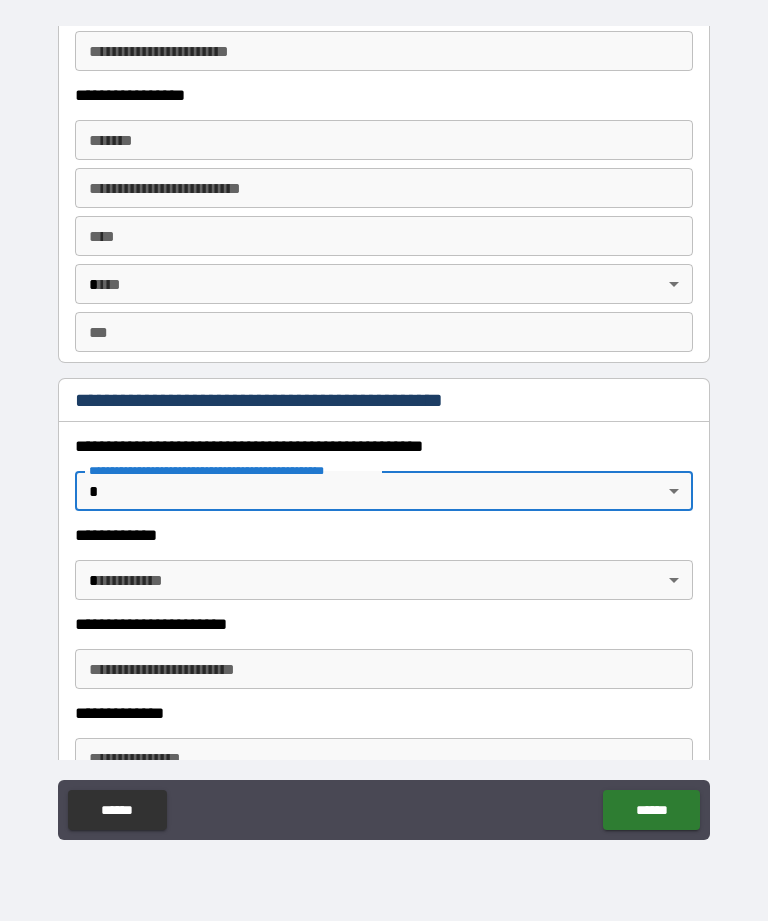 click on "**********" at bounding box center [384, 428] 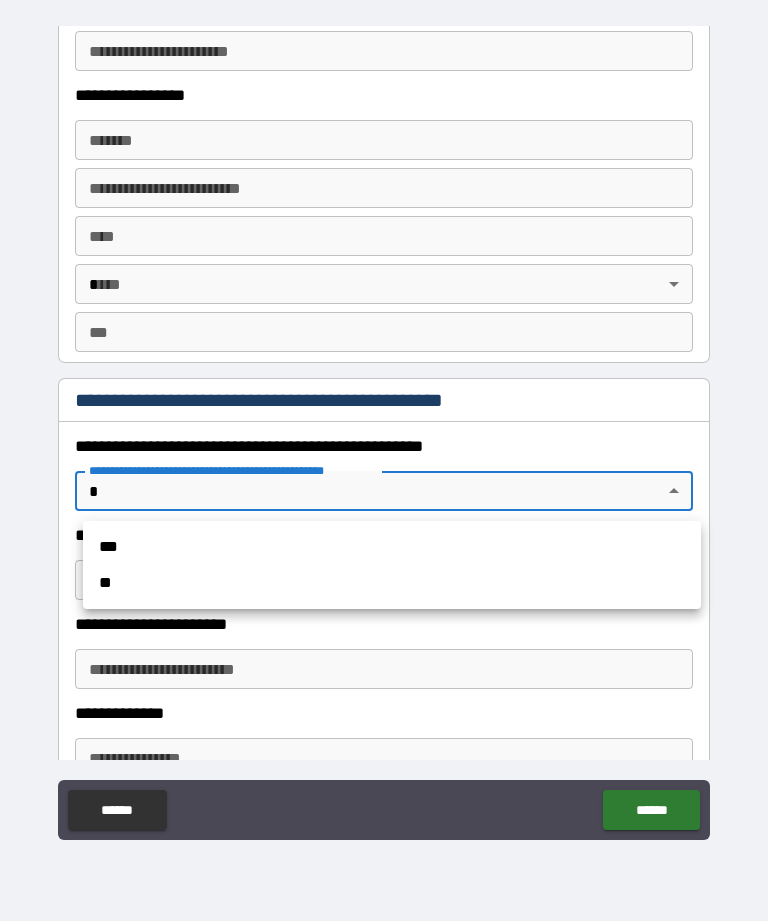 click on "***" at bounding box center [392, 547] 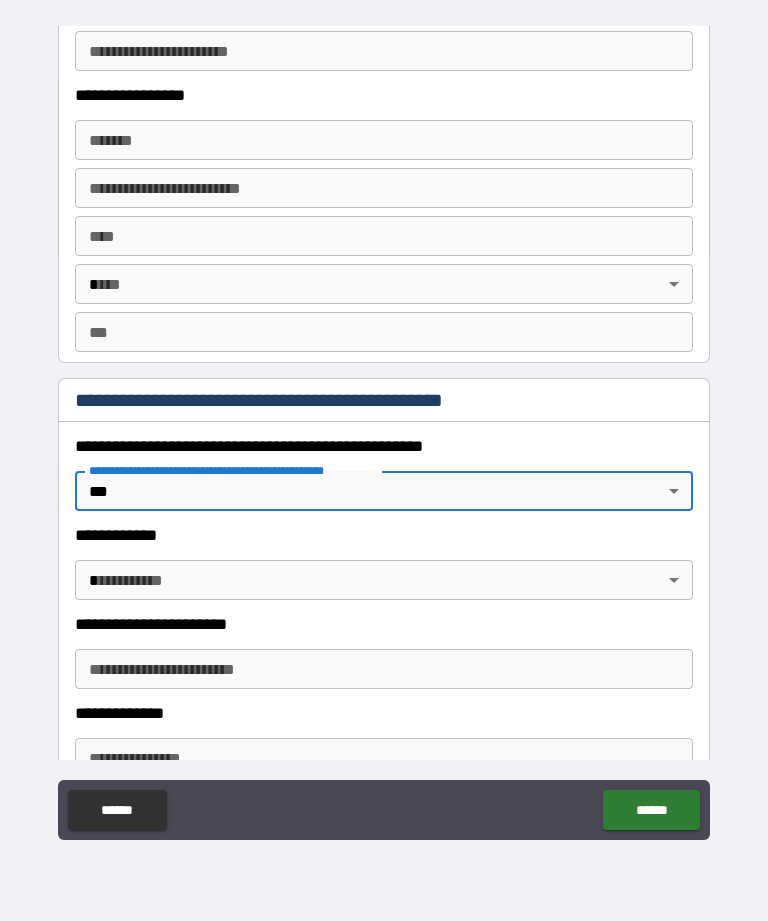 click on "**********" at bounding box center [384, 428] 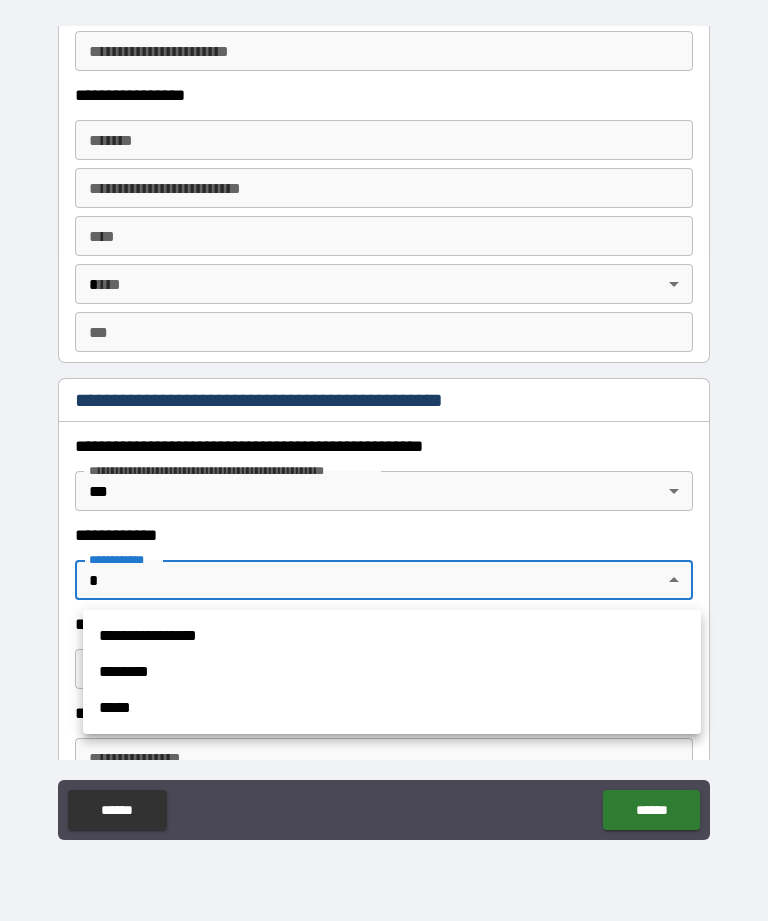 click on "**********" at bounding box center [392, 636] 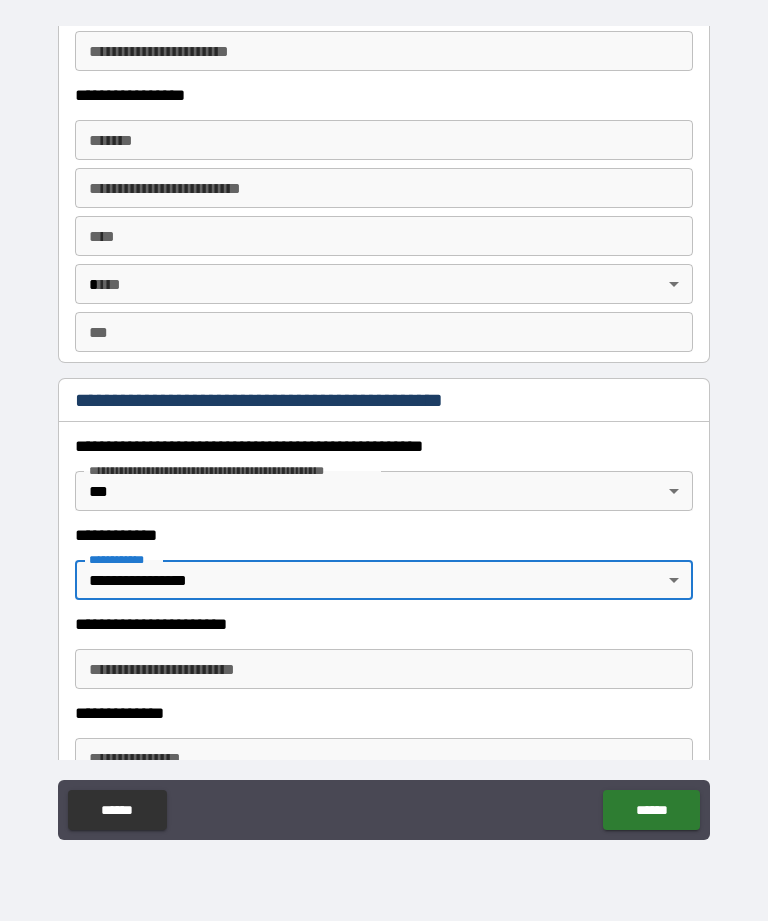 click on "**********" at bounding box center [384, 624] 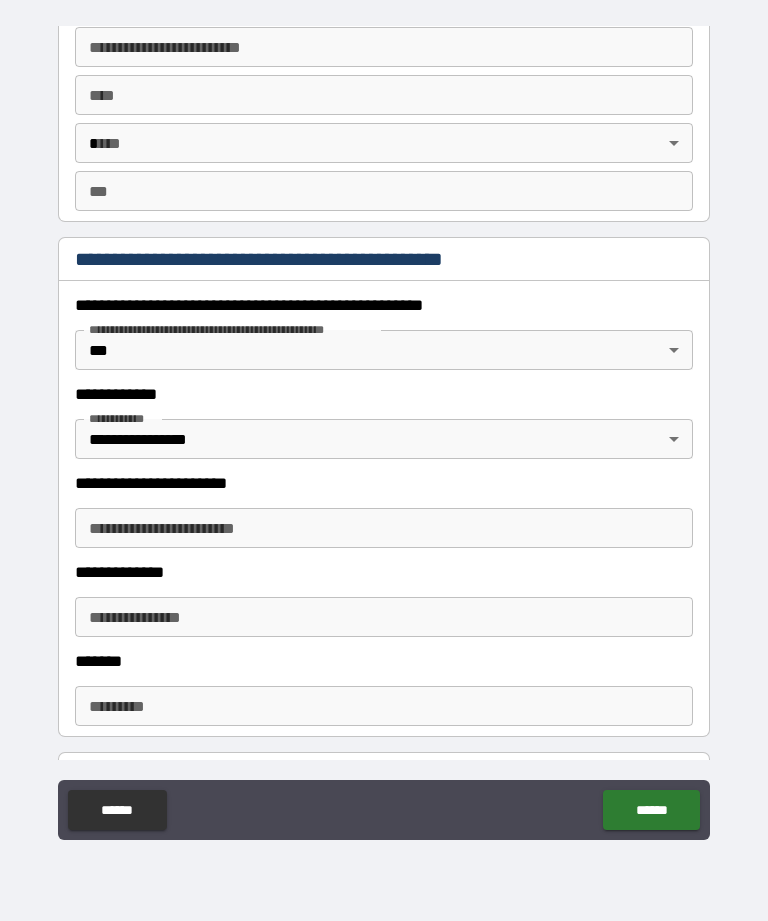 scroll, scrollTop: 1952, scrollLeft: 0, axis: vertical 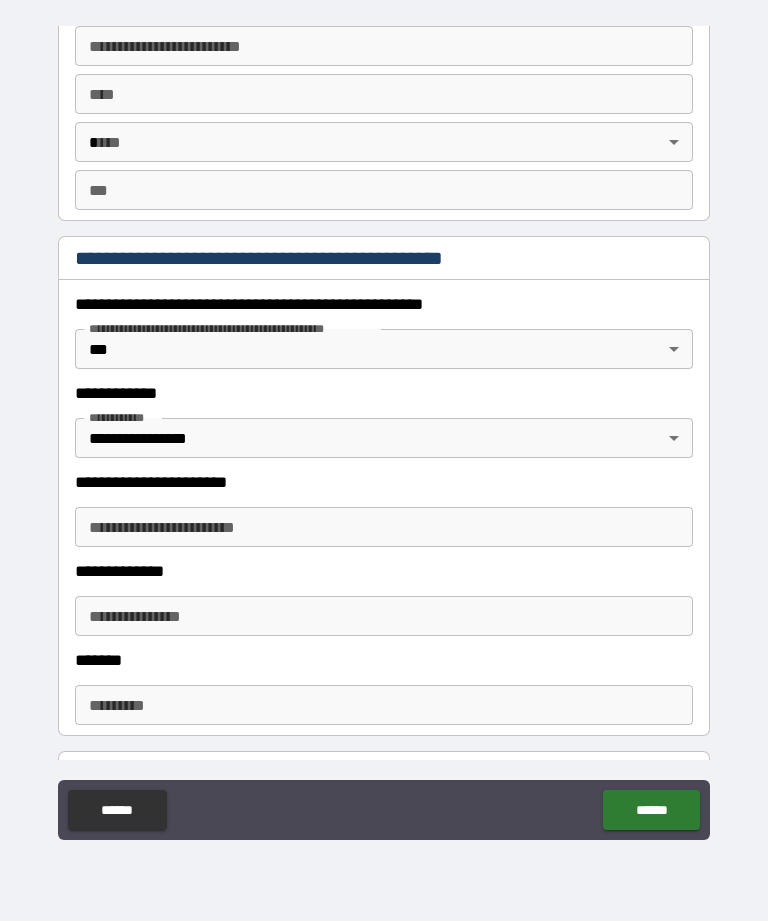 click on "**********" at bounding box center (384, 616) 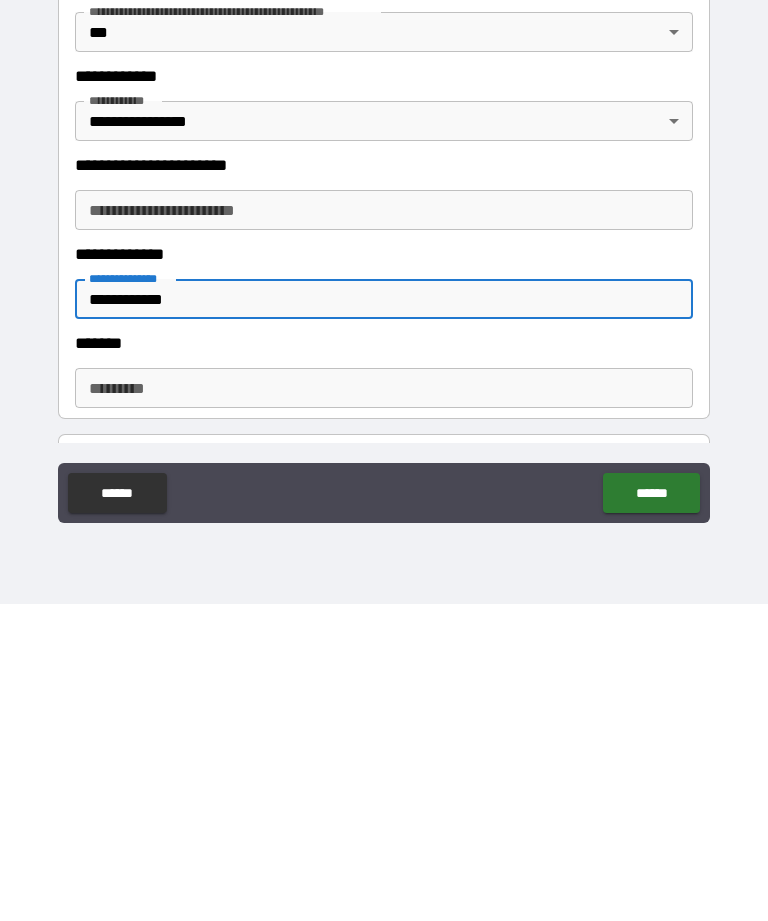 type on "**********" 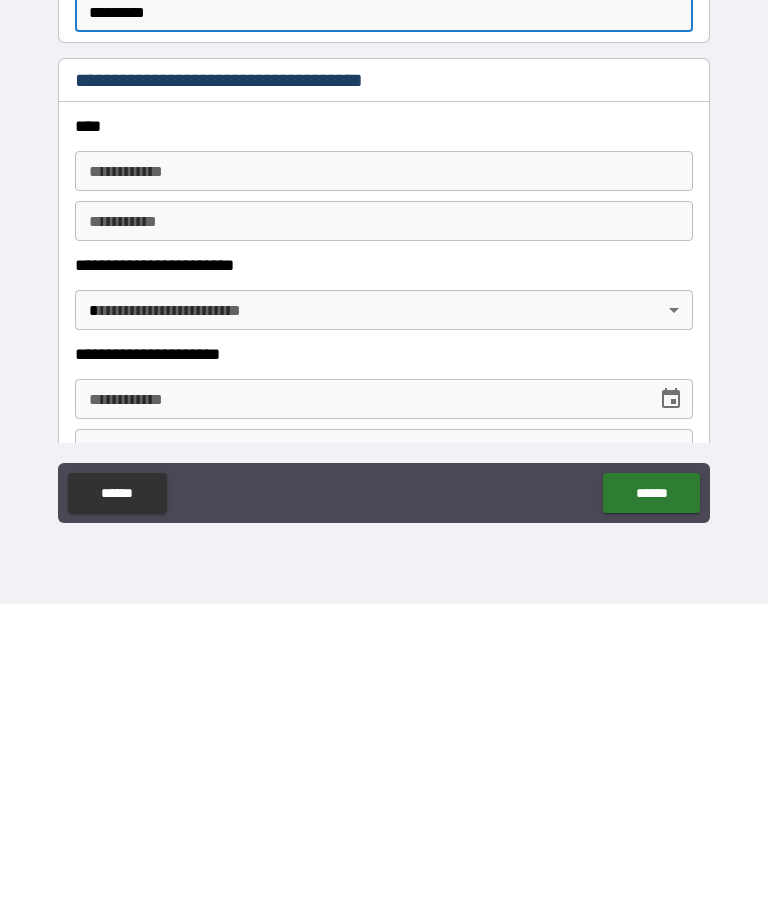 scroll, scrollTop: 2317, scrollLeft: 0, axis: vertical 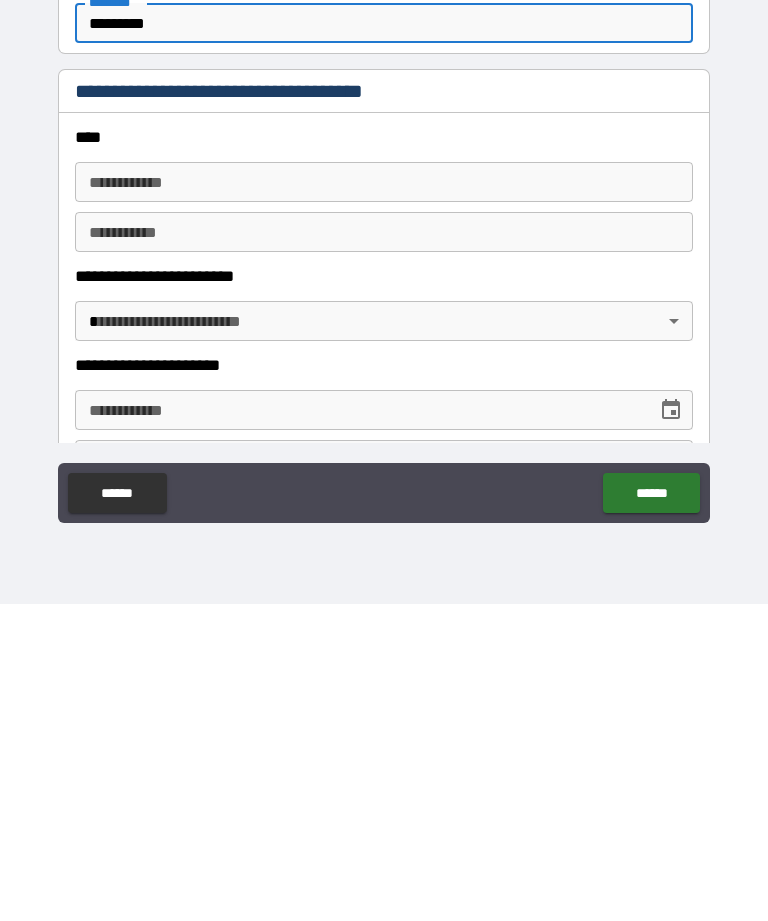 type on "*********" 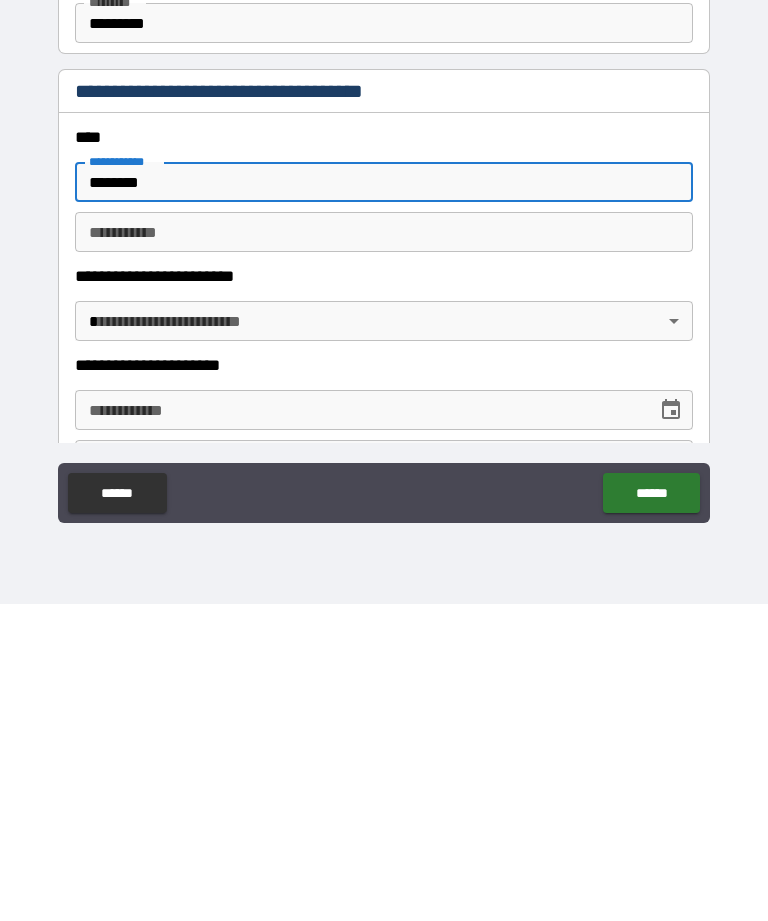 type on "*******" 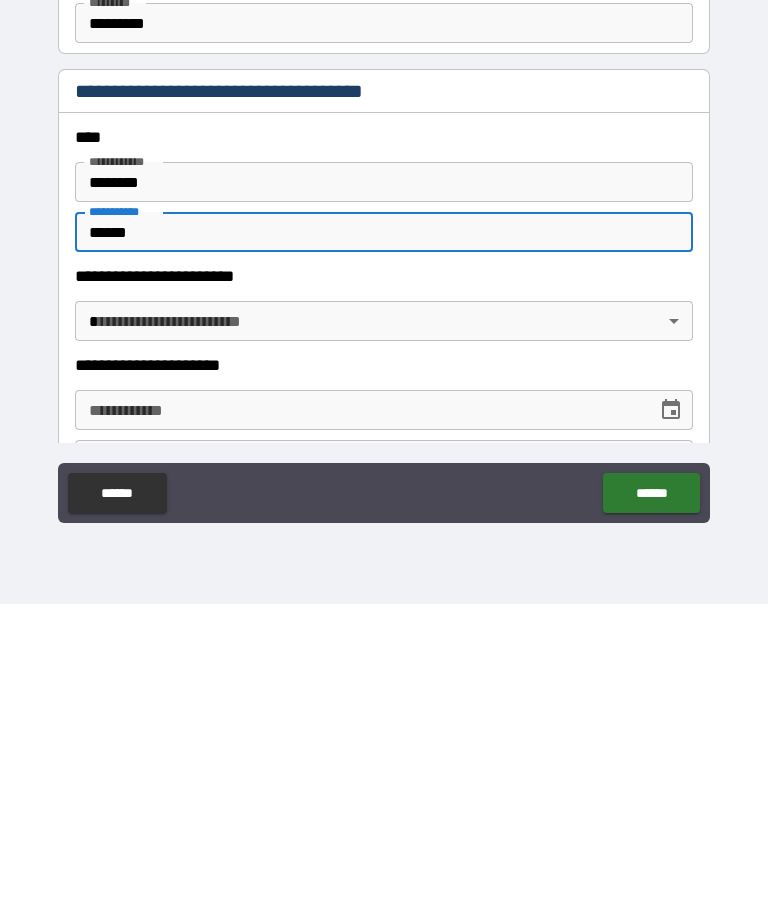 type on "******" 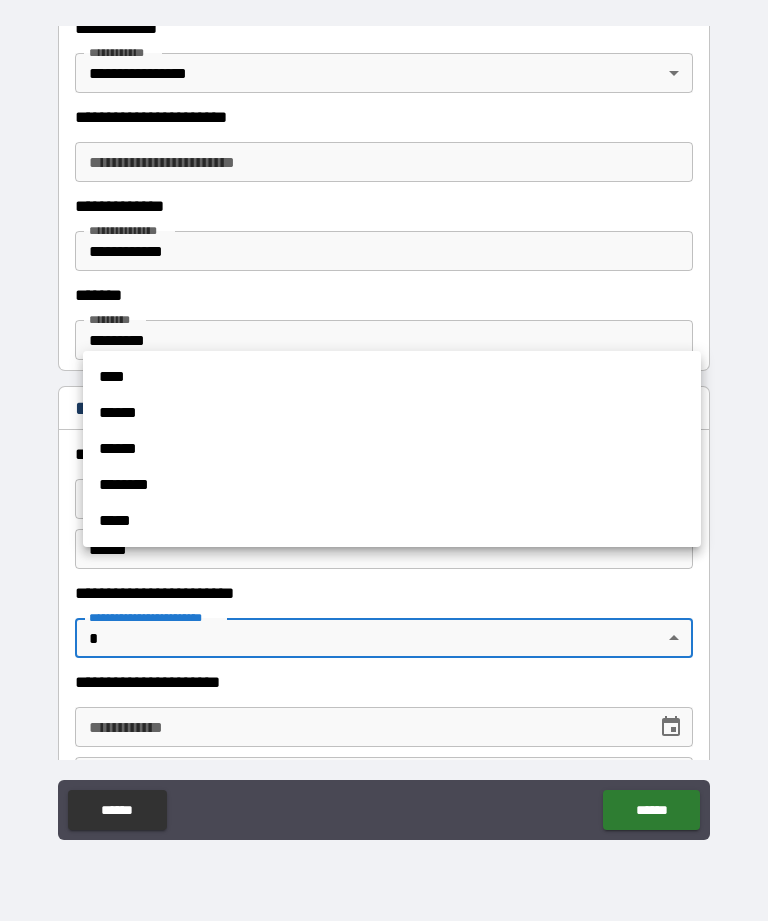 click on "****" at bounding box center [392, 377] 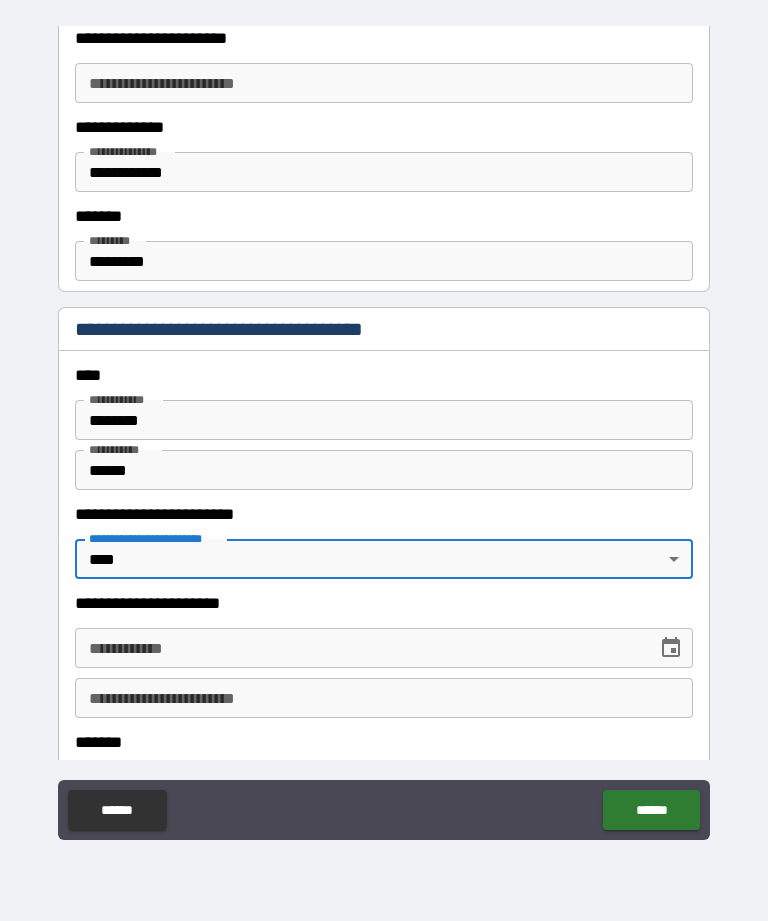 scroll, scrollTop: 2400, scrollLeft: 0, axis: vertical 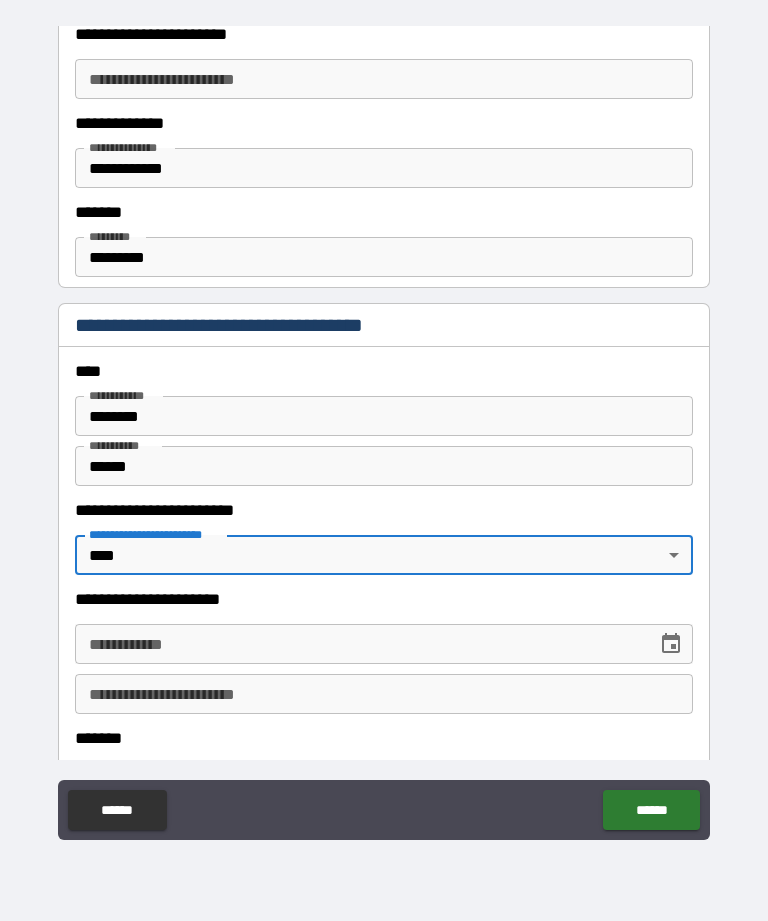 click on "**********" at bounding box center [384, 644] 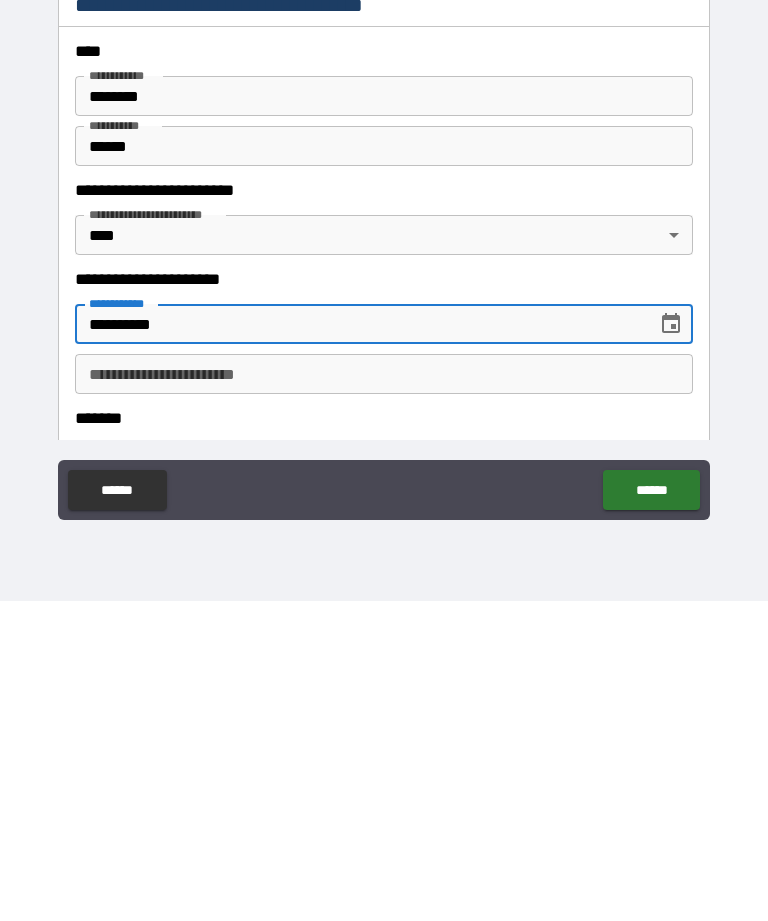 type on "**********" 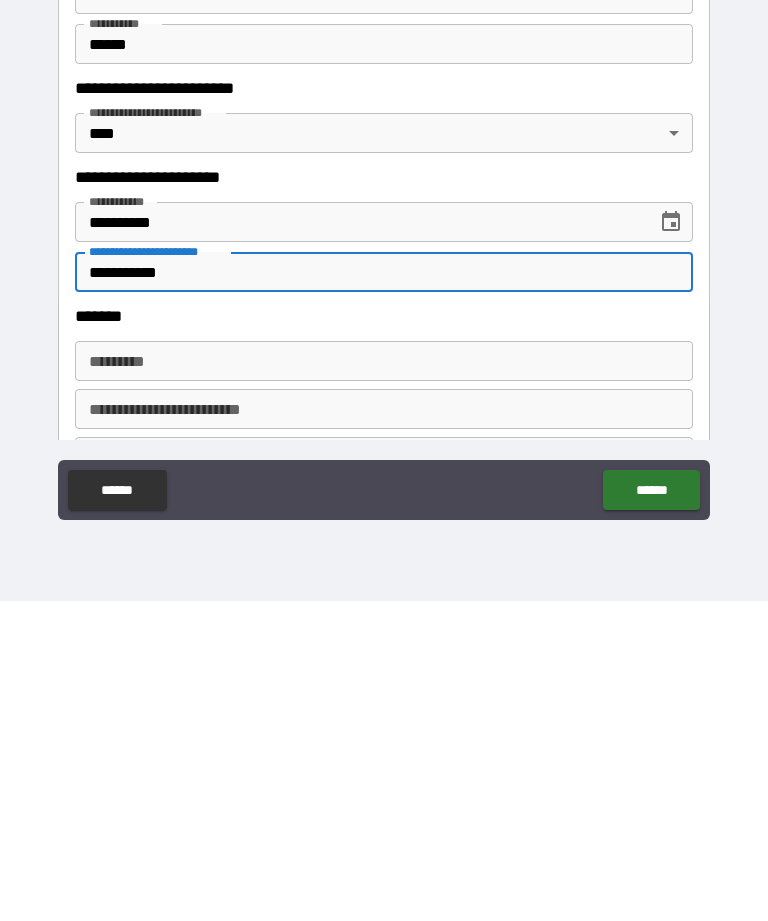scroll, scrollTop: 2529, scrollLeft: 0, axis: vertical 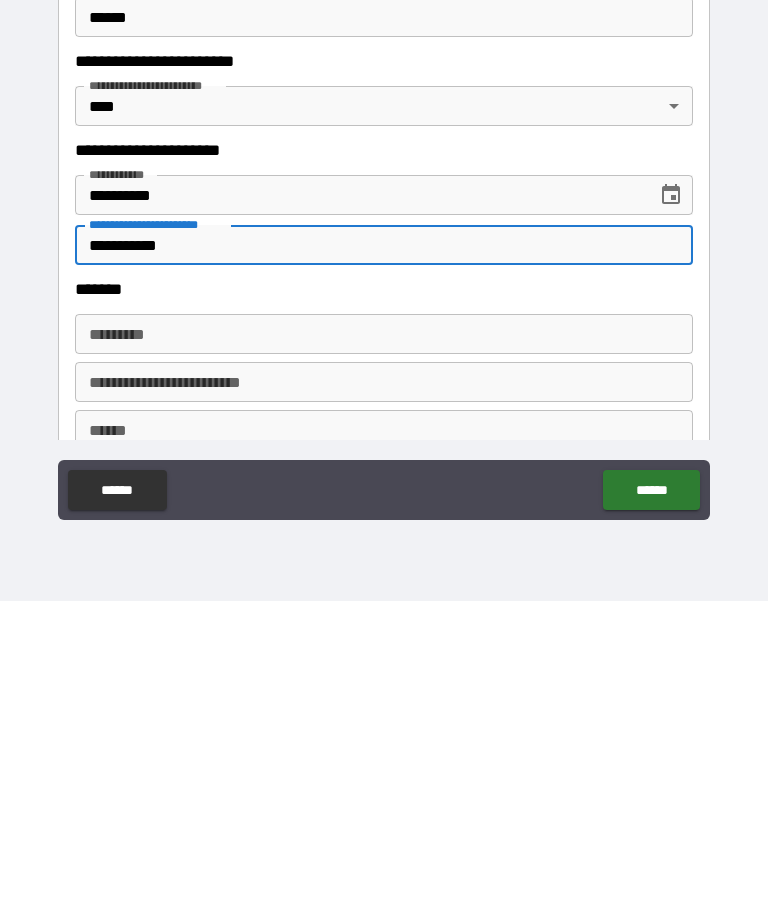 type on "**********" 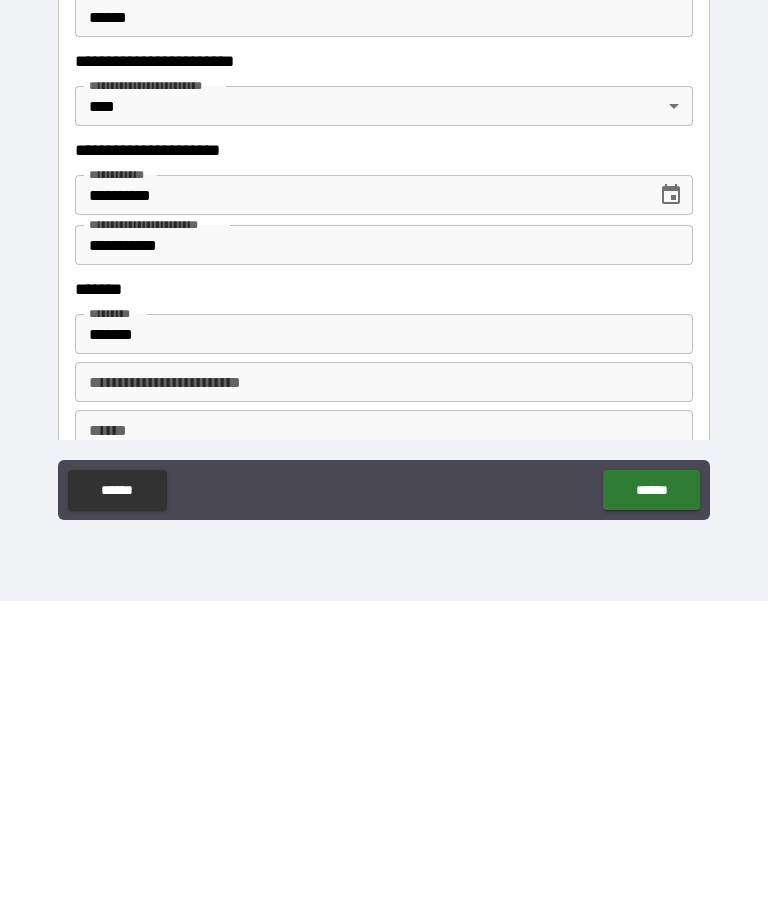 type on "**********" 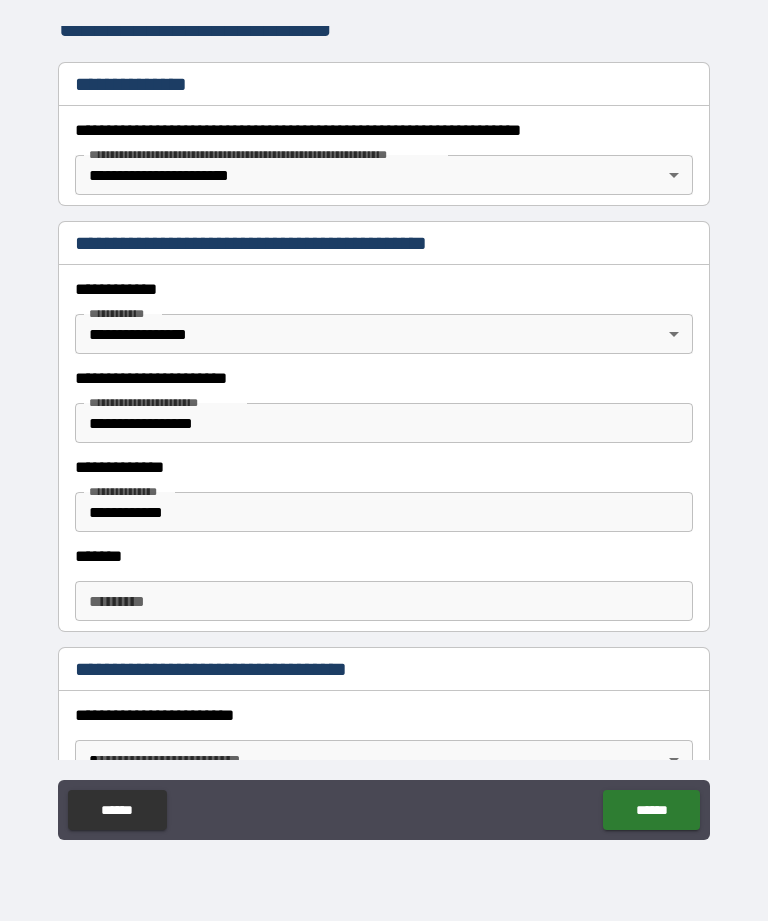 scroll, scrollTop: 292, scrollLeft: 0, axis: vertical 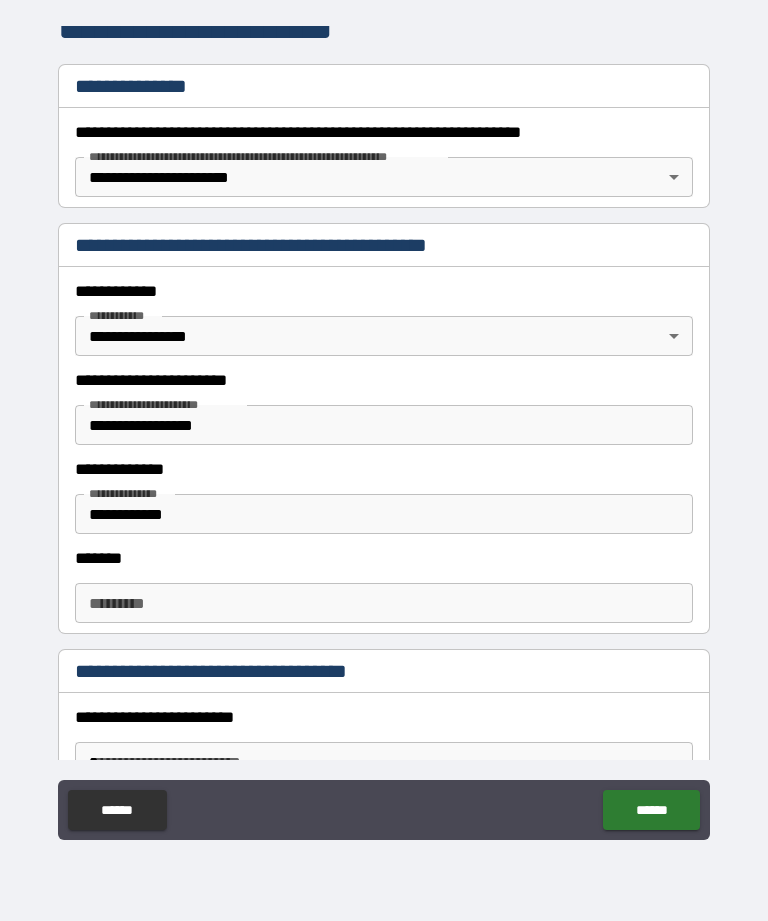 click on "**********" at bounding box center [164, 404] 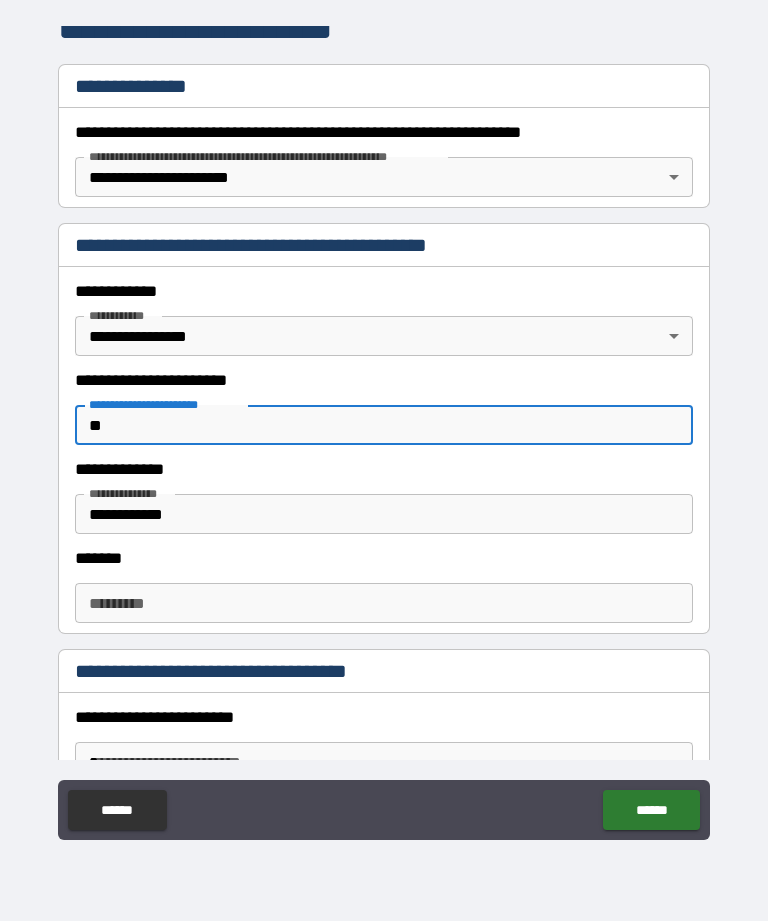 type on "*" 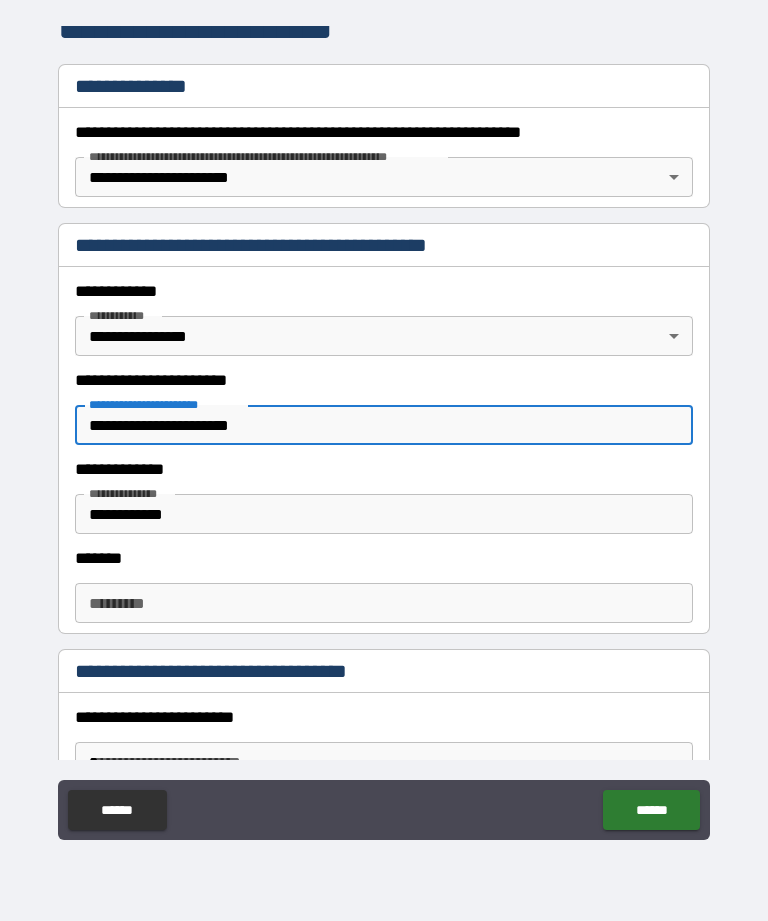 type on "**********" 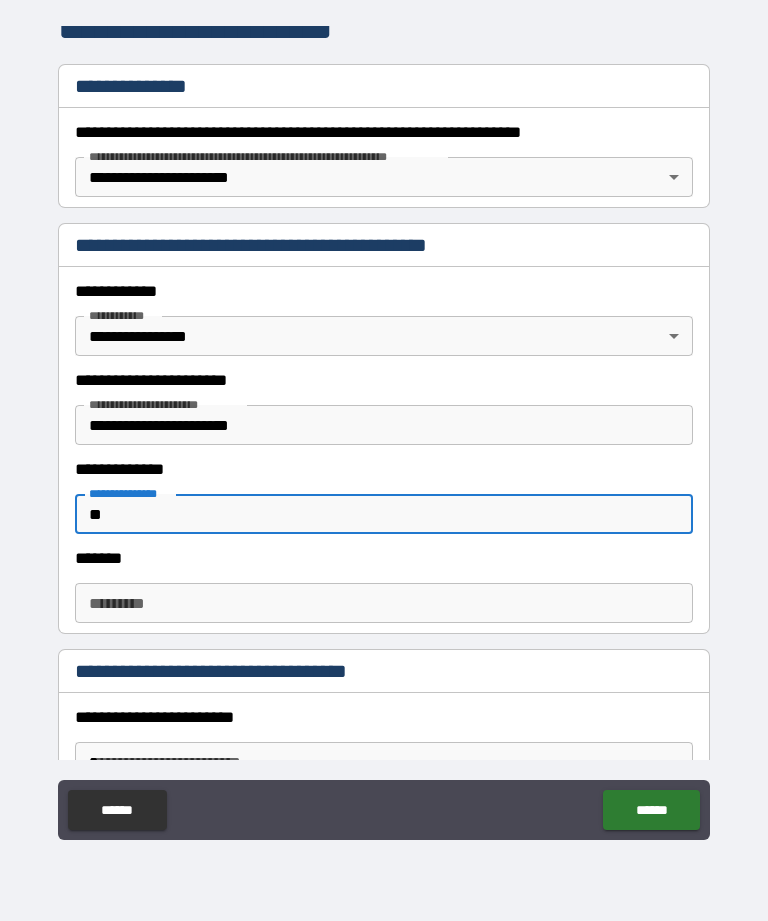 type on "*" 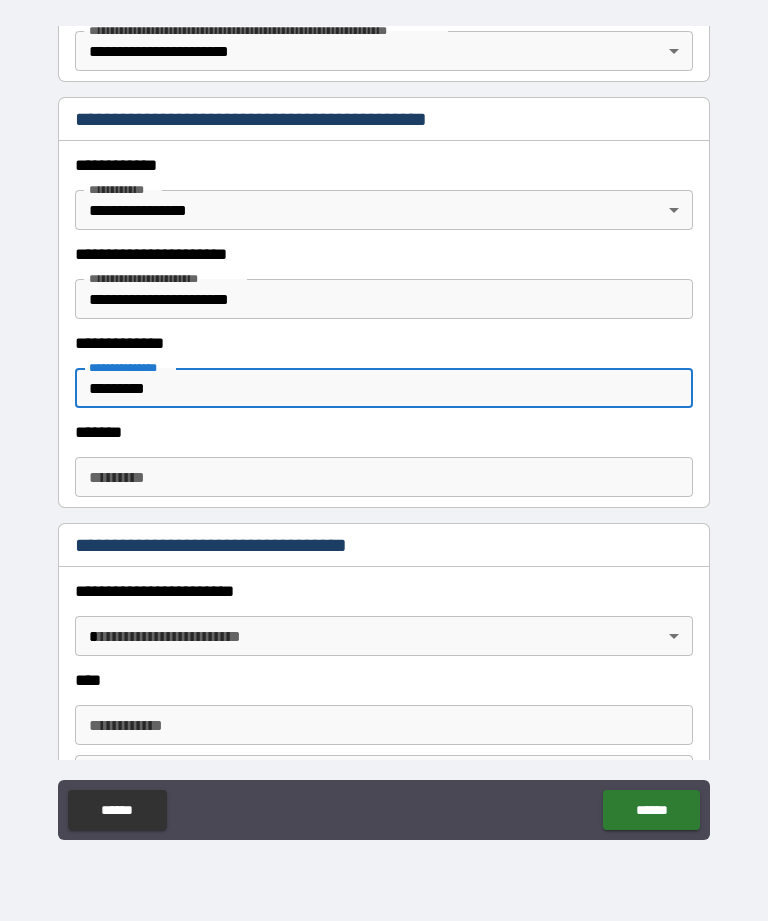 scroll, scrollTop: 416, scrollLeft: 0, axis: vertical 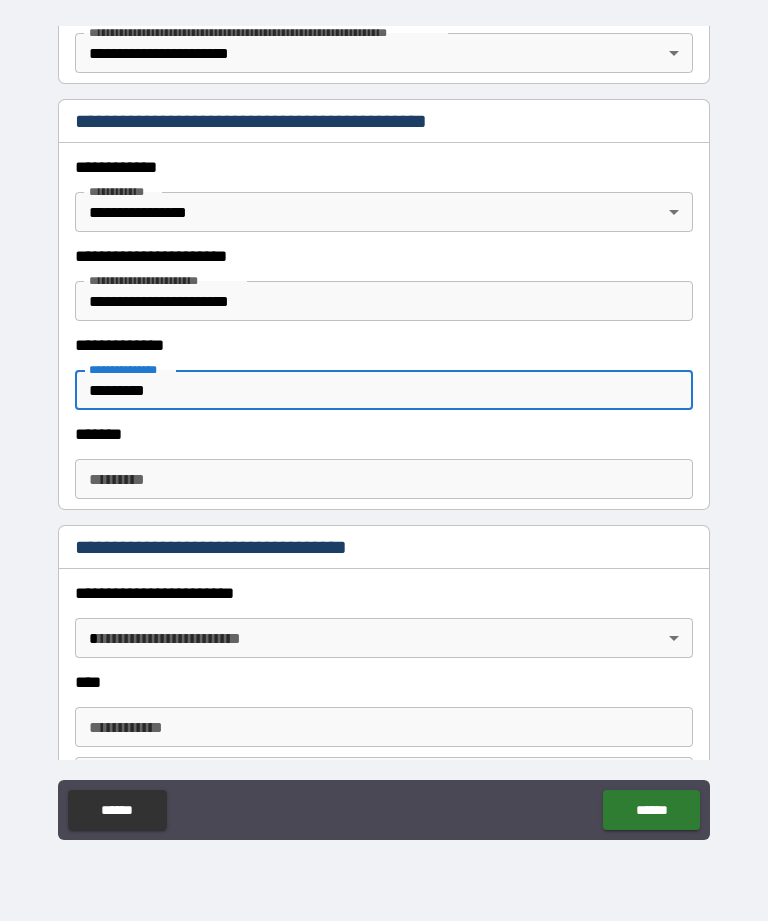 type on "*********" 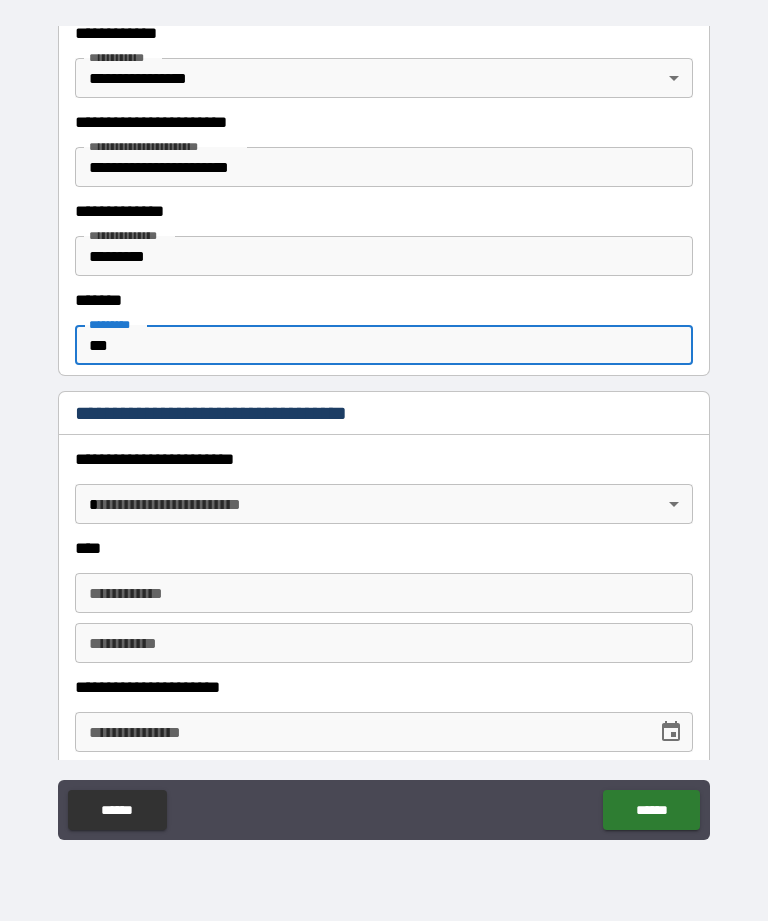 scroll, scrollTop: 569, scrollLeft: 0, axis: vertical 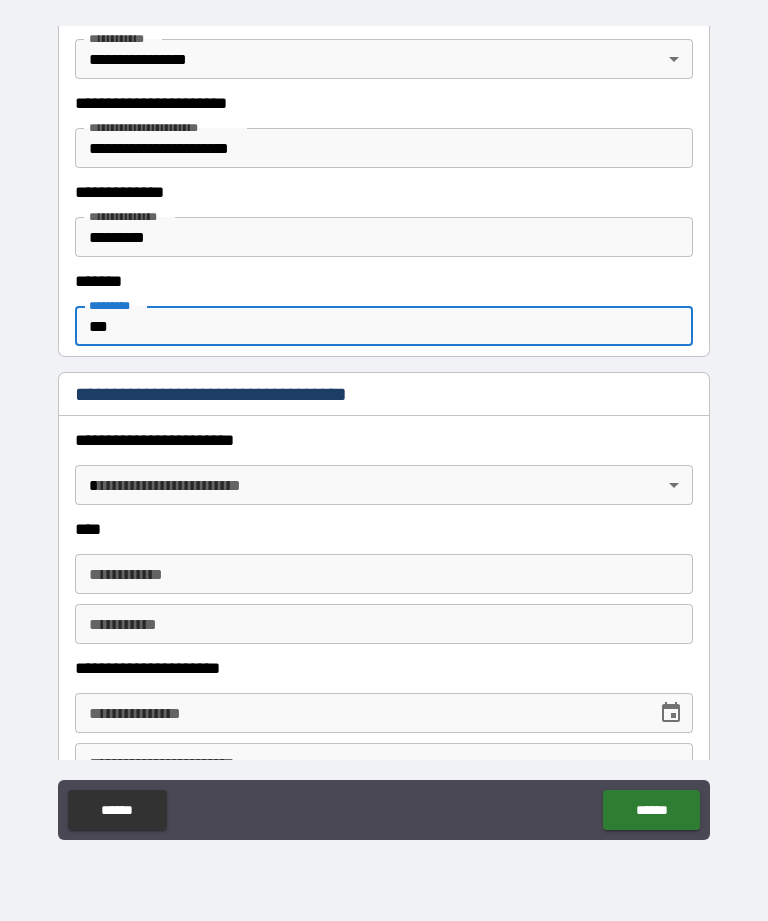 type on "***" 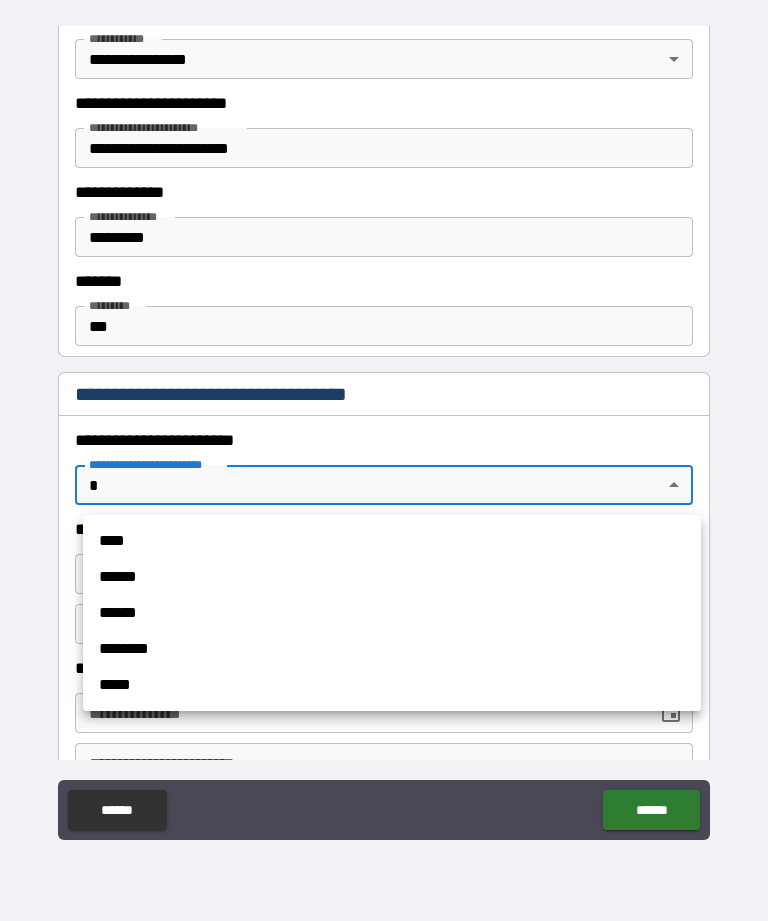 click on "****" at bounding box center [392, 541] 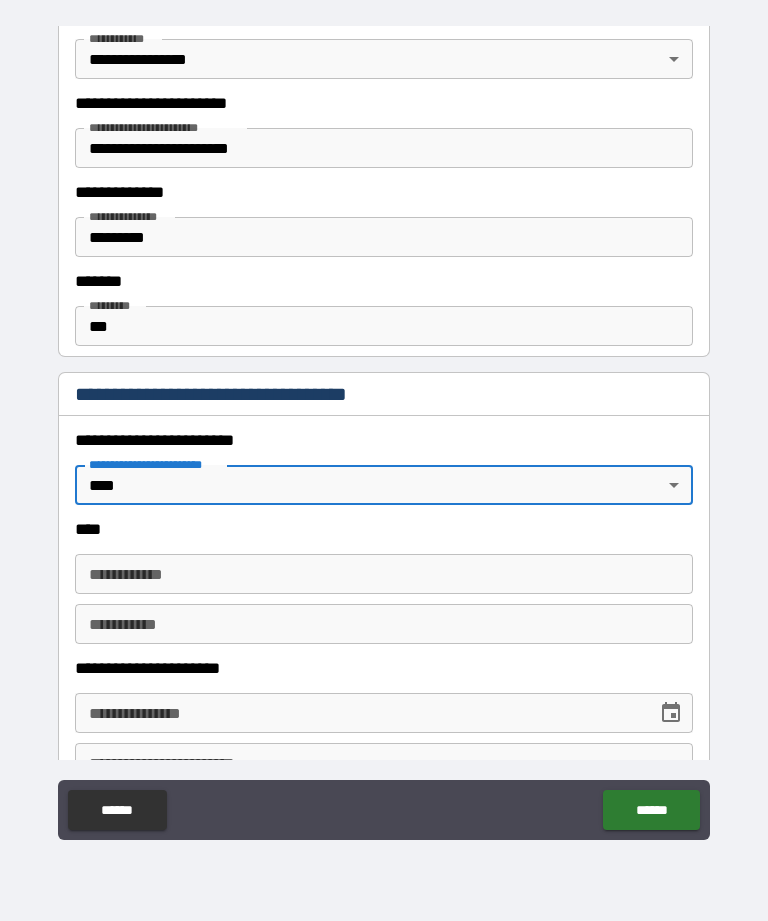 type on "*" 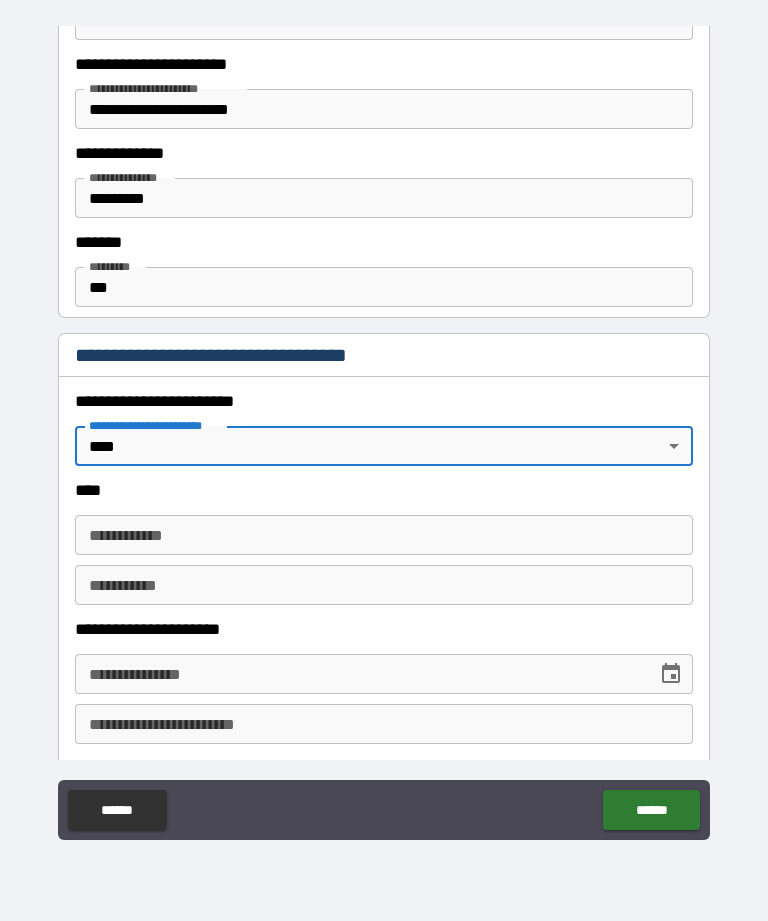 scroll, scrollTop: 612, scrollLeft: 0, axis: vertical 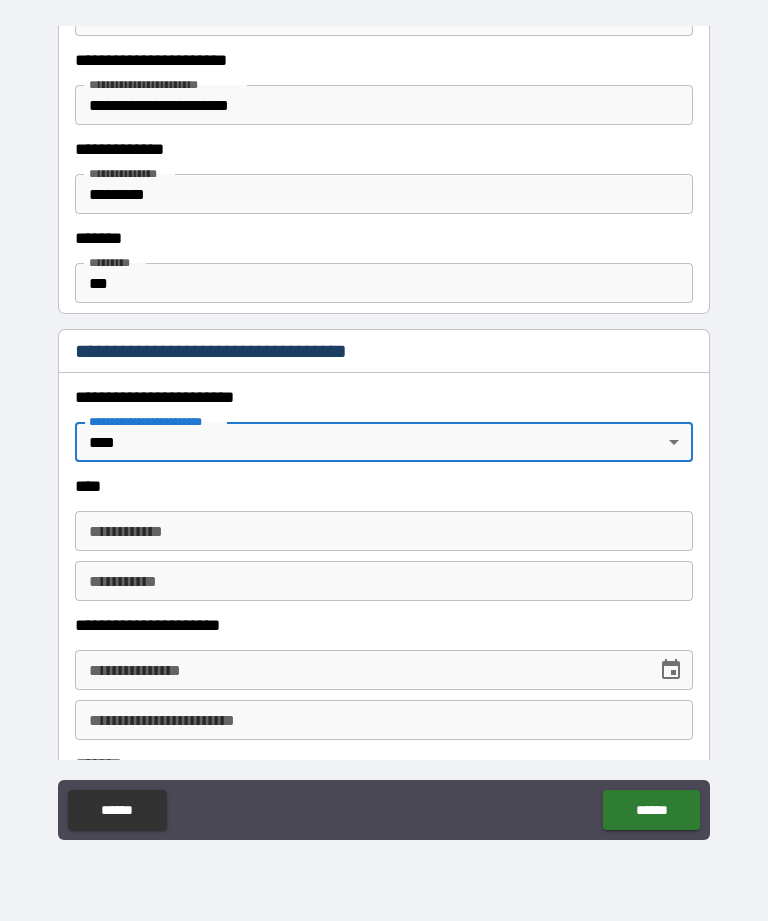click on "**********" at bounding box center [384, 531] 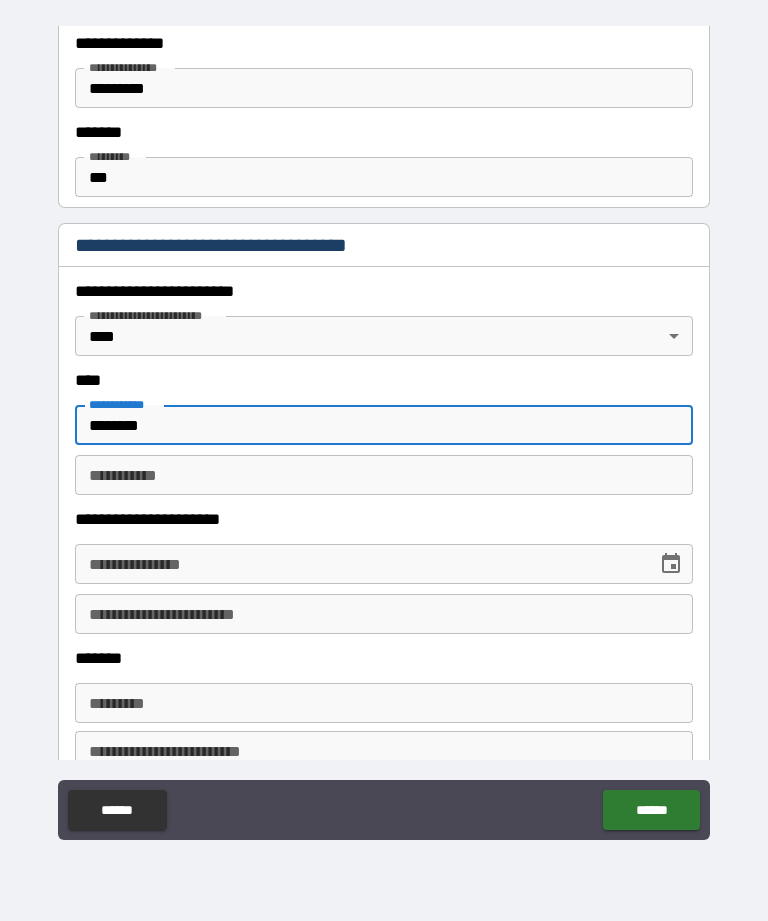 scroll, scrollTop: 730, scrollLeft: 0, axis: vertical 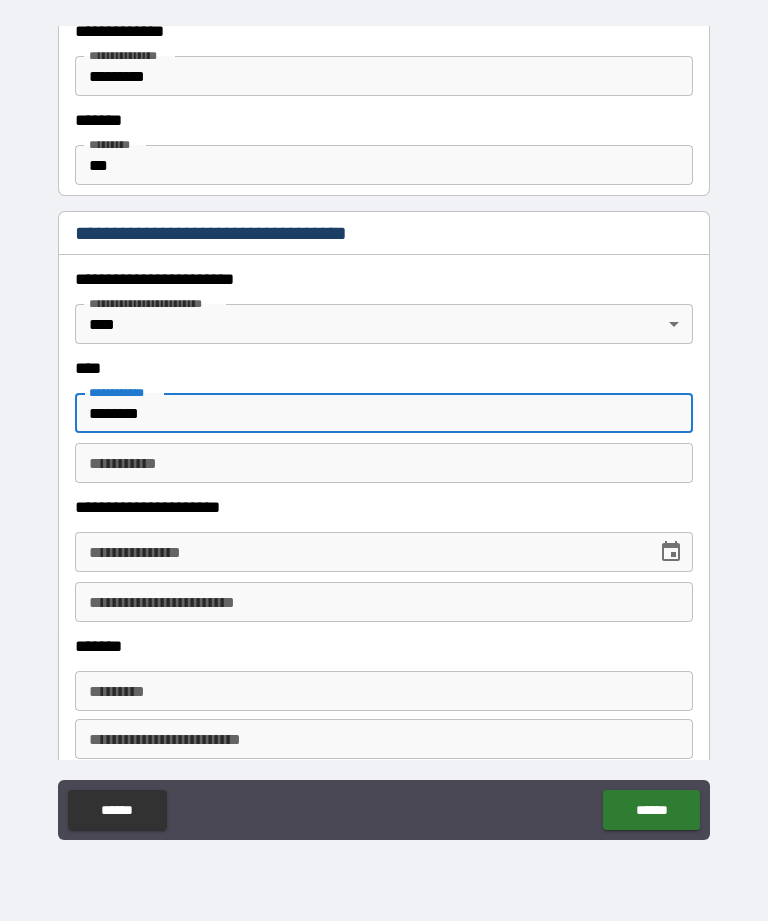 type on "*******" 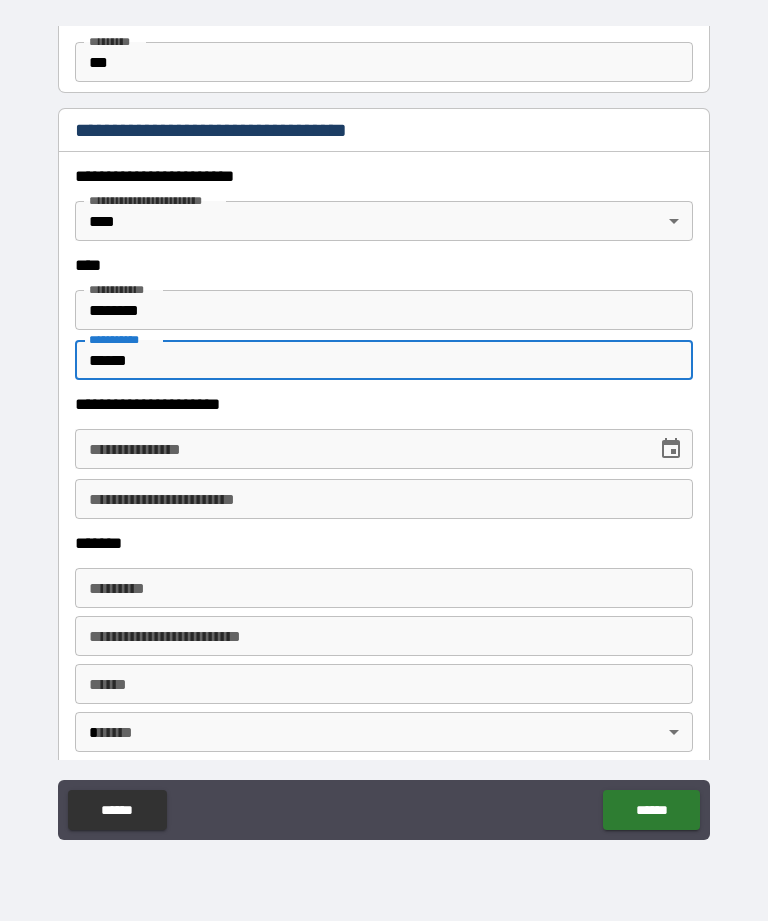 scroll, scrollTop: 835, scrollLeft: 0, axis: vertical 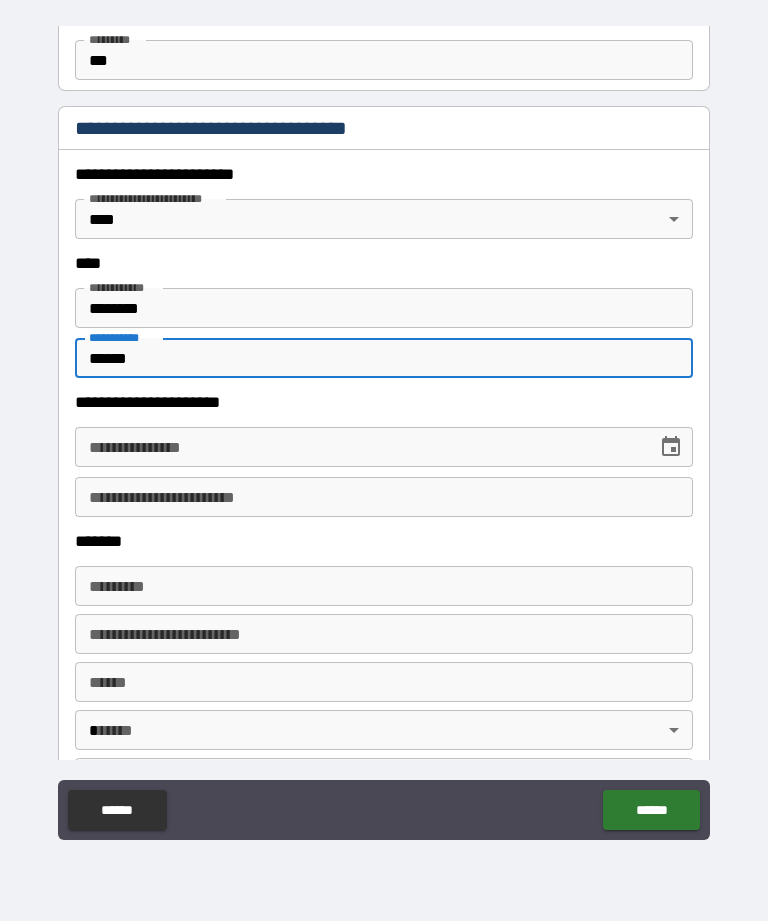 type on "******" 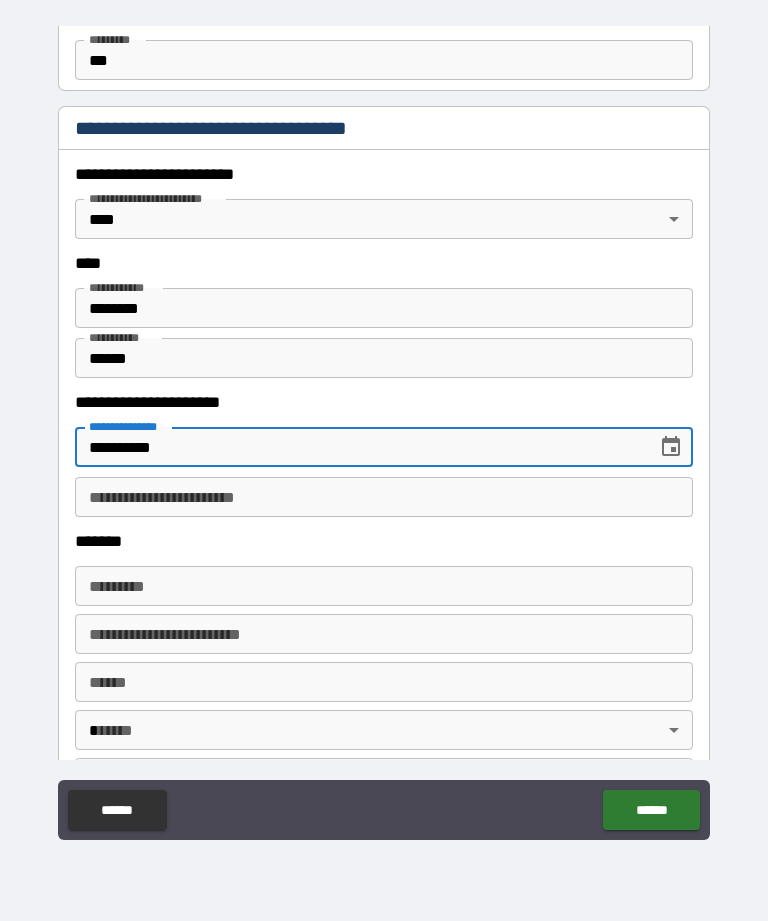 type on "**********" 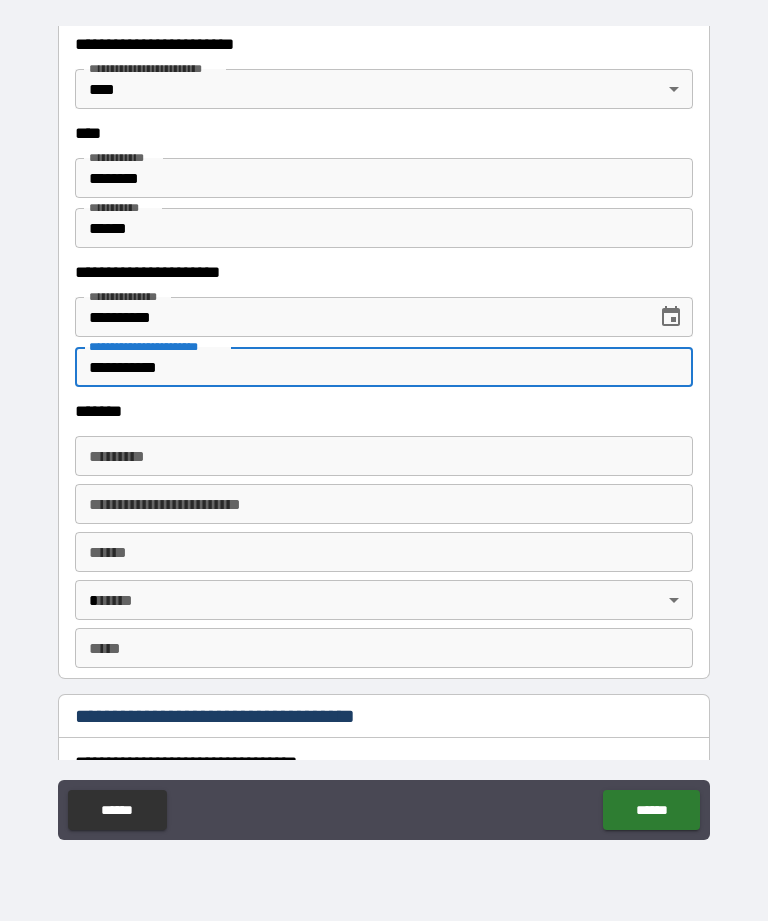 scroll, scrollTop: 981, scrollLeft: 0, axis: vertical 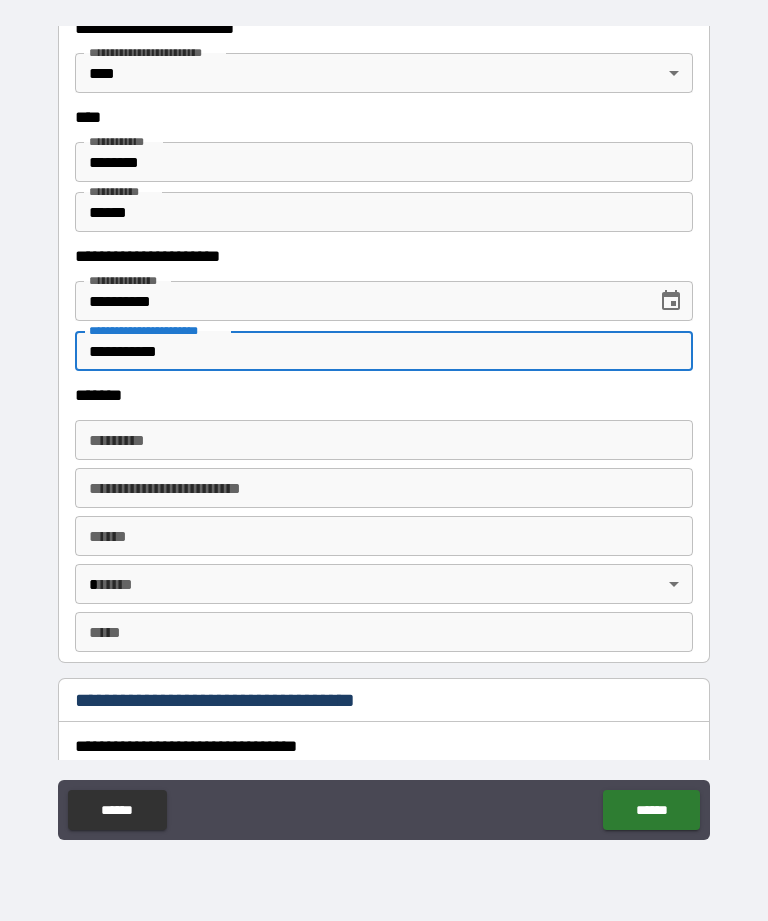 type on "**********" 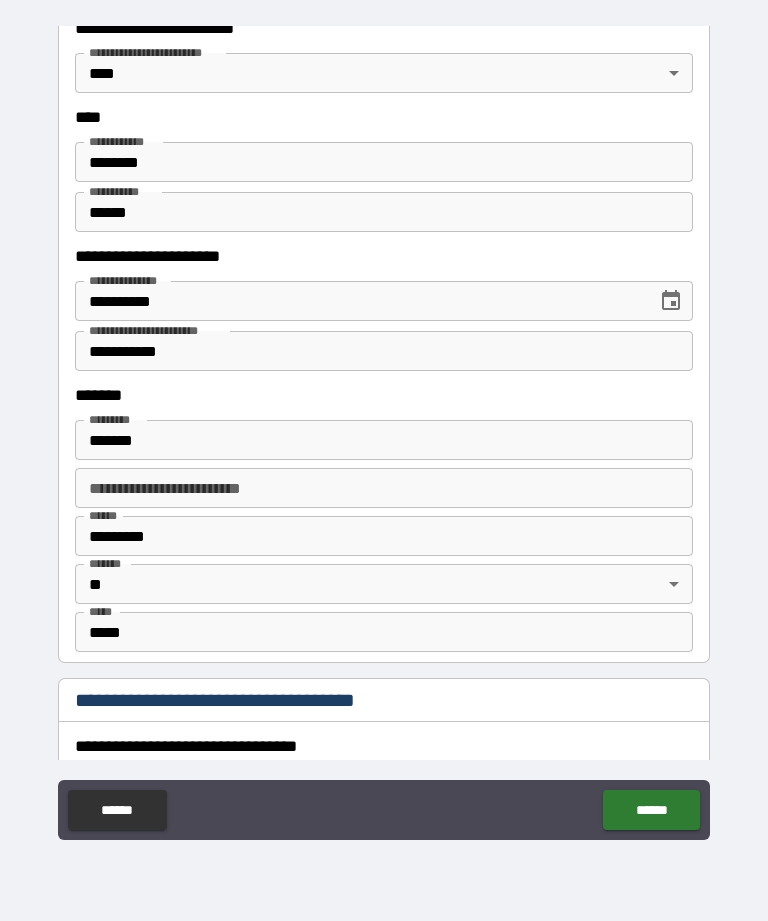 type on "**********" 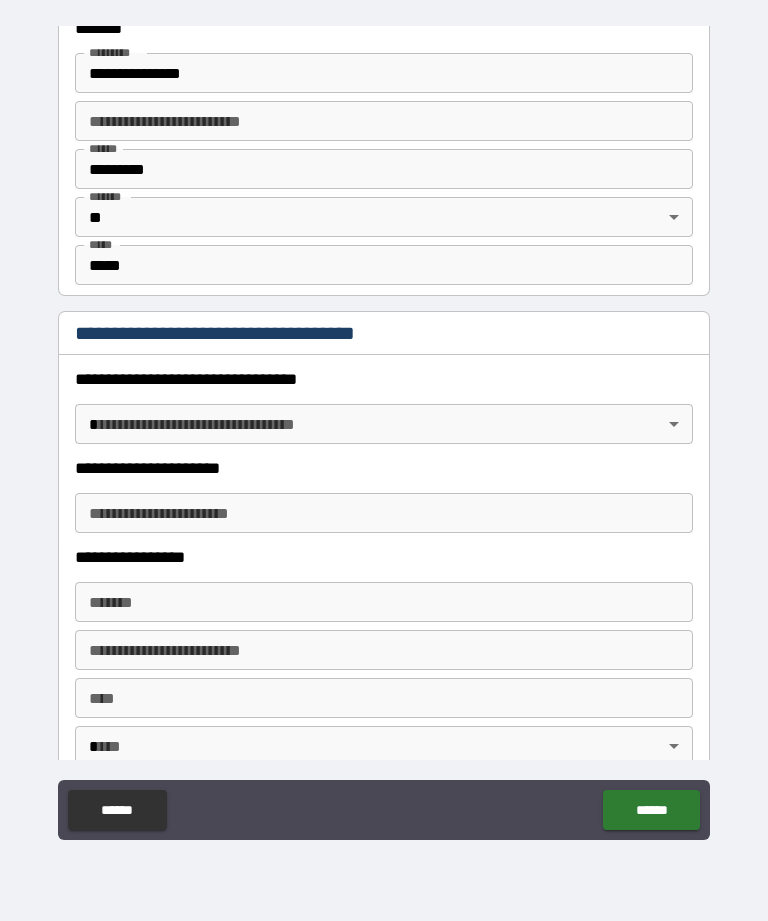 scroll, scrollTop: 1350, scrollLeft: 0, axis: vertical 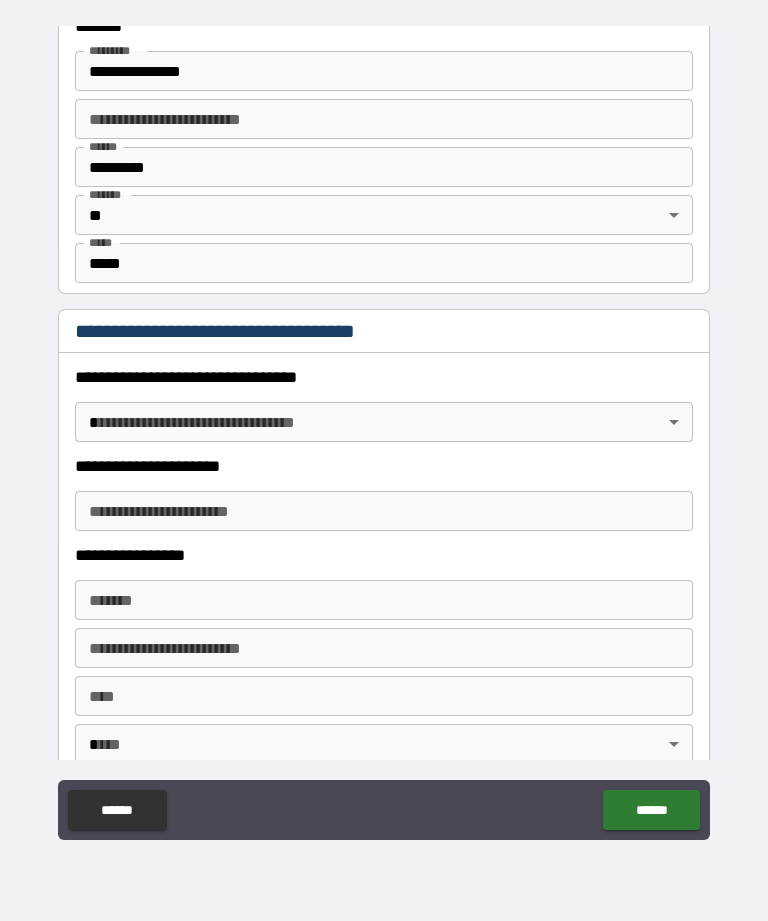 click on "**********" at bounding box center (384, 428) 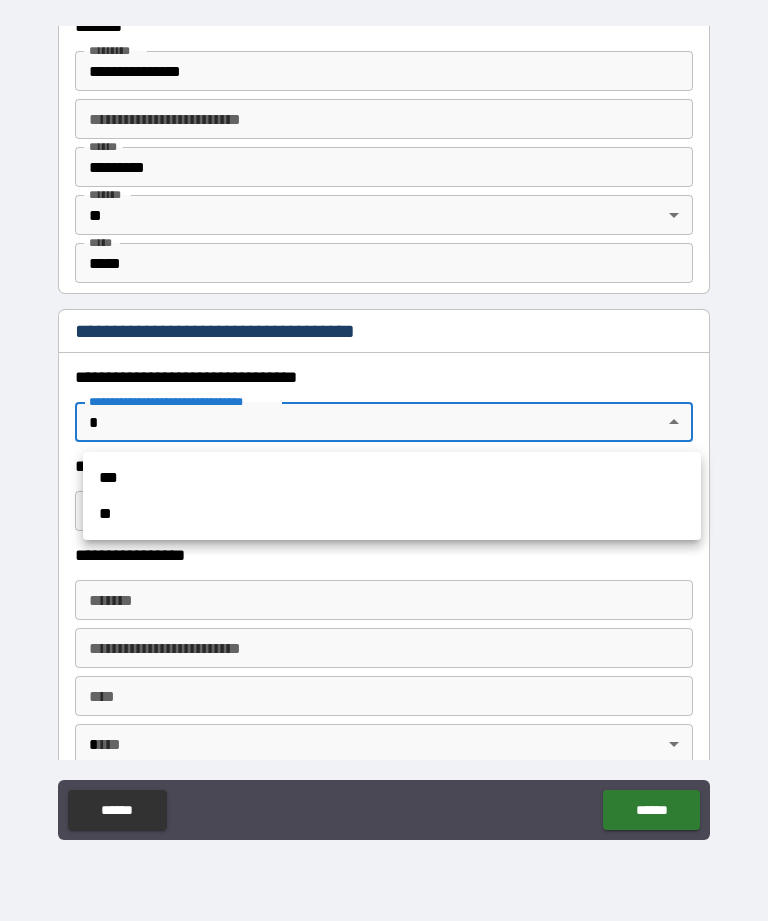 click at bounding box center [384, 460] 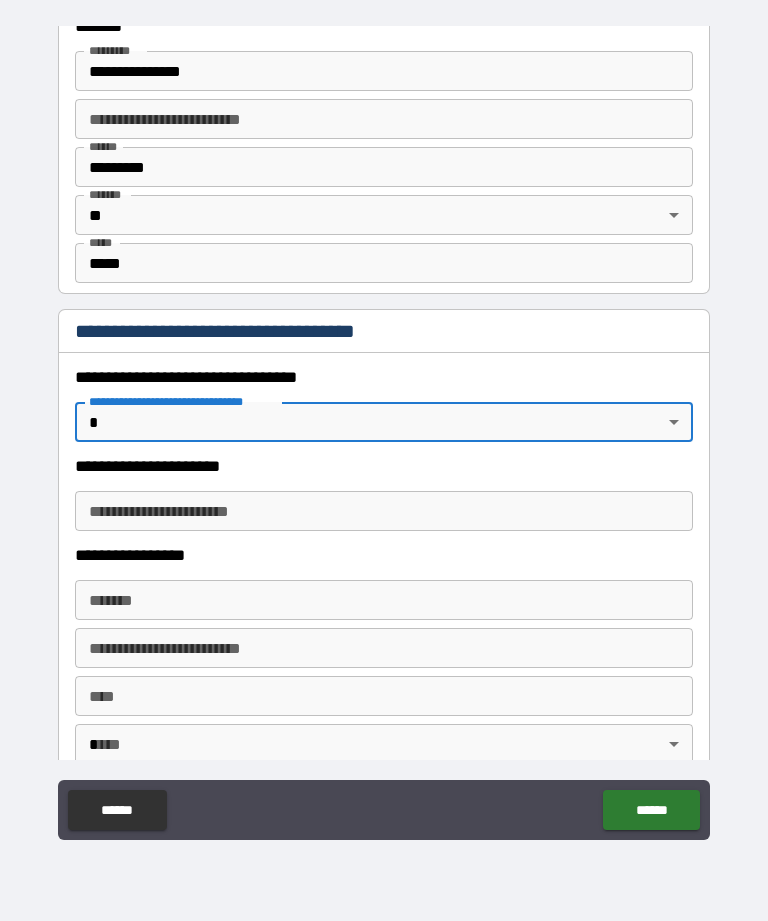 click on "**********" at bounding box center (384, 428) 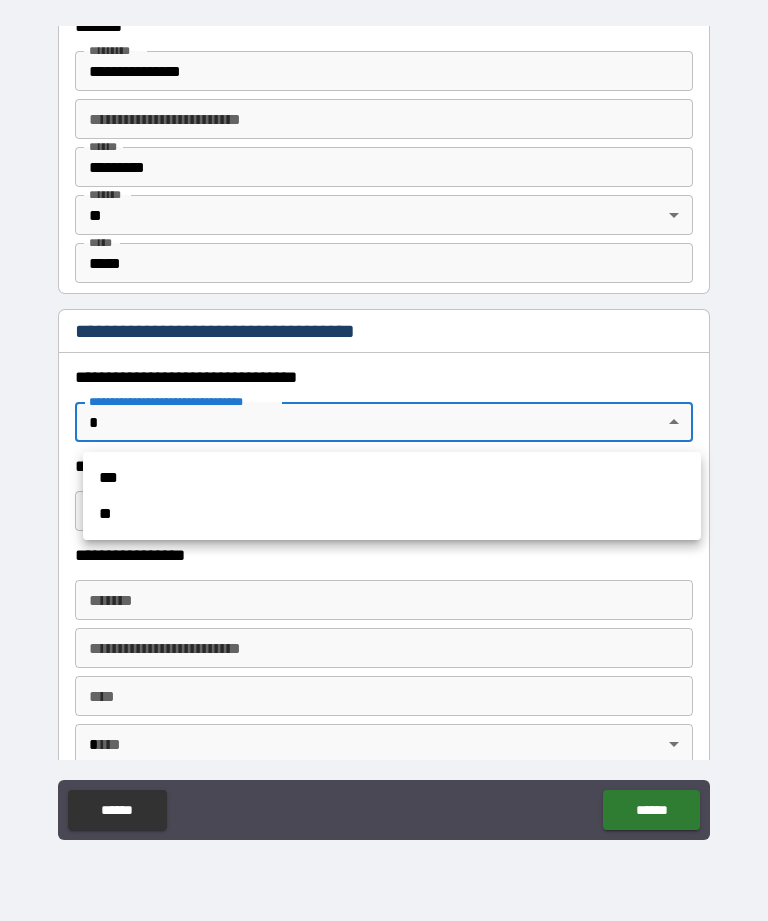 click on "***" at bounding box center [392, 478] 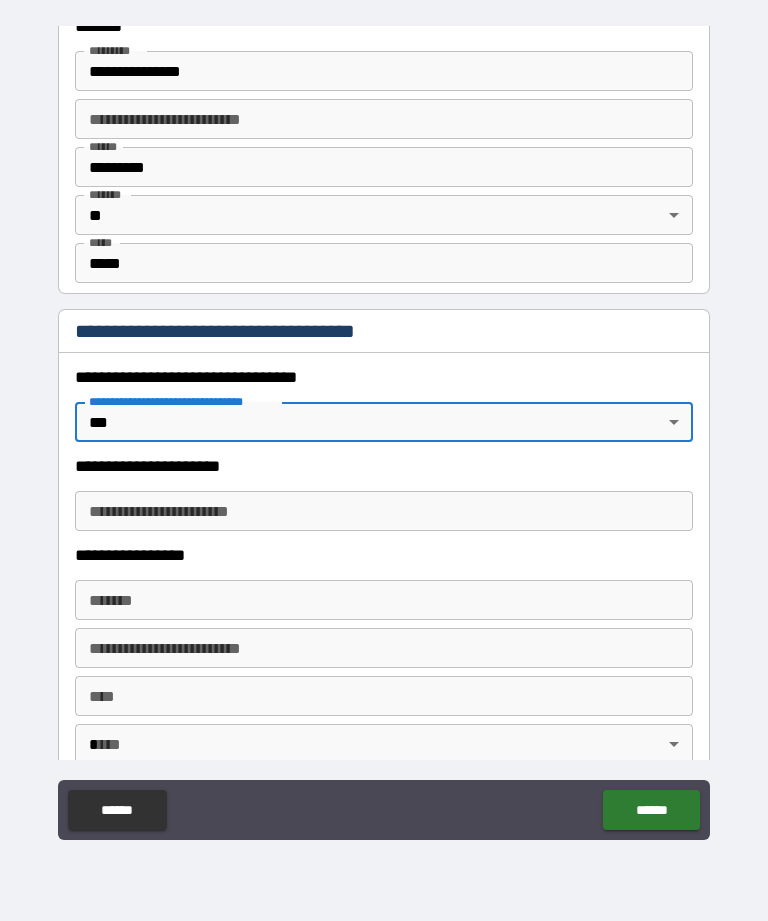 type on "*" 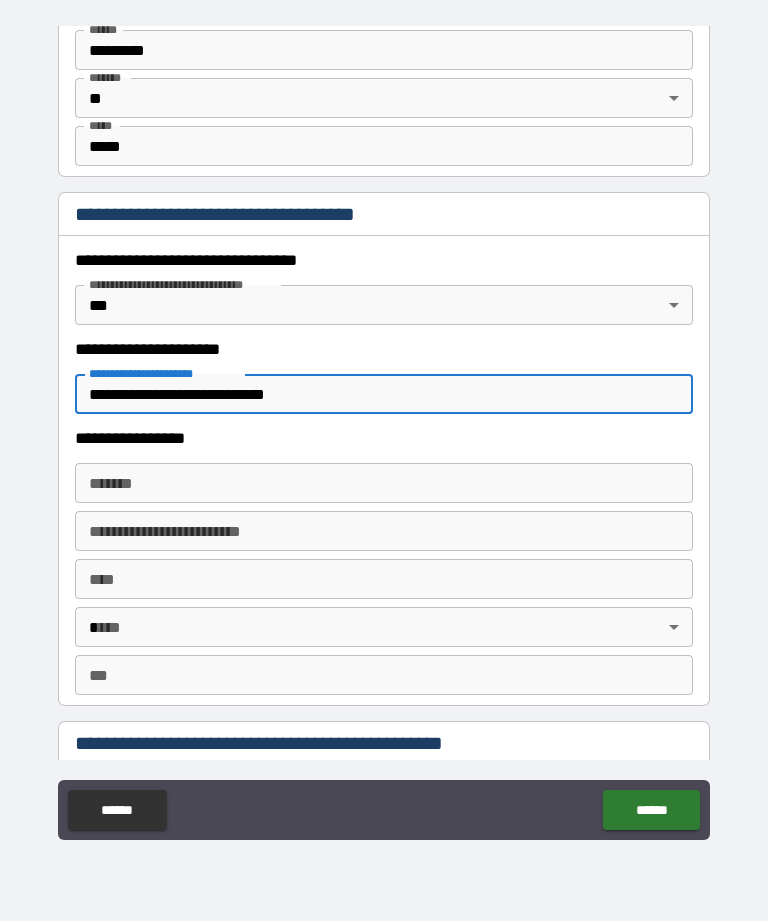 scroll, scrollTop: 1468, scrollLeft: 0, axis: vertical 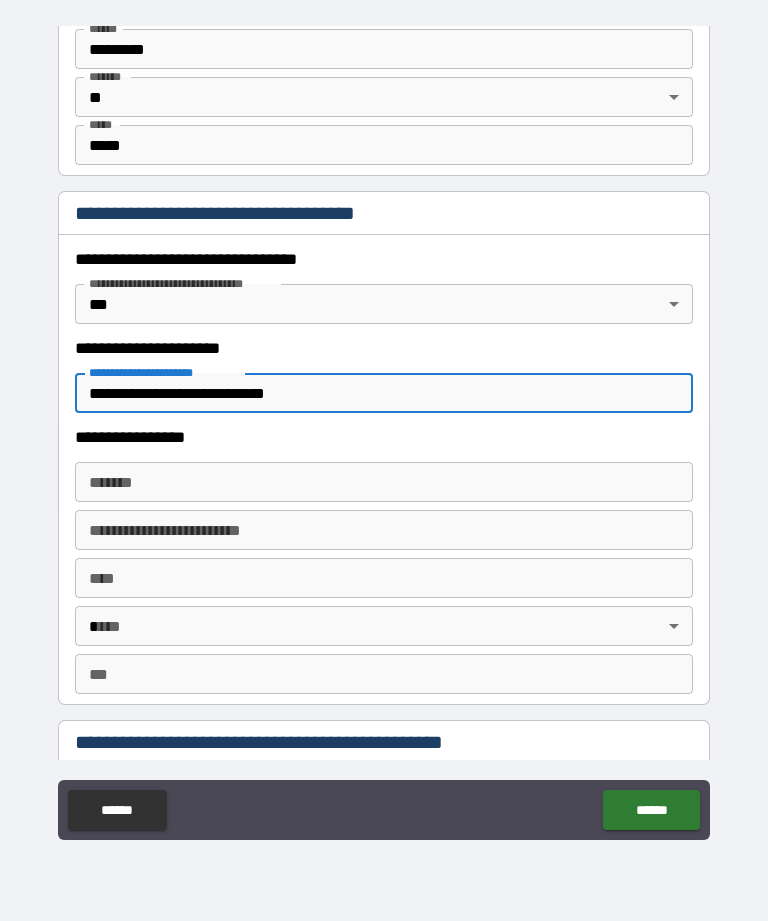 type on "**********" 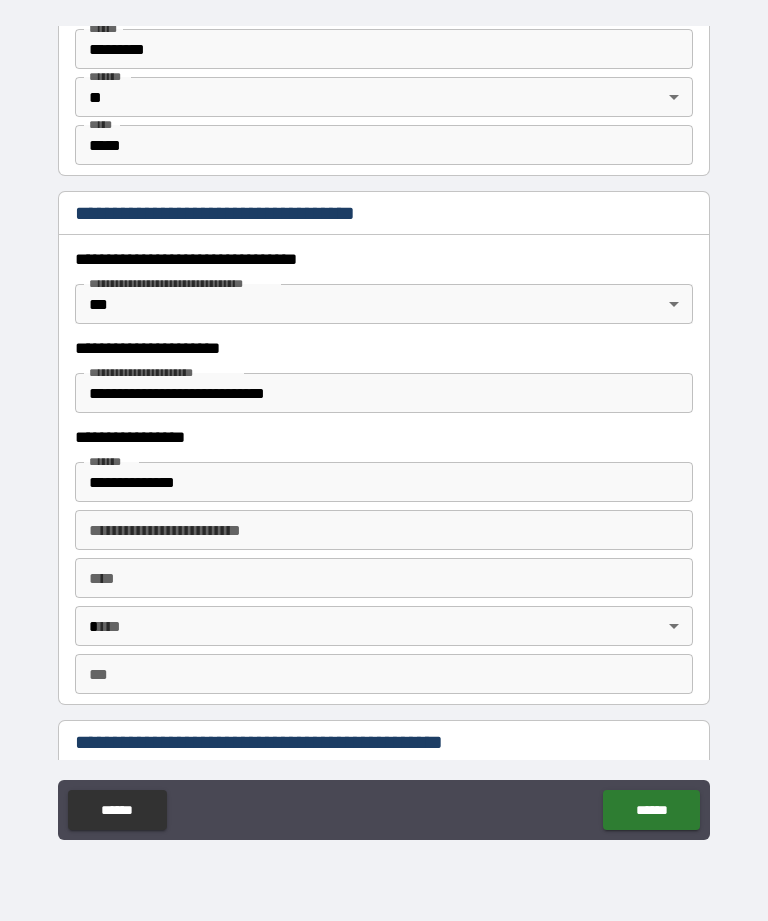 type on "**********" 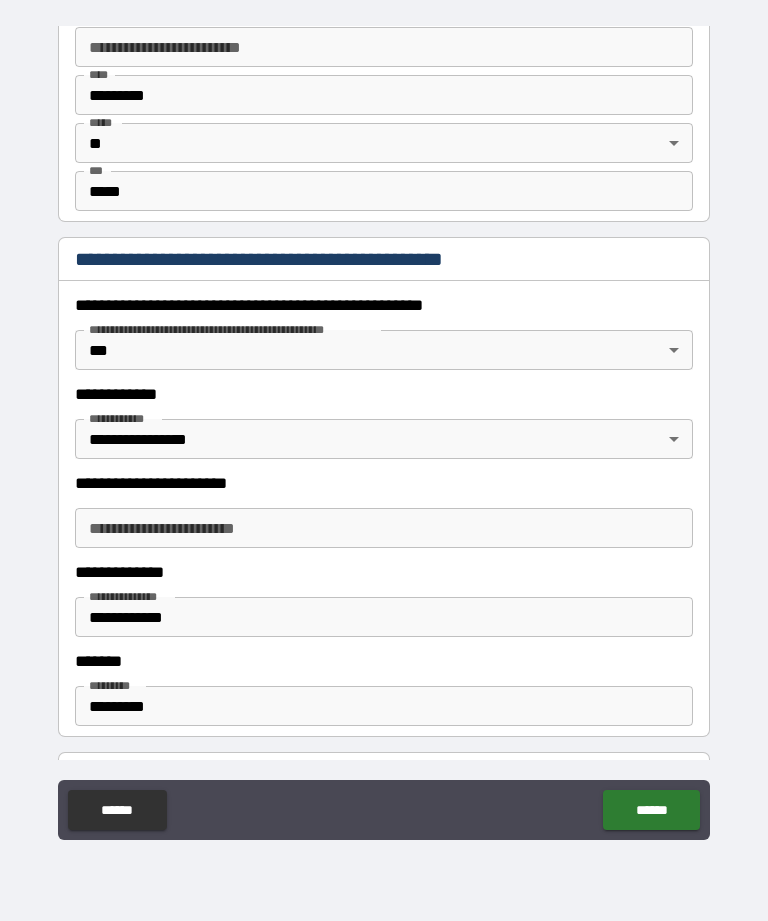 scroll, scrollTop: 1943, scrollLeft: 0, axis: vertical 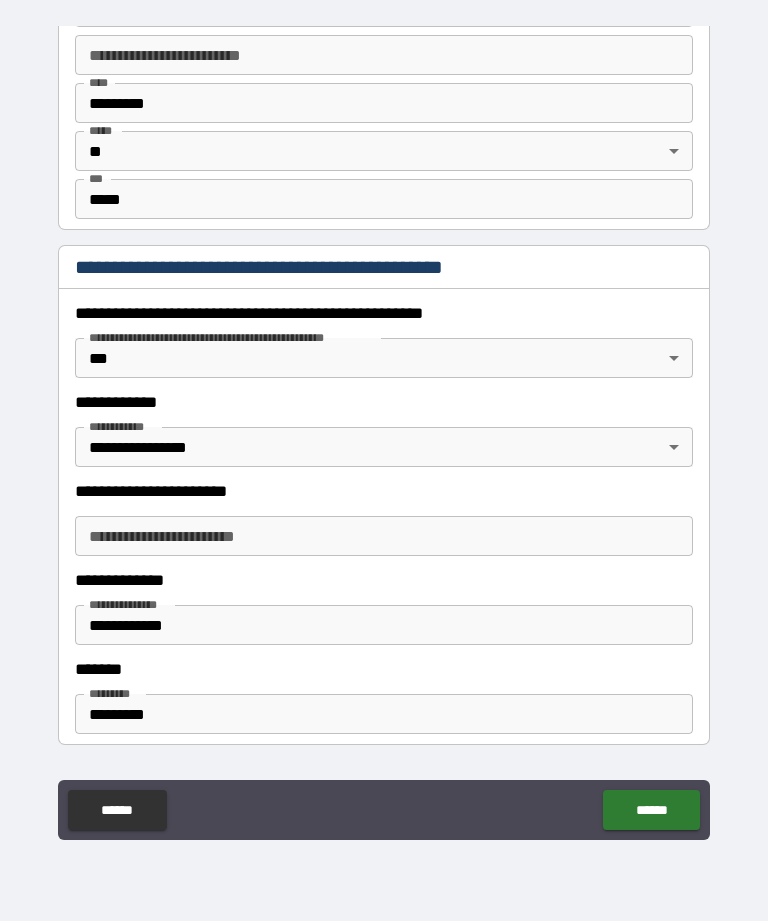 click on "**********" at bounding box center (384, 536) 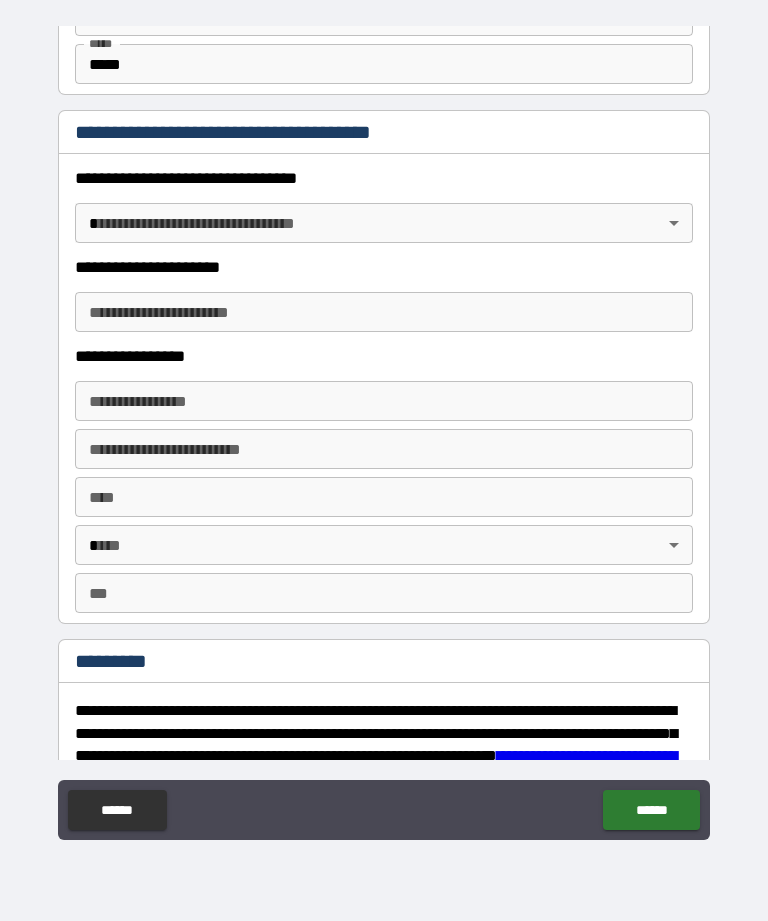 scroll, scrollTop: 3308, scrollLeft: 0, axis: vertical 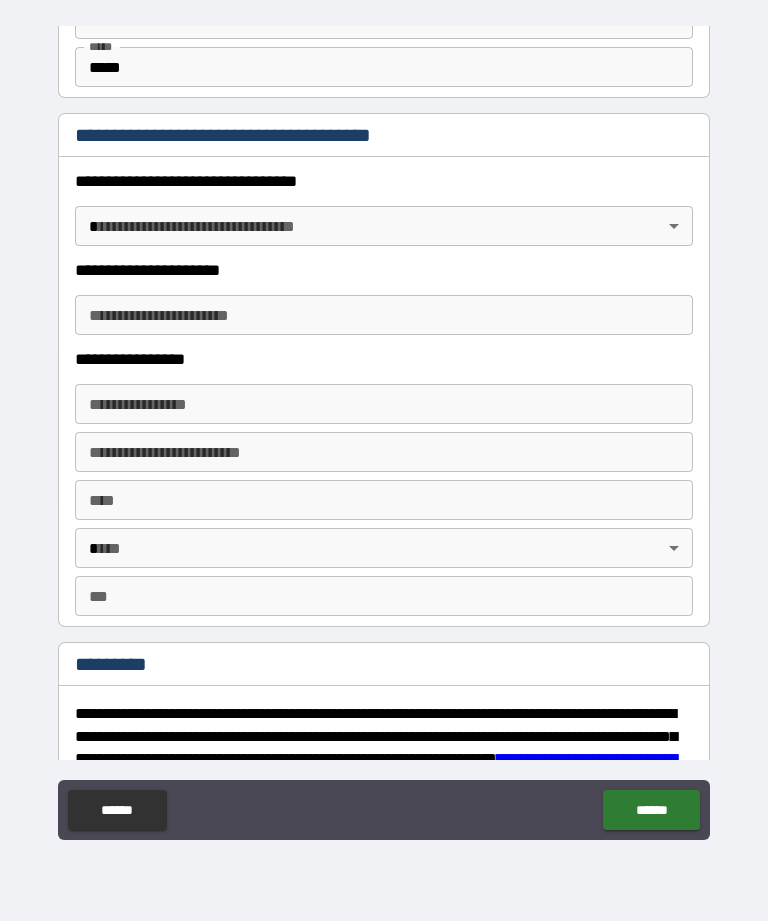 type on "**********" 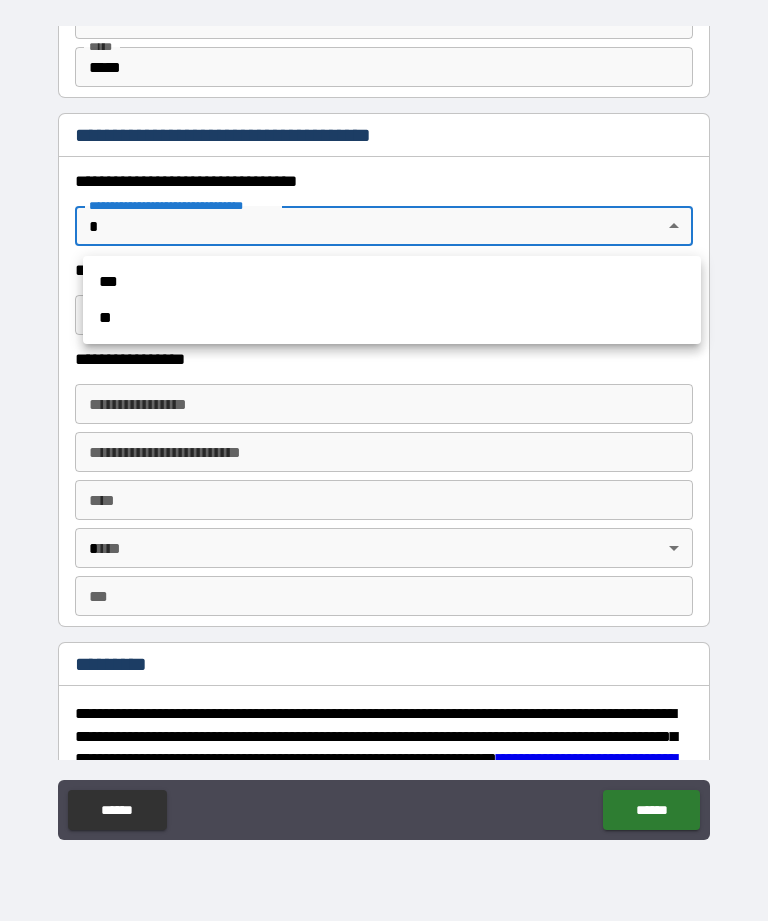 click on "***" at bounding box center (392, 282) 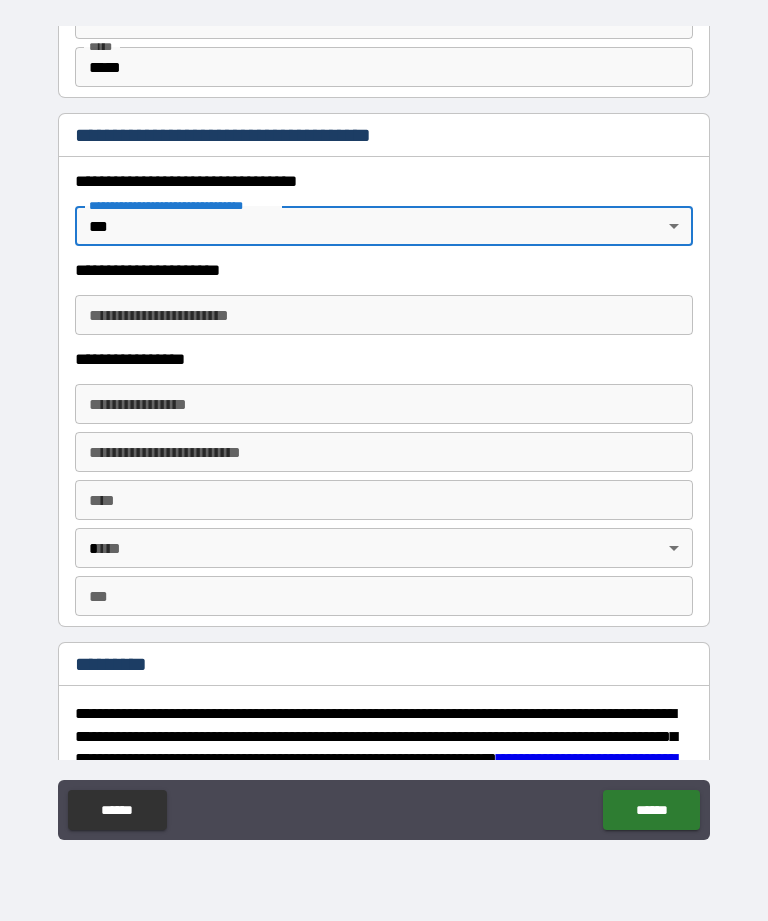 type on "*" 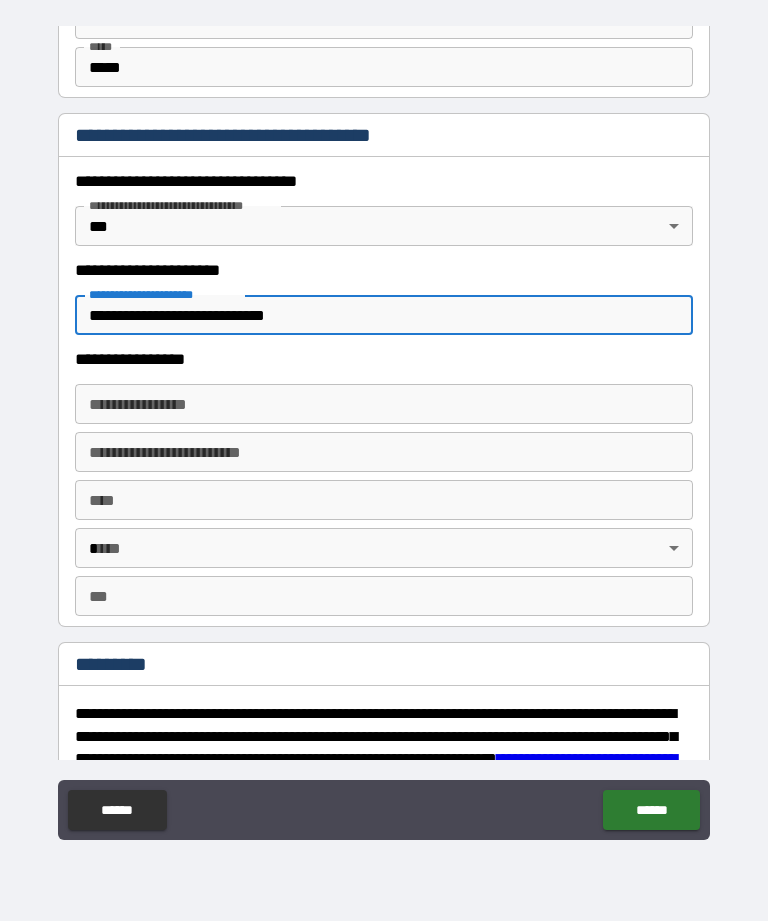 type on "**********" 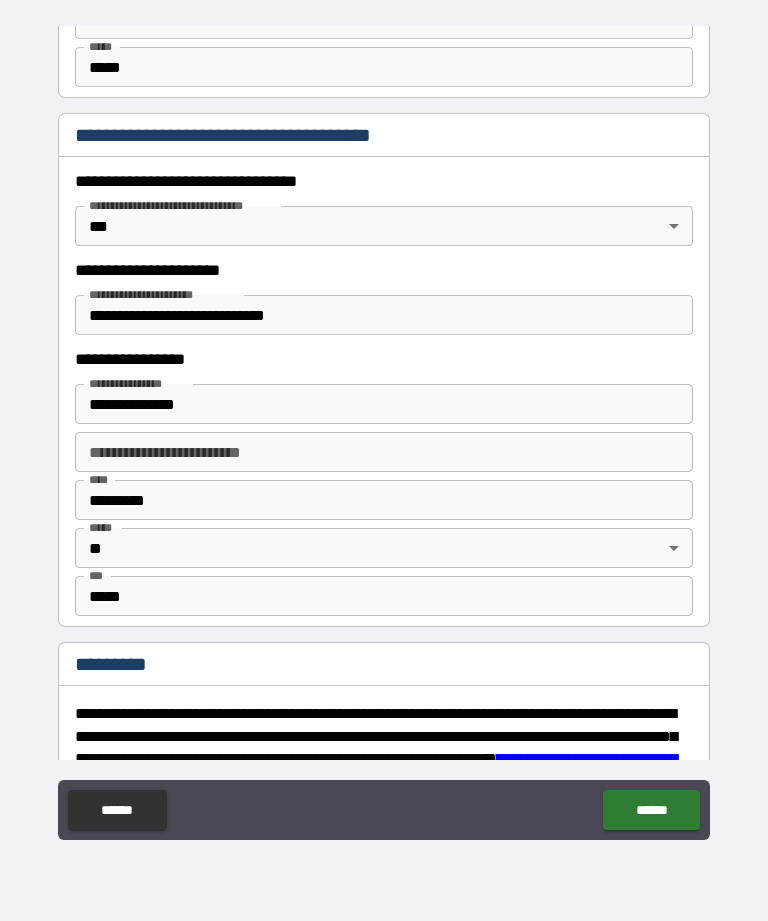 type on "**********" 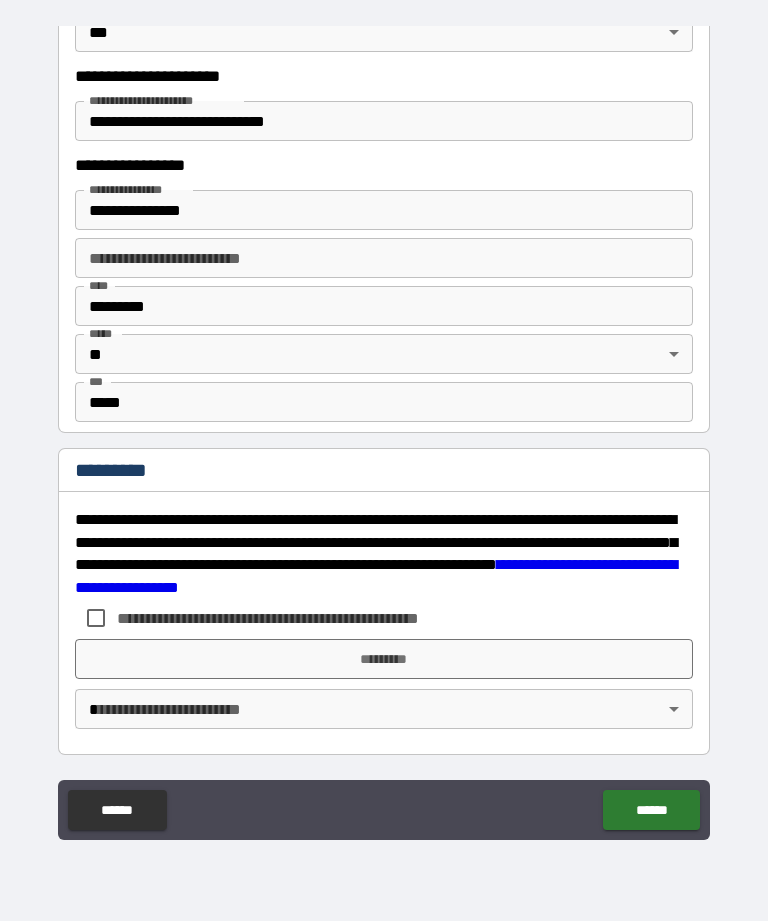 scroll, scrollTop: 3502, scrollLeft: 0, axis: vertical 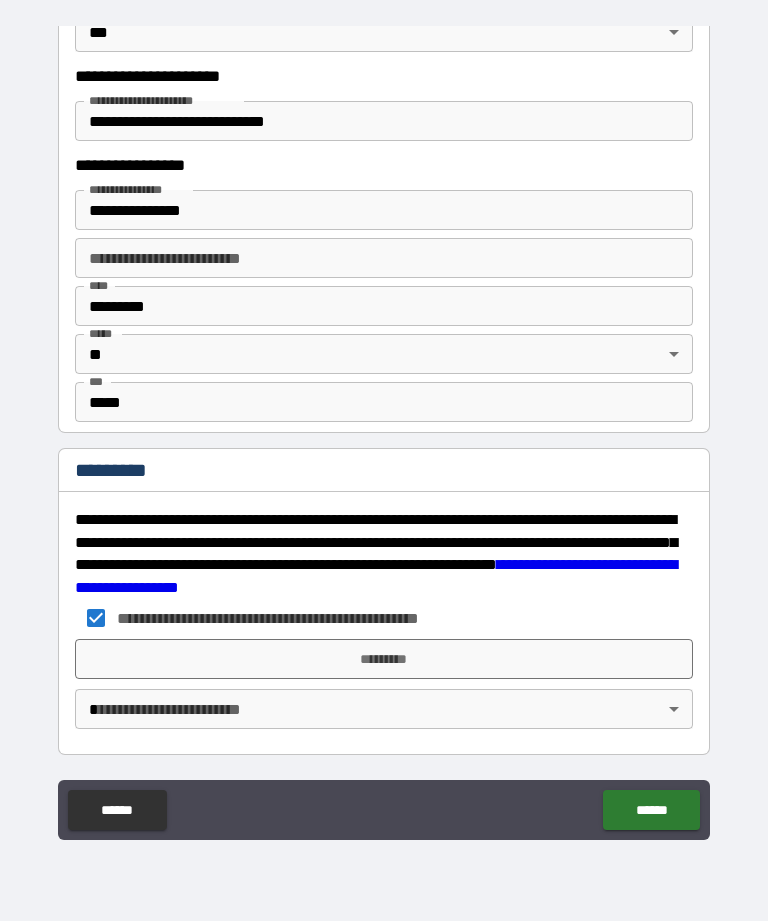 click on "*********" at bounding box center (384, 659) 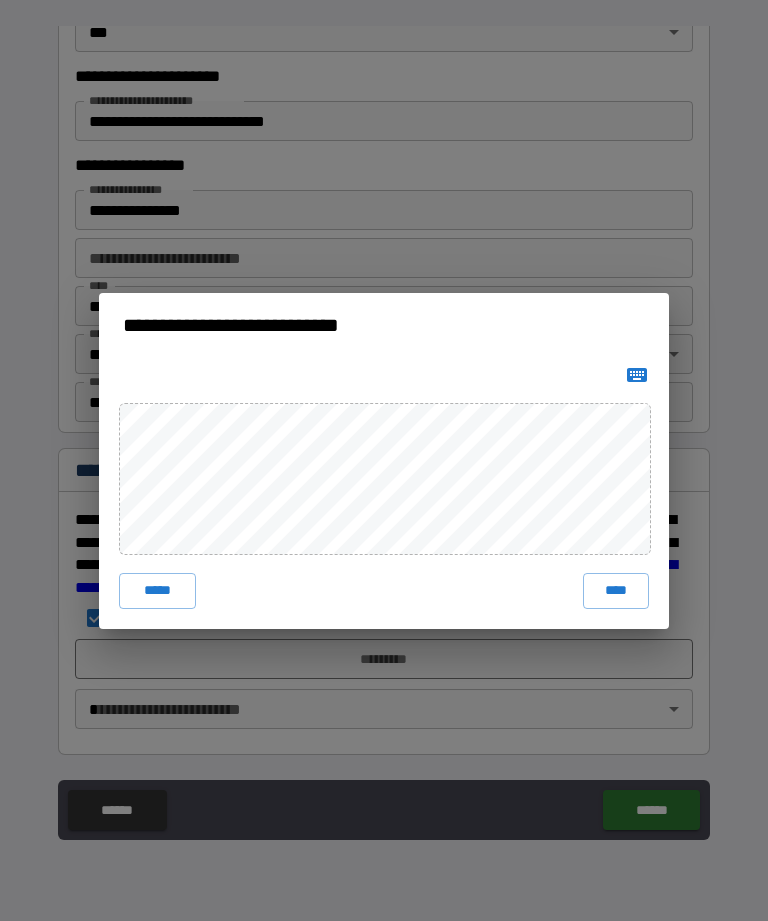 click on "****" at bounding box center [616, 591] 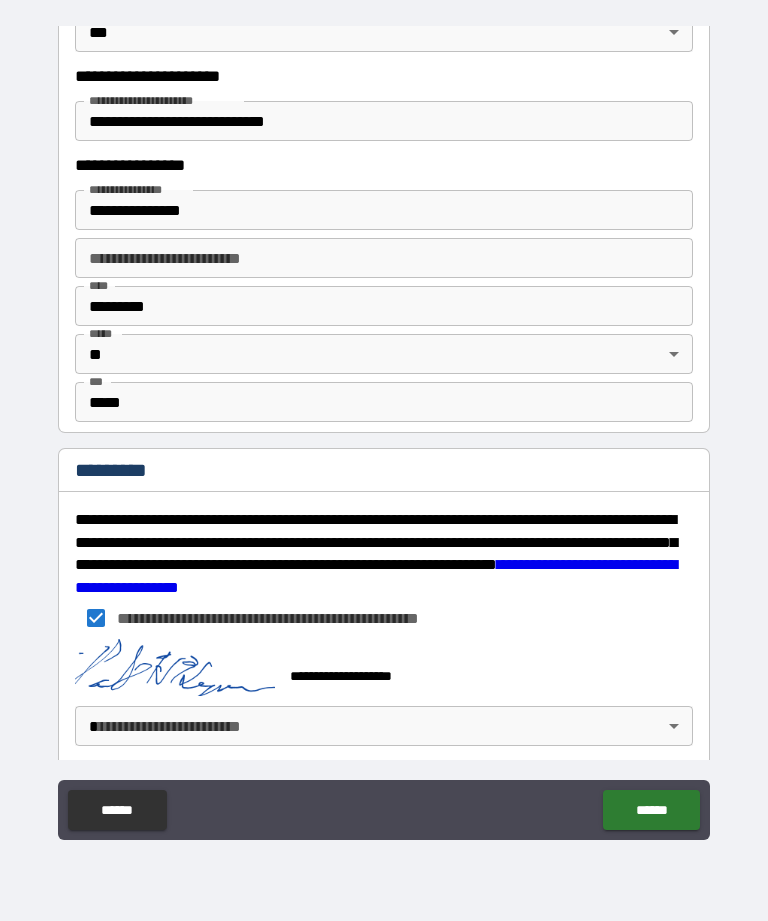 click on "******" at bounding box center (651, 810) 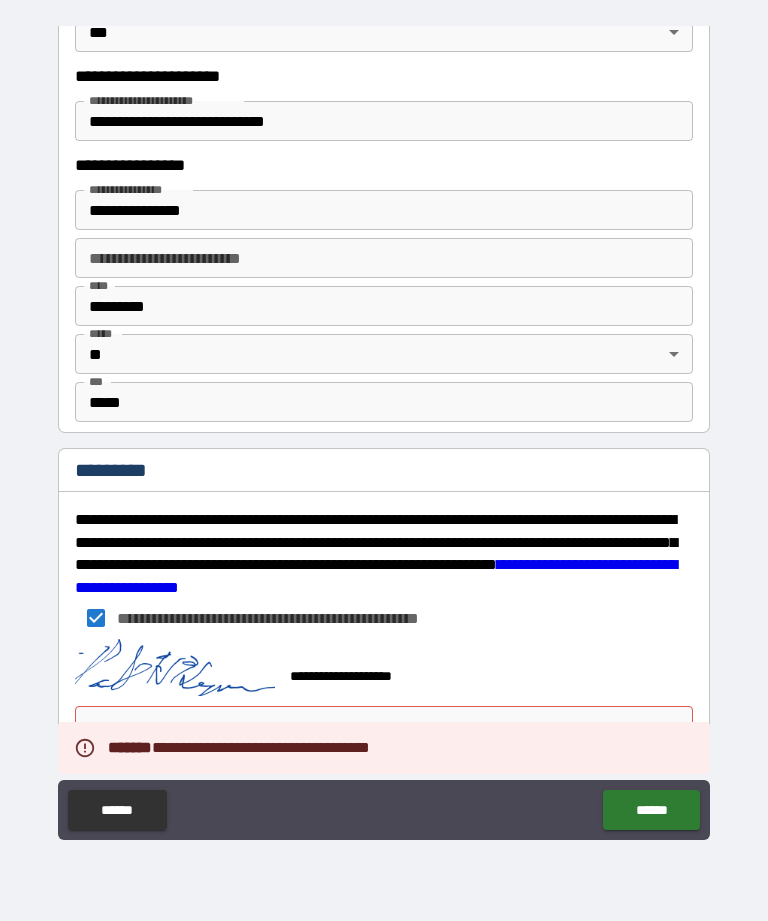 click on "******" at bounding box center (651, 810) 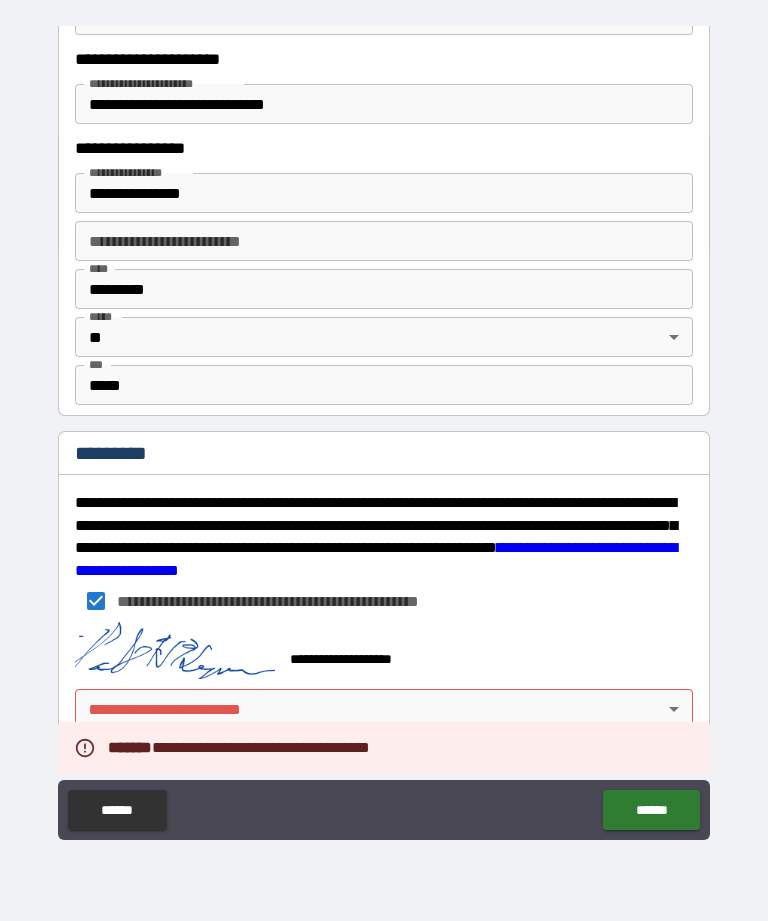 scroll, scrollTop: 3519, scrollLeft: 0, axis: vertical 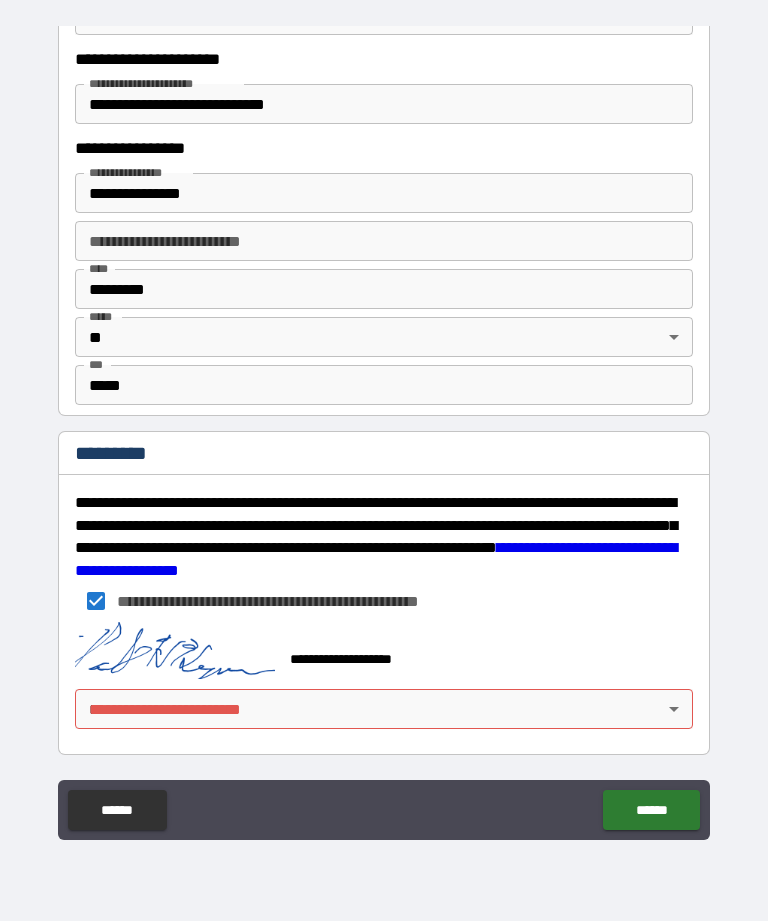 click on "**********" at bounding box center (384, 428) 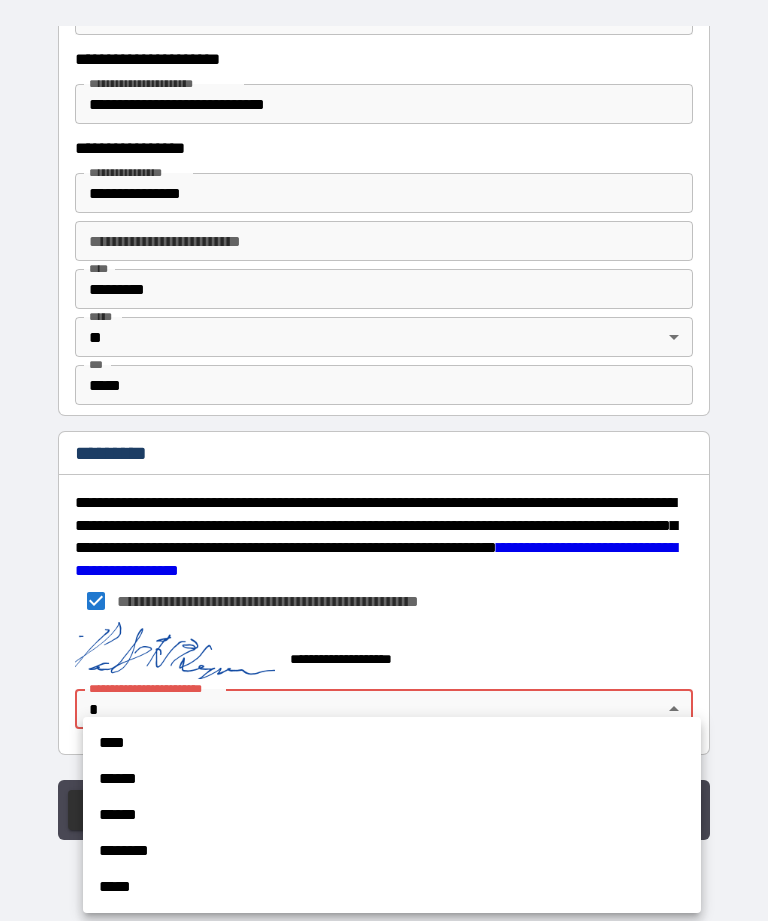 click on "****" at bounding box center [392, 743] 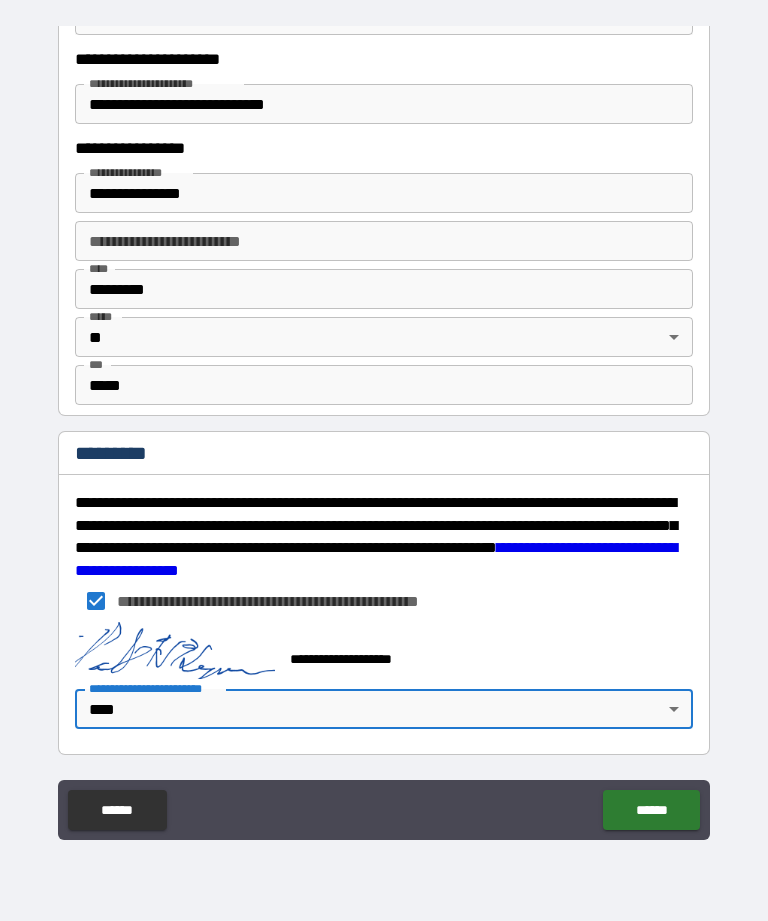 click on "******" at bounding box center [651, 810] 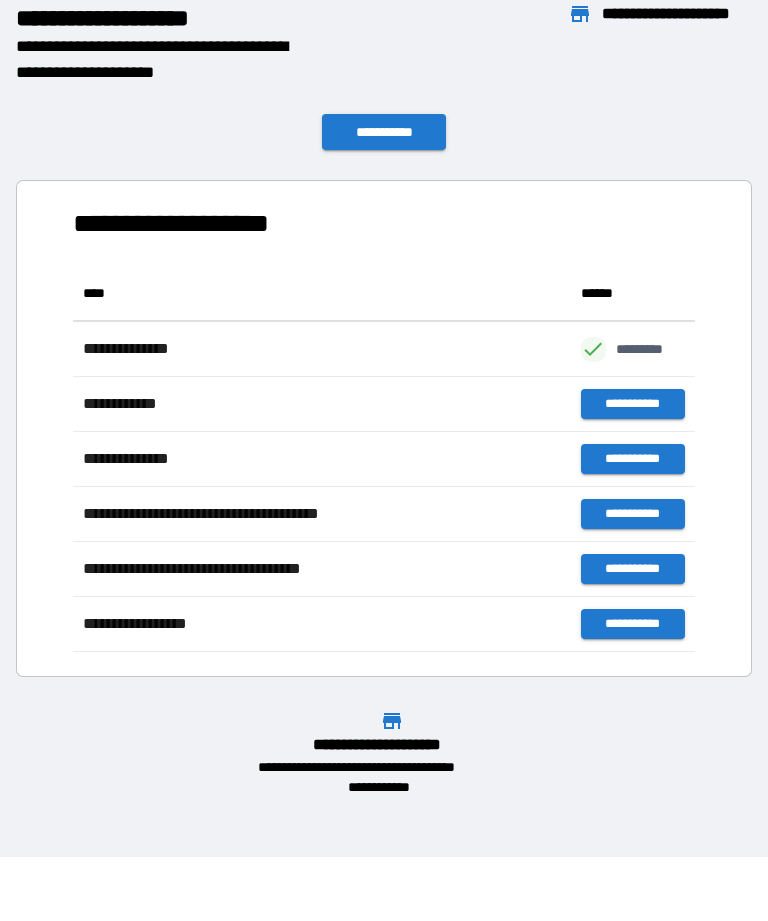 scroll, scrollTop: 386, scrollLeft: 622, axis: both 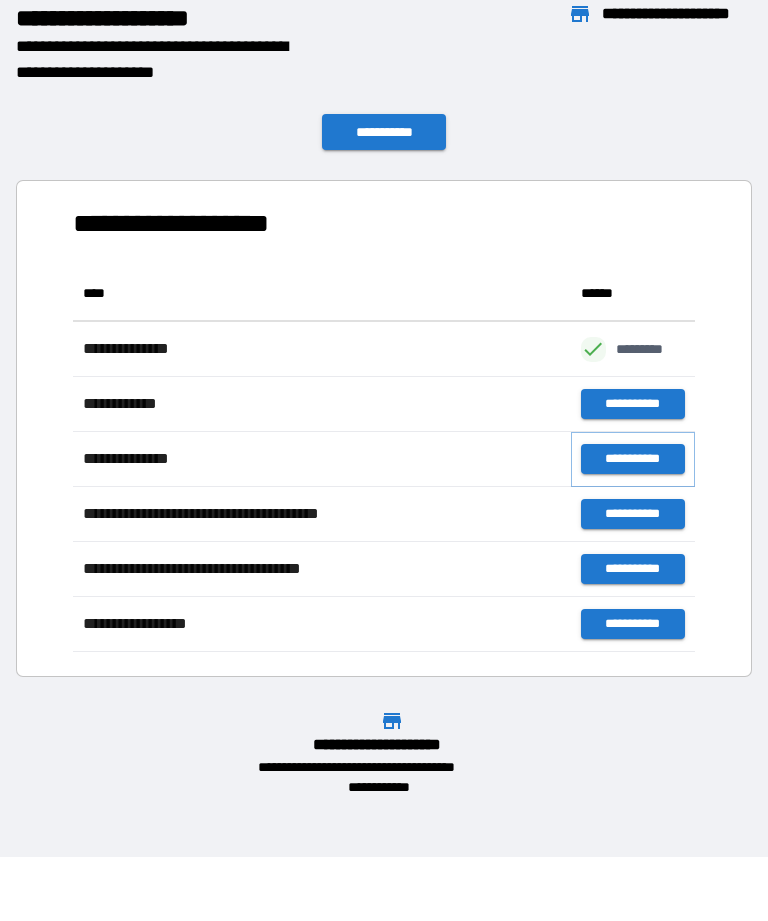 click on "**********" at bounding box center (633, 459) 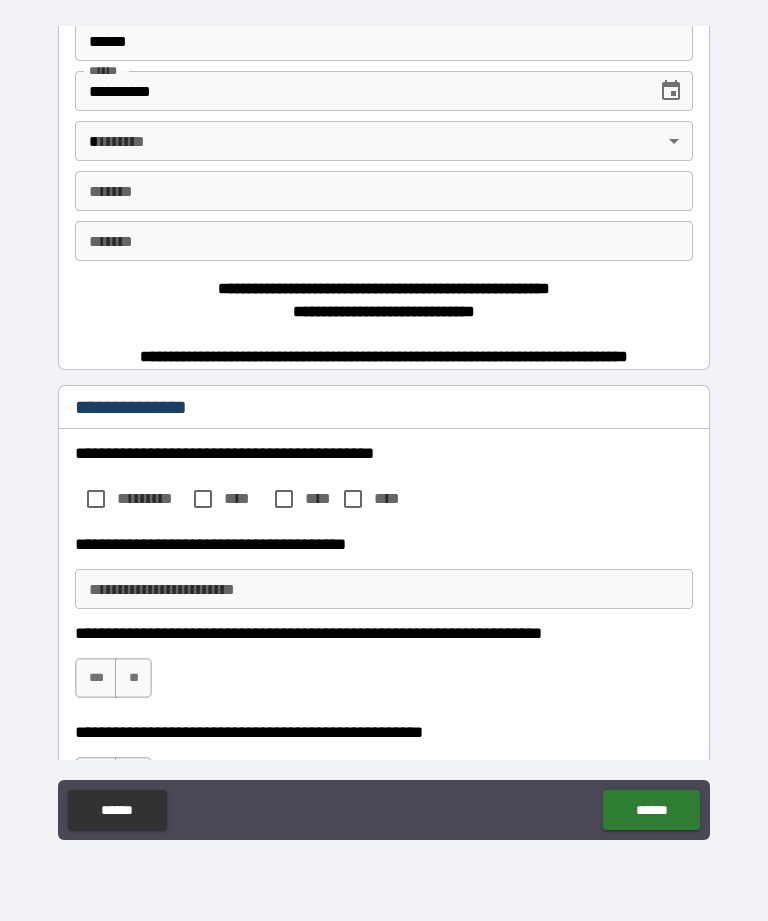 scroll, scrollTop: 57, scrollLeft: 0, axis: vertical 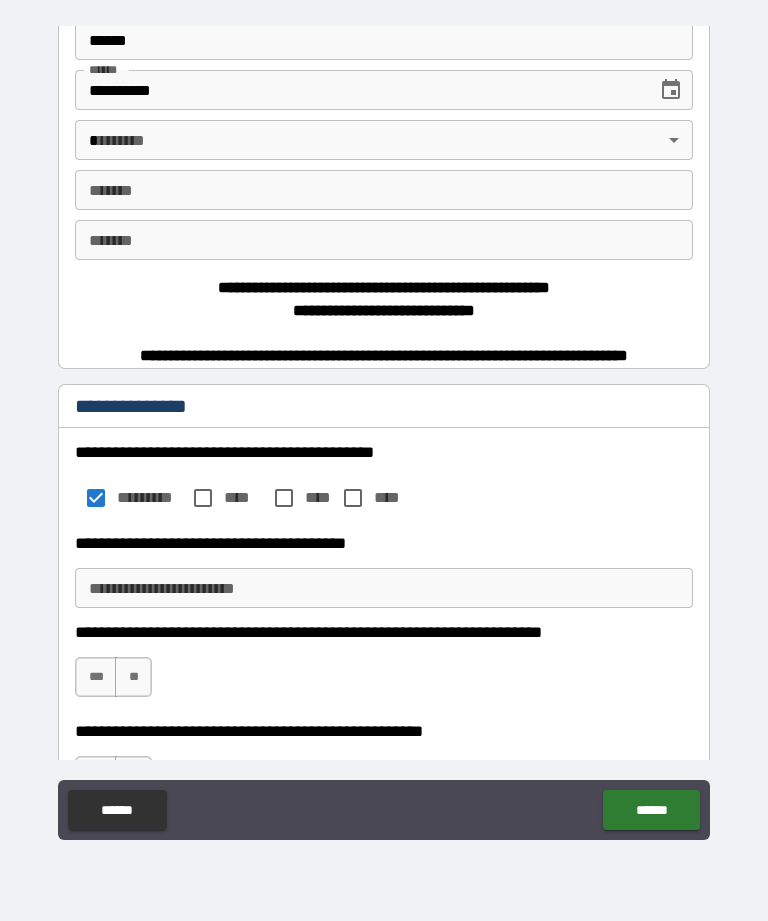 click on "**********" at bounding box center [384, 588] 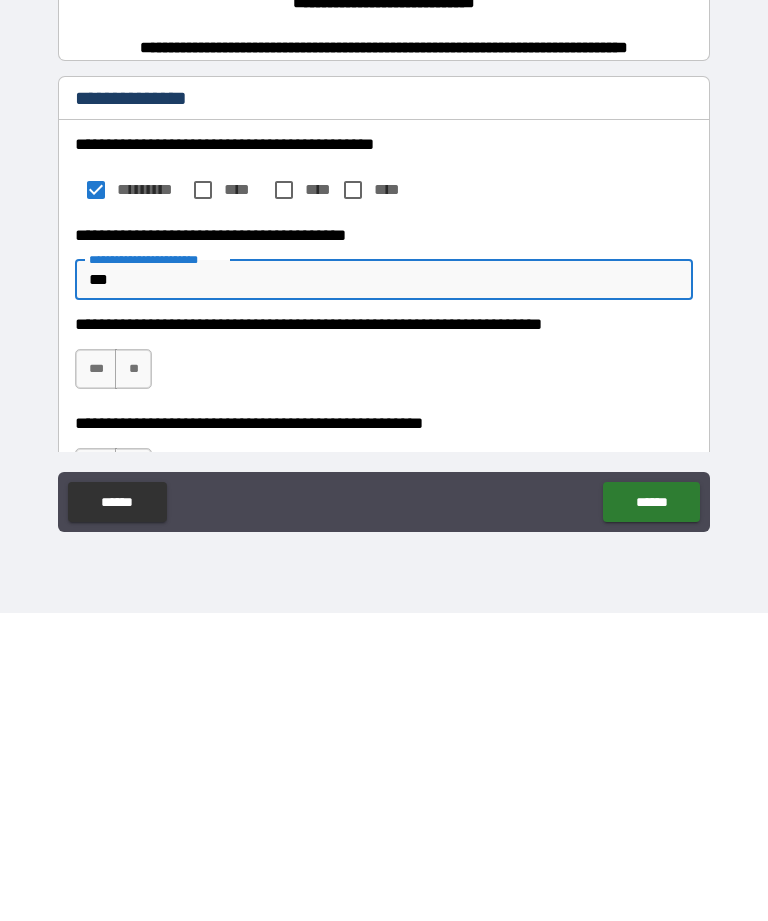 type on "*" 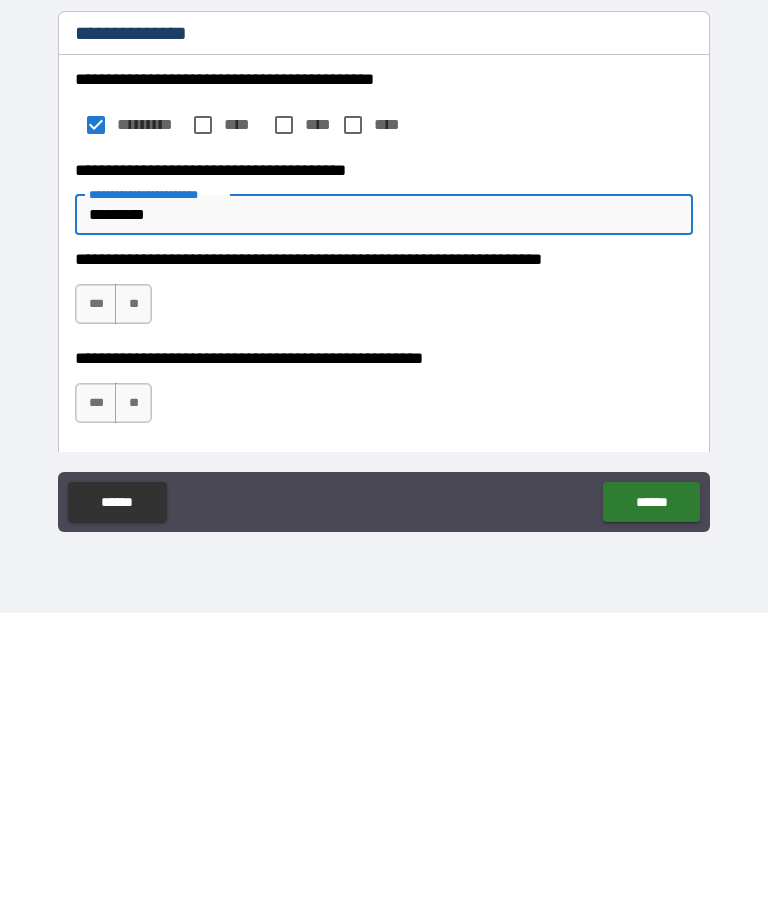 scroll, scrollTop: 123, scrollLeft: 0, axis: vertical 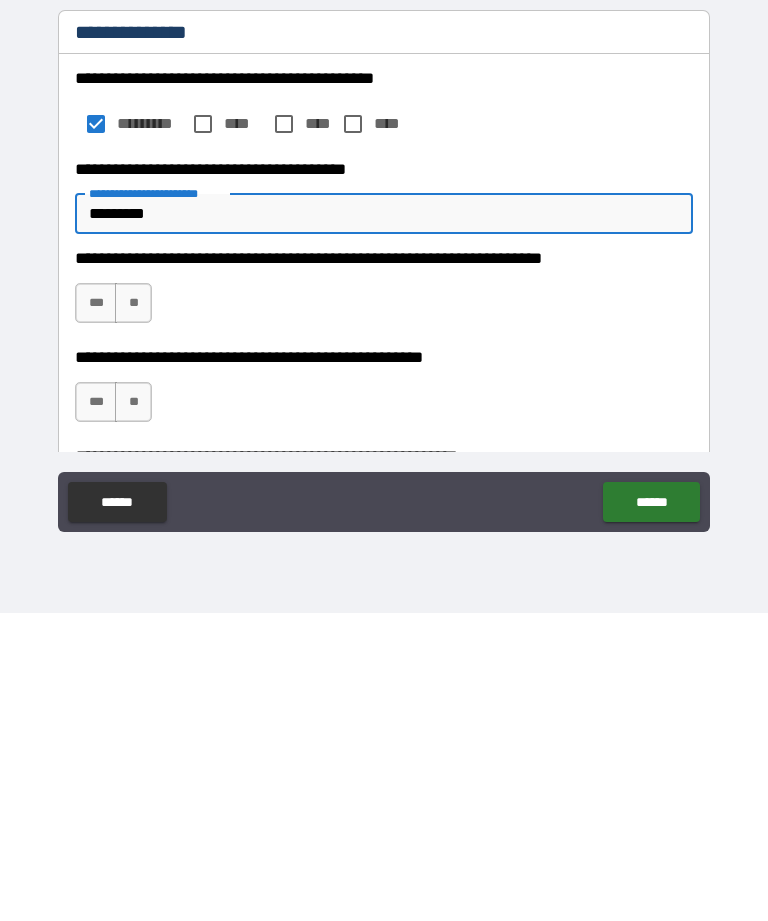 type on "********" 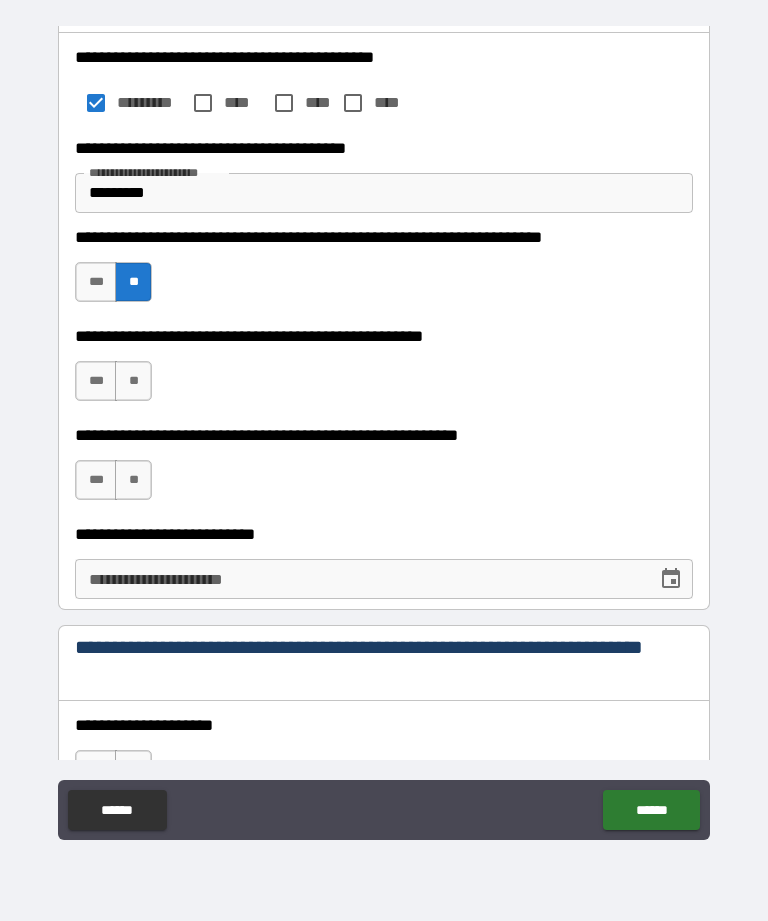 scroll, scrollTop: 471, scrollLeft: 0, axis: vertical 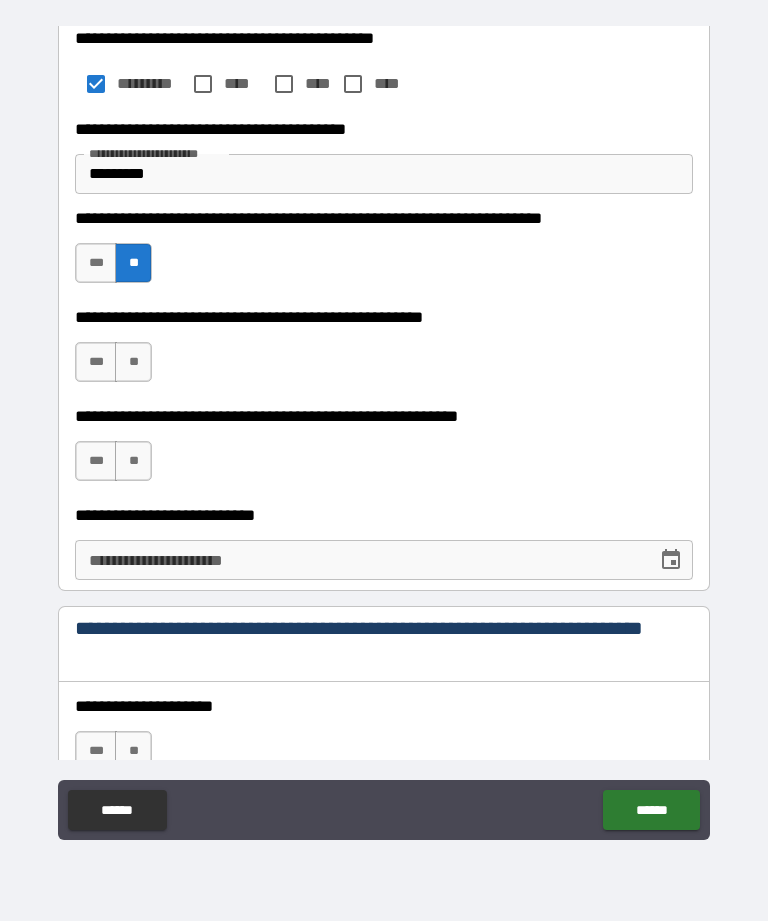 click on "**" at bounding box center [133, 362] 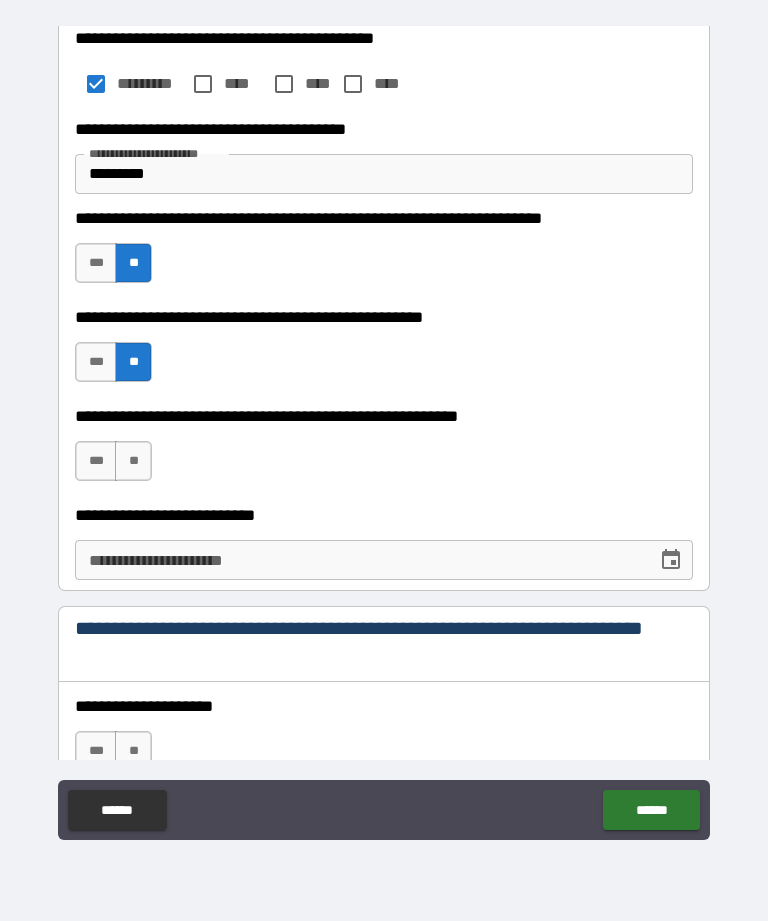 click on "**" at bounding box center (133, 461) 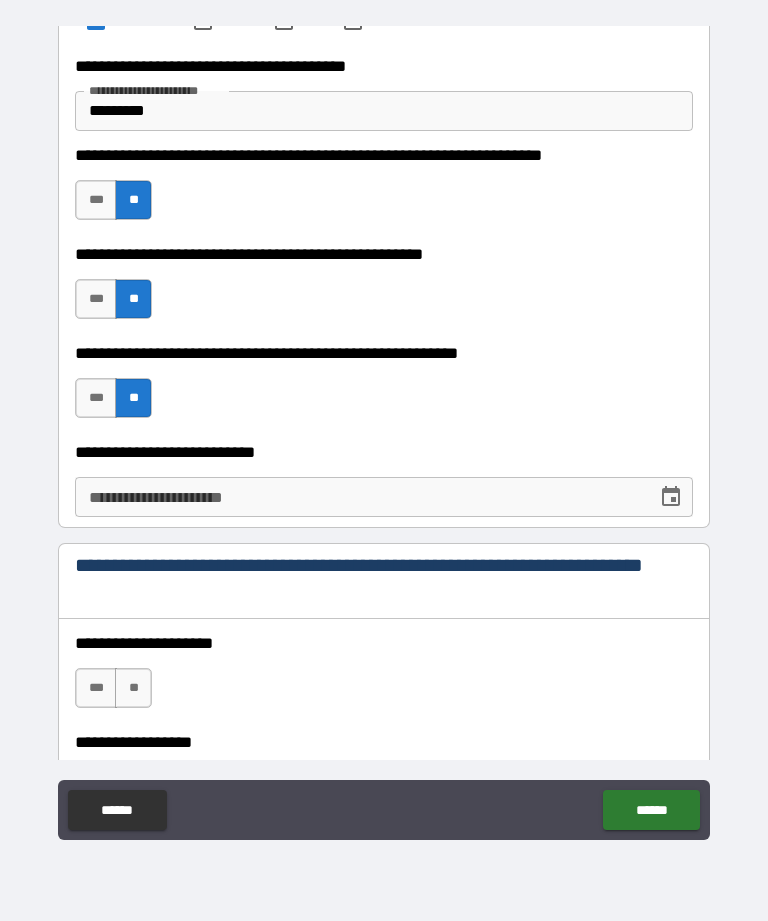 scroll, scrollTop: 549, scrollLeft: 0, axis: vertical 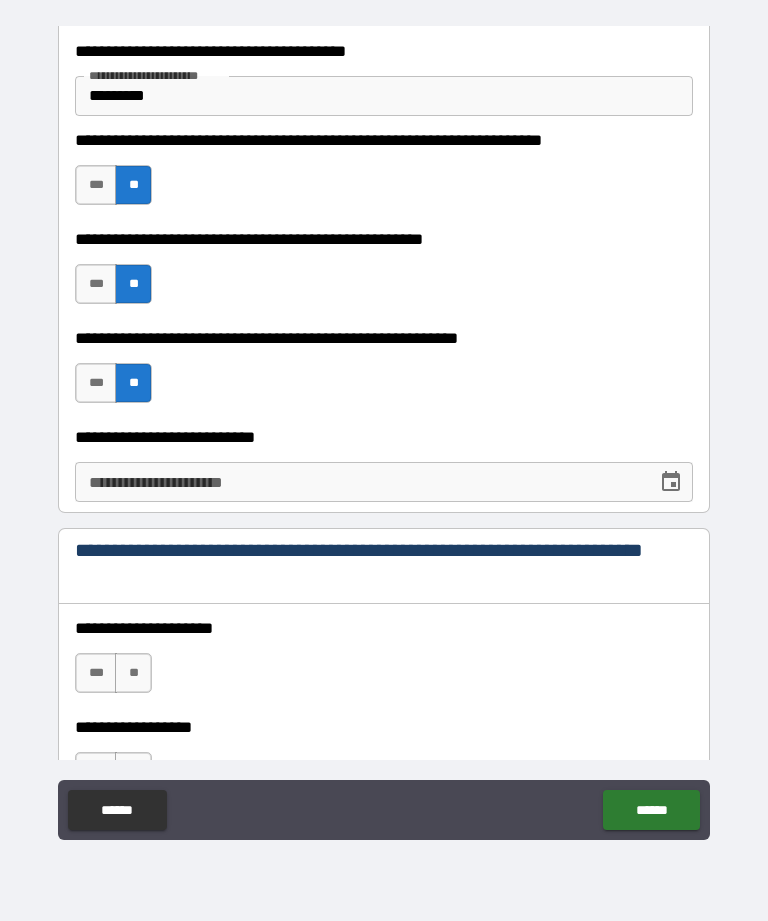 click 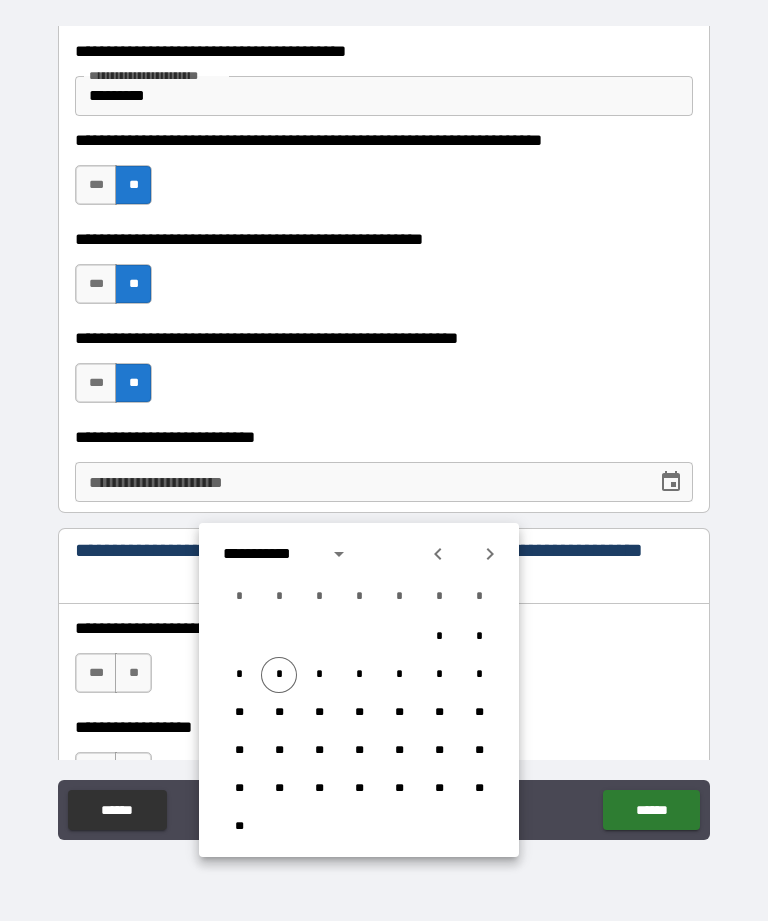 click 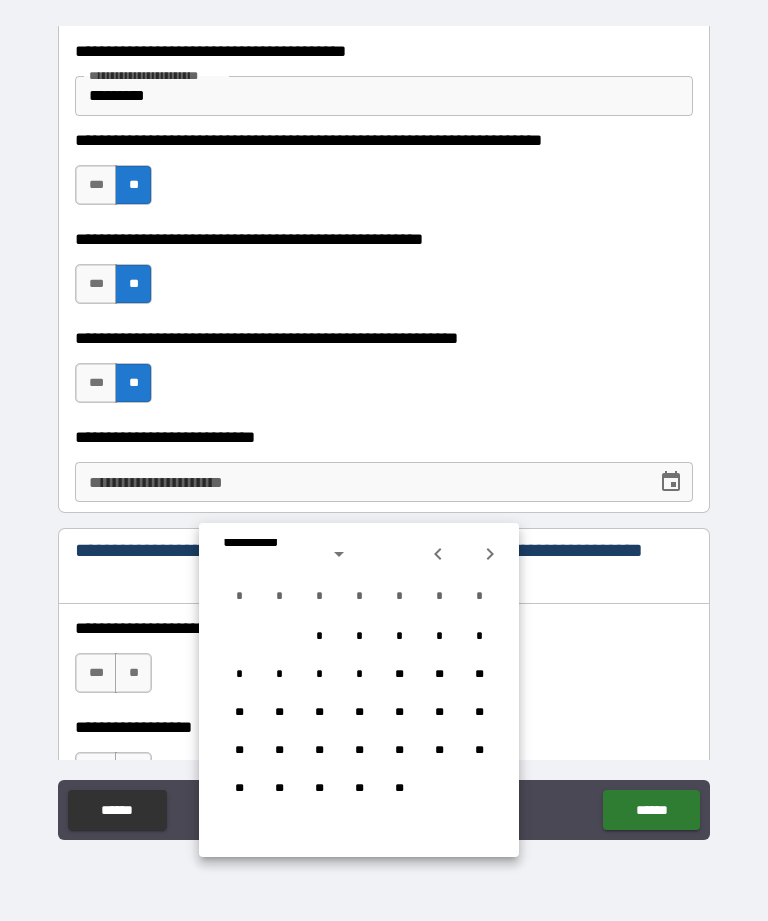 click 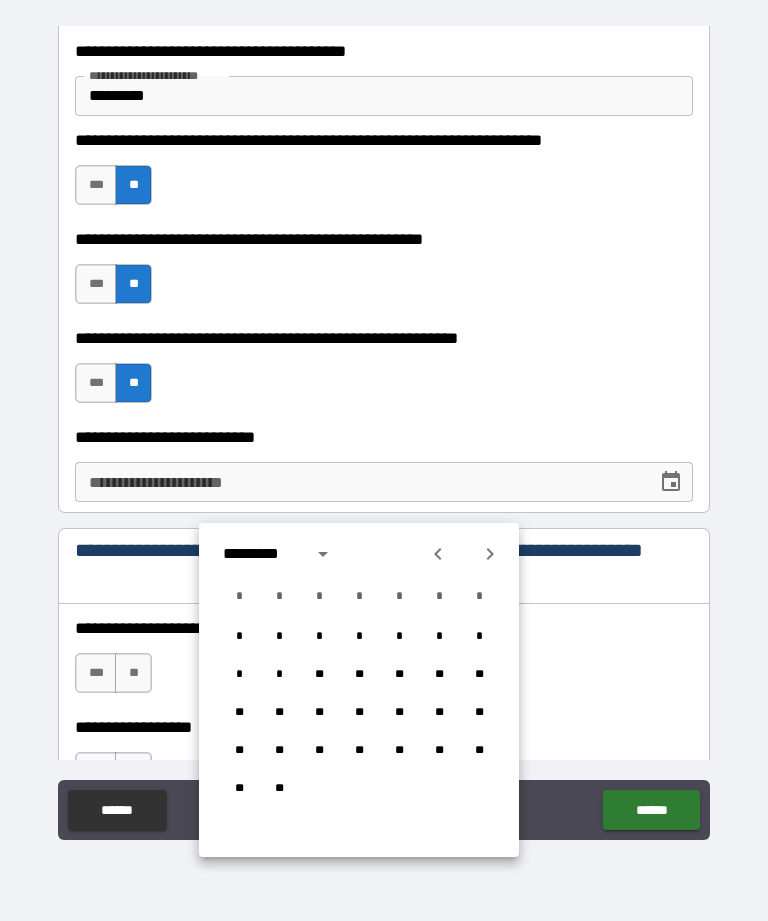 click 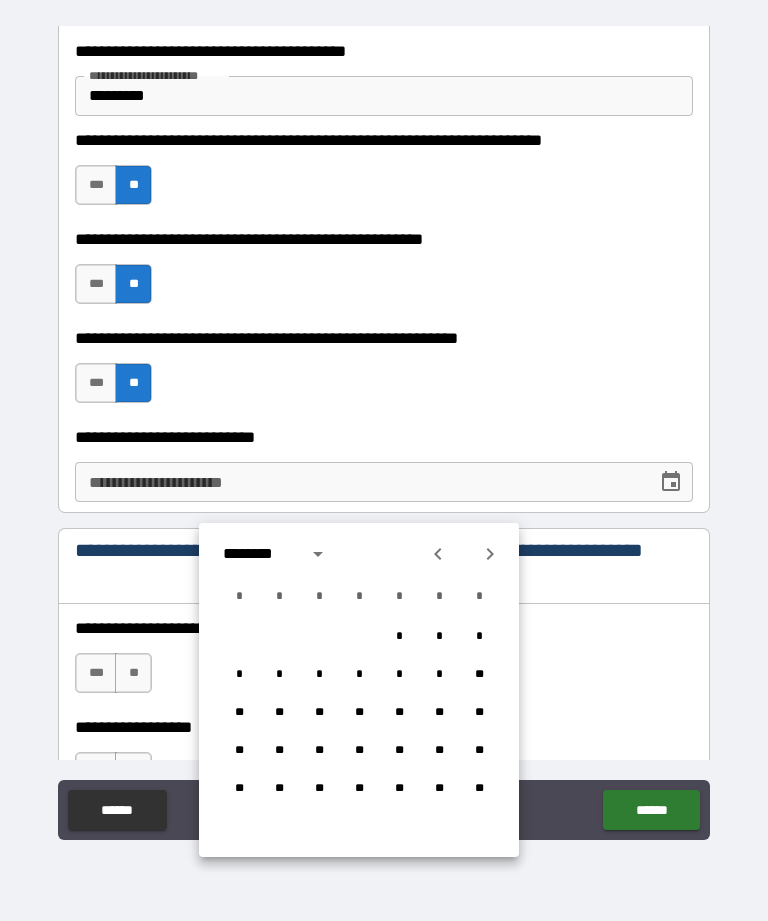 click 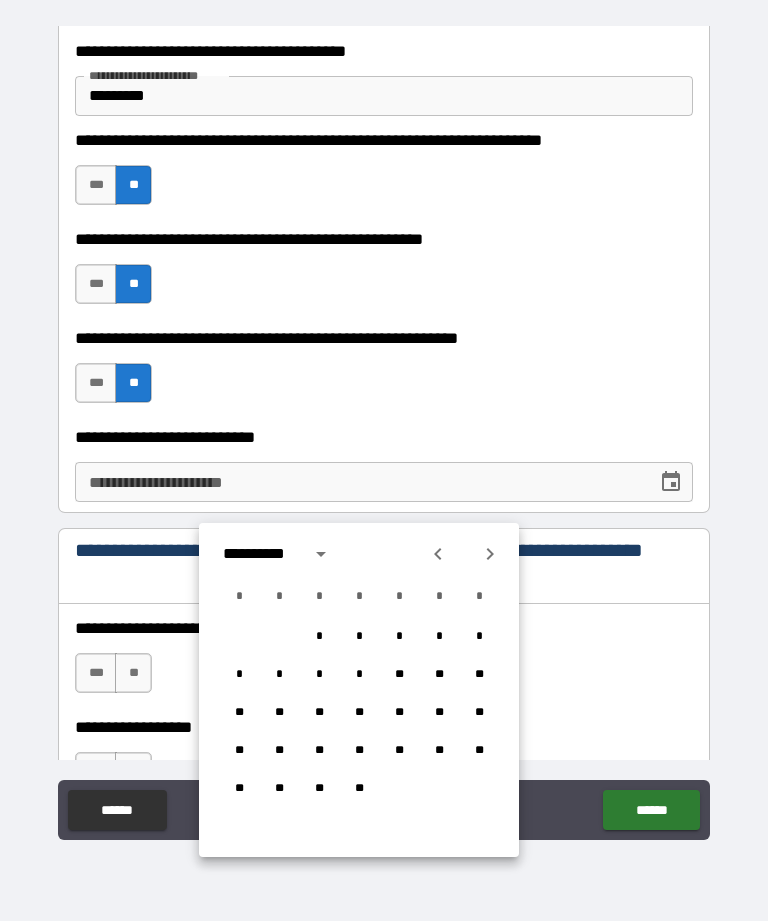 click 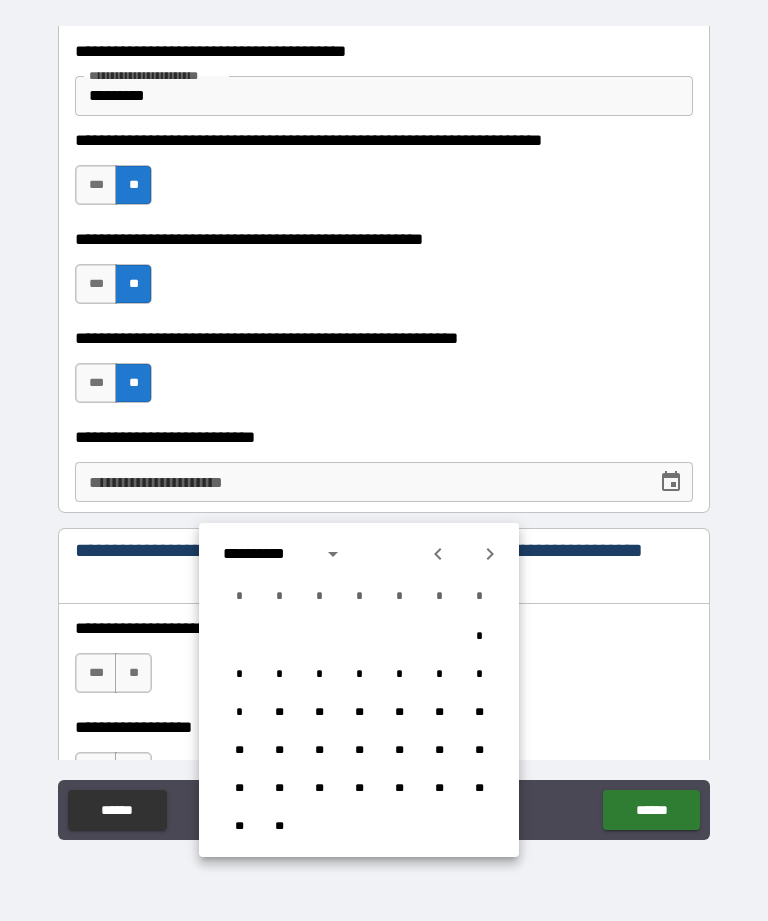 click 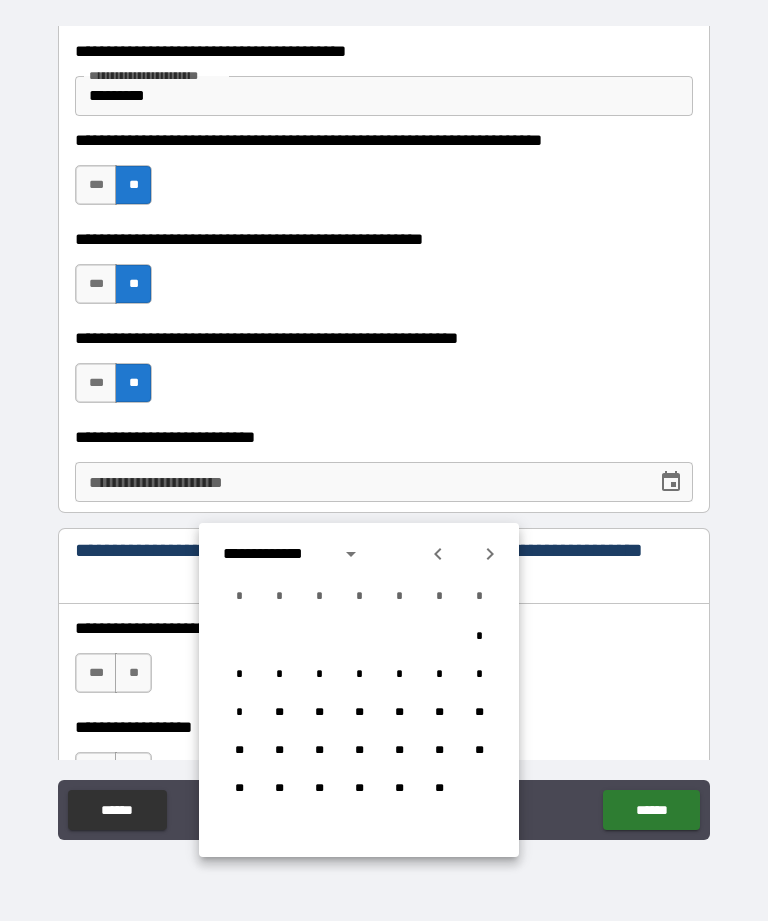 click 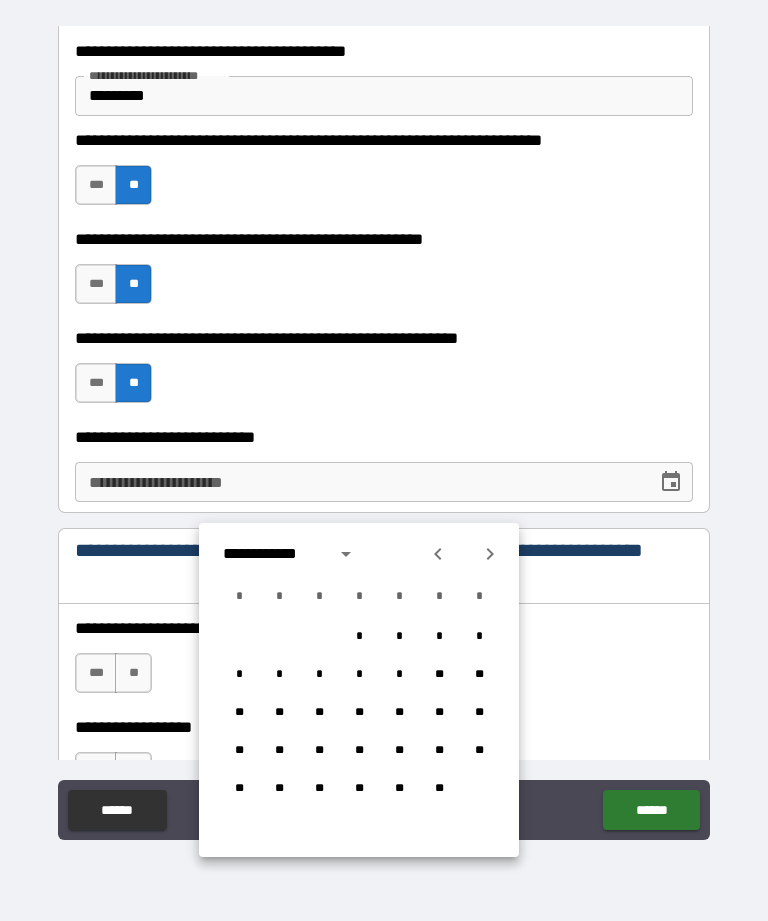 click 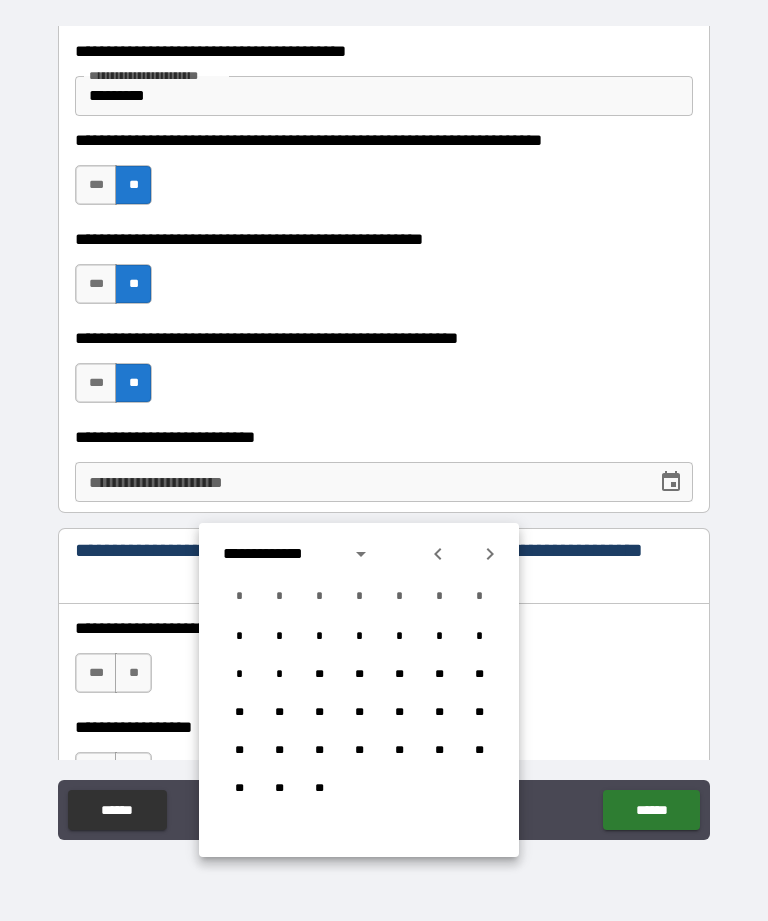 click on "**" at bounding box center [359, 675] 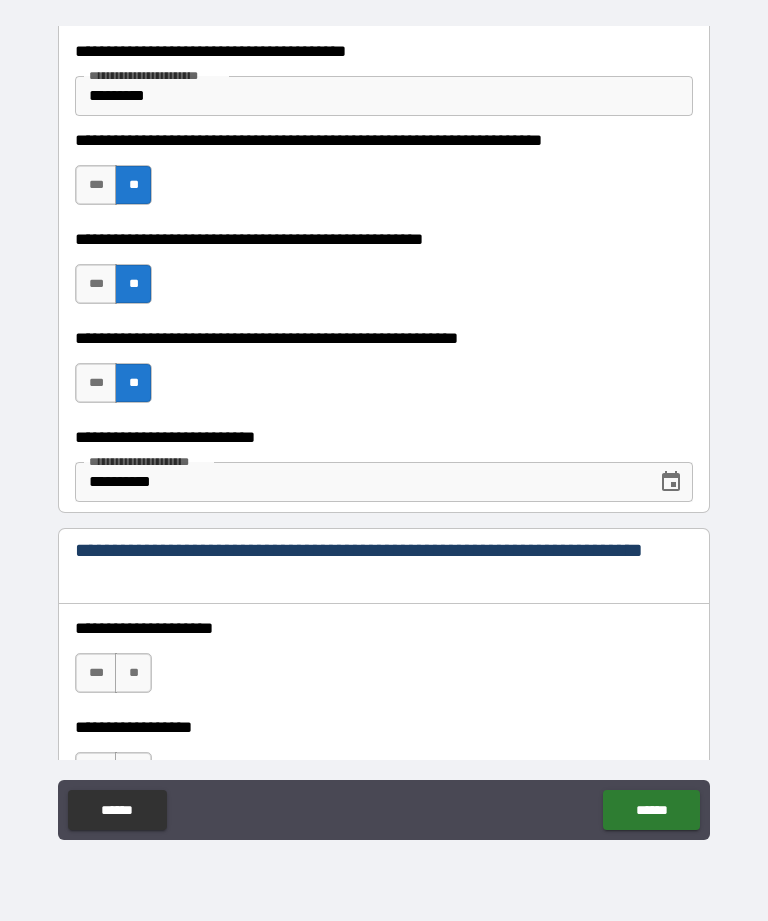type on "**********" 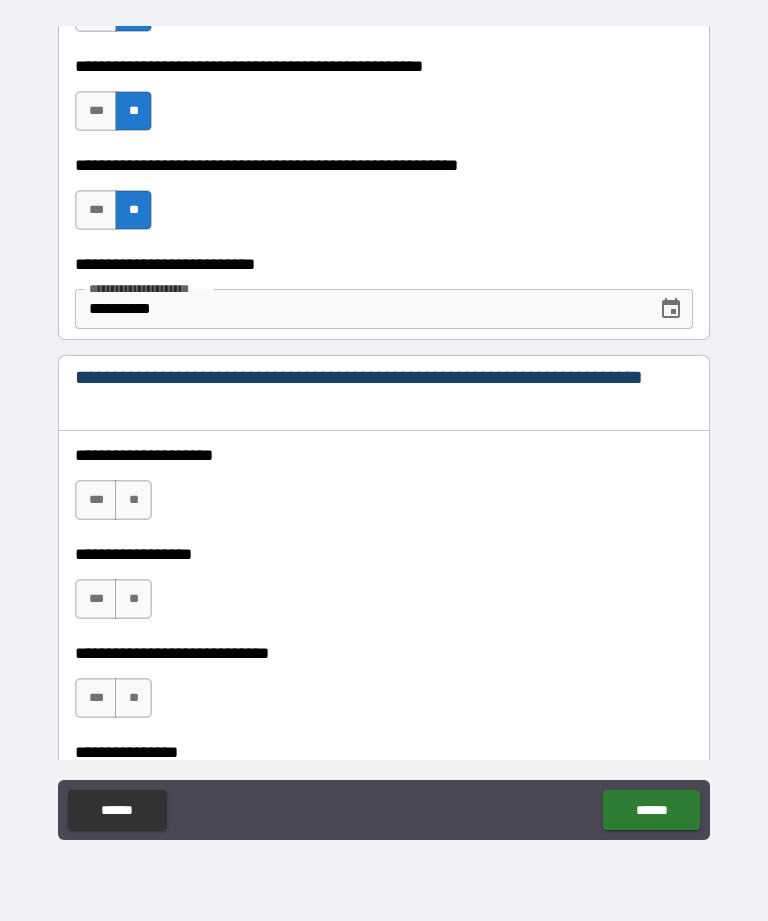 scroll, scrollTop: 727, scrollLeft: 0, axis: vertical 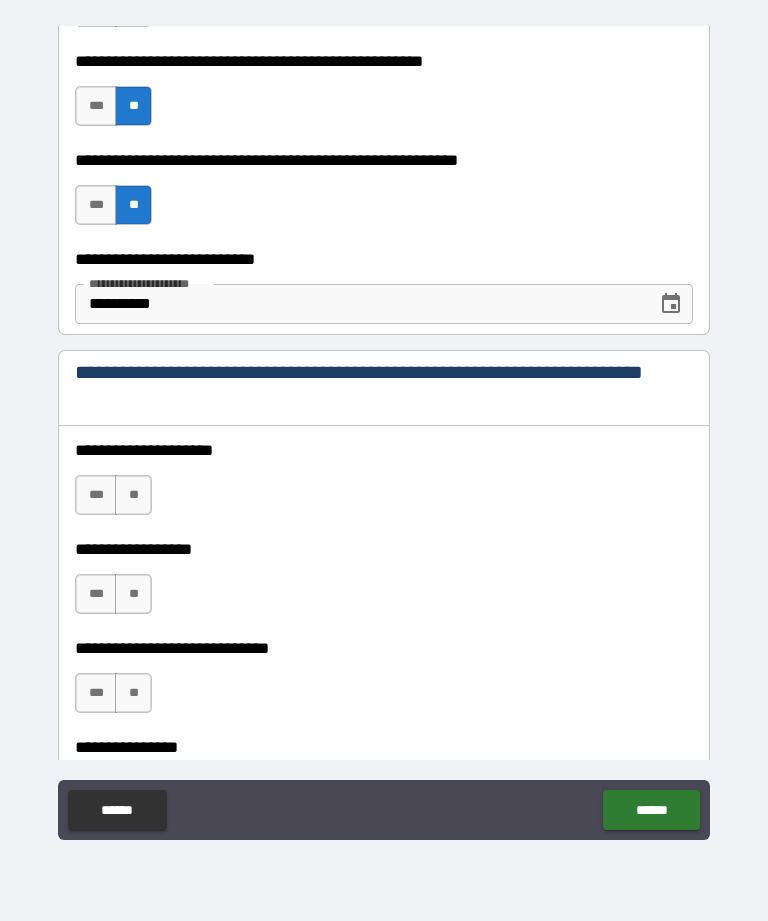 click on "**" at bounding box center [133, 495] 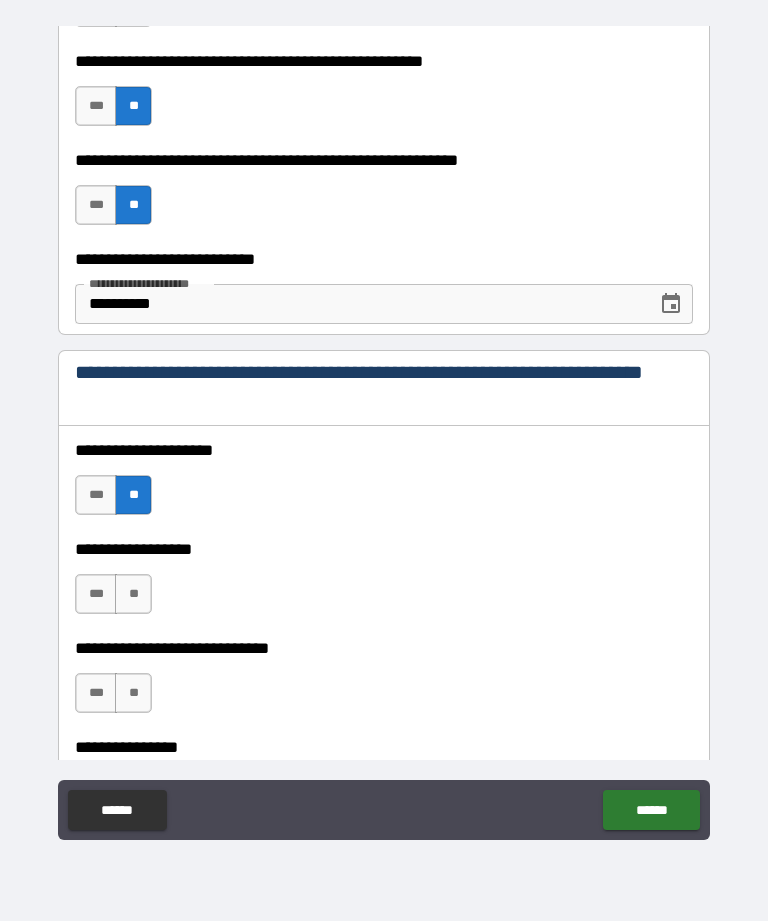 scroll, scrollTop: 782, scrollLeft: 0, axis: vertical 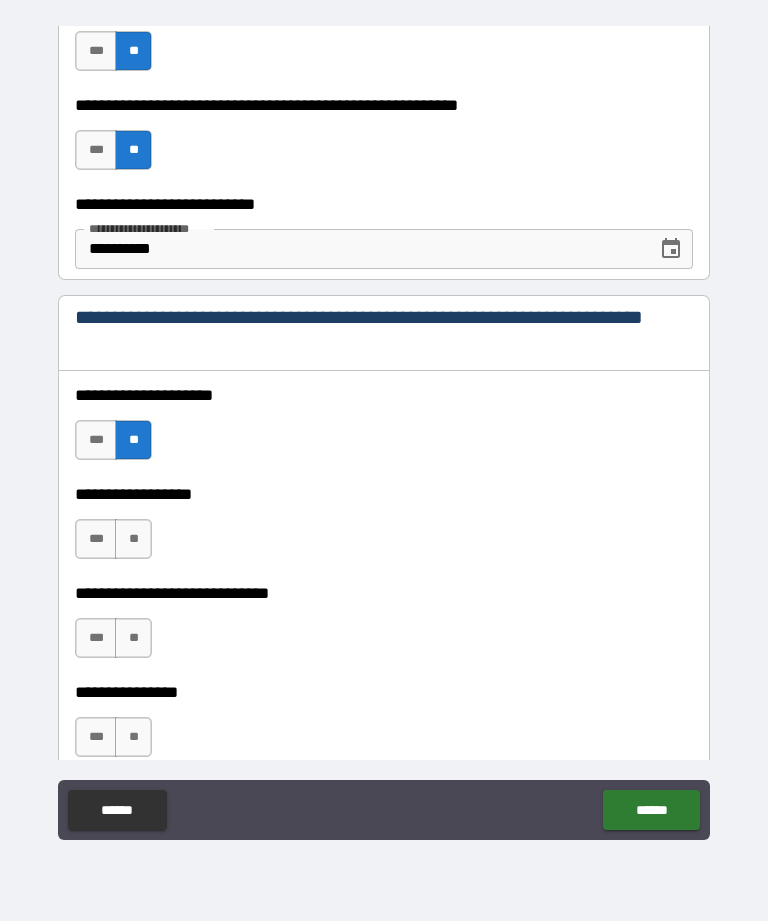 click on "**" at bounding box center (133, 539) 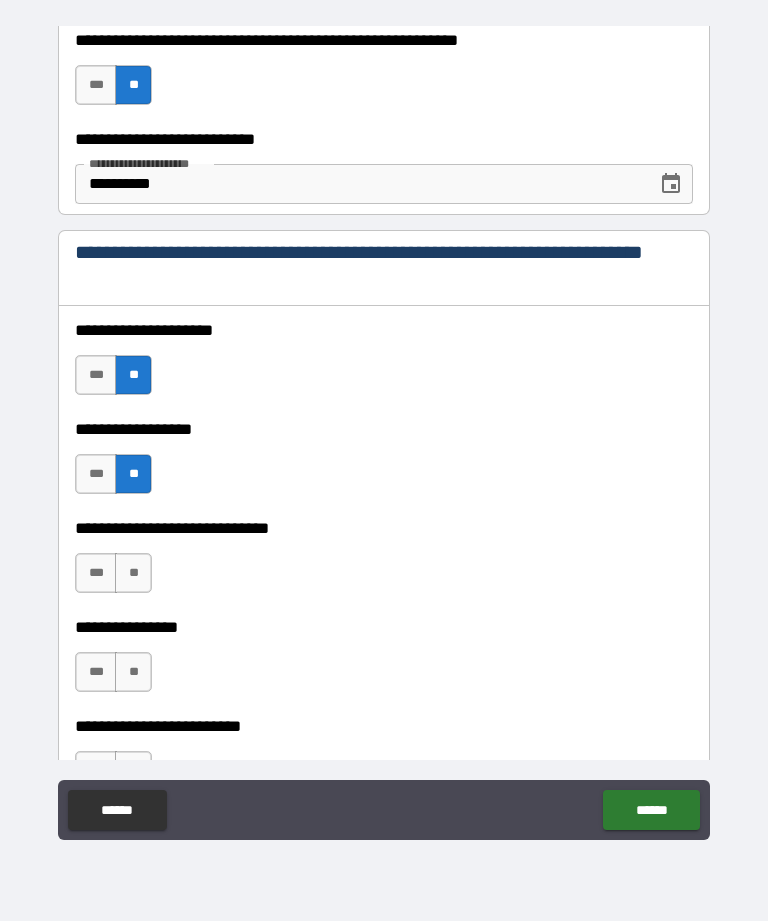 scroll, scrollTop: 862, scrollLeft: 0, axis: vertical 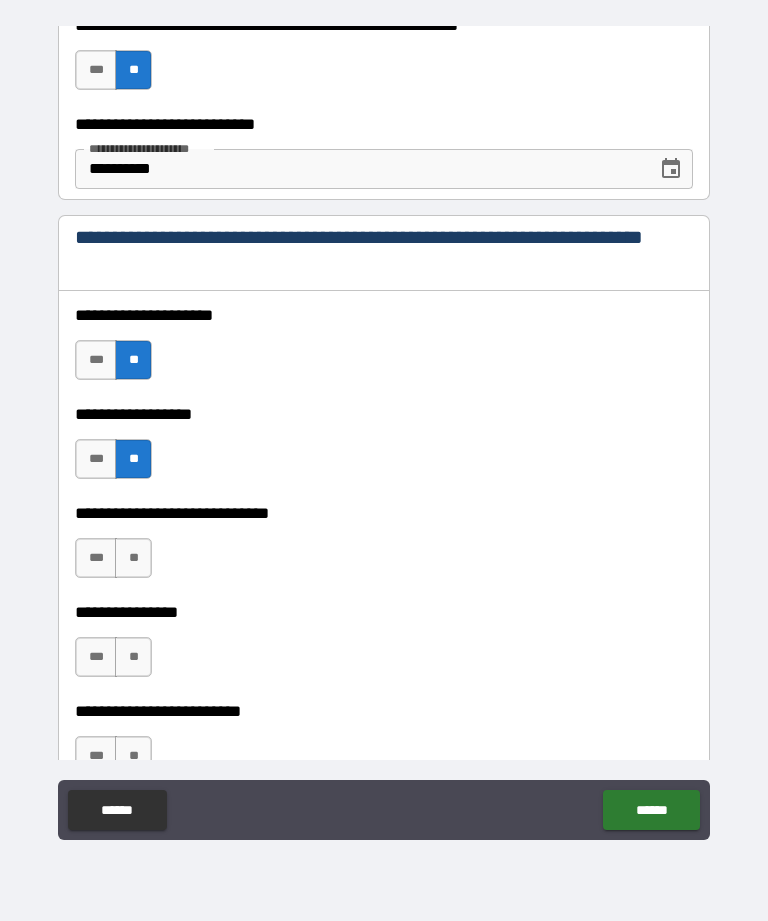 click on "**" at bounding box center [133, 558] 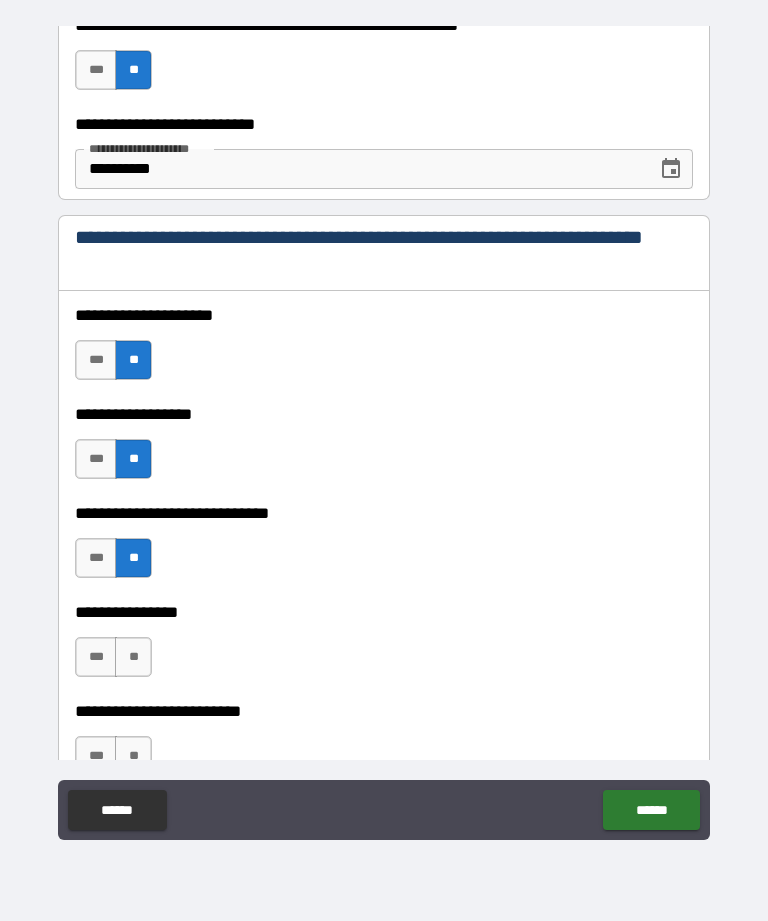 click on "**" at bounding box center (133, 657) 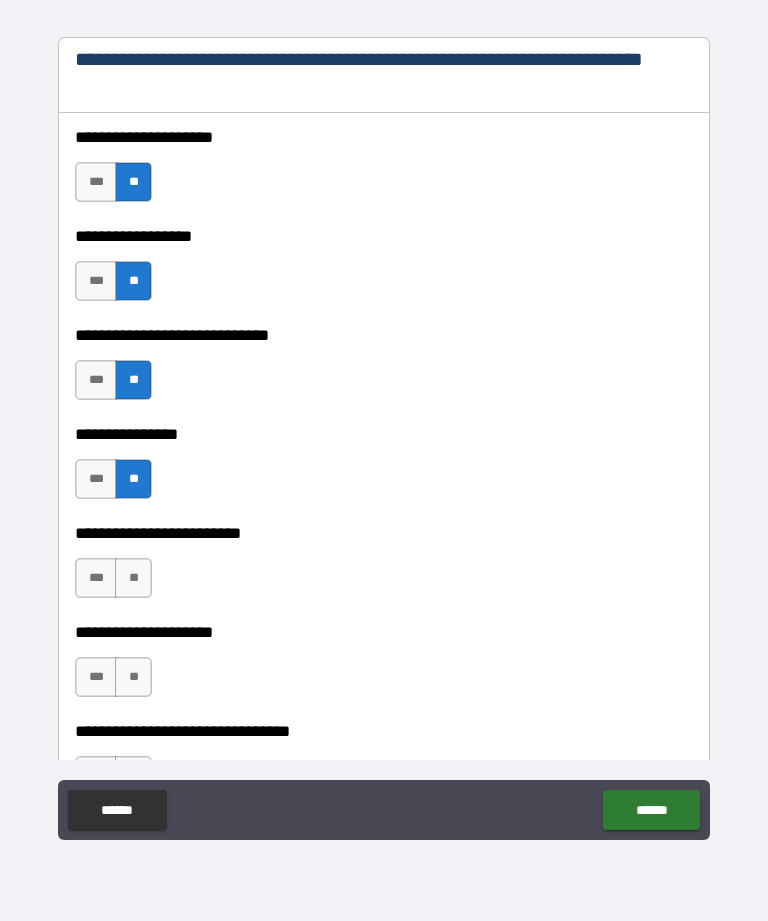 click on "**" at bounding box center [133, 578] 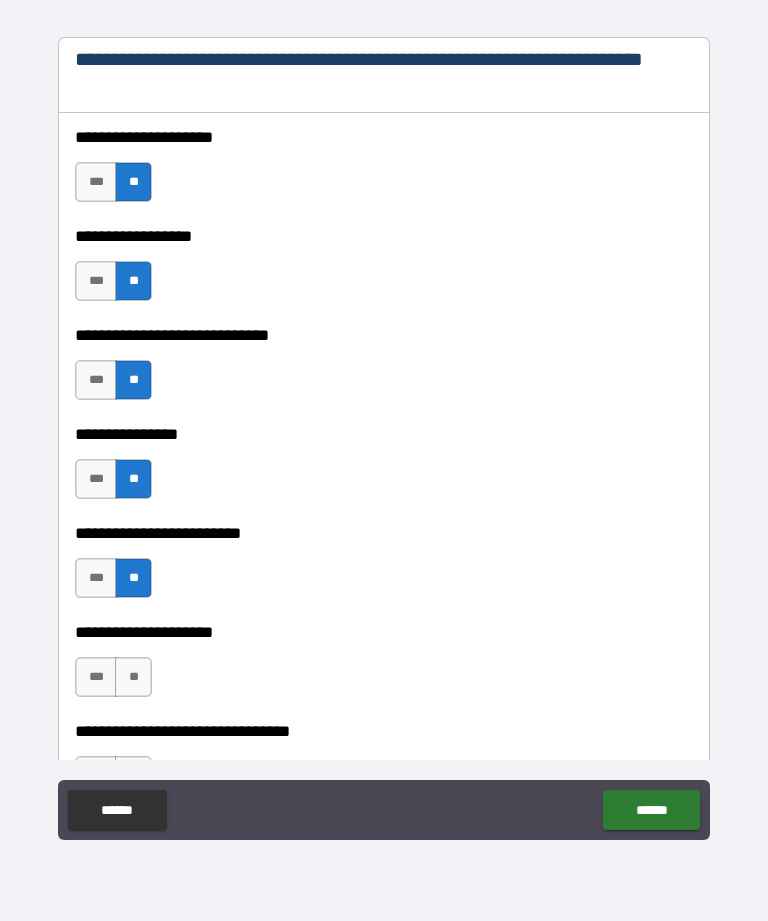 scroll, scrollTop: 1142, scrollLeft: 0, axis: vertical 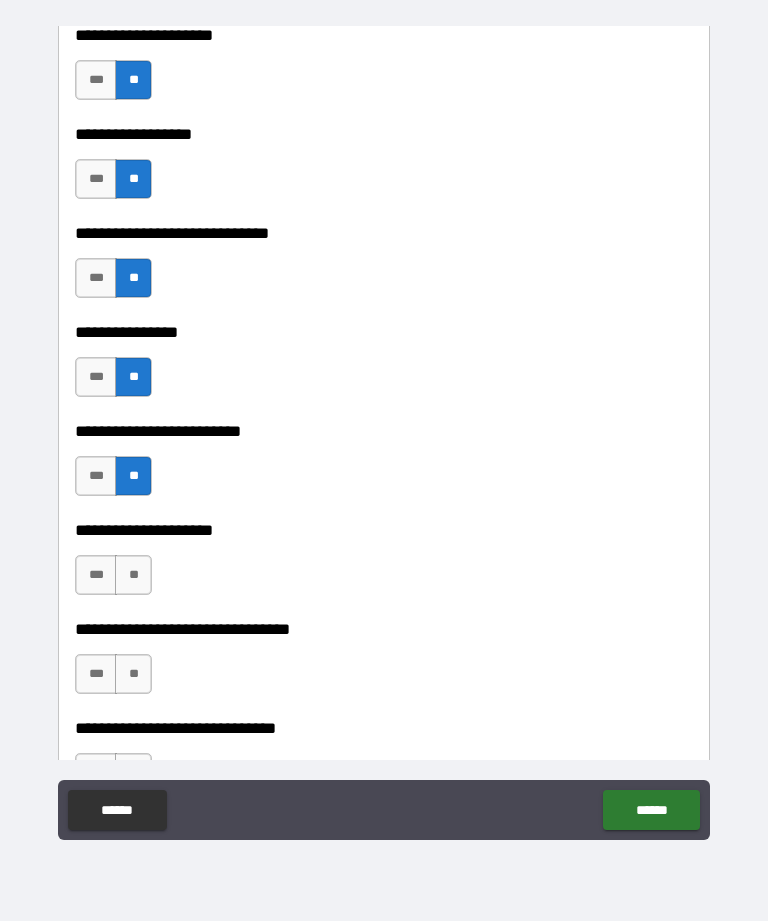 click on "**" at bounding box center (133, 575) 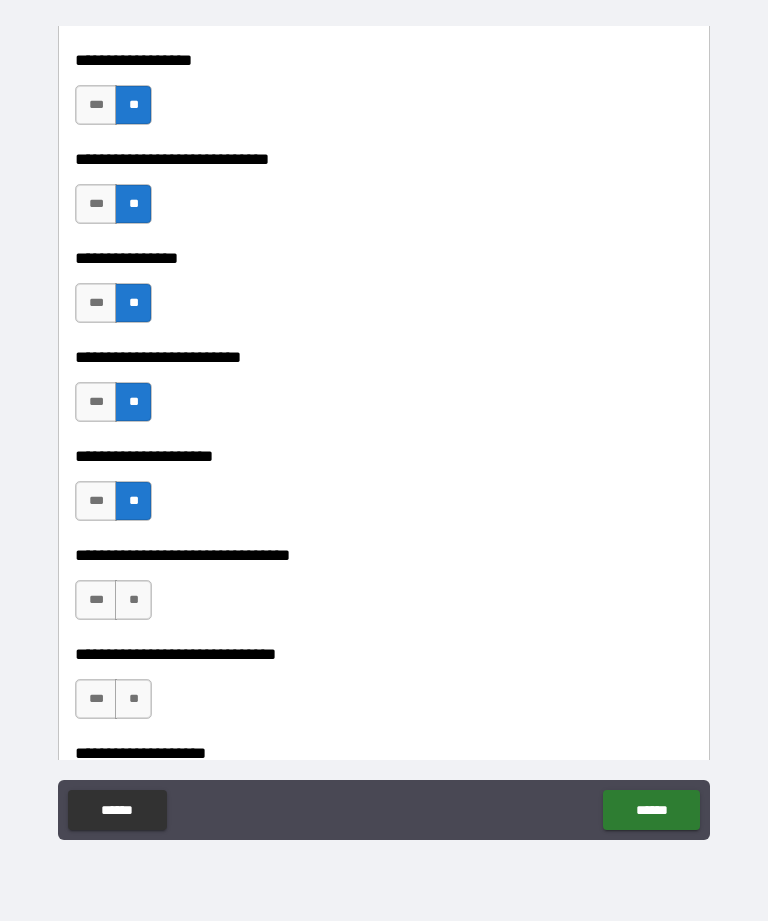 scroll, scrollTop: 1228, scrollLeft: 0, axis: vertical 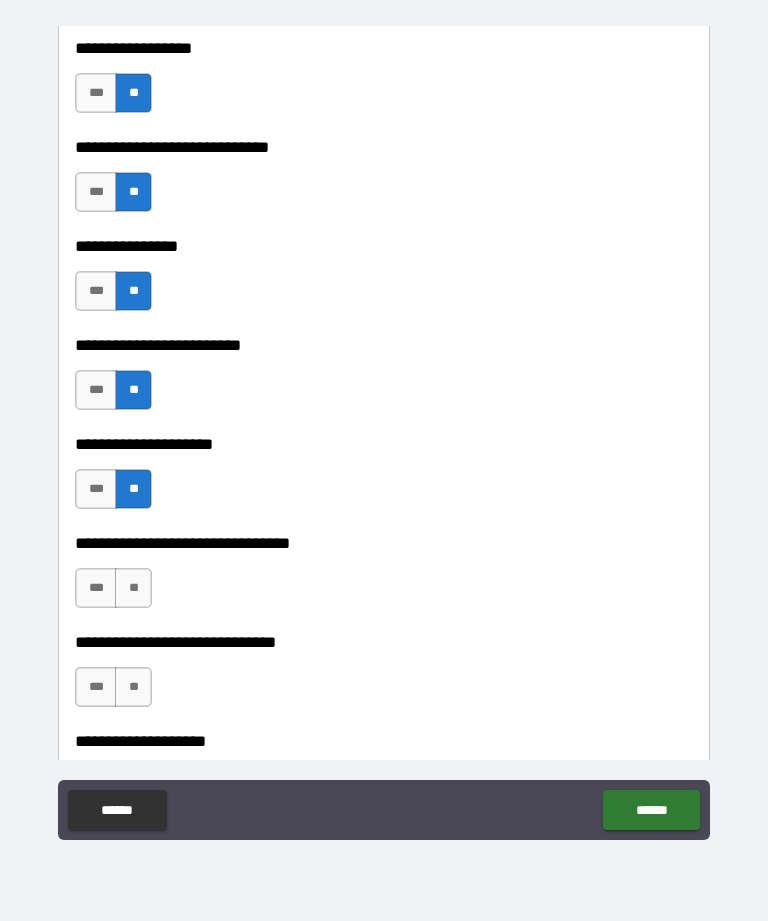 click on "***" at bounding box center (96, 588) 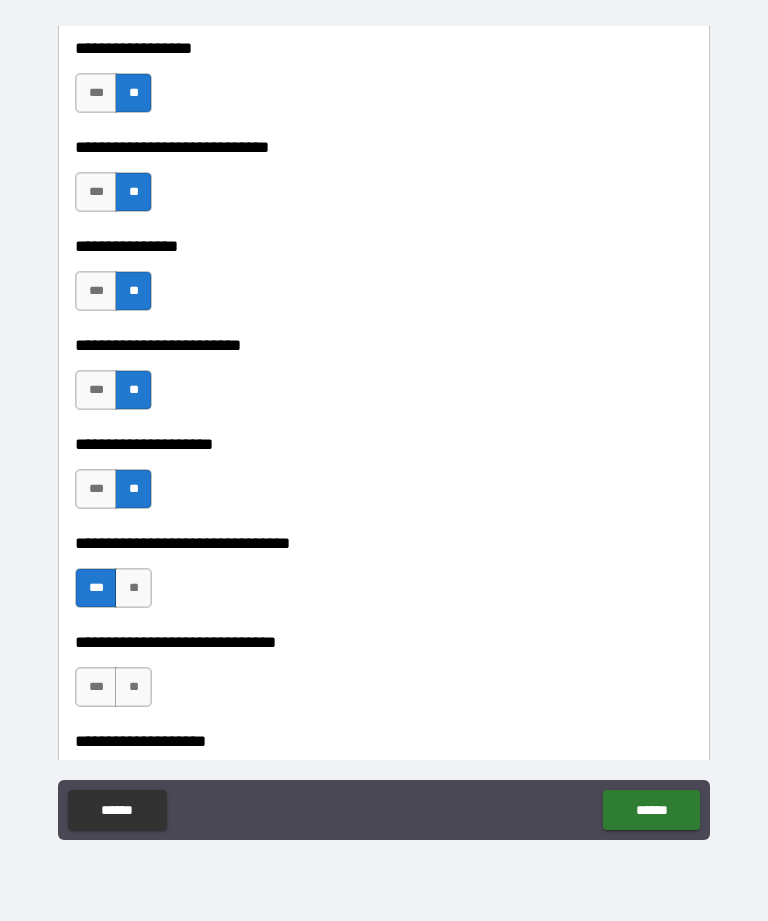 click on "**********" at bounding box center (384, 642) 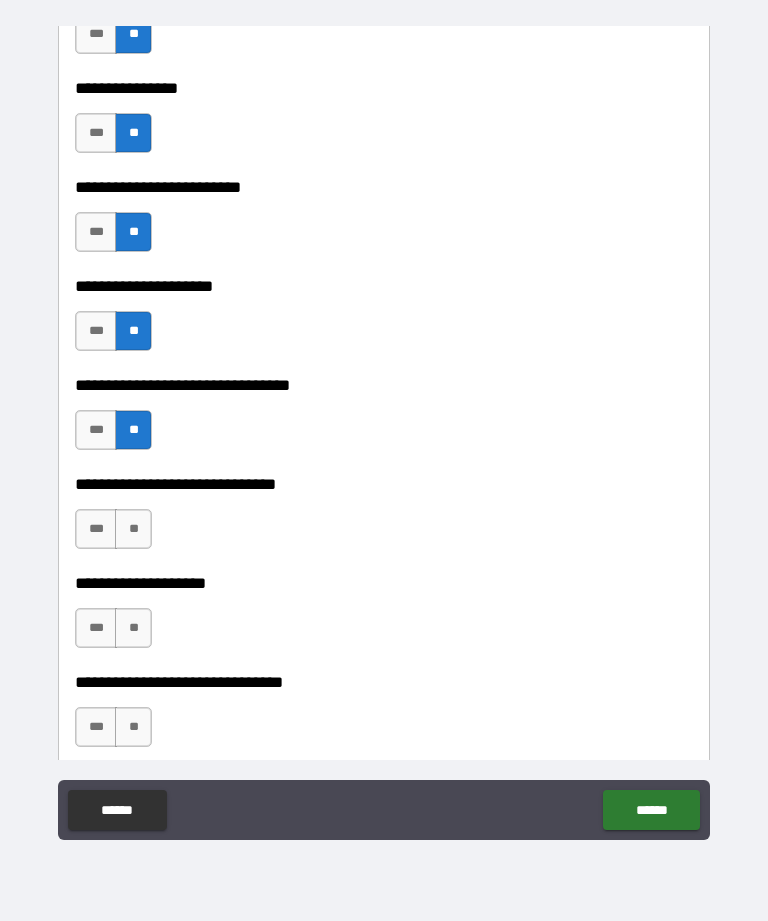 scroll, scrollTop: 1388, scrollLeft: 0, axis: vertical 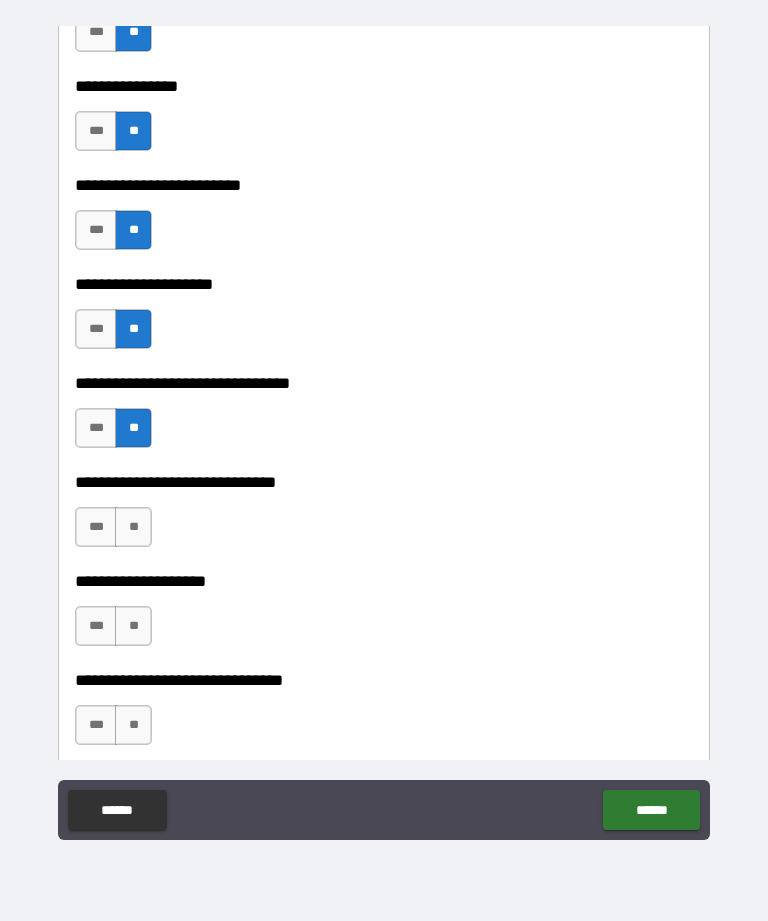 click on "**" at bounding box center [133, 527] 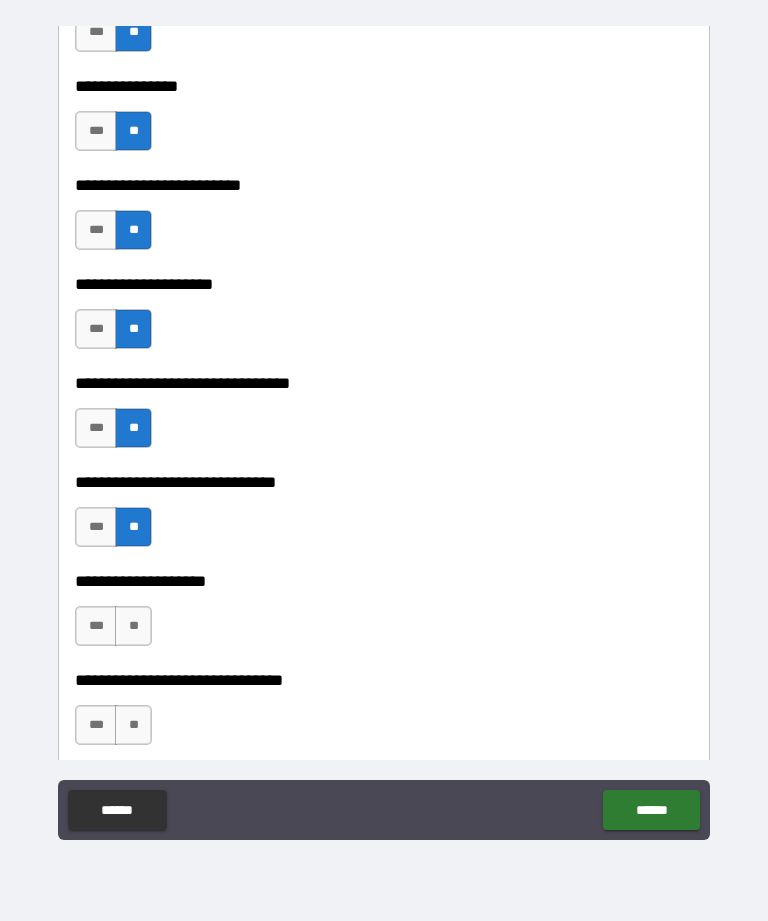 click on "**" at bounding box center [133, 626] 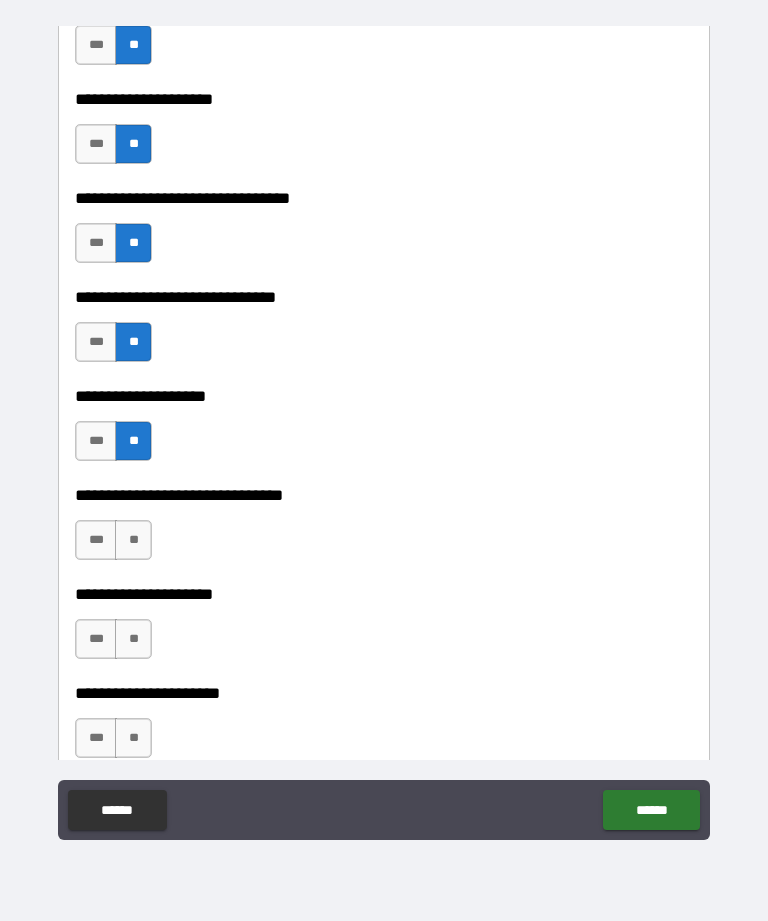 scroll, scrollTop: 1616, scrollLeft: 0, axis: vertical 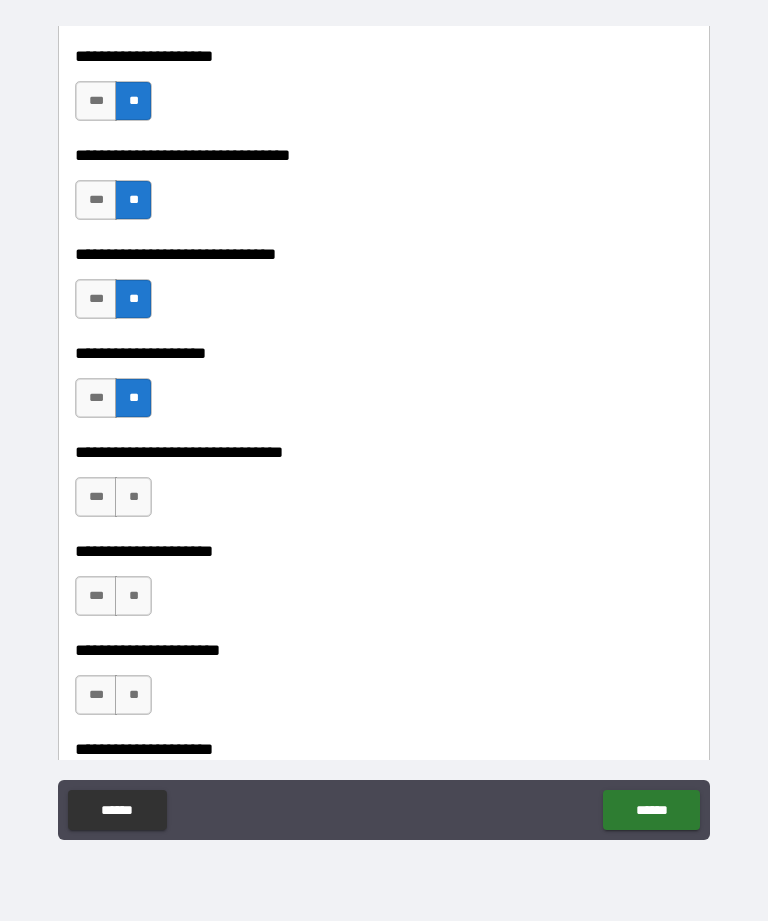 click on "**" at bounding box center [133, 497] 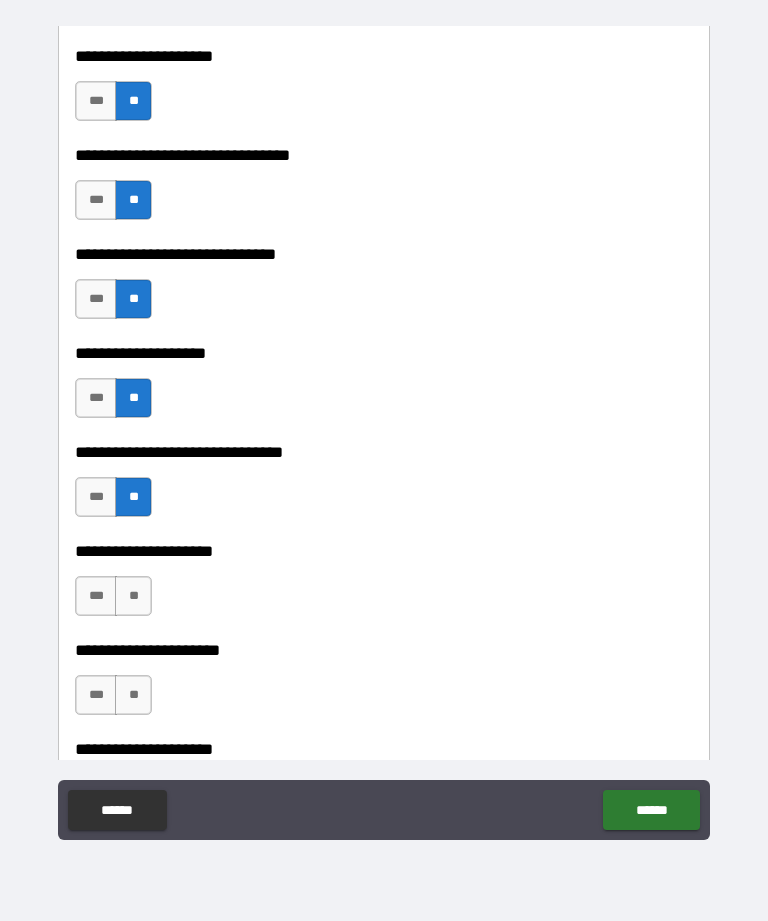 click on "**" at bounding box center [133, 596] 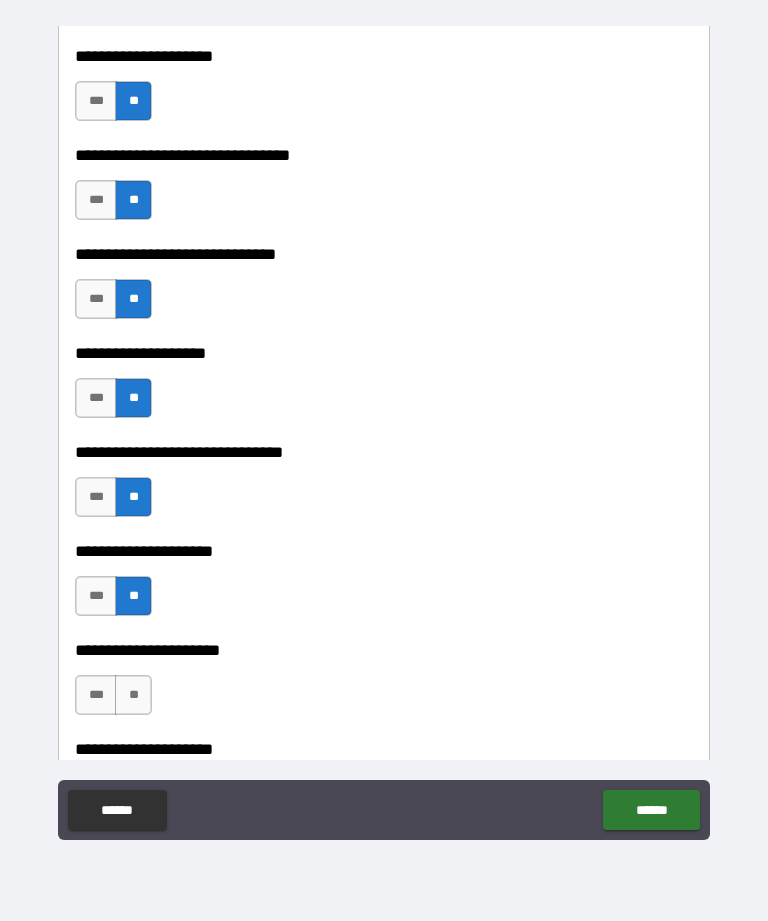 scroll, scrollTop: 1698, scrollLeft: 0, axis: vertical 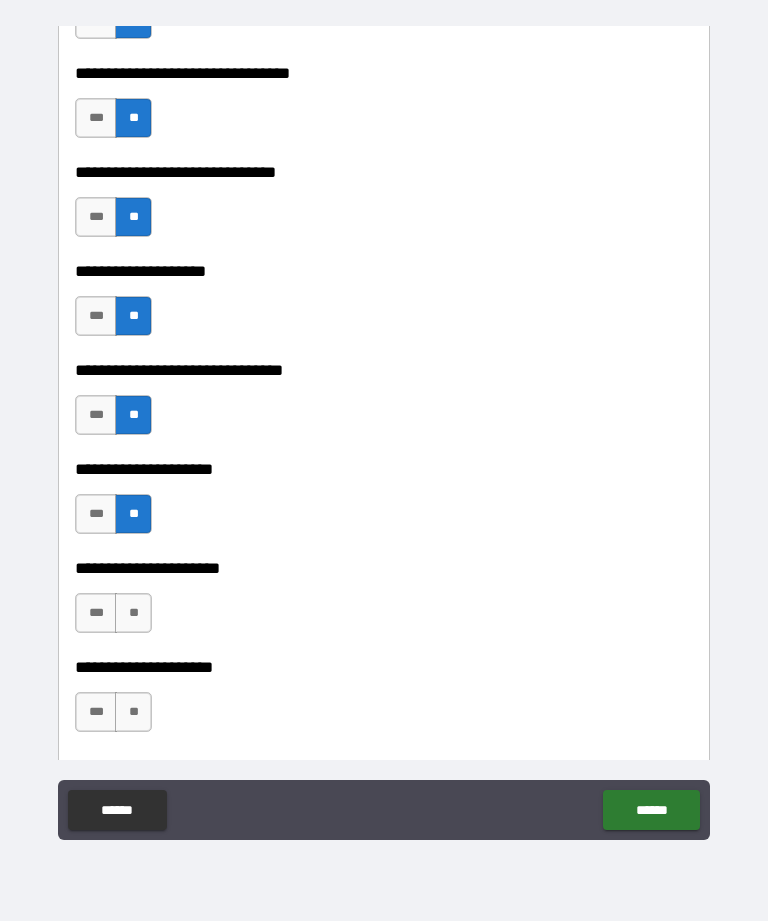 click on "**" at bounding box center (133, 613) 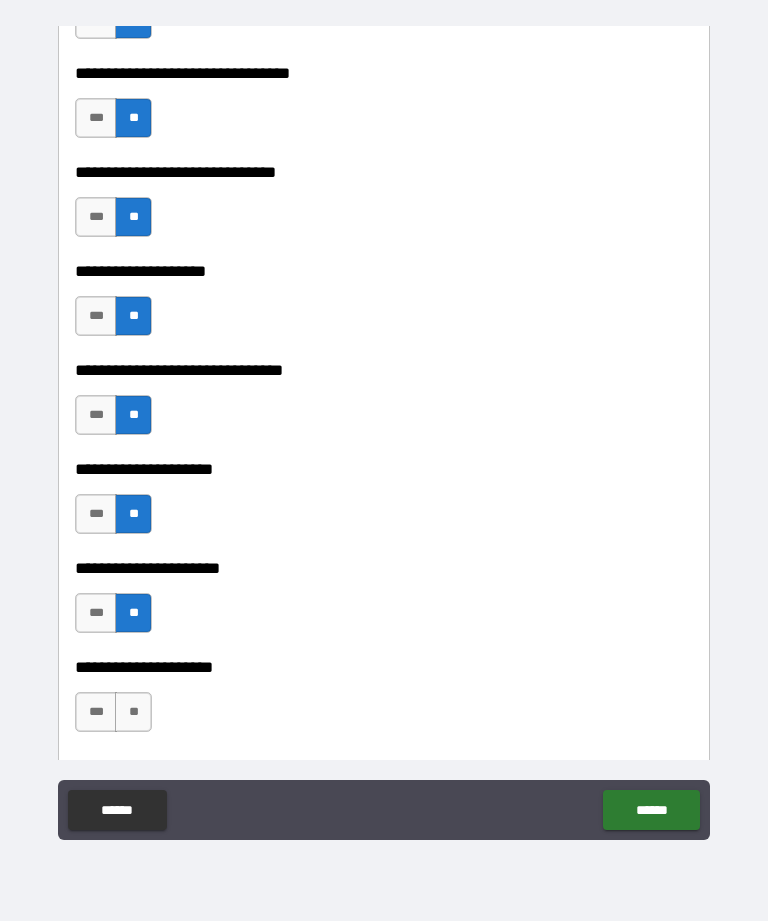 scroll, scrollTop: 1812, scrollLeft: 0, axis: vertical 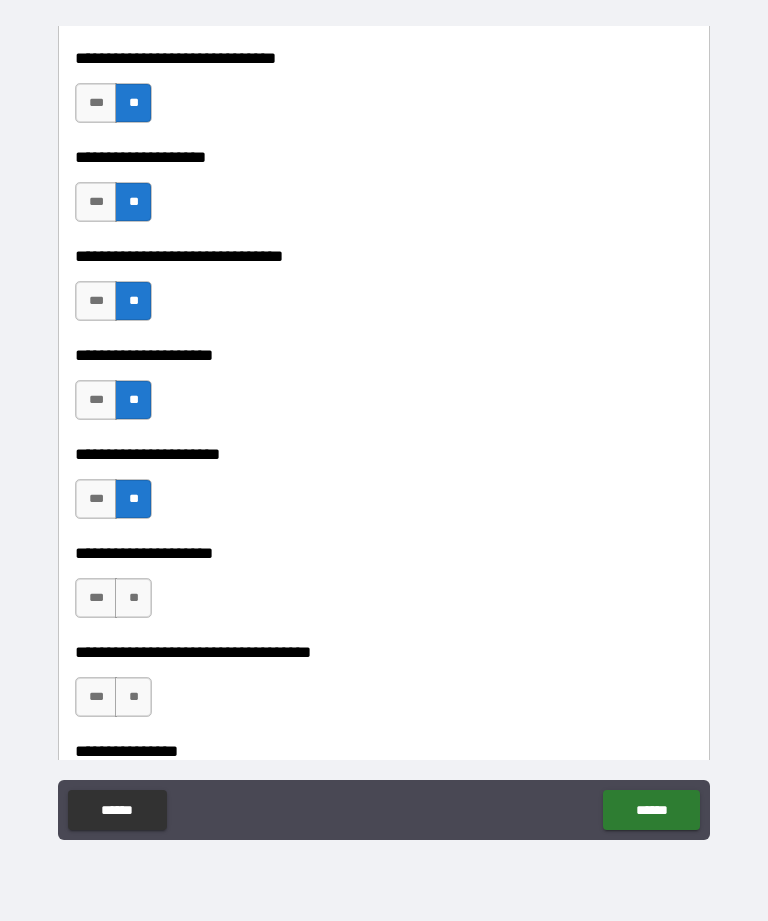 click on "**" at bounding box center (133, 598) 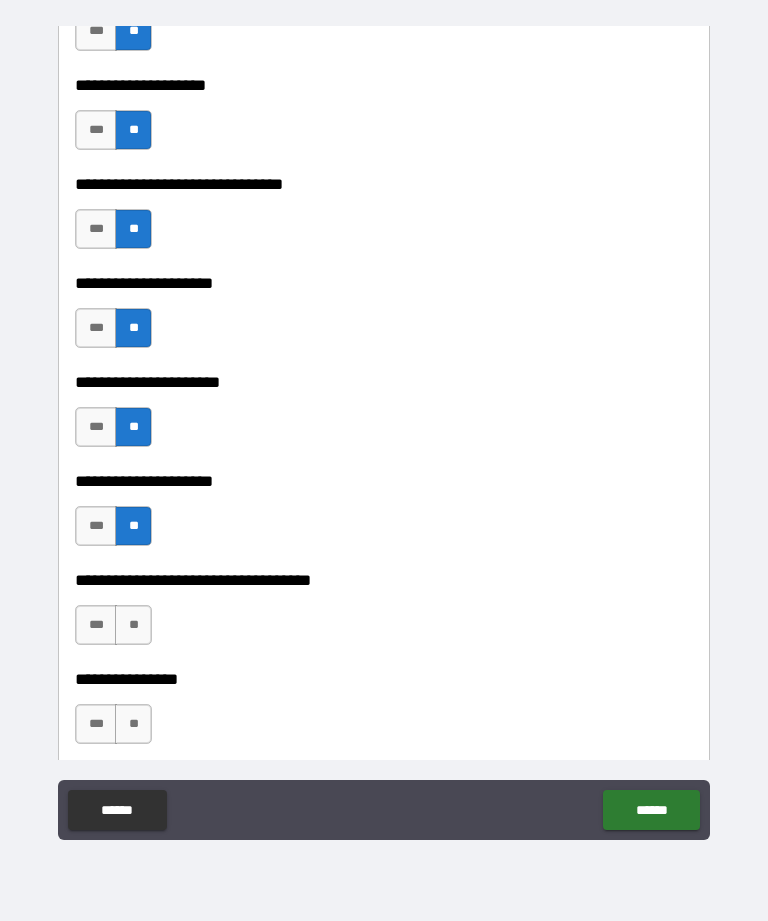 click on "**" at bounding box center (133, 625) 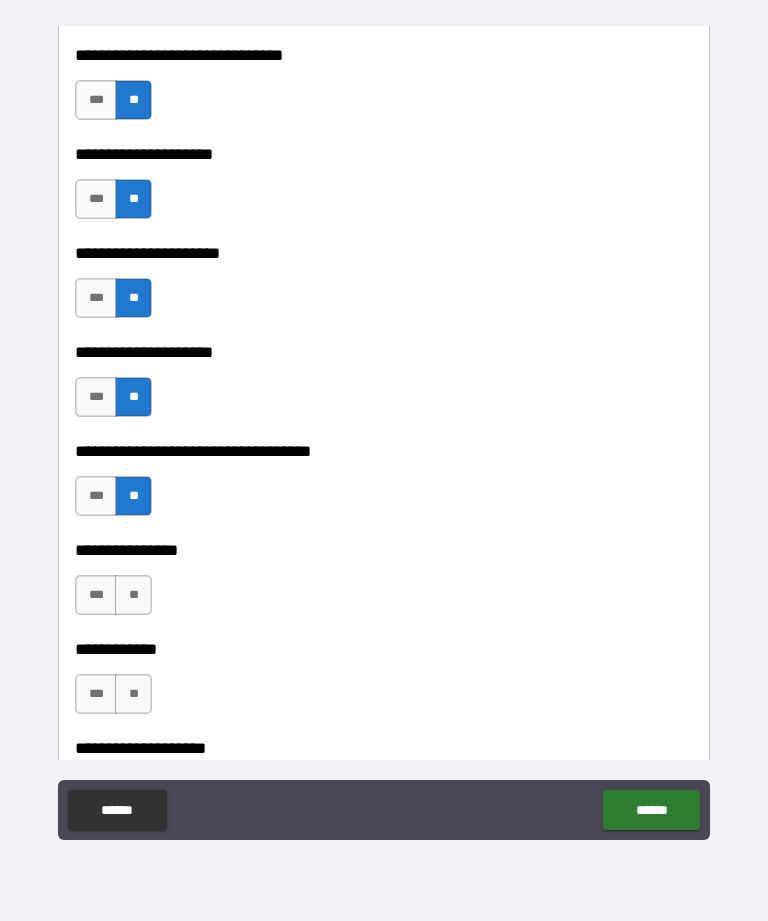 scroll, scrollTop: 2014, scrollLeft: 0, axis: vertical 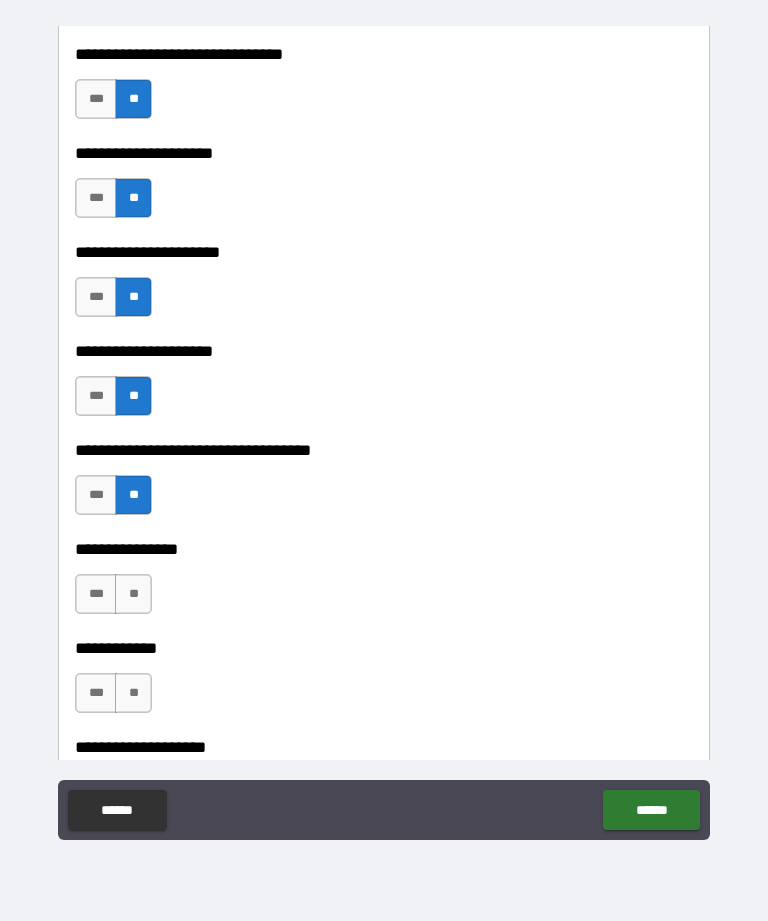 click on "**" at bounding box center (133, 594) 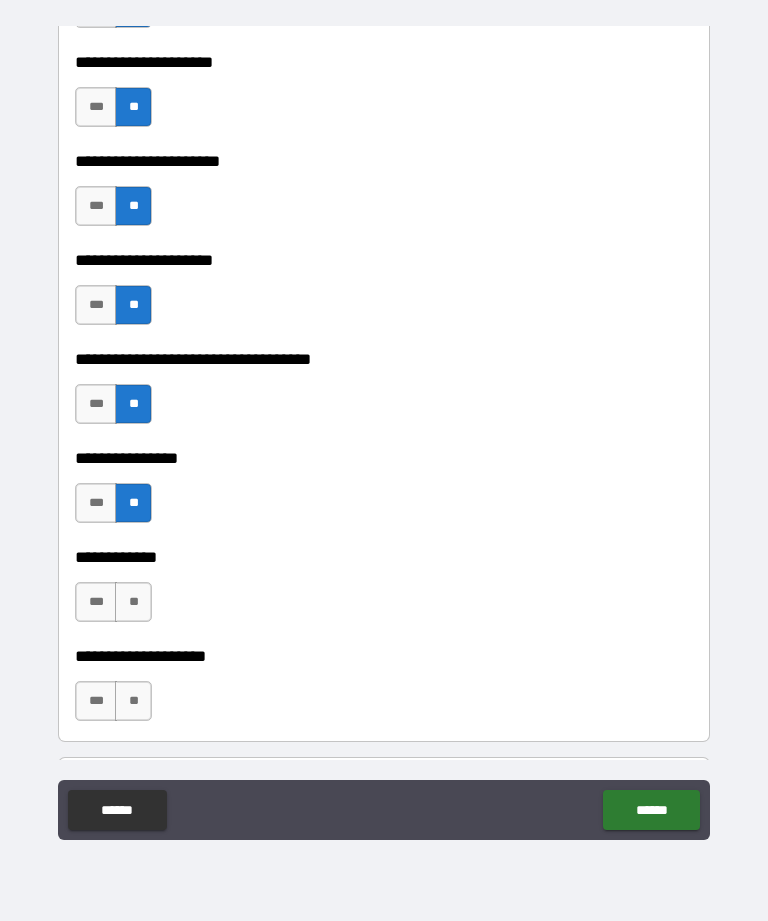 scroll, scrollTop: 2108, scrollLeft: 0, axis: vertical 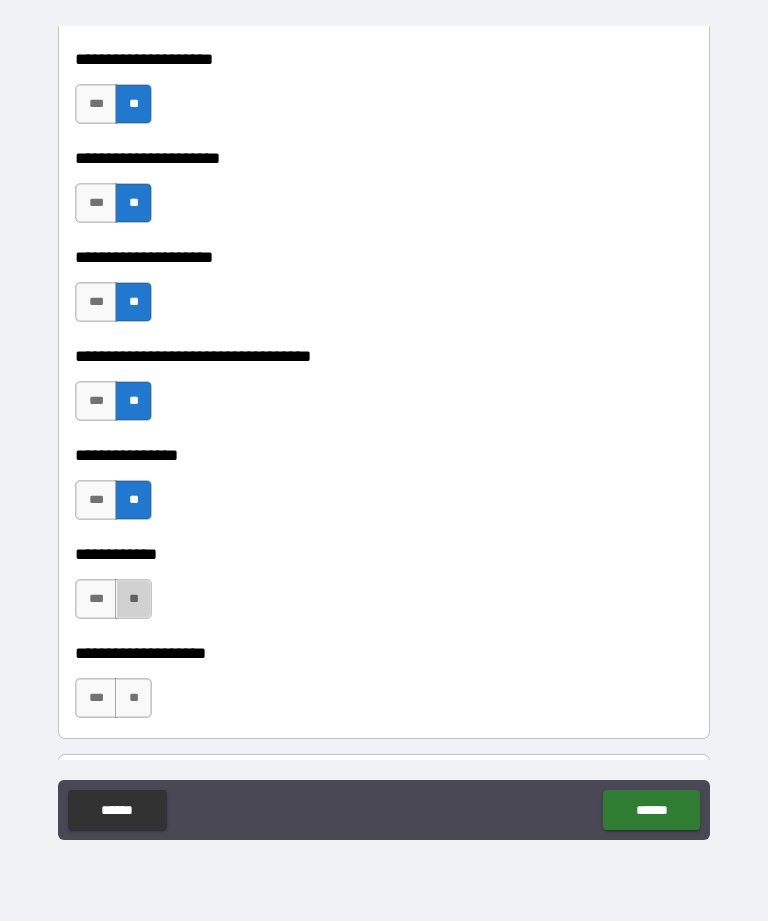 click on "**" at bounding box center (133, 599) 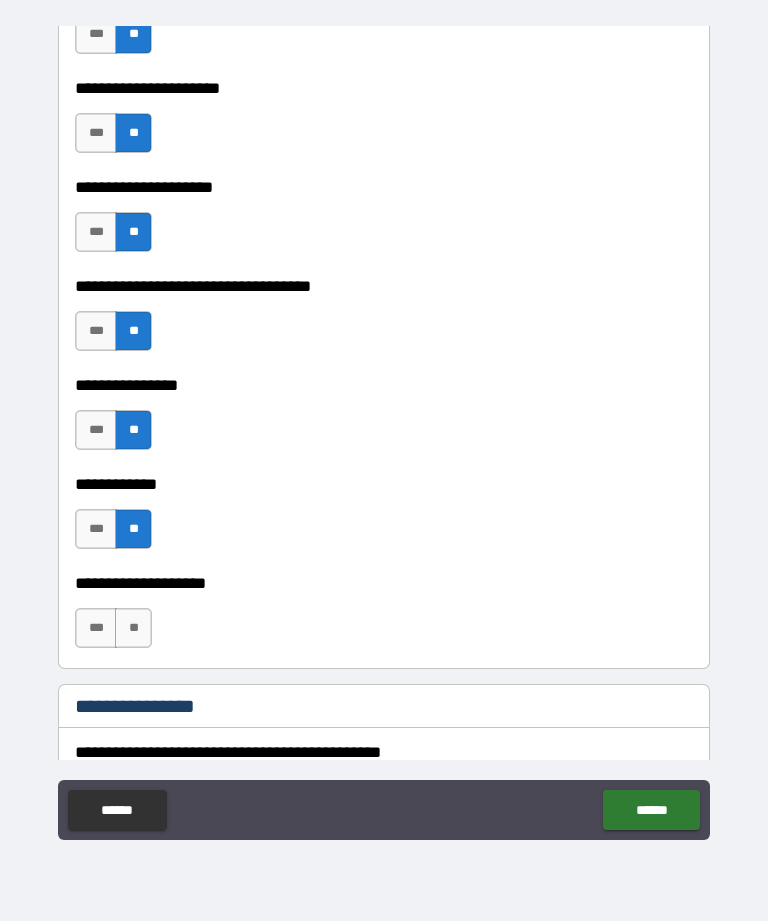 scroll, scrollTop: 2180, scrollLeft: 0, axis: vertical 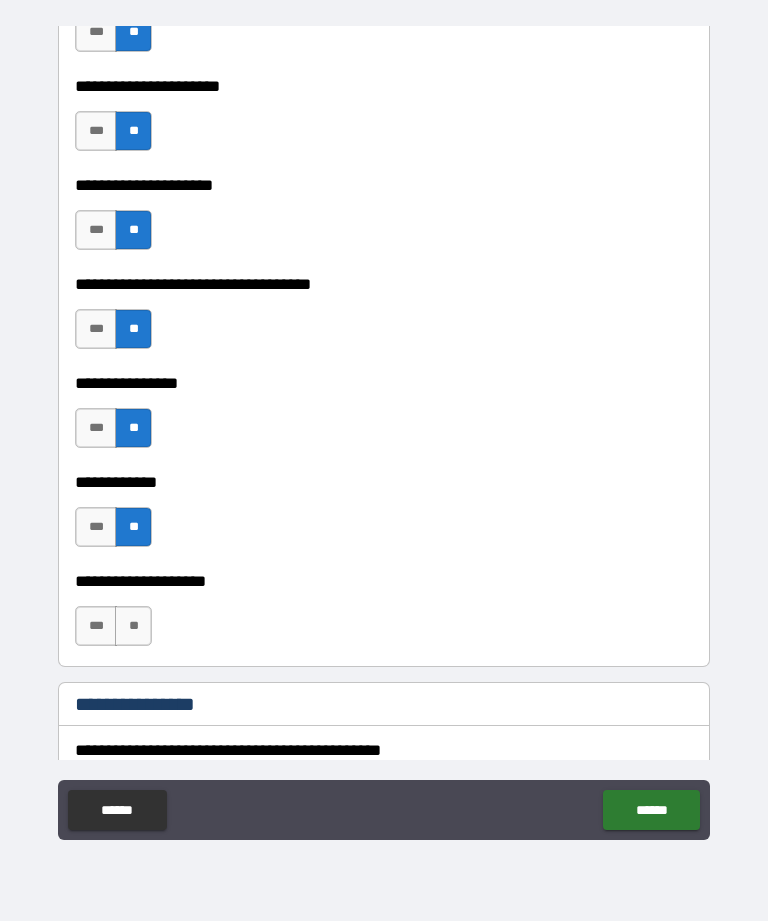 click on "**" at bounding box center (133, 626) 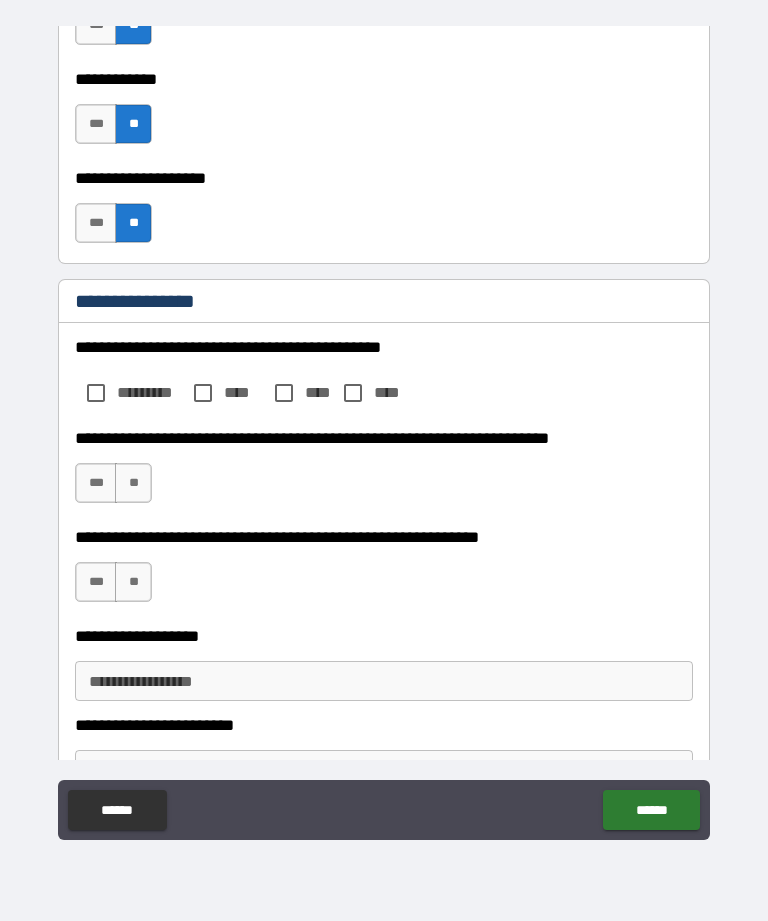 scroll, scrollTop: 2588, scrollLeft: 0, axis: vertical 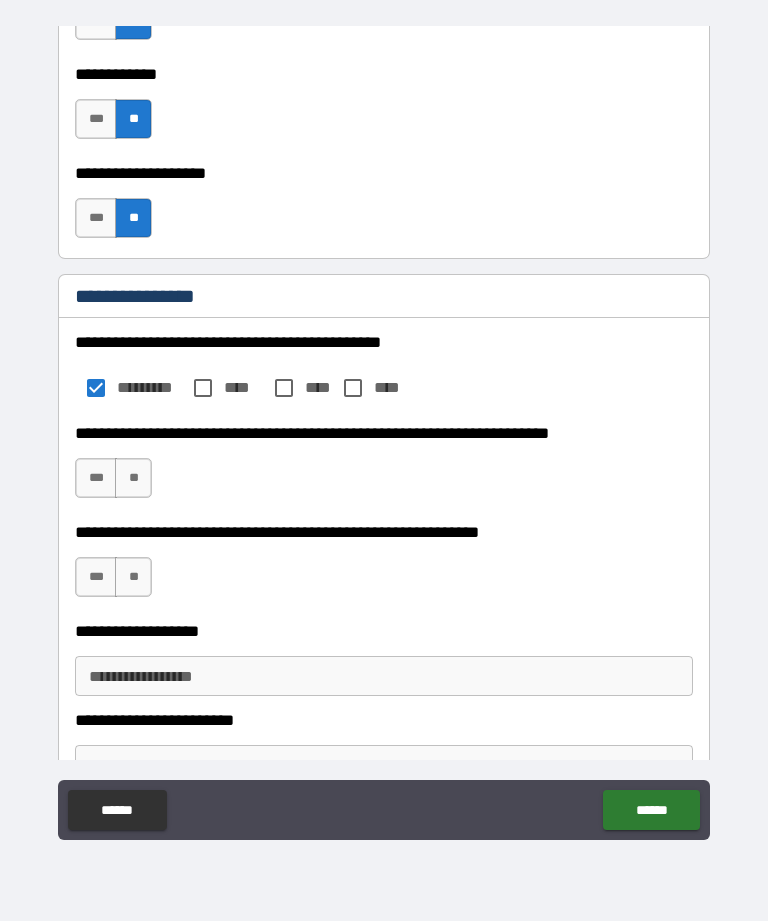 click on "**" at bounding box center (133, 478) 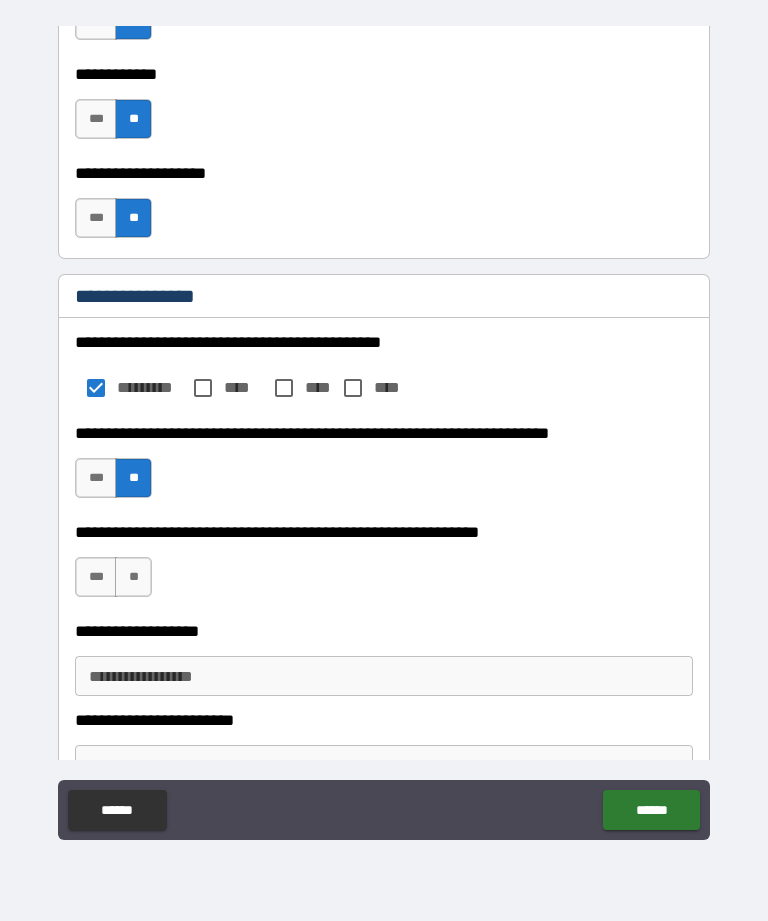 click on "***" at bounding box center [96, 577] 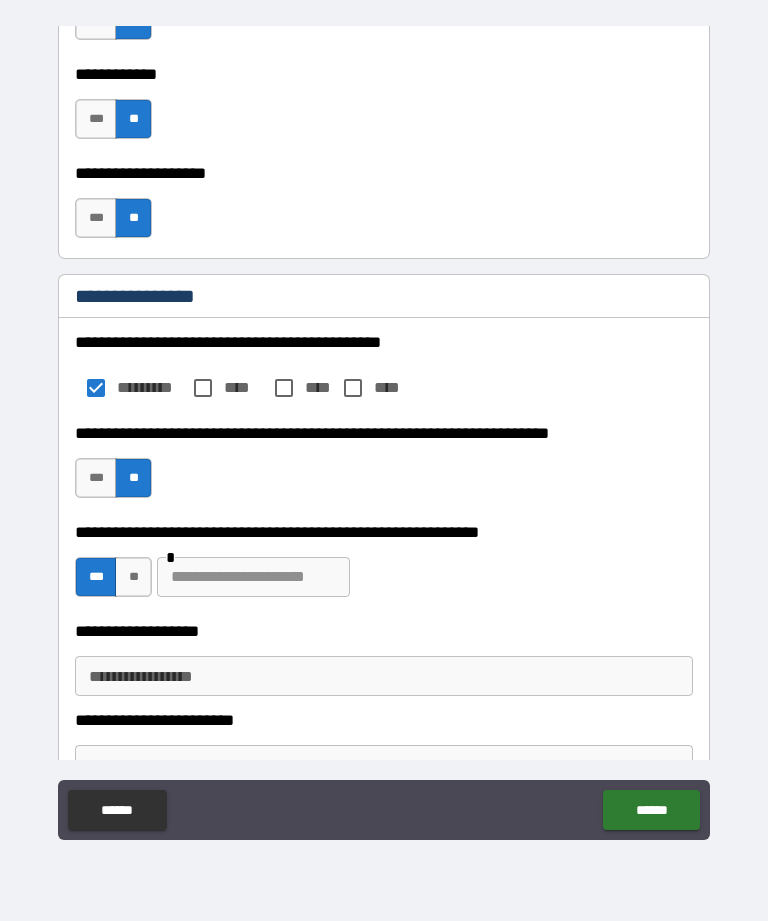 click at bounding box center (253, 577) 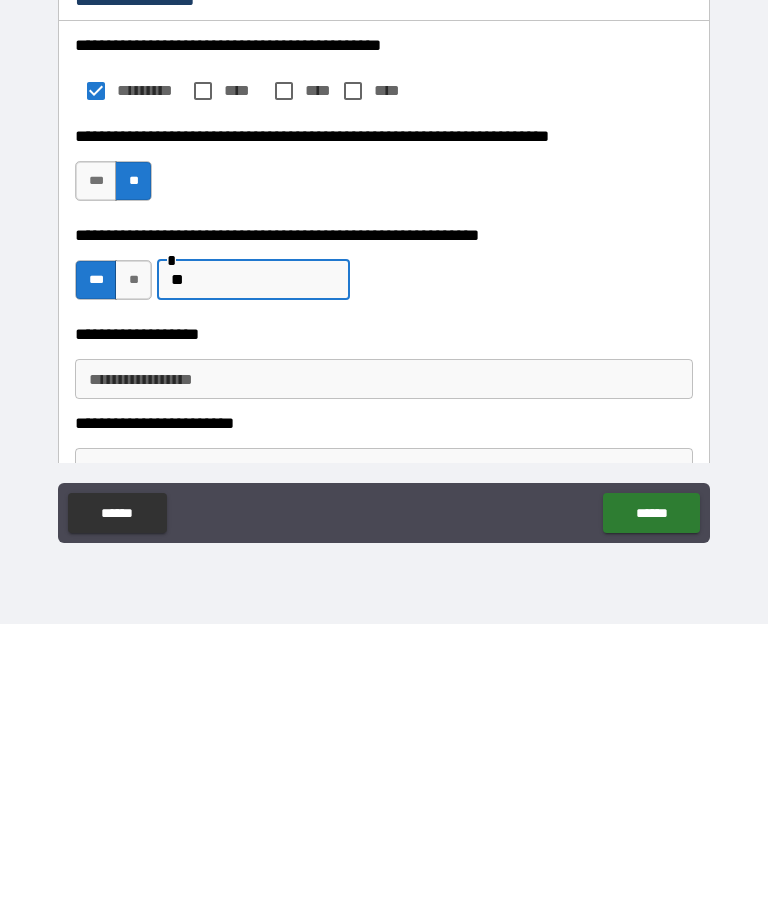 type on "*" 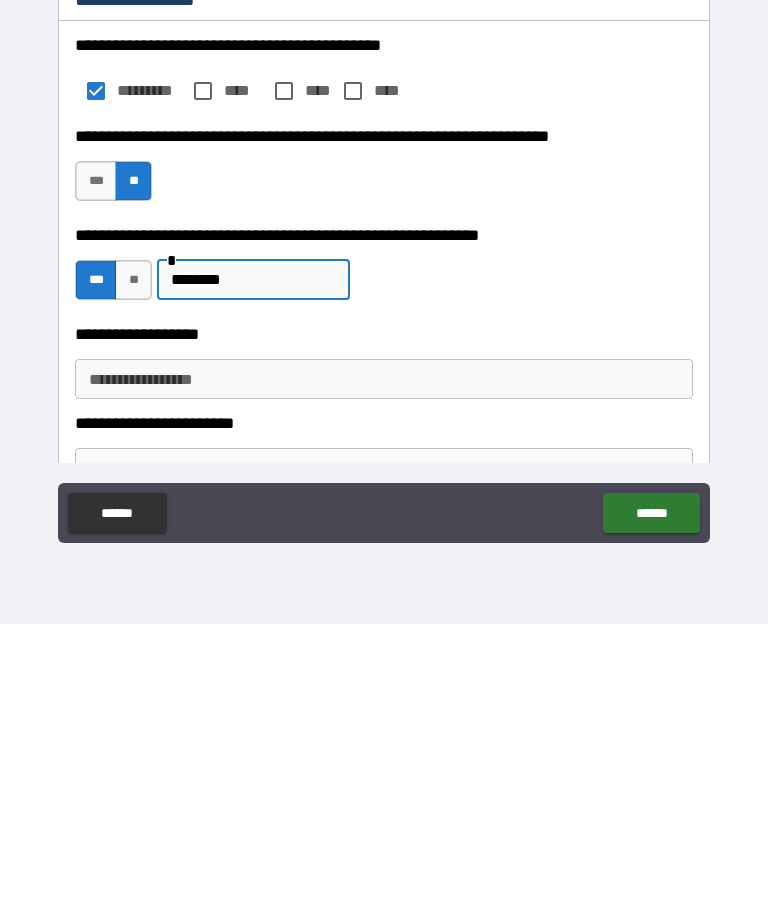 type on "*******" 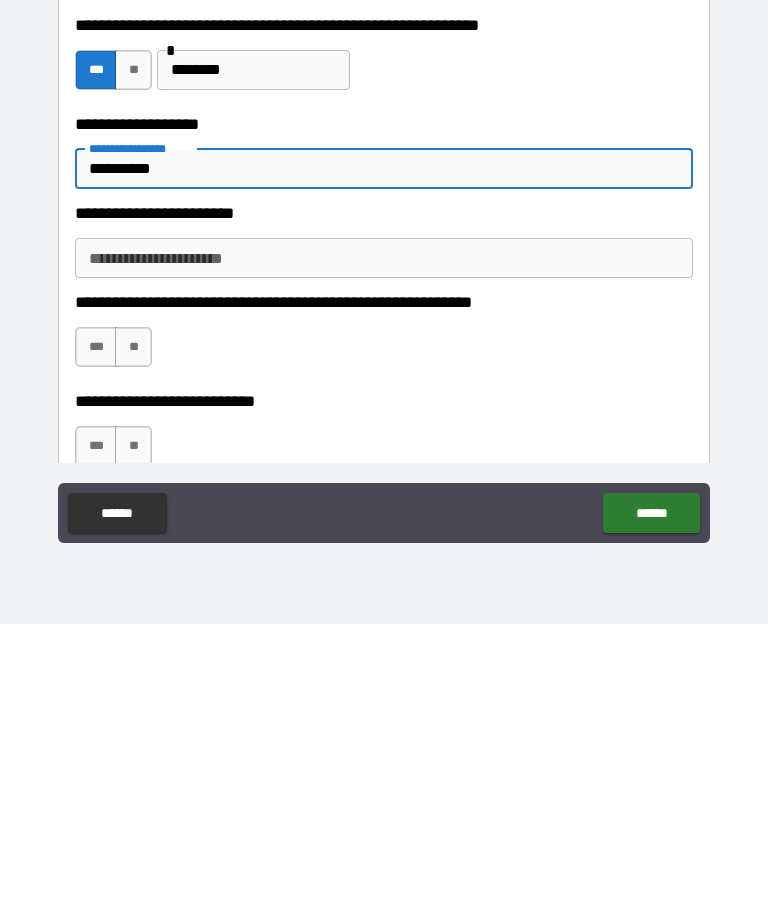 scroll, scrollTop: 2799, scrollLeft: 0, axis: vertical 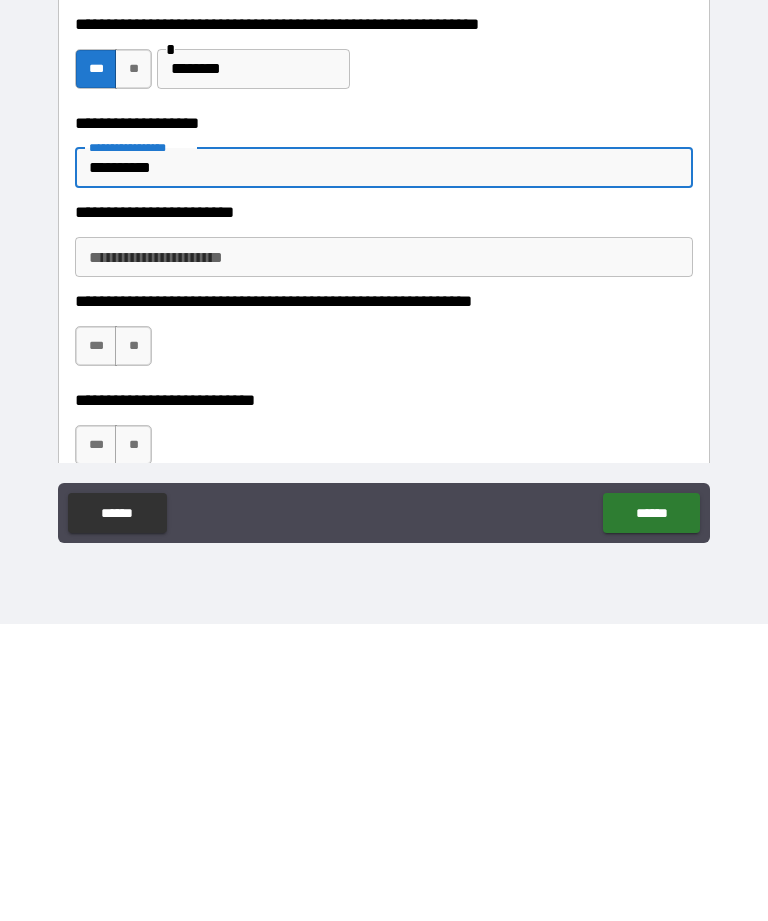 type on "**********" 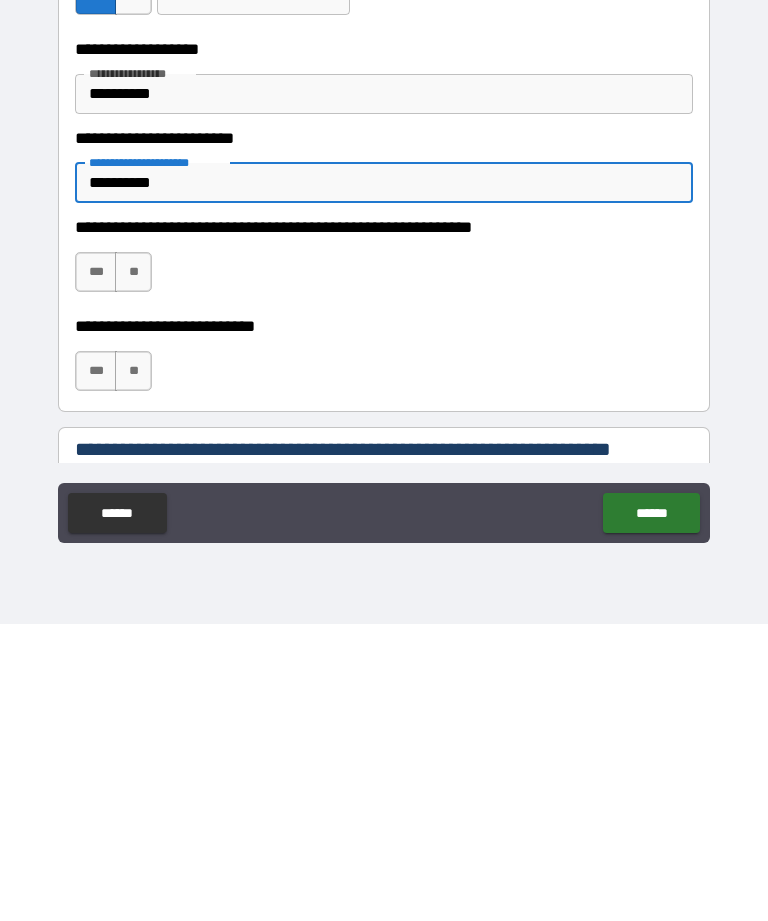 scroll, scrollTop: 2878, scrollLeft: 0, axis: vertical 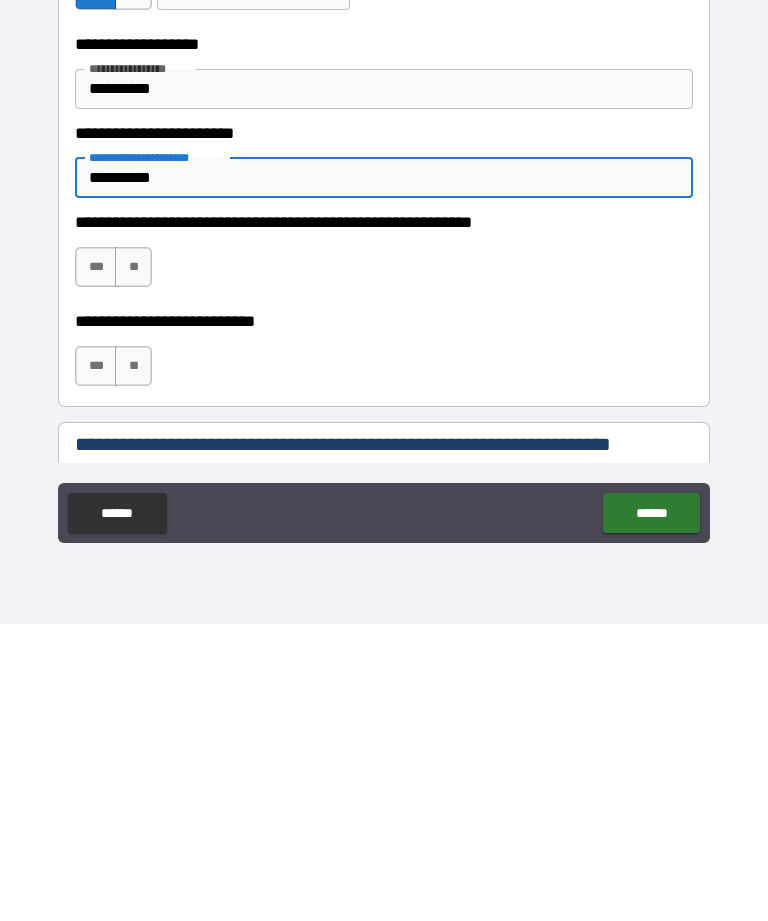 type on "**********" 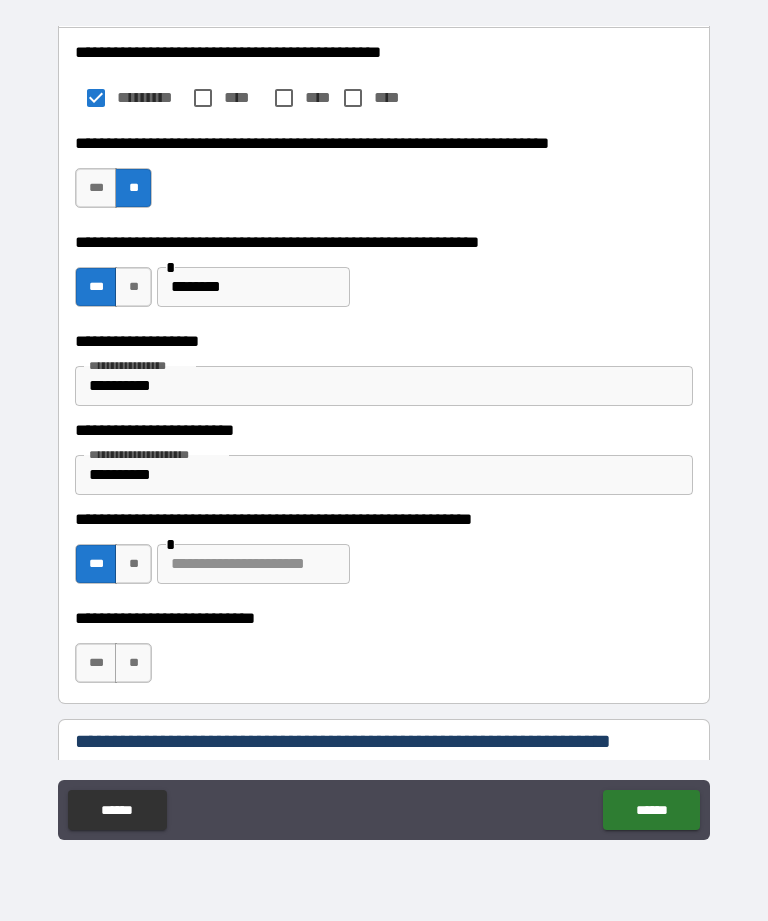 click at bounding box center [253, 564] 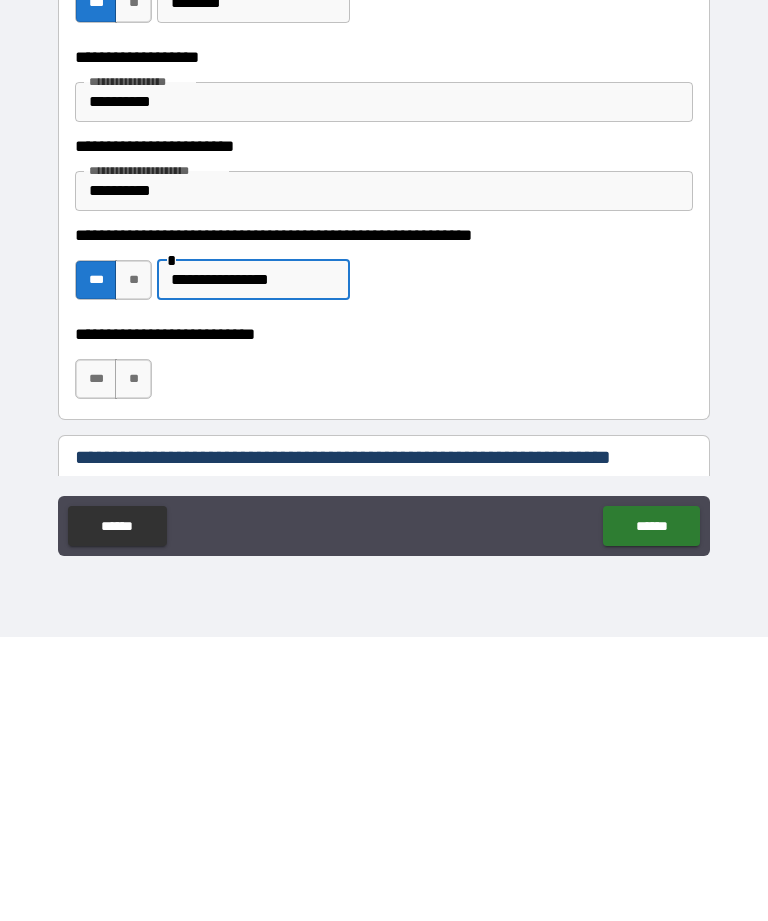 type on "**********" 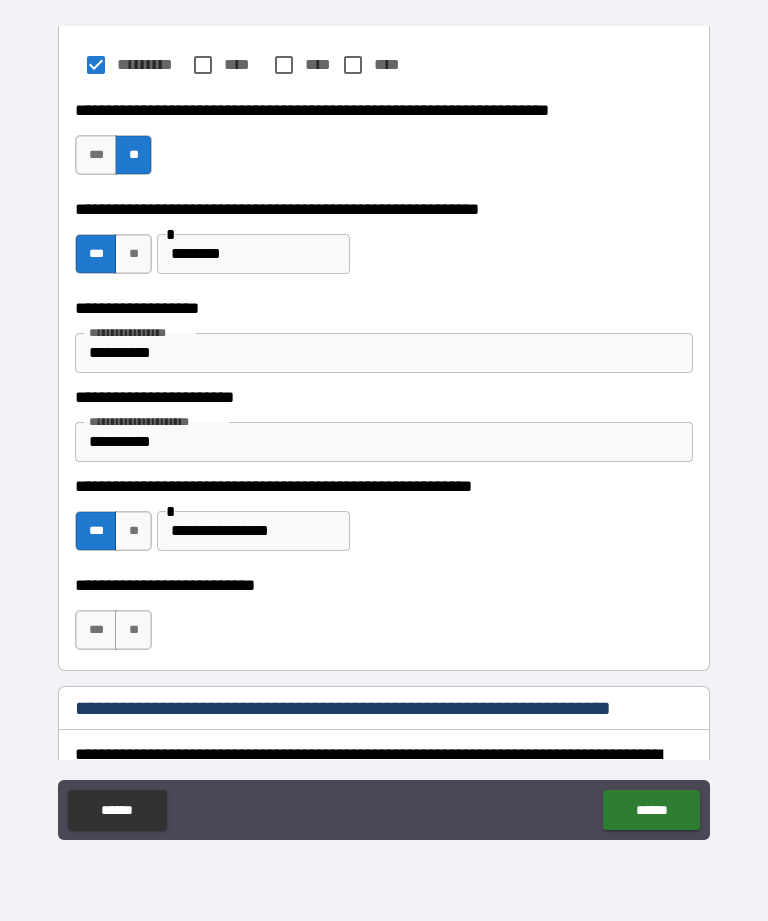 scroll, scrollTop: 2913, scrollLeft: 0, axis: vertical 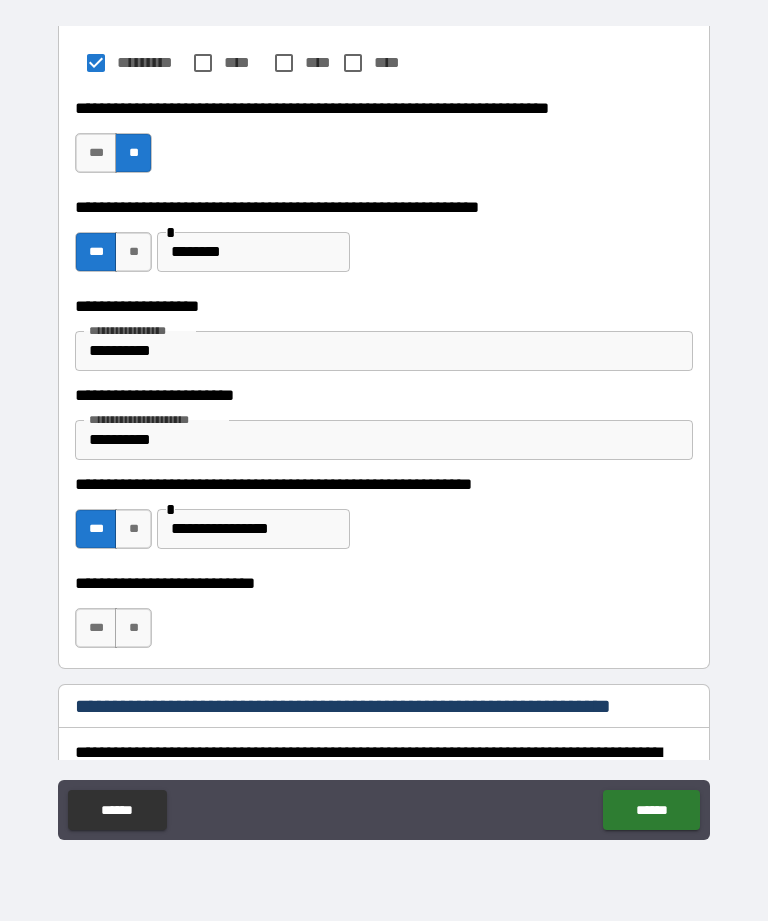 click on "***" at bounding box center [96, 628] 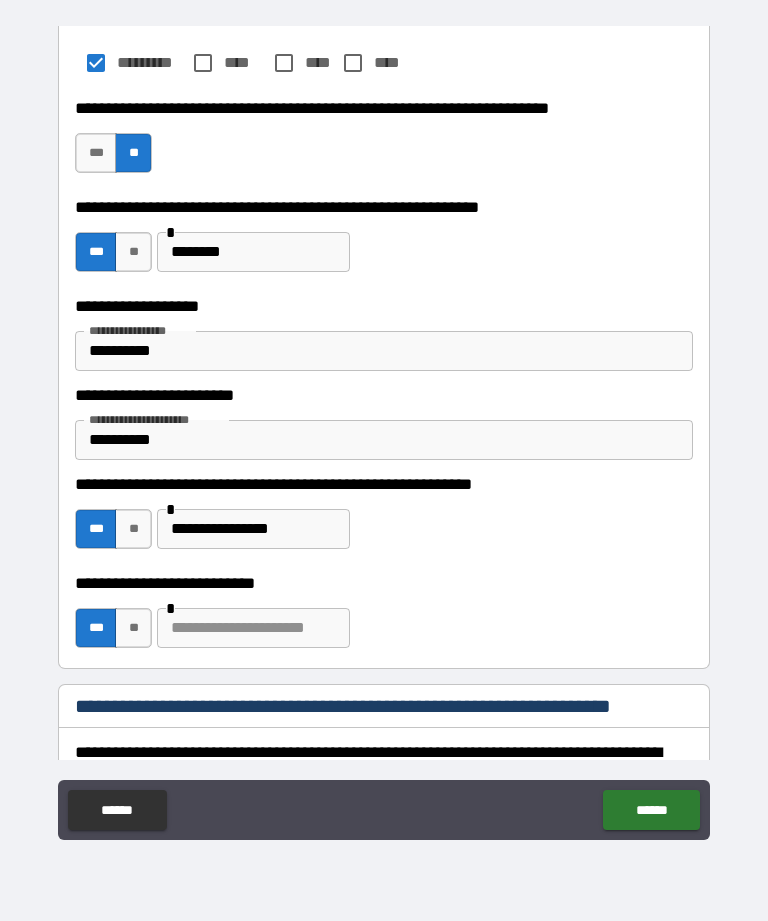 click at bounding box center [253, 628] 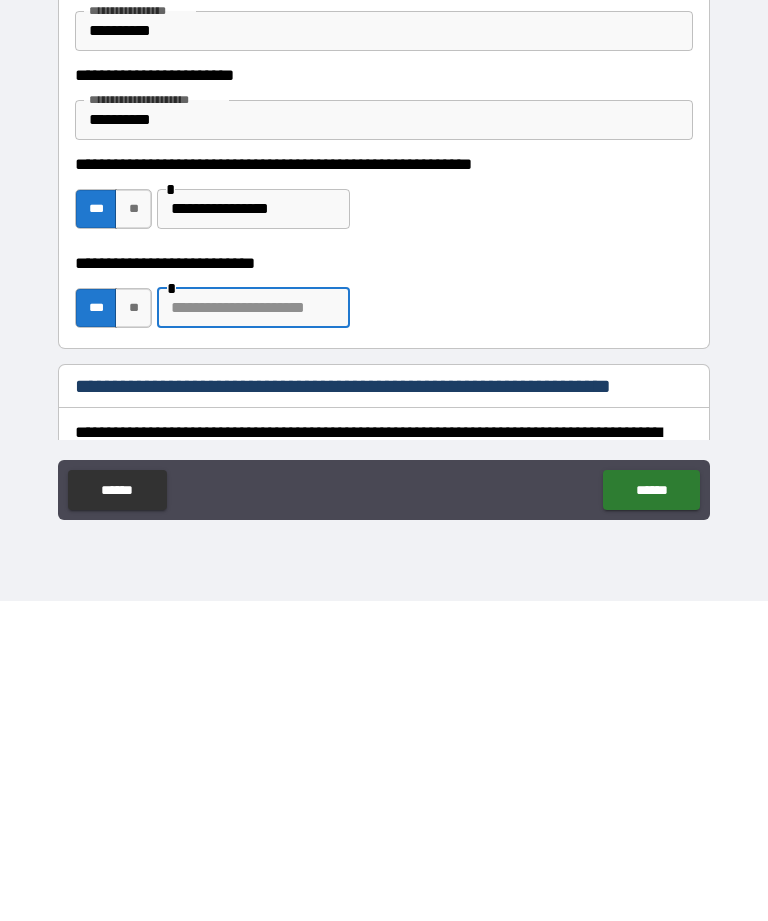 click on "**********" at bounding box center (253, 529) 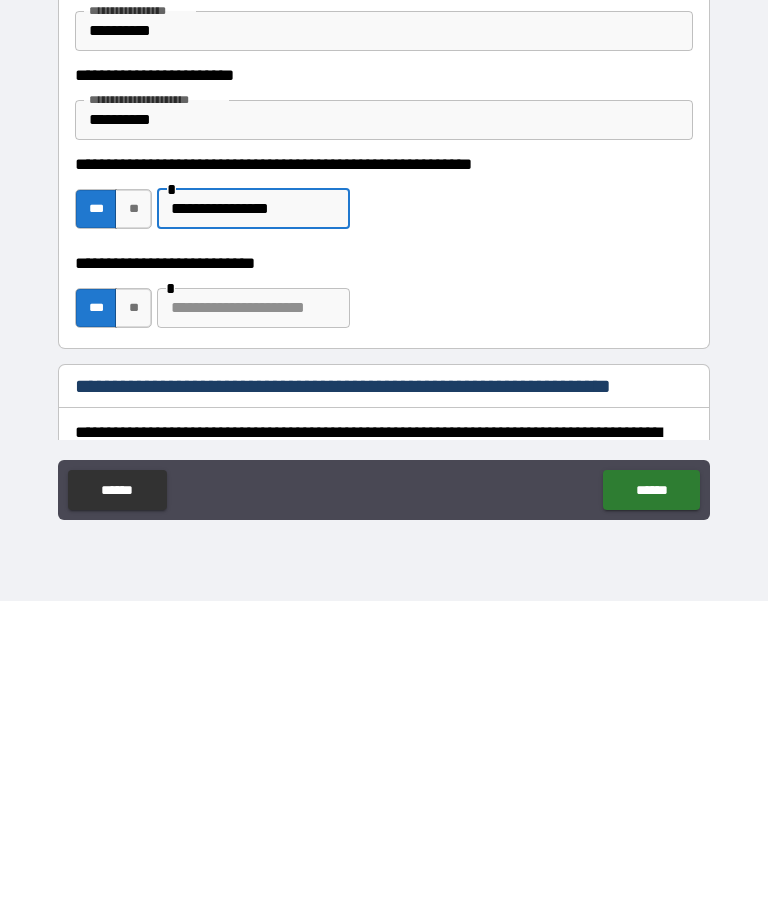 click on "**" at bounding box center [133, 529] 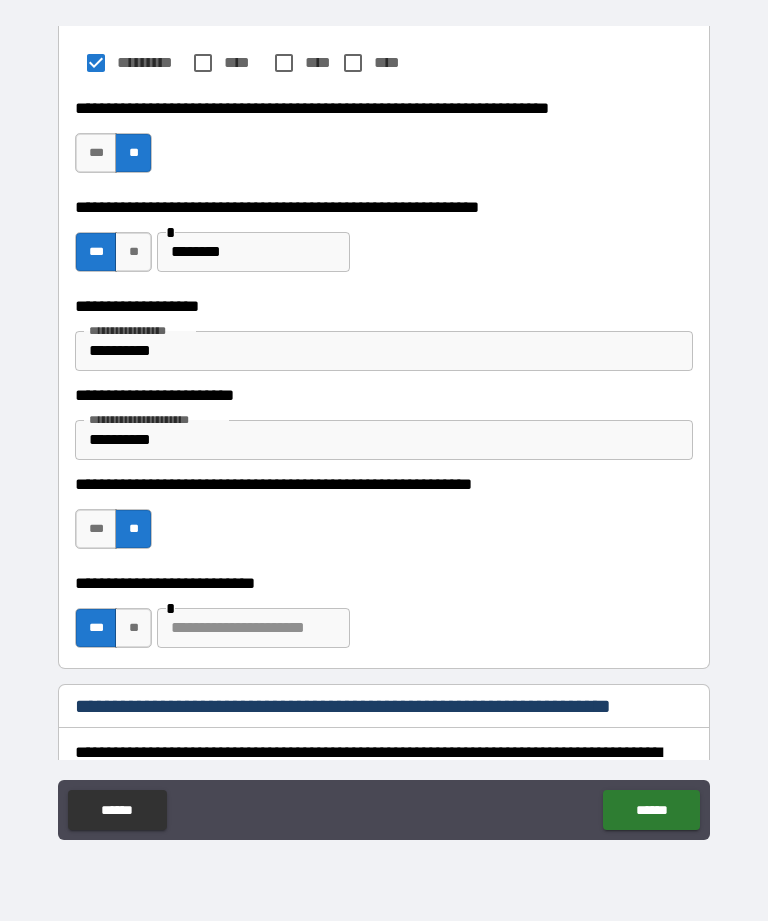 click at bounding box center (253, 628) 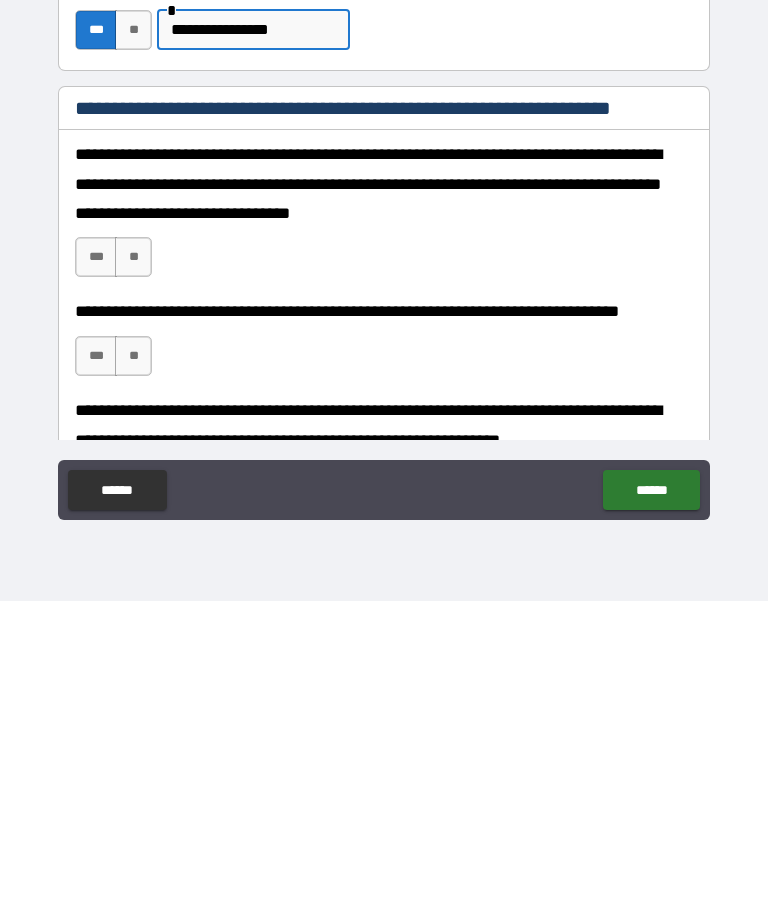 scroll, scrollTop: 3192, scrollLeft: 0, axis: vertical 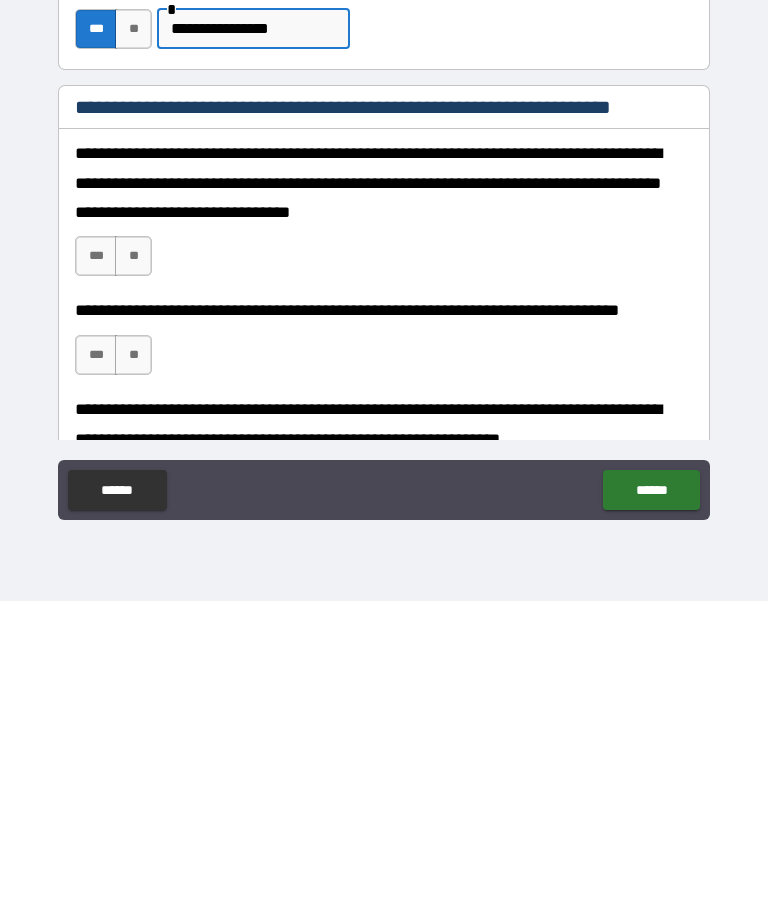 type on "**********" 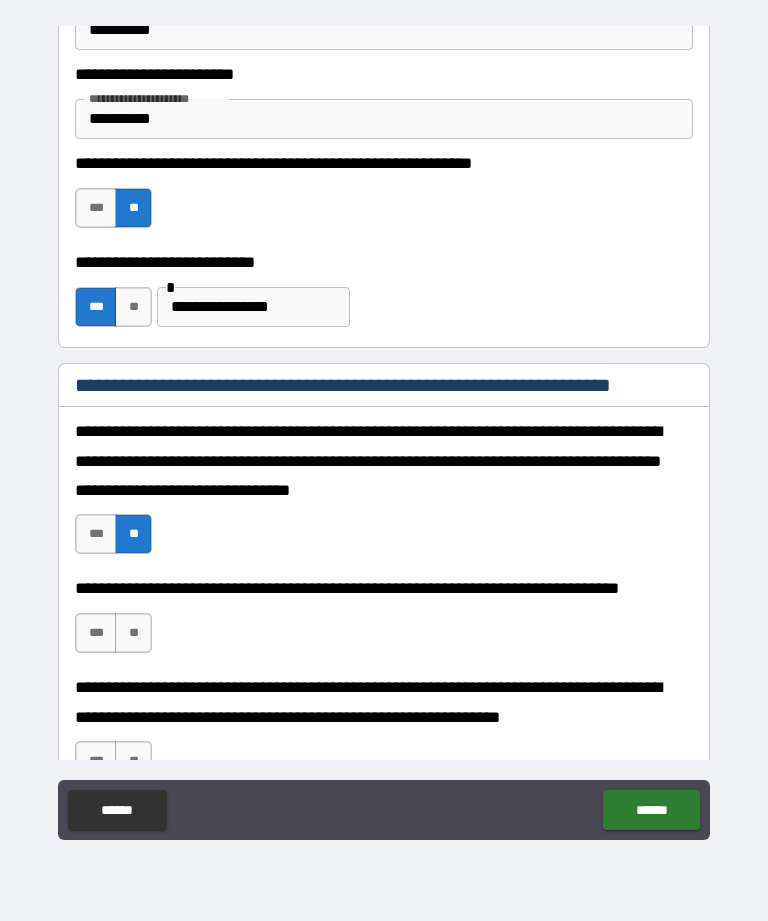 scroll, scrollTop: 3236, scrollLeft: 0, axis: vertical 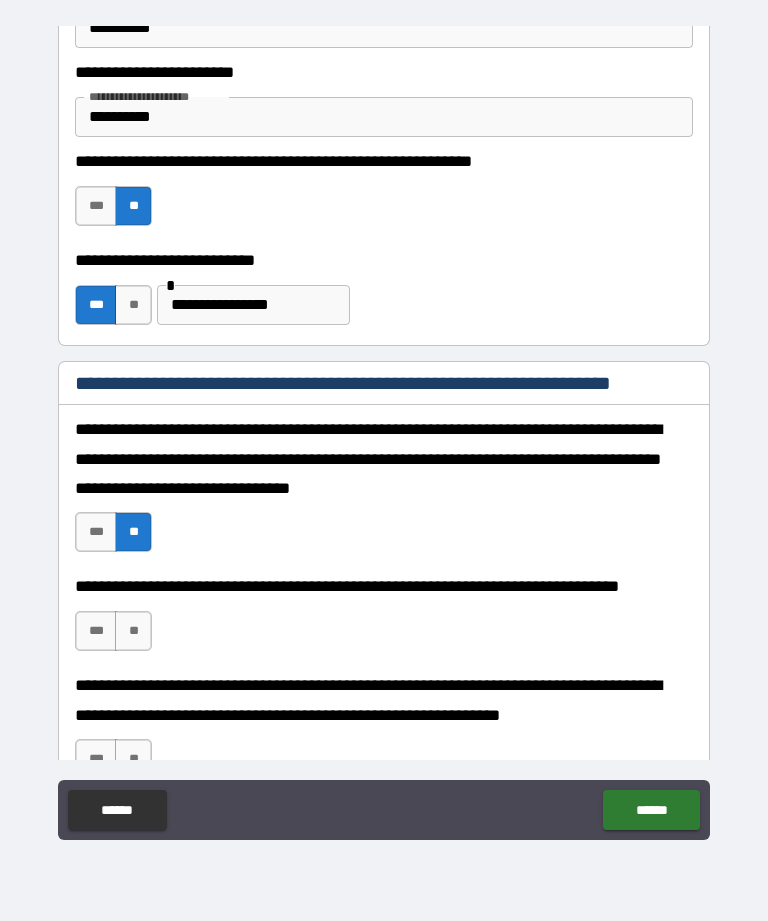 click on "**" at bounding box center [133, 631] 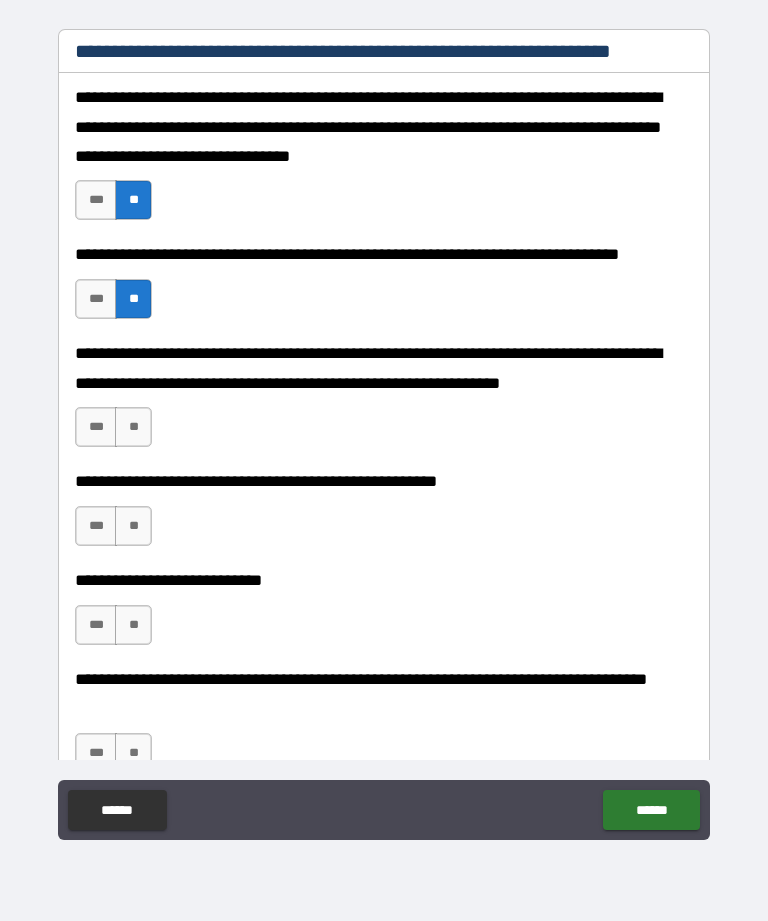 scroll, scrollTop: 3571, scrollLeft: 0, axis: vertical 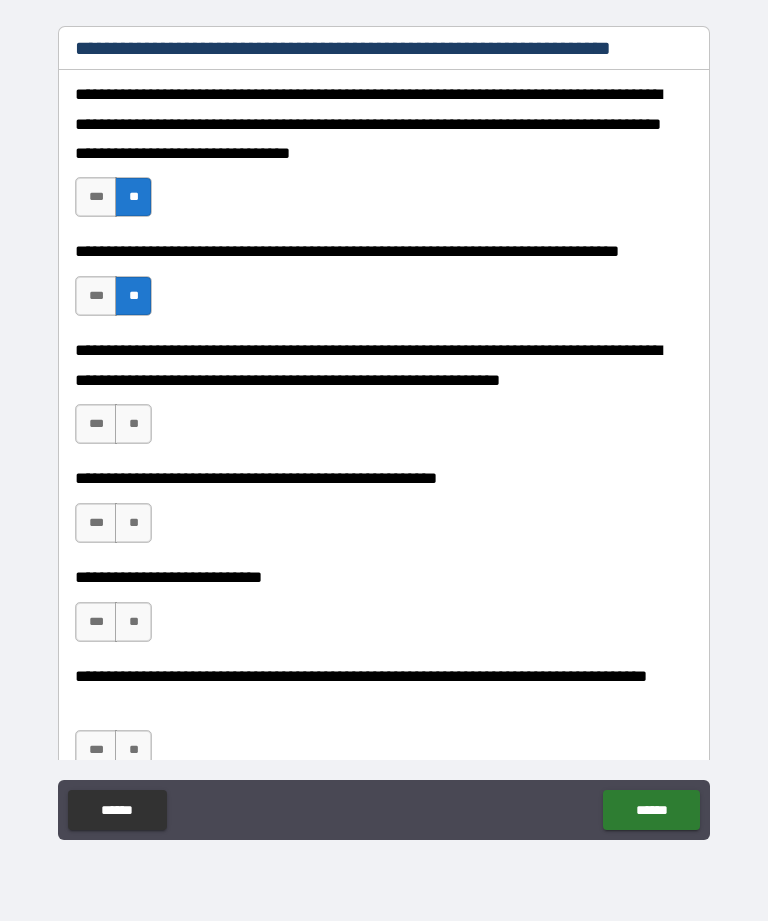 click on "**" at bounding box center [133, 424] 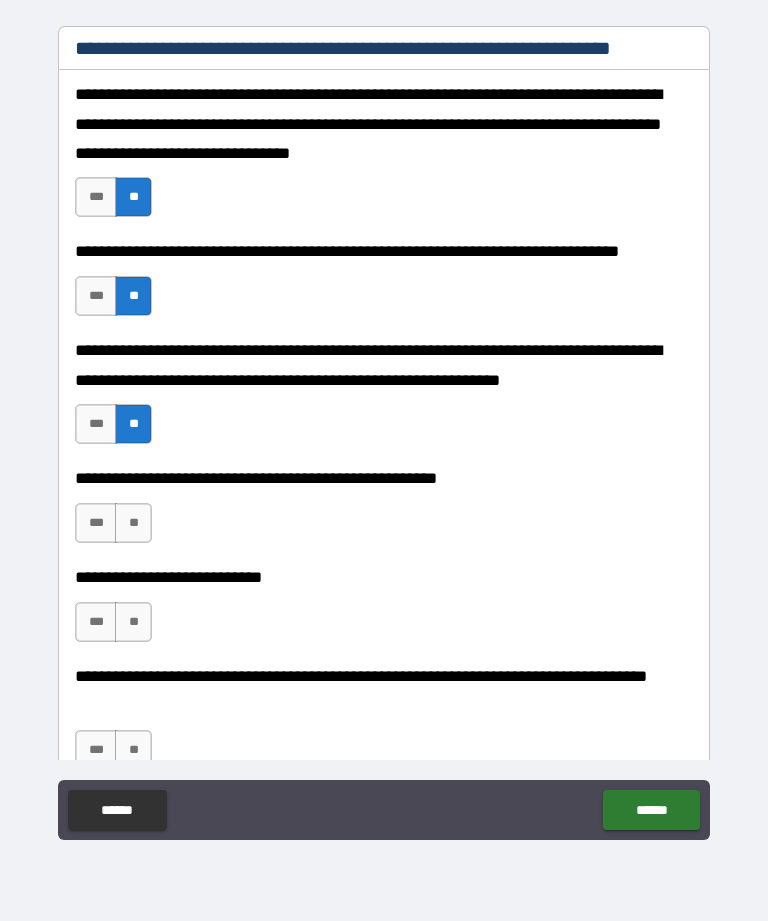 click on "**" at bounding box center (133, 523) 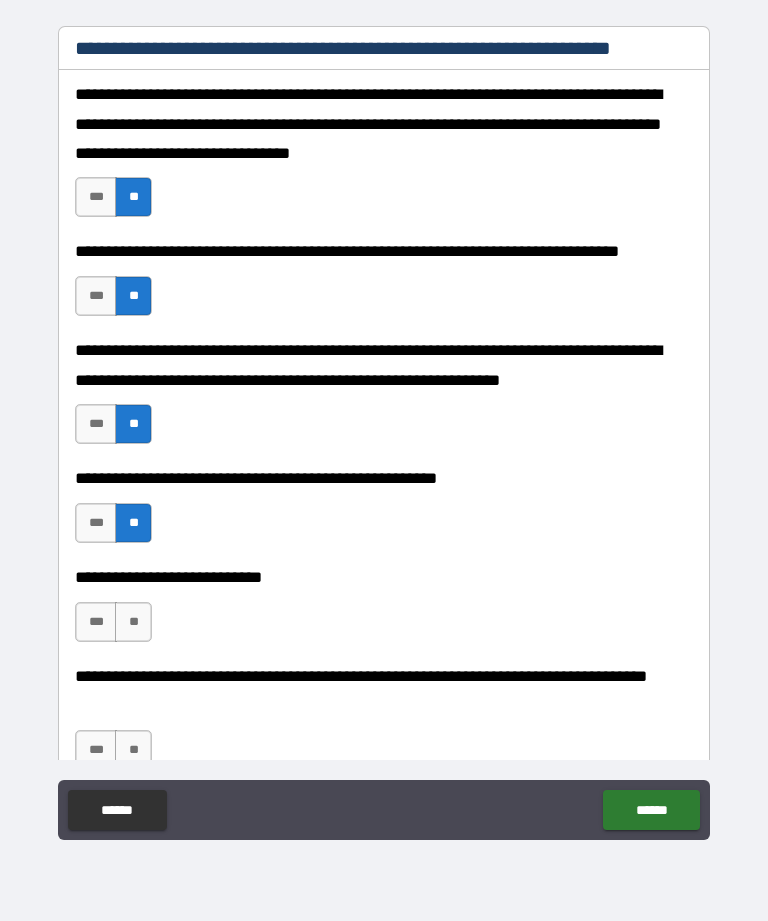 click on "**" at bounding box center [133, 622] 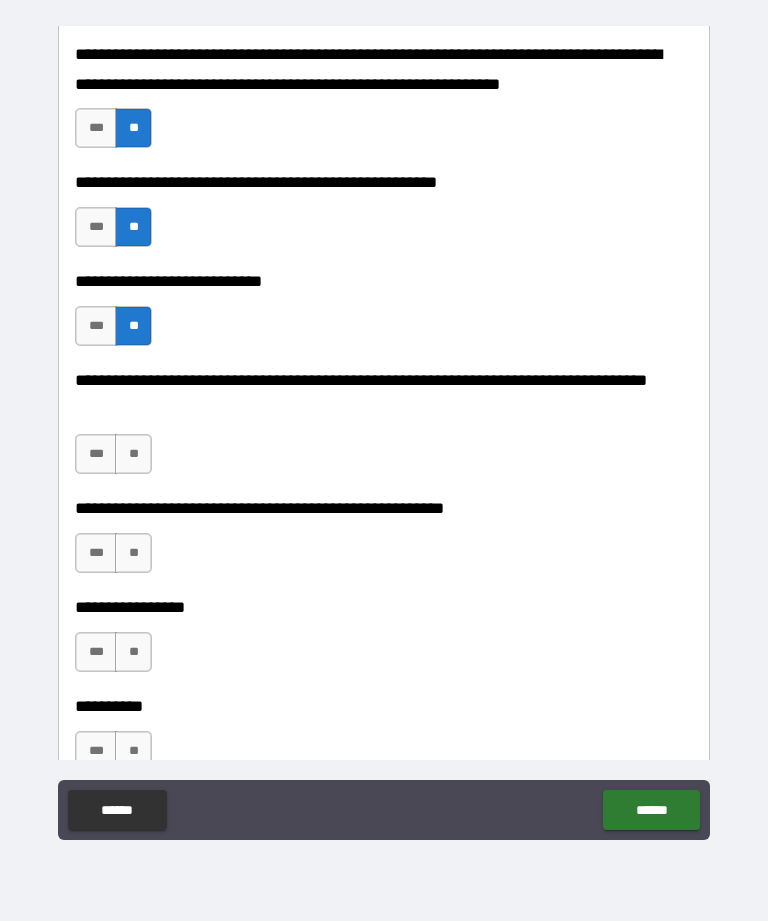 scroll, scrollTop: 3881, scrollLeft: 0, axis: vertical 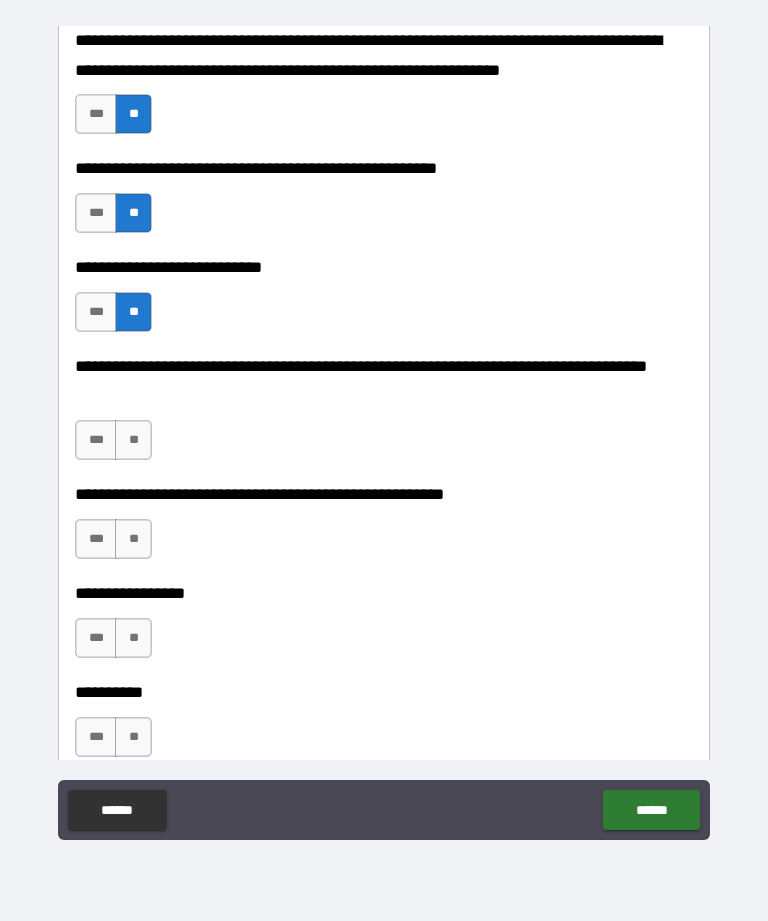 click on "**" at bounding box center [133, 440] 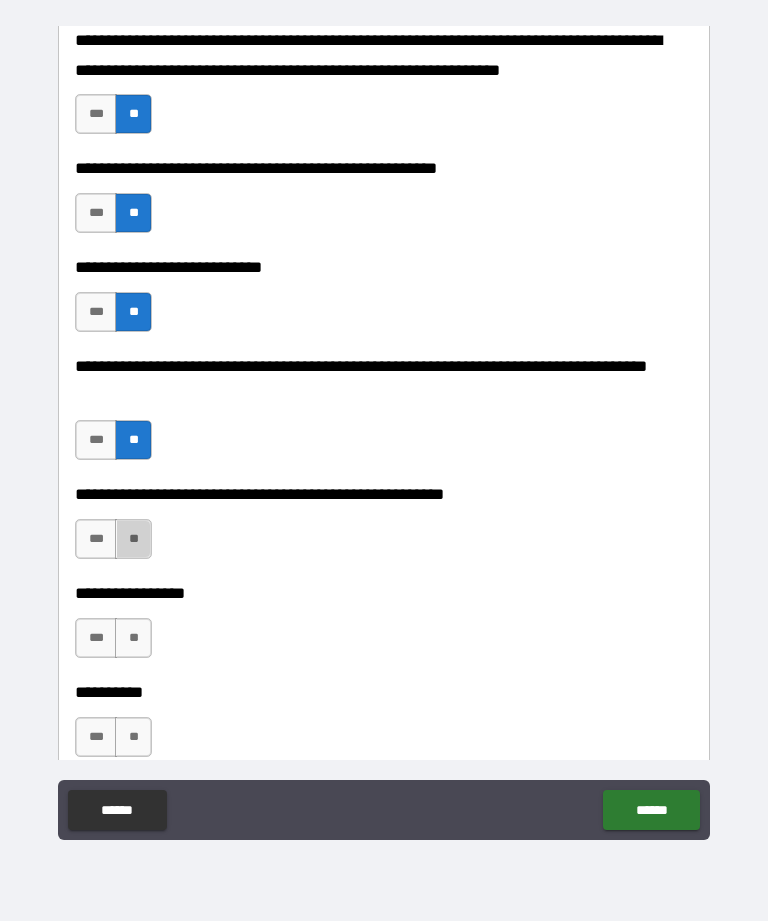 click on "**" at bounding box center [133, 539] 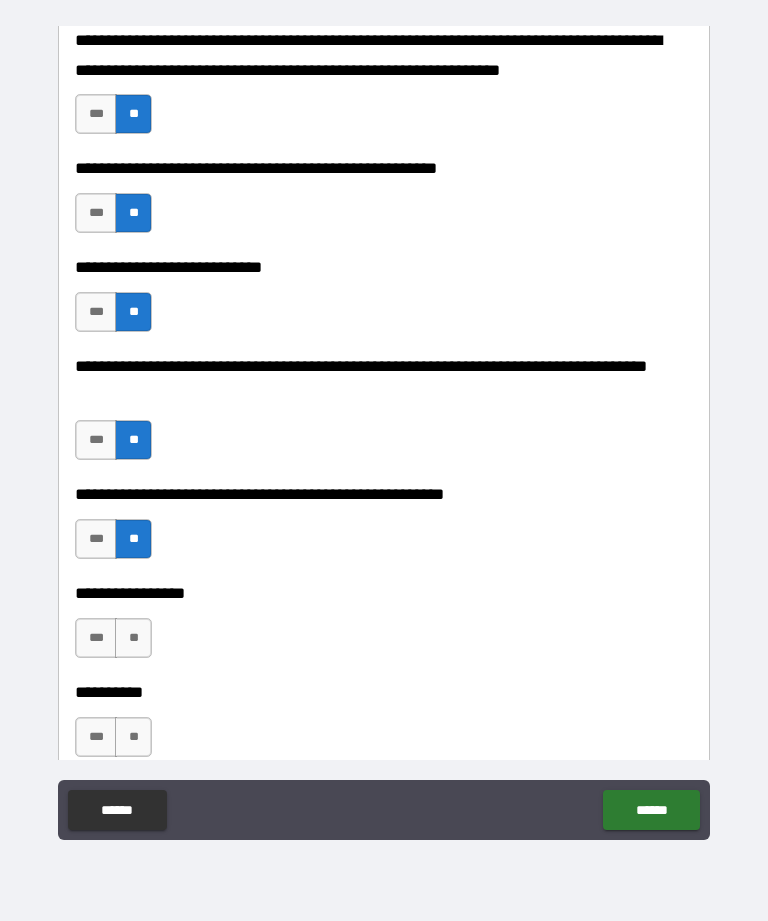 click on "***" at bounding box center [96, 638] 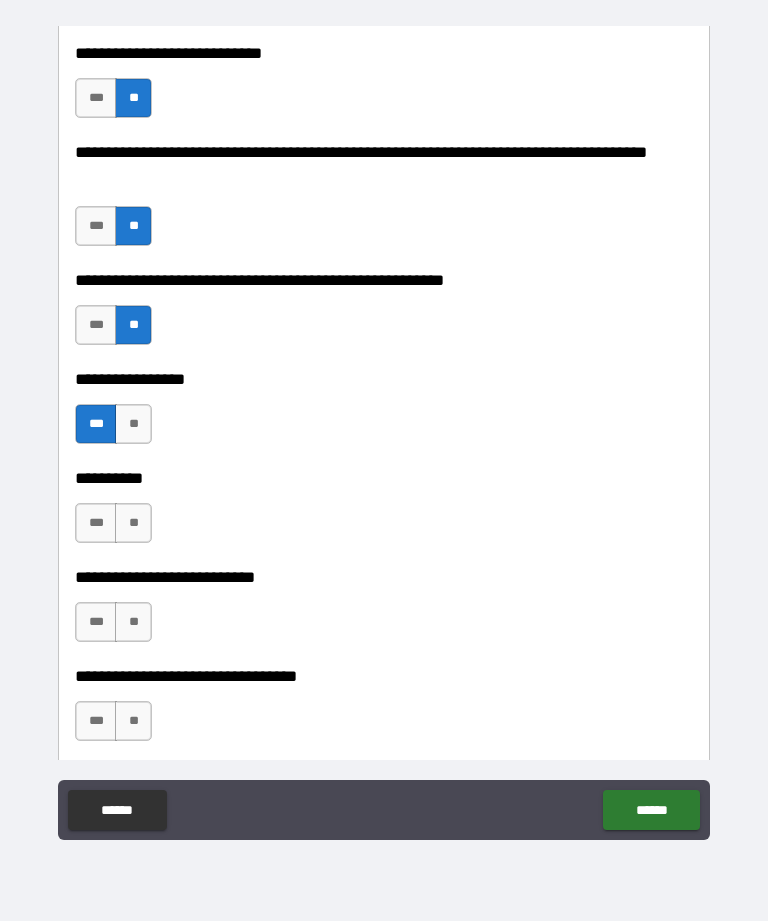 scroll, scrollTop: 4100, scrollLeft: 0, axis: vertical 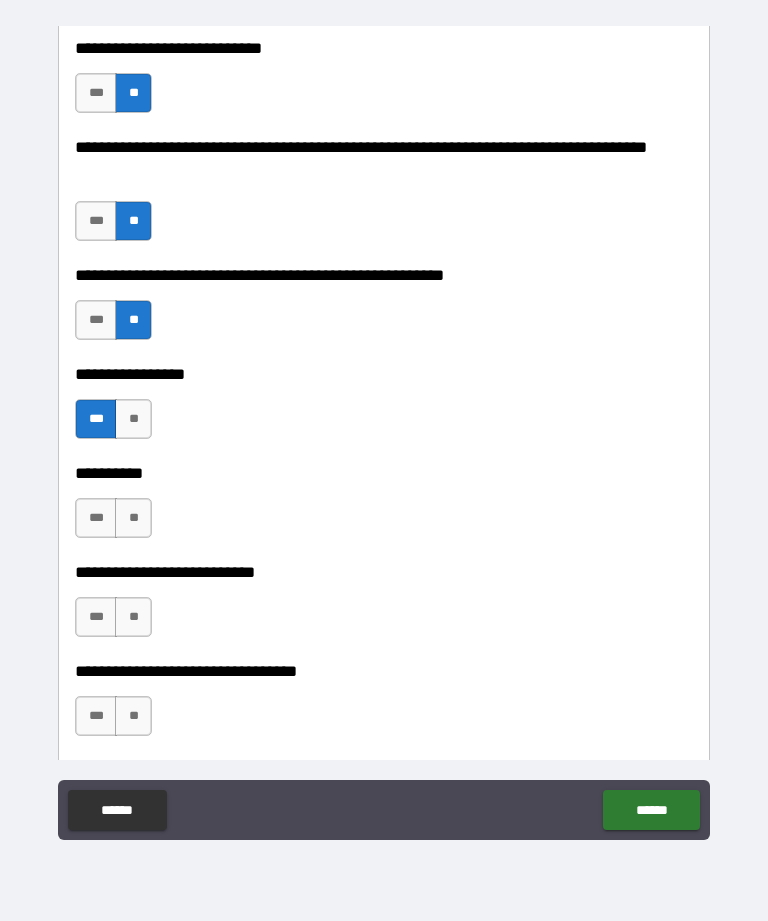 click on "**" at bounding box center (133, 518) 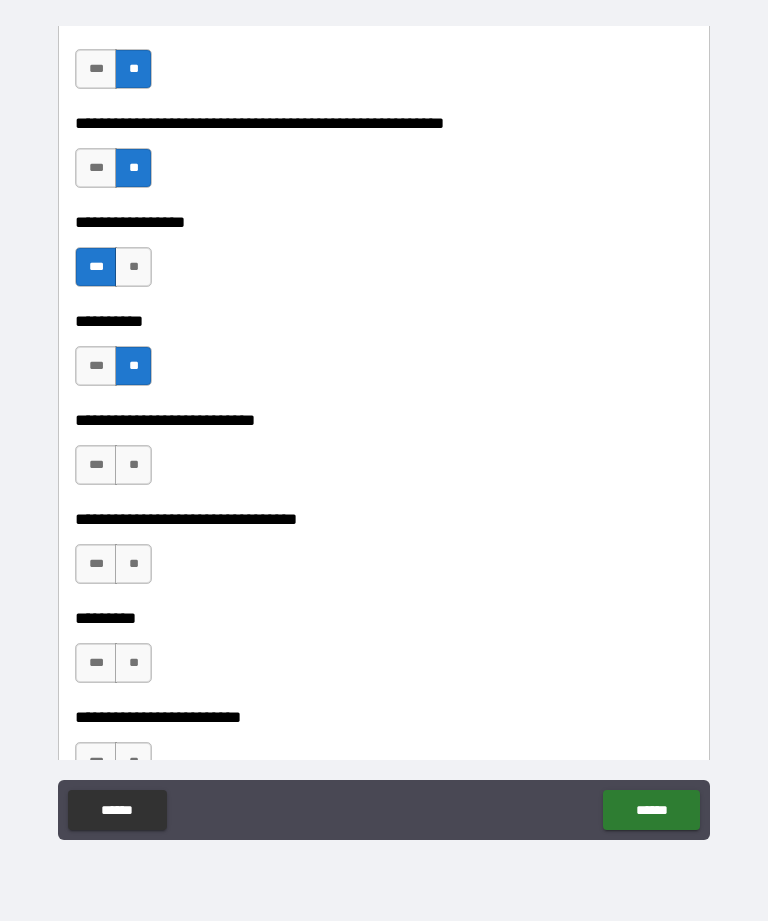 scroll, scrollTop: 4258, scrollLeft: 0, axis: vertical 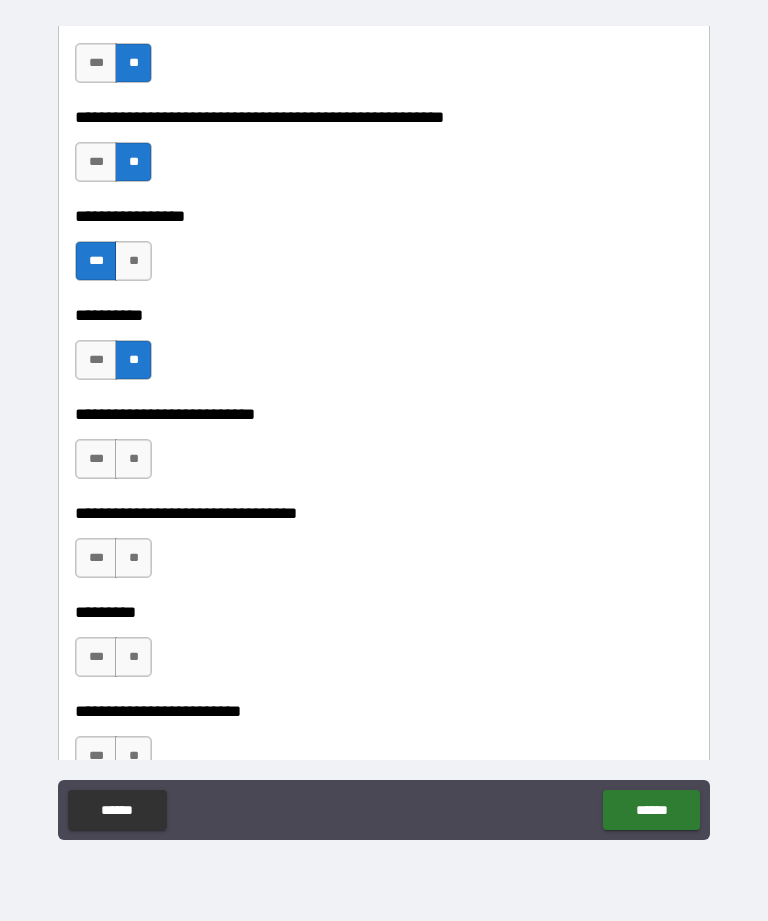 click on "***" at bounding box center [96, 360] 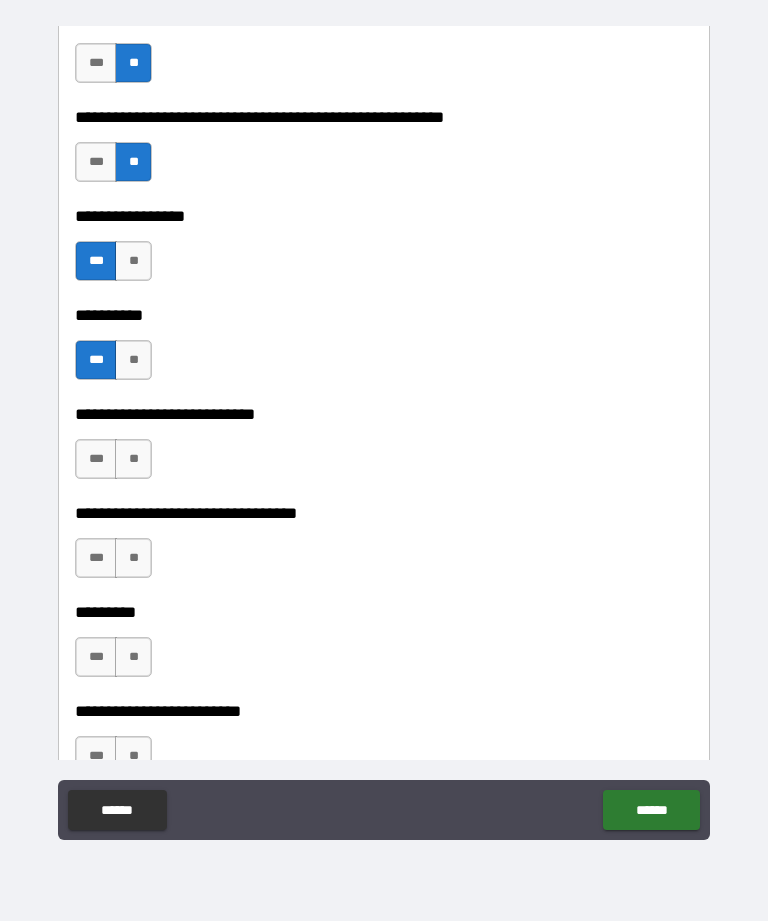 click on "**" at bounding box center [133, 360] 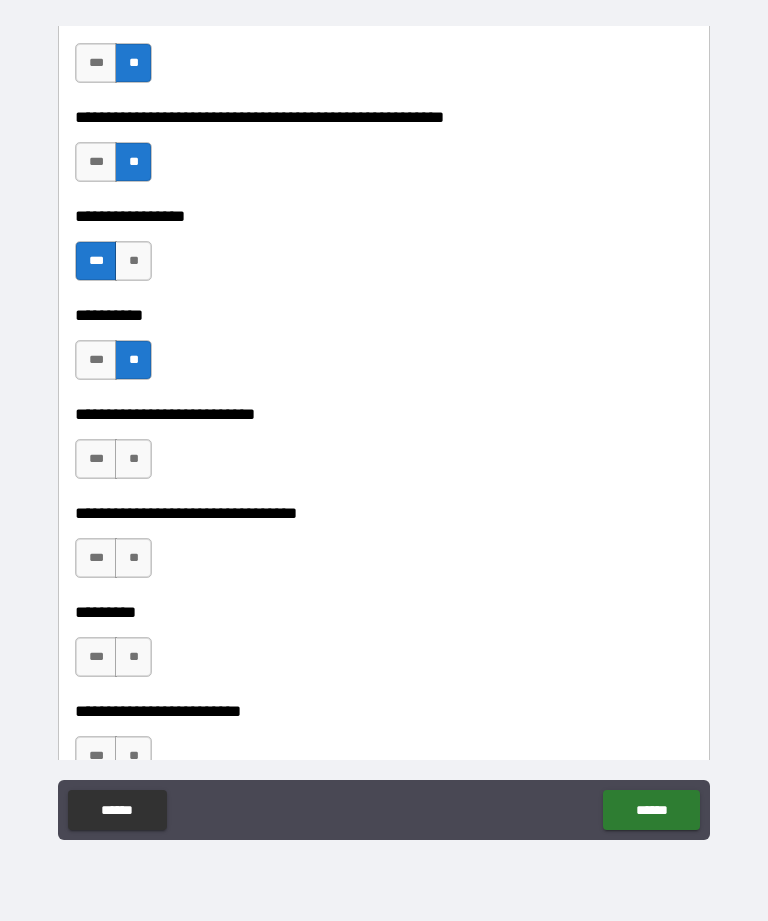 click on "**" at bounding box center [133, 459] 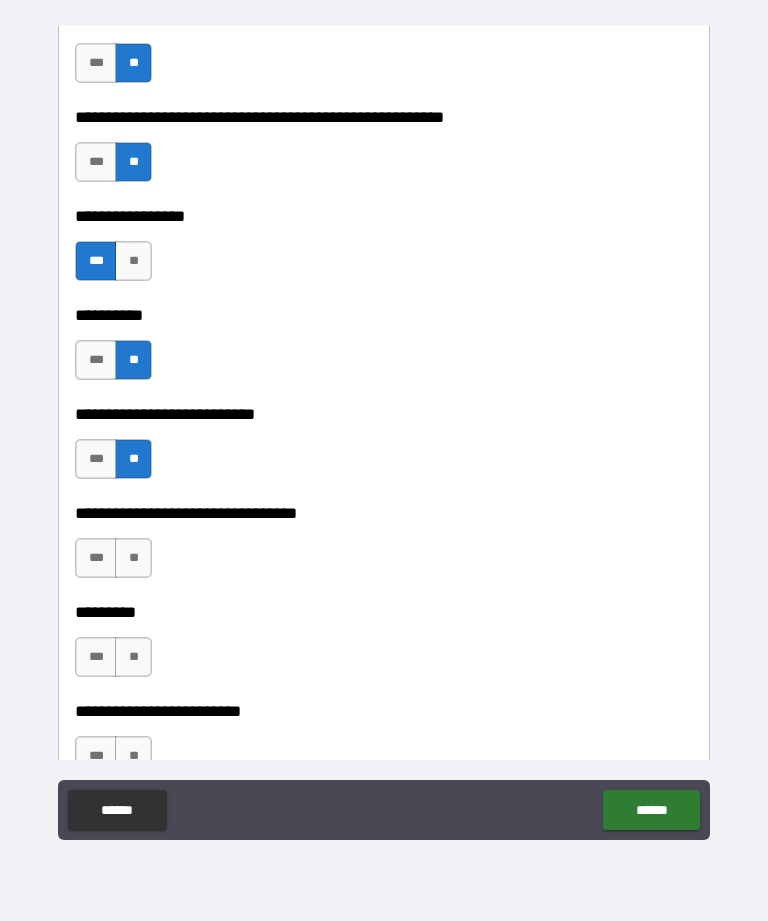 click on "**" at bounding box center [133, 558] 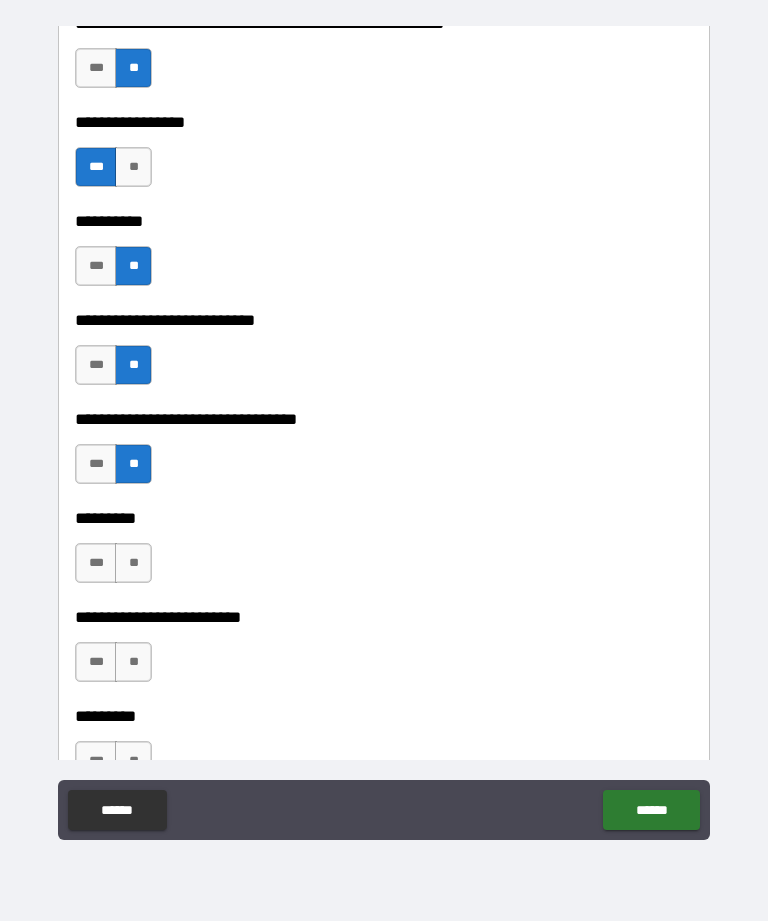 scroll, scrollTop: 4354, scrollLeft: 0, axis: vertical 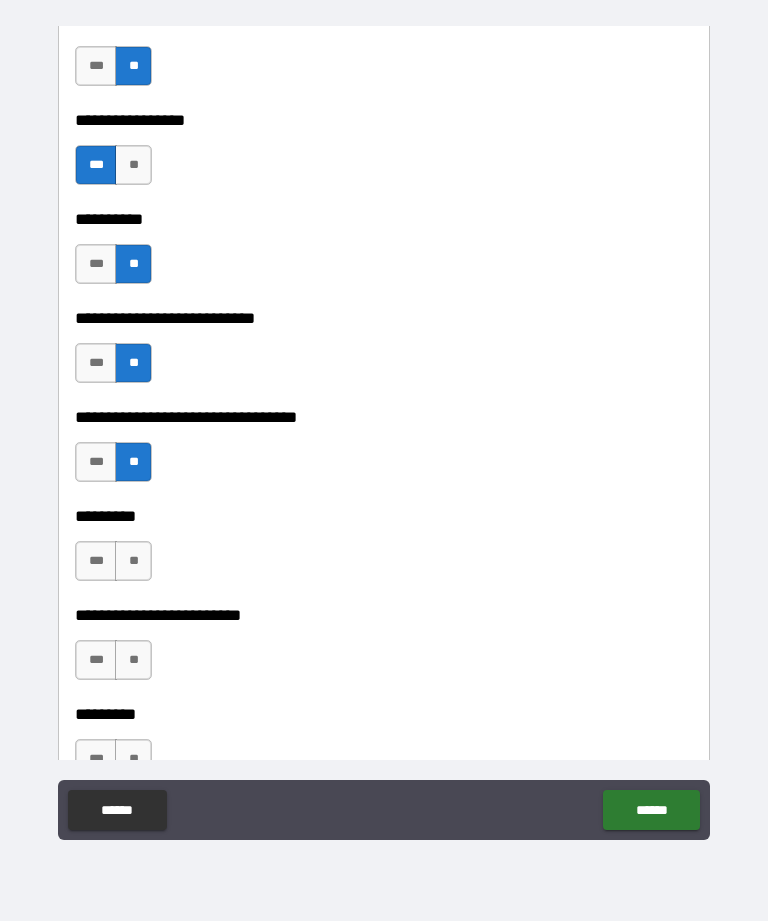 click on "**" at bounding box center (133, 561) 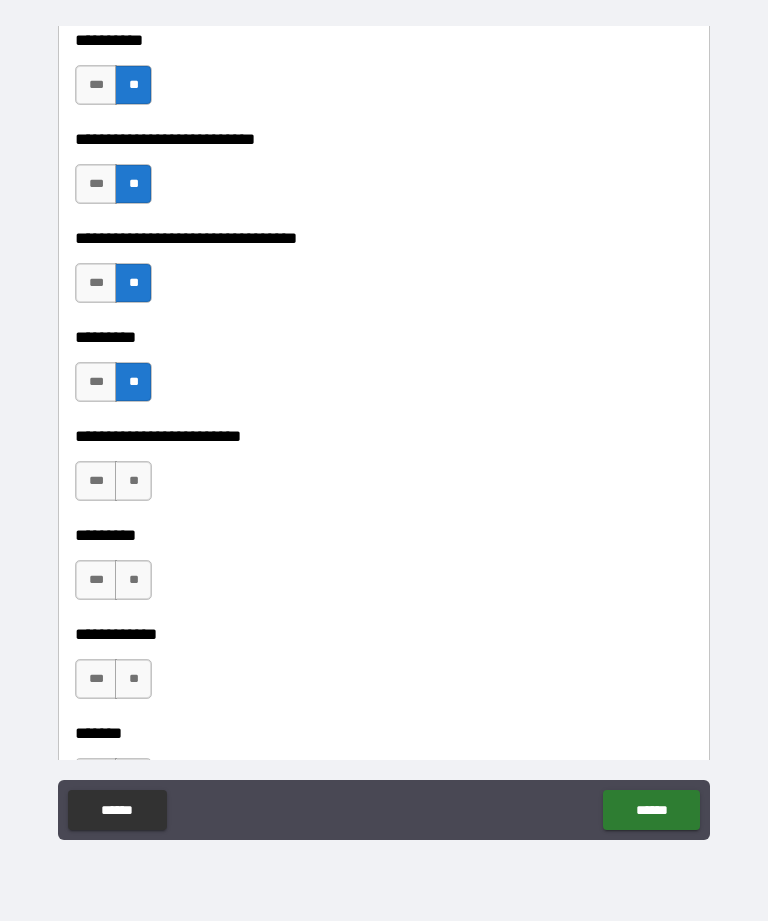 scroll, scrollTop: 4535, scrollLeft: 0, axis: vertical 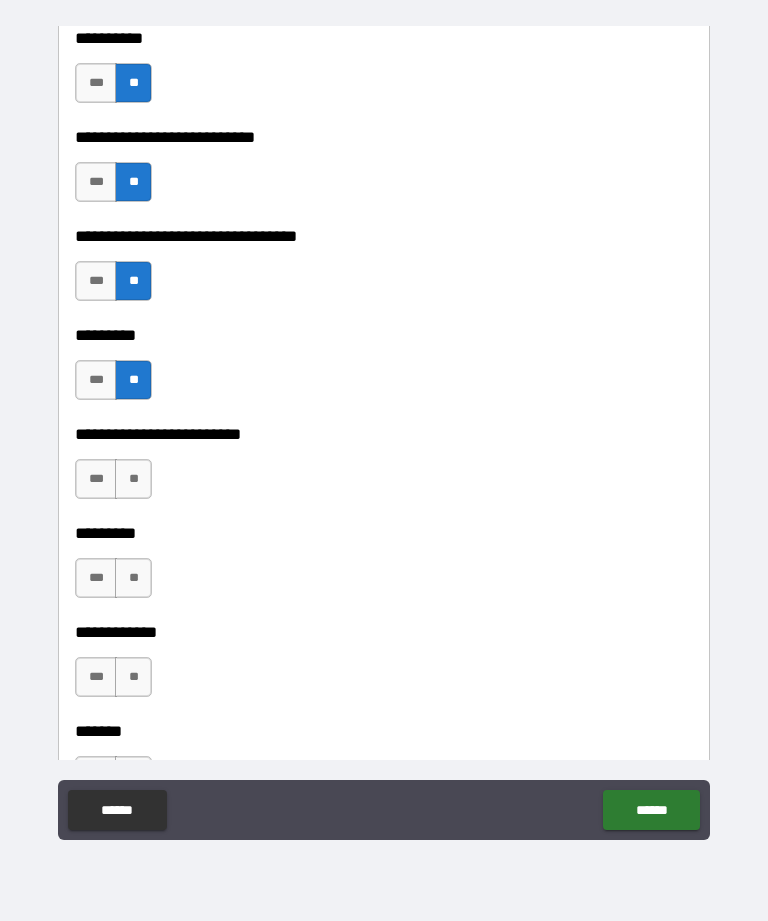 click on "***" at bounding box center [96, 479] 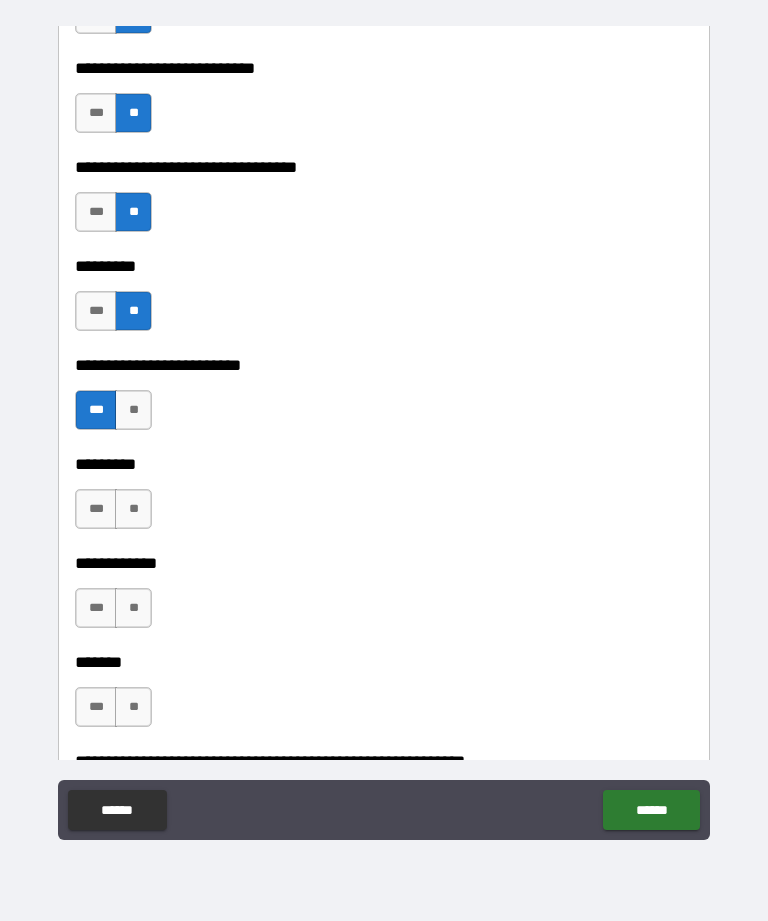 scroll, scrollTop: 4605, scrollLeft: 0, axis: vertical 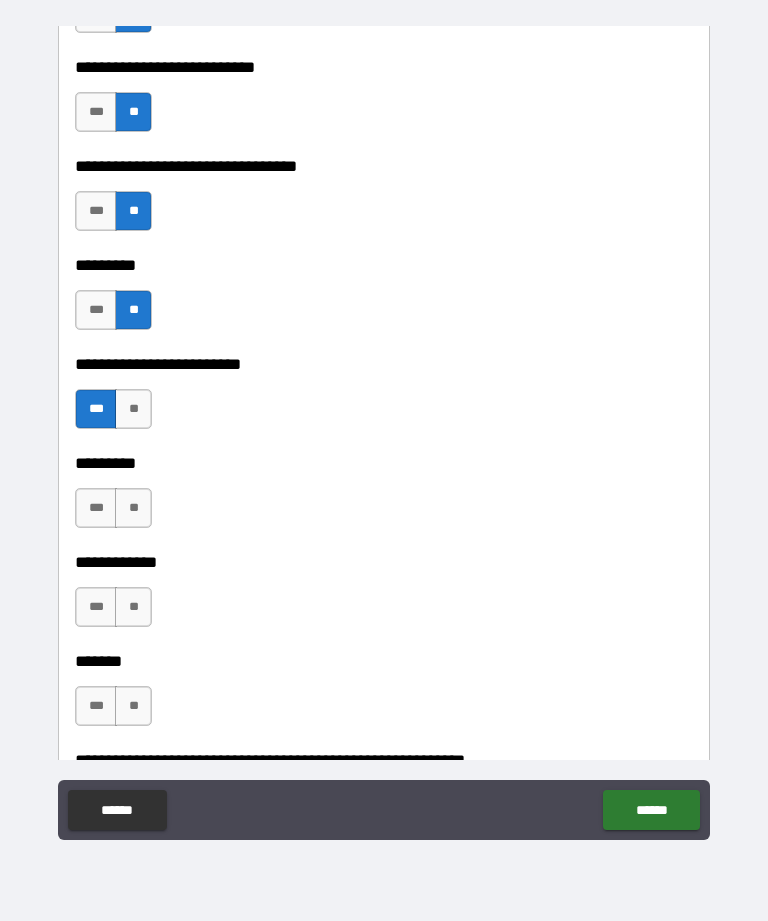 click on "**" at bounding box center (133, 508) 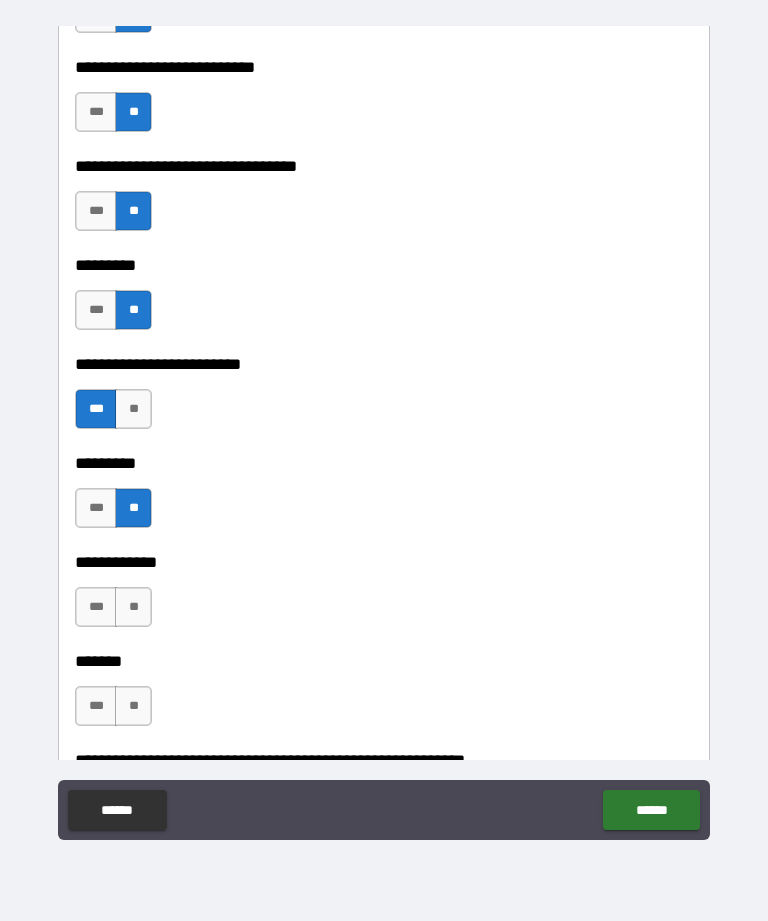 scroll, scrollTop: 4618, scrollLeft: 0, axis: vertical 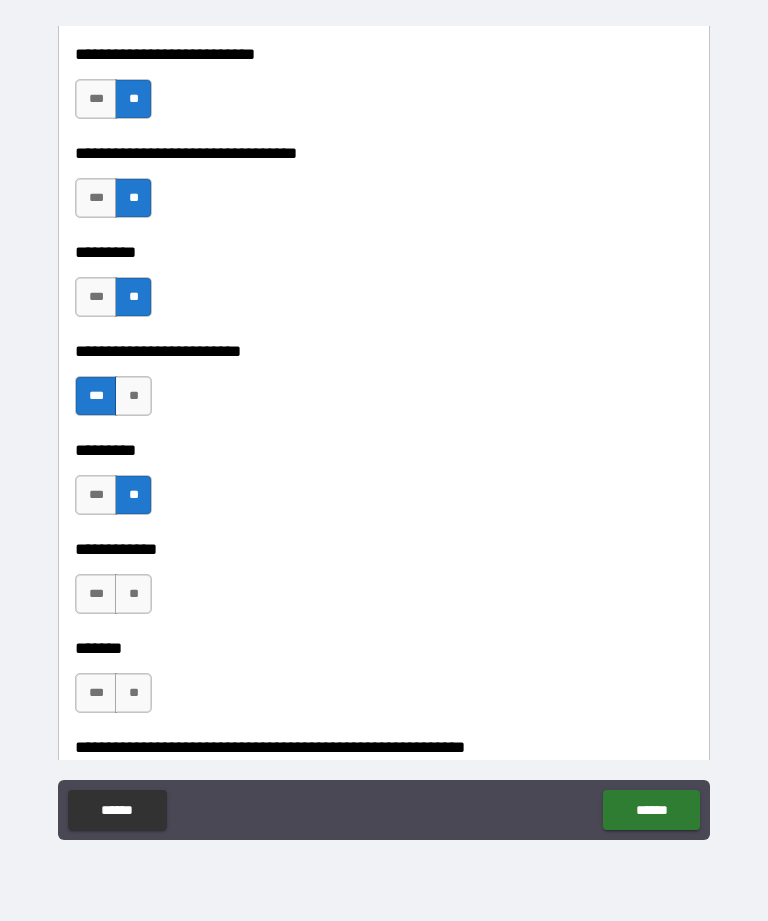 click on "**" at bounding box center [133, 594] 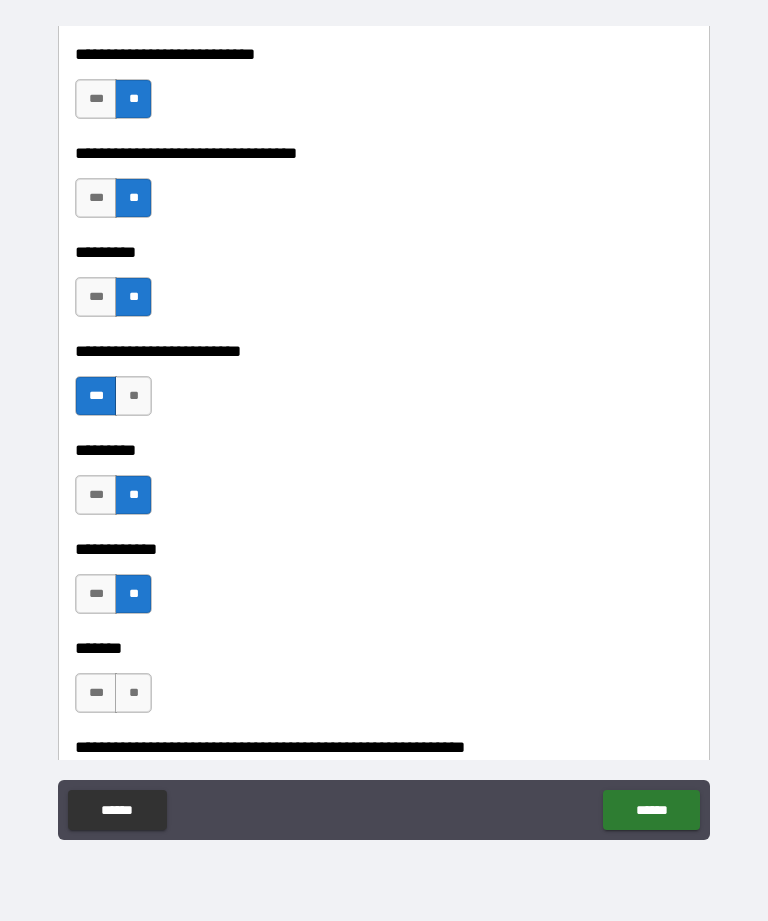 click on "**" at bounding box center (133, 693) 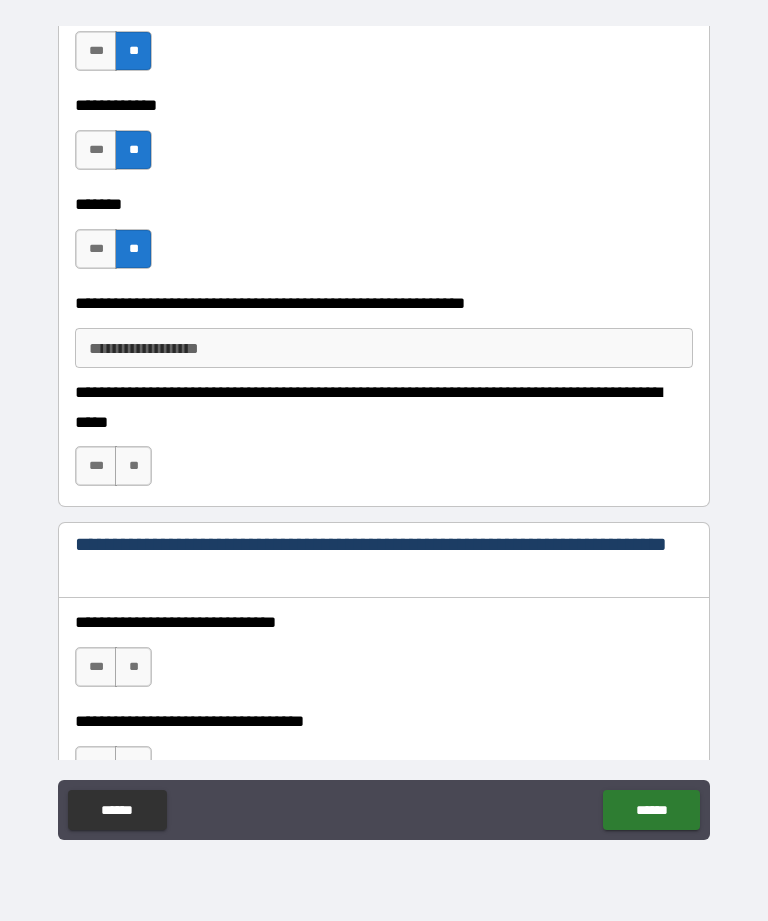 scroll, scrollTop: 5082, scrollLeft: 0, axis: vertical 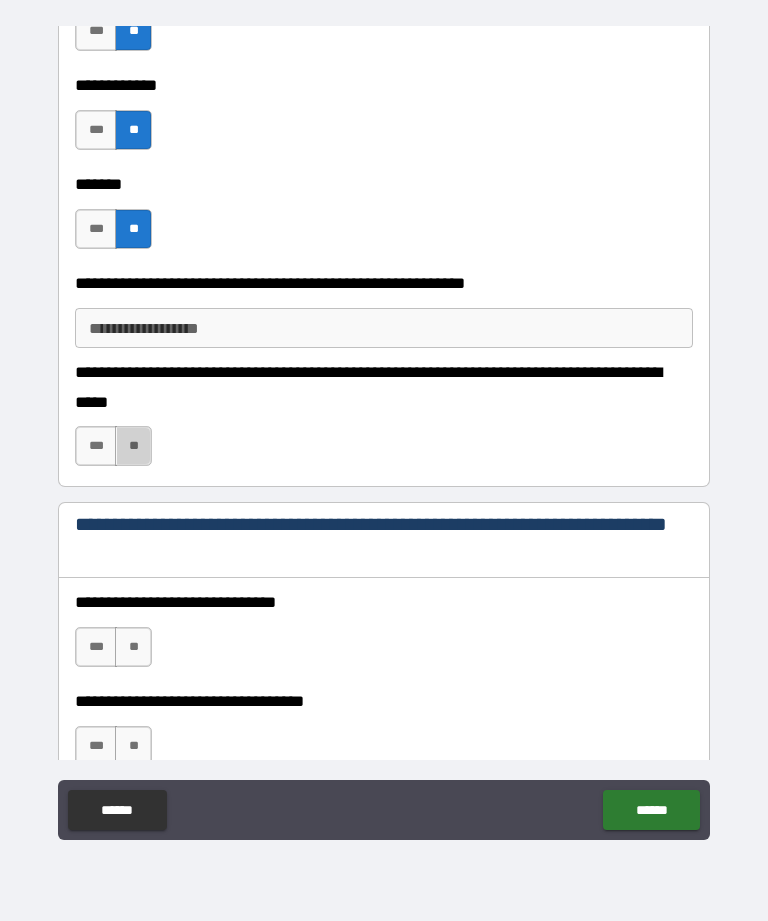 click on "**" at bounding box center (133, 446) 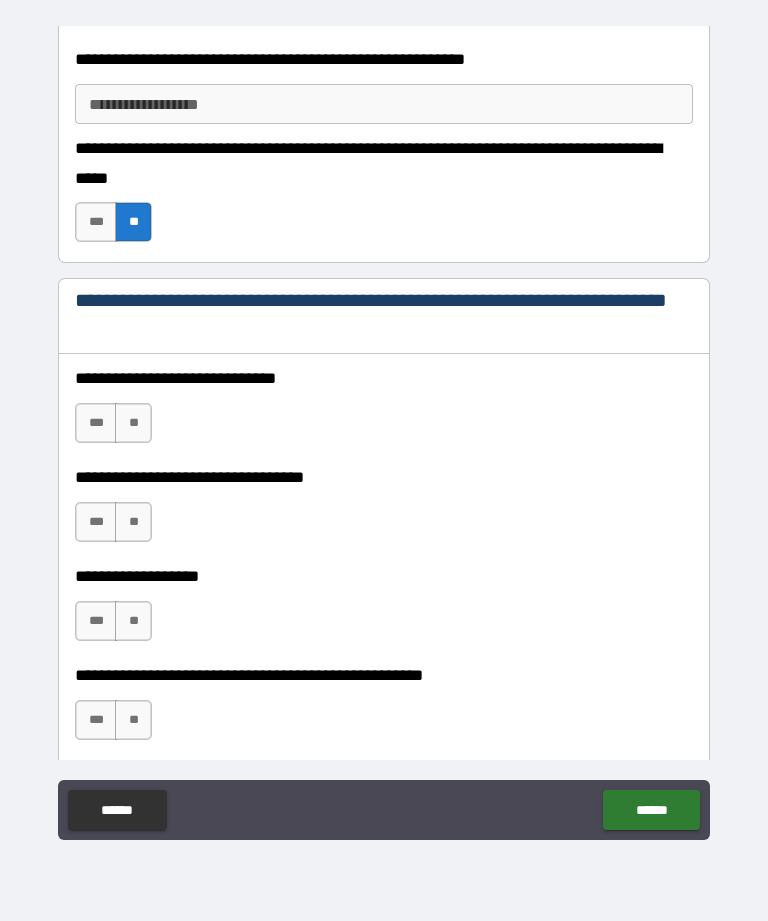 scroll, scrollTop: 5379, scrollLeft: 0, axis: vertical 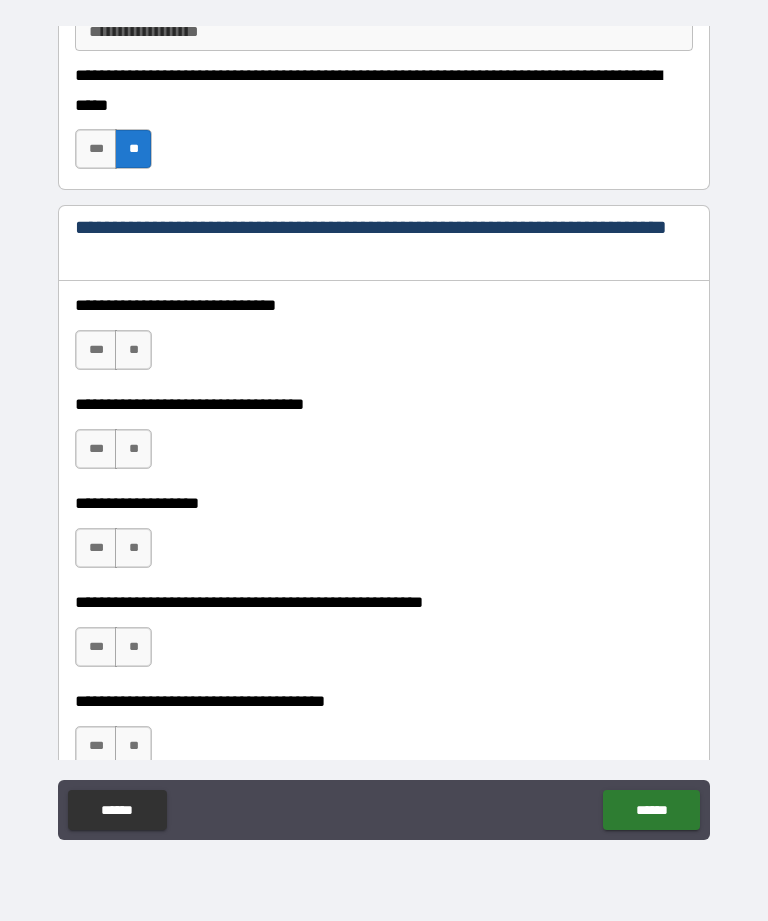 click on "***" at bounding box center [96, 350] 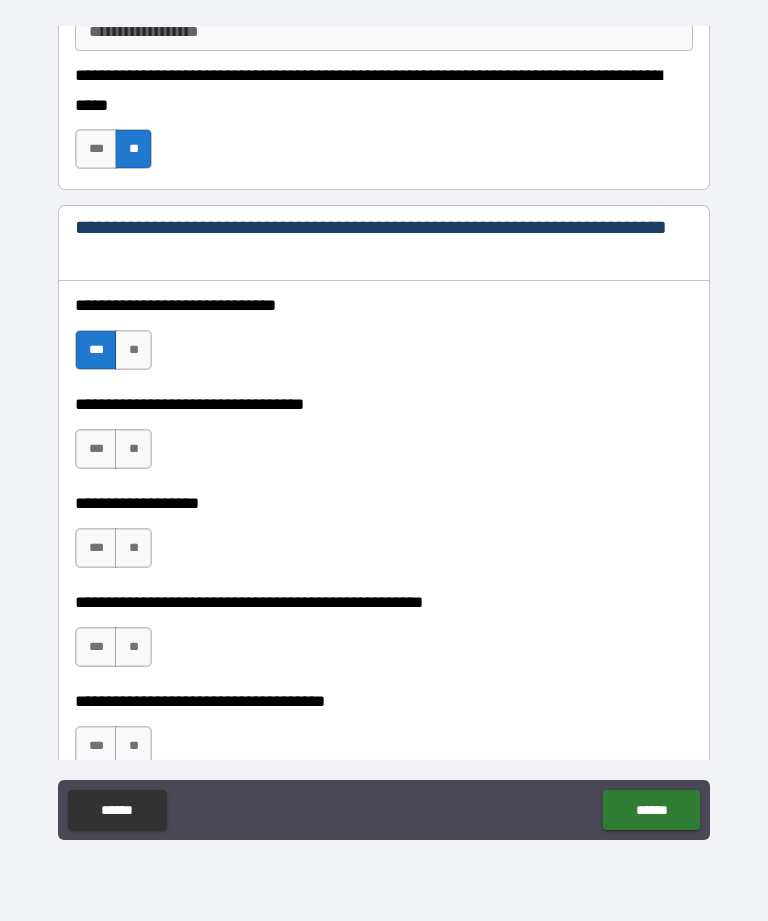 click on "**" at bounding box center [133, 449] 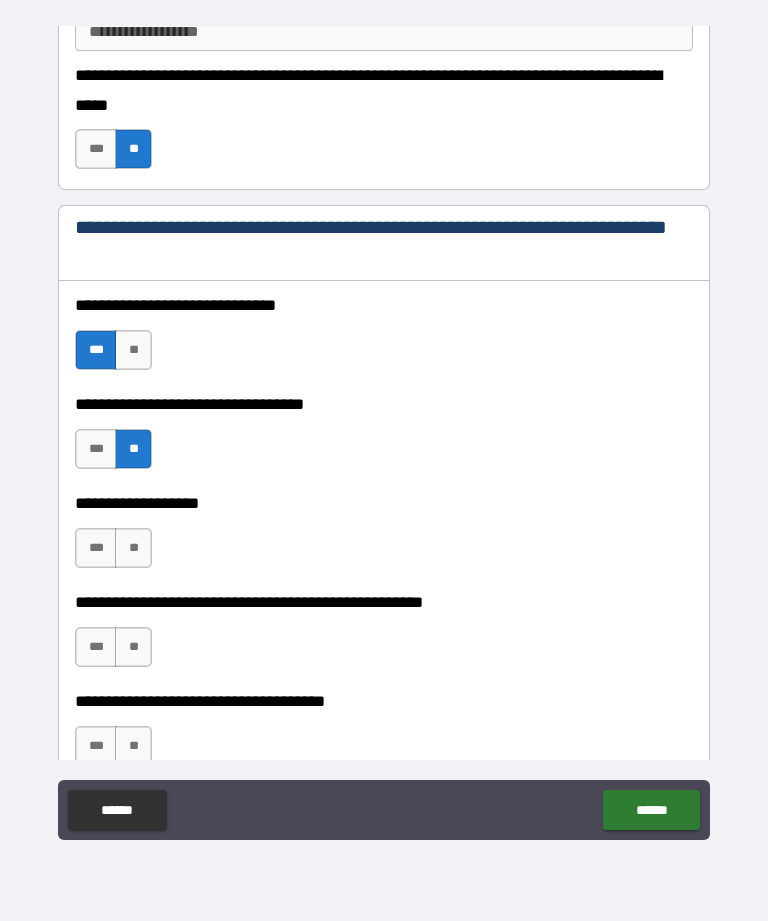 click on "**" at bounding box center [133, 548] 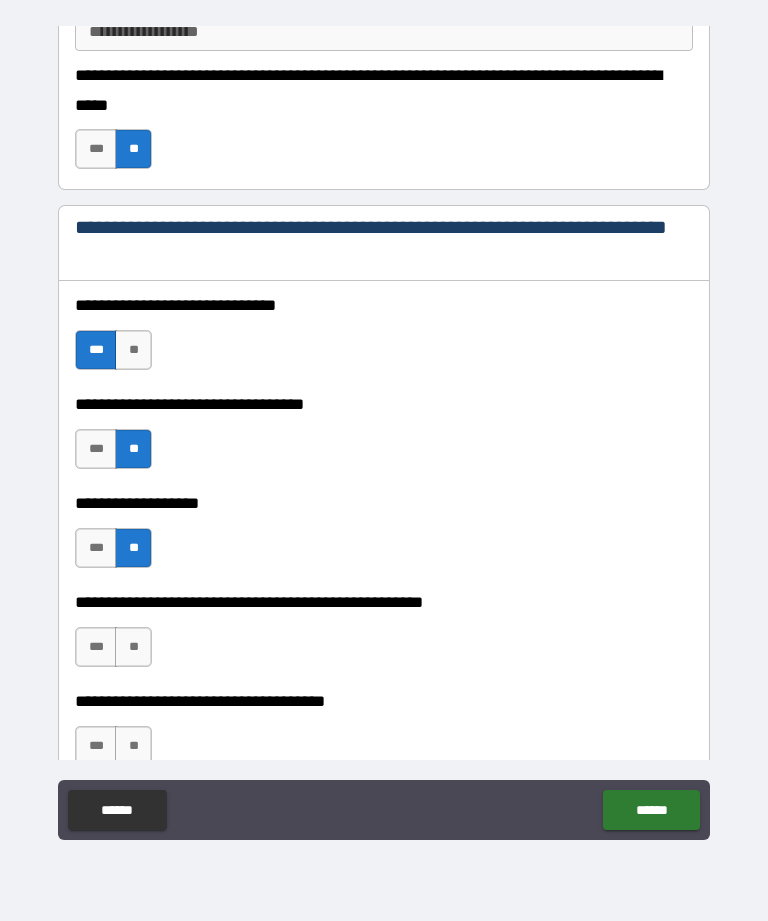scroll, scrollTop: 5551, scrollLeft: 0, axis: vertical 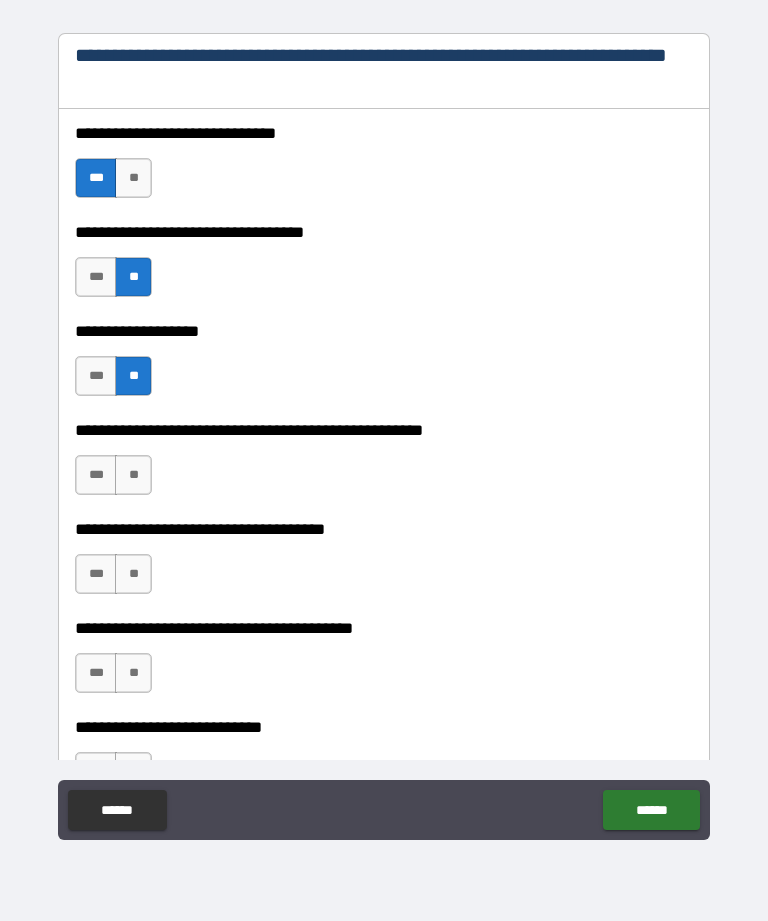 click on "***" at bounding box center [96, 475] 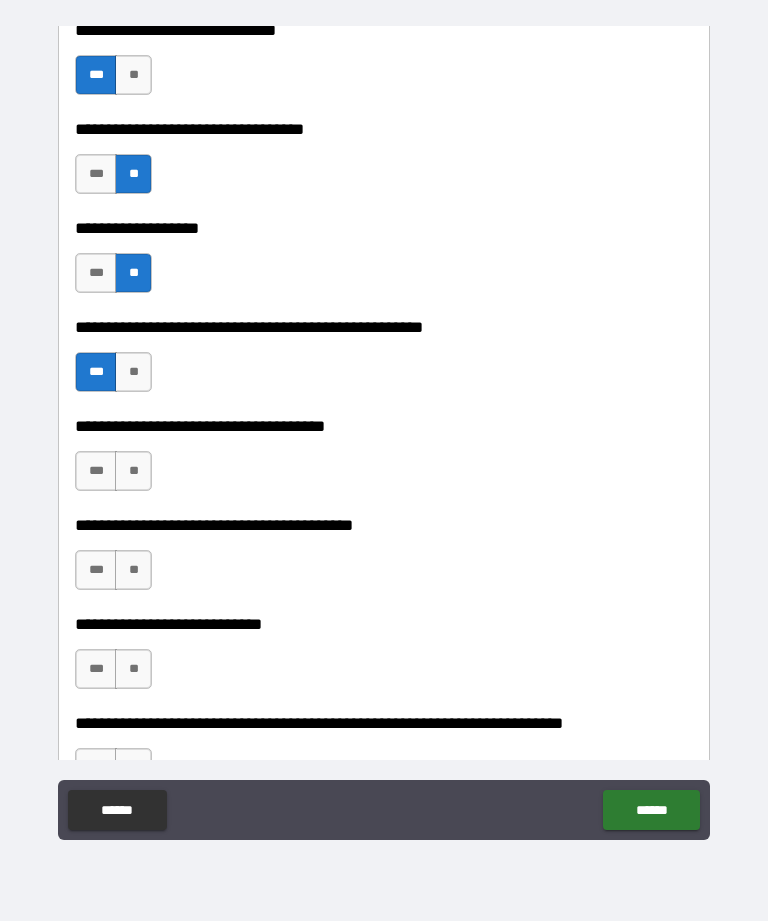 scroll, scrollTop: 5655, scrollLeft: 0, axis: vertical 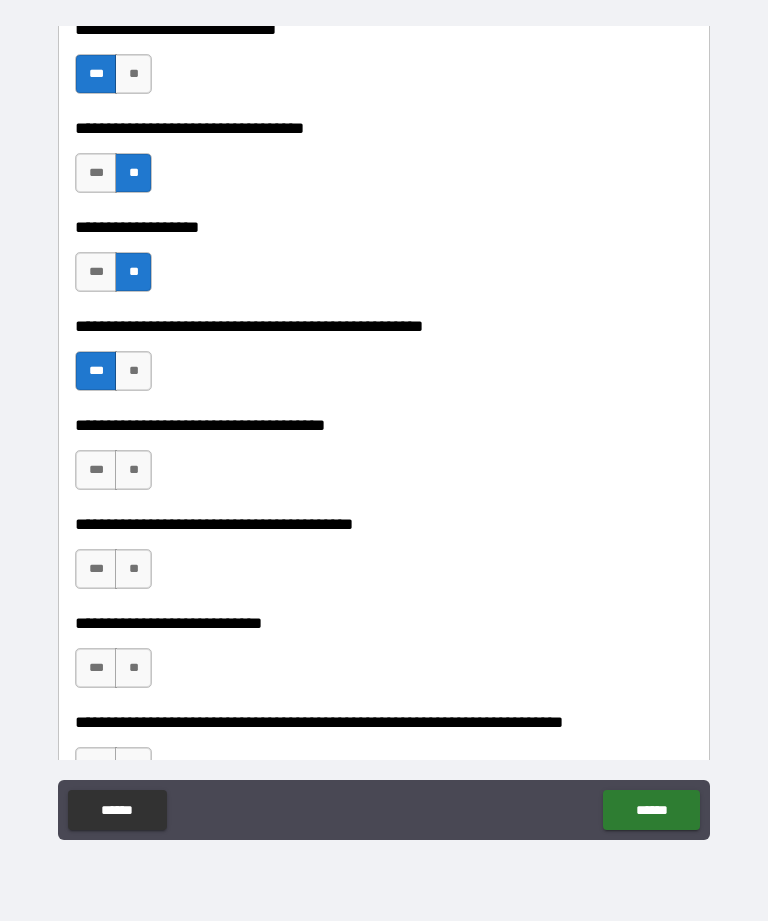 click on "**" at bounding box center (133, 470) 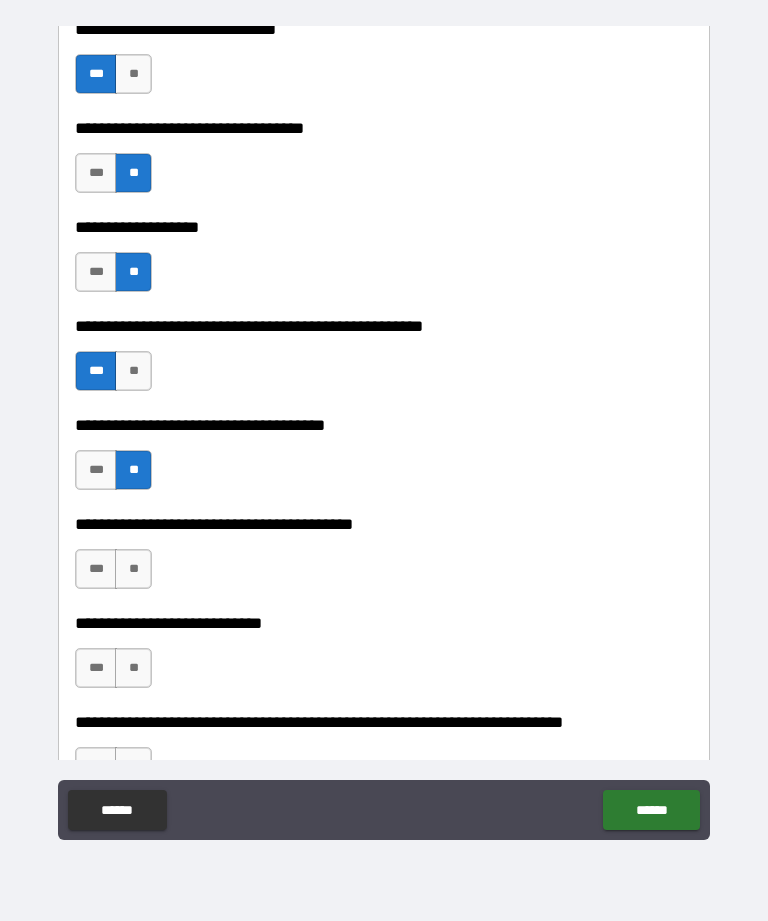 click on "**" at bounding box center (133, 569) 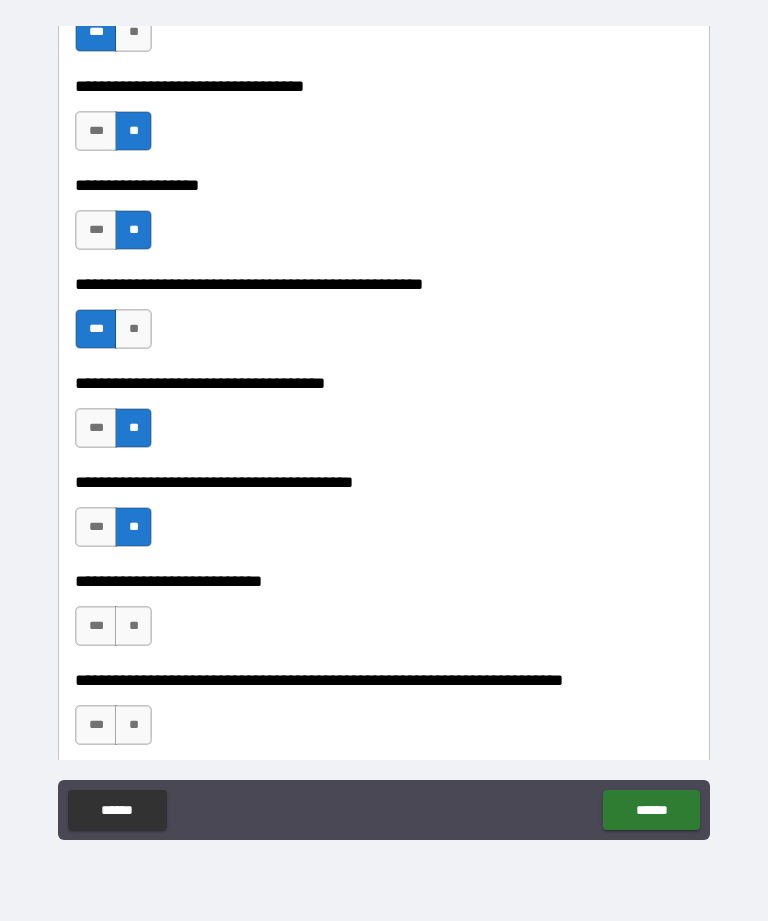 click on "**" at bounding box center [133, 626] 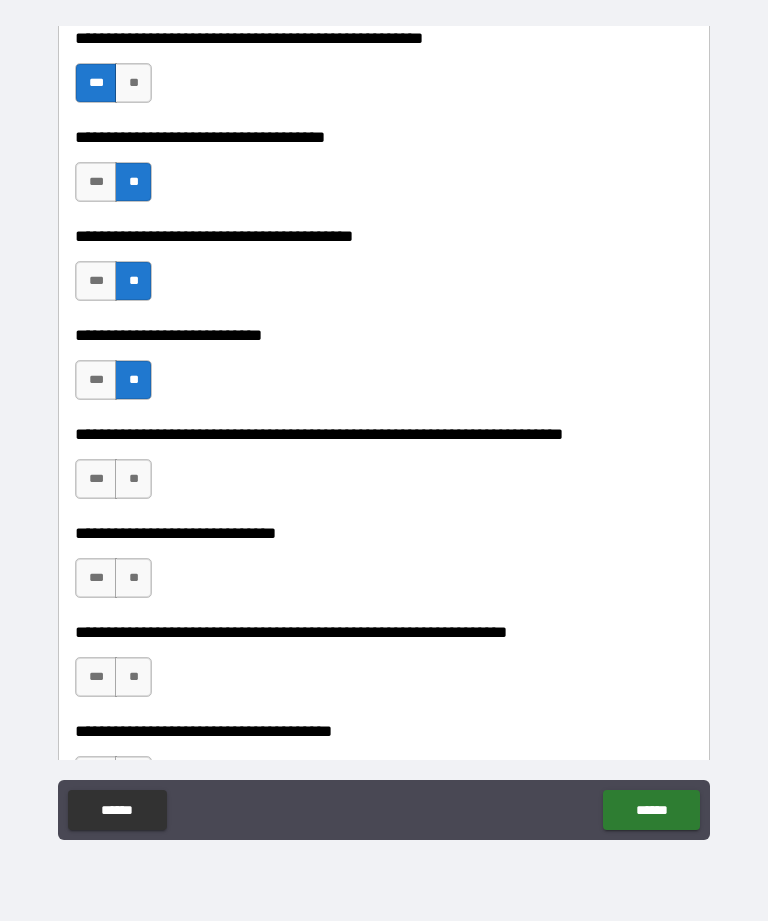 scroll, scrollTop: 5944, scrollLeft: 0, axis: vertical 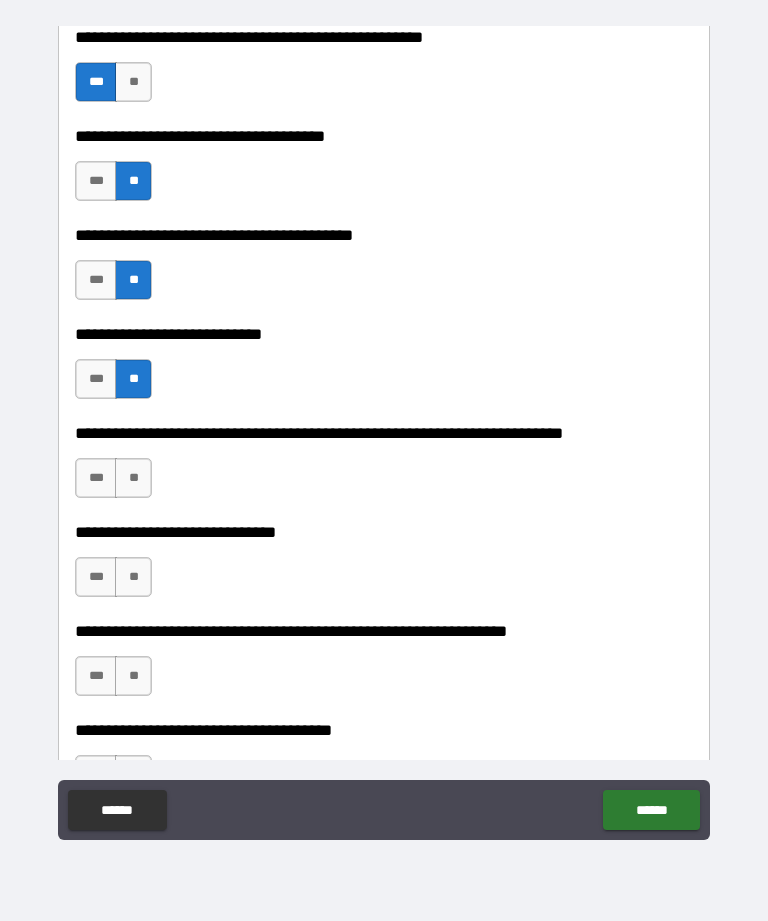 click on "**" at bounding box center (133, 478) 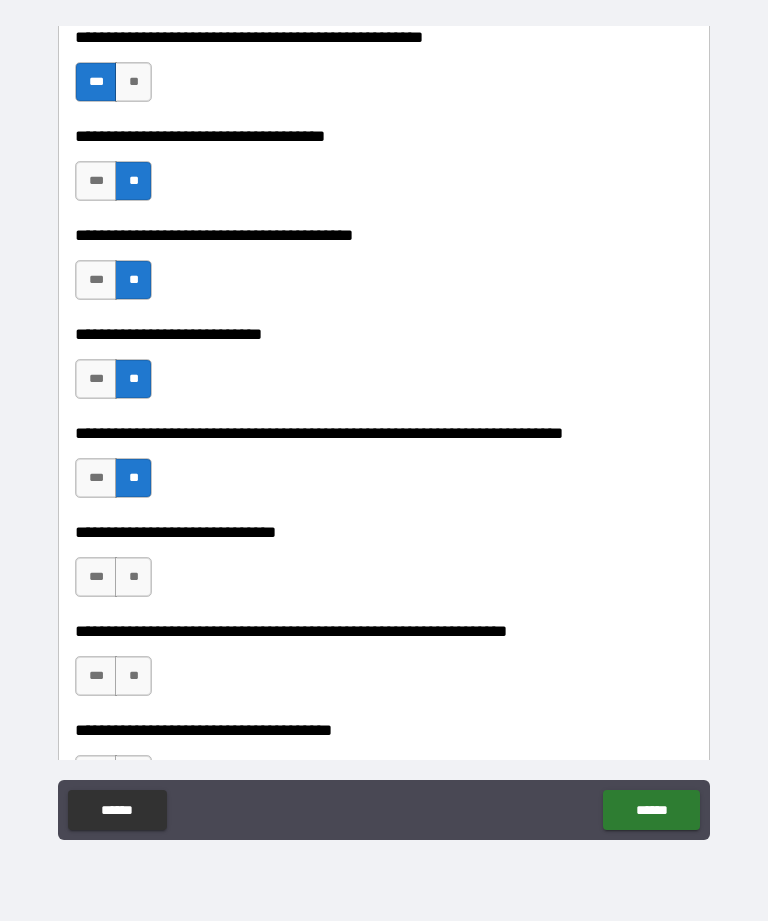 click on "**" at bounding box center [133, 577] 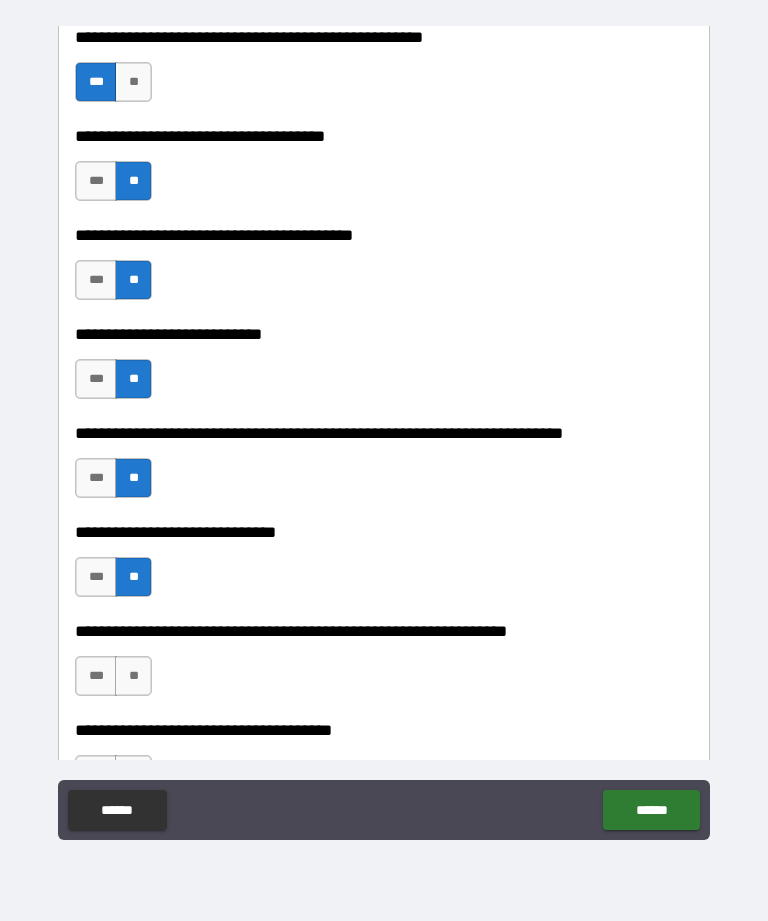 scroll, scrollTop: 6048, scrollLeft: 0, axis: vertical 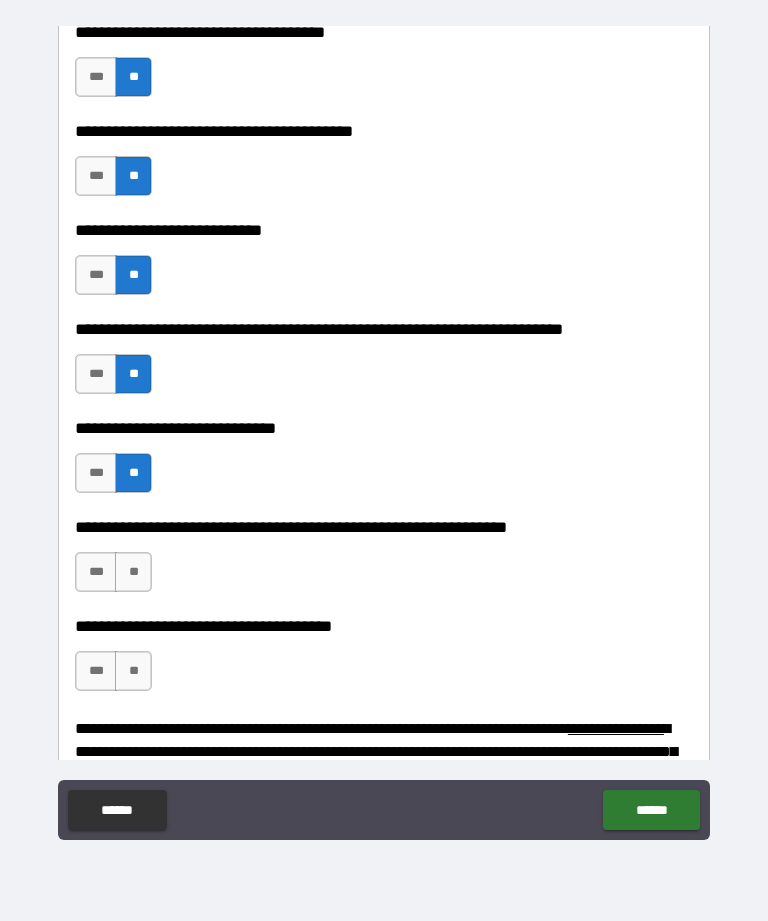 click on "**" at bounding box center [133, 572] 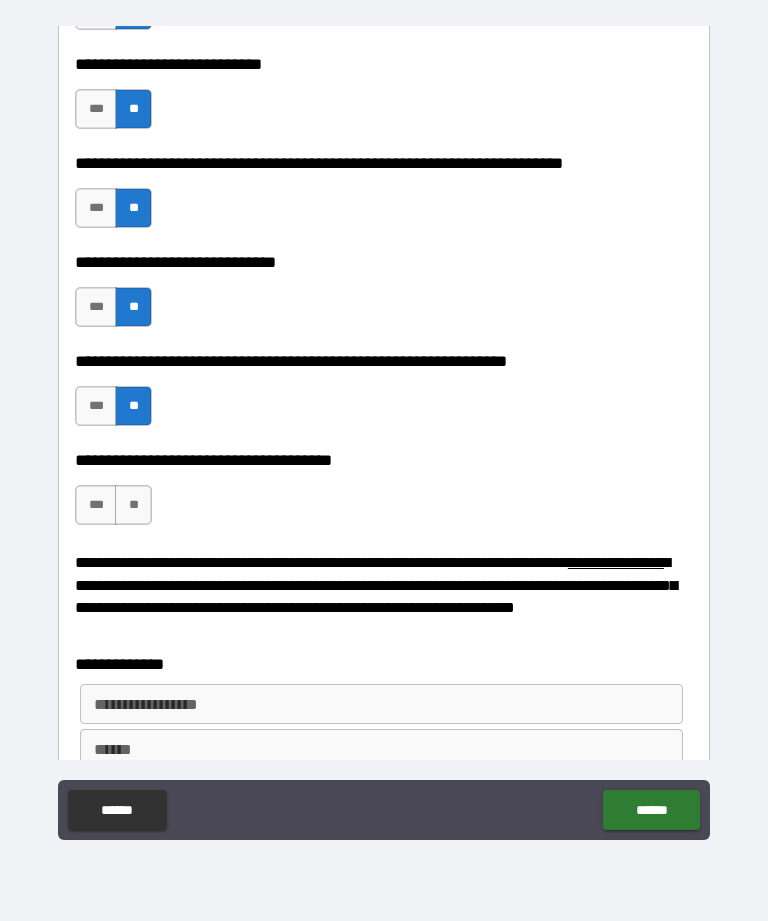 scroll, scrollTop: 6217, scrollLeft: 0, axis: vertical 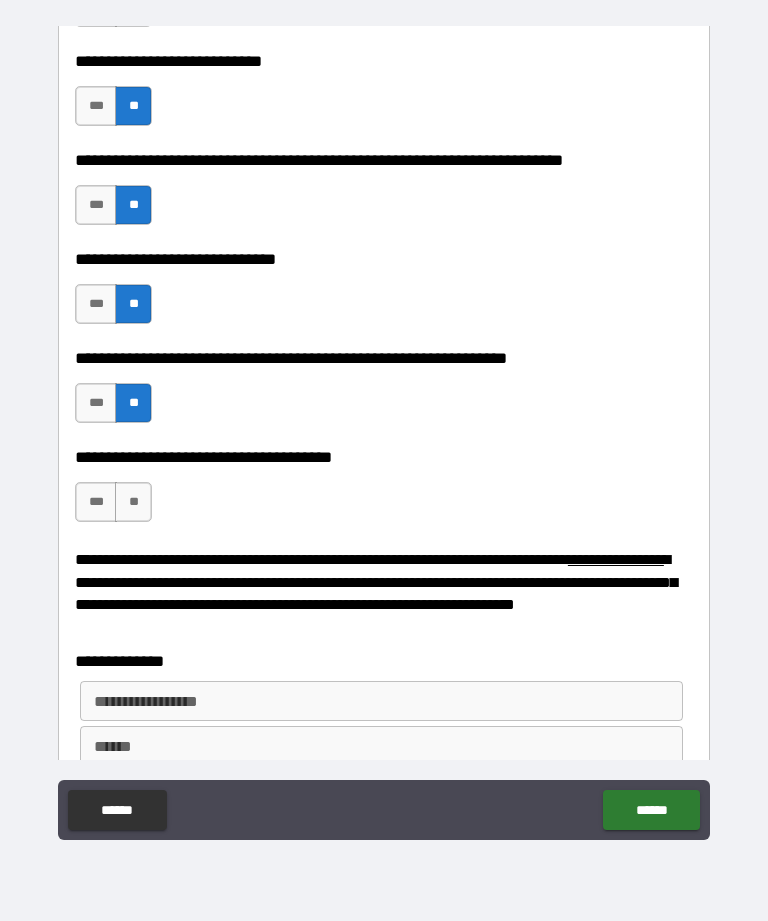 click on "***" at bounding box center [96, 502] 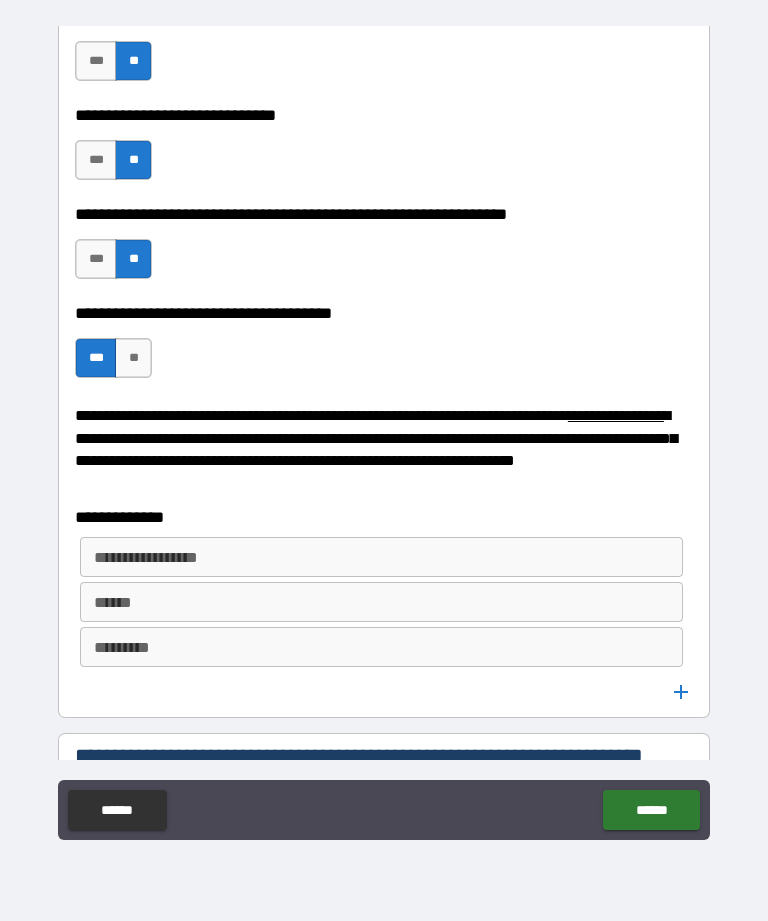 scroll, scrollTop: 6362, scrollLeft: 0, axis: vertical 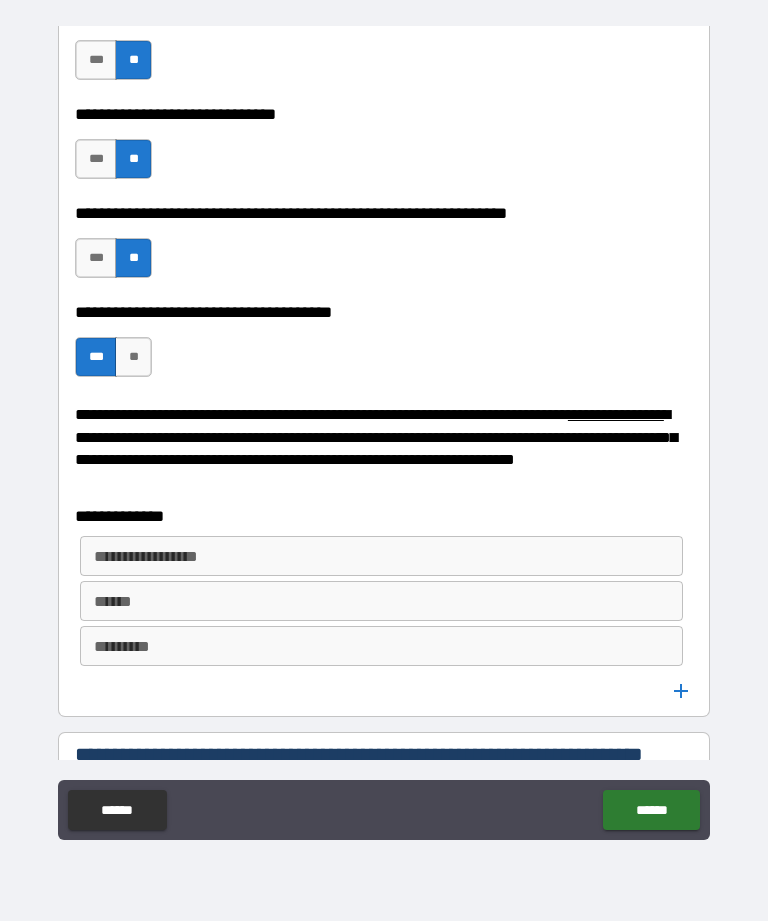 click on "**********" at bounding box center (380, 556) 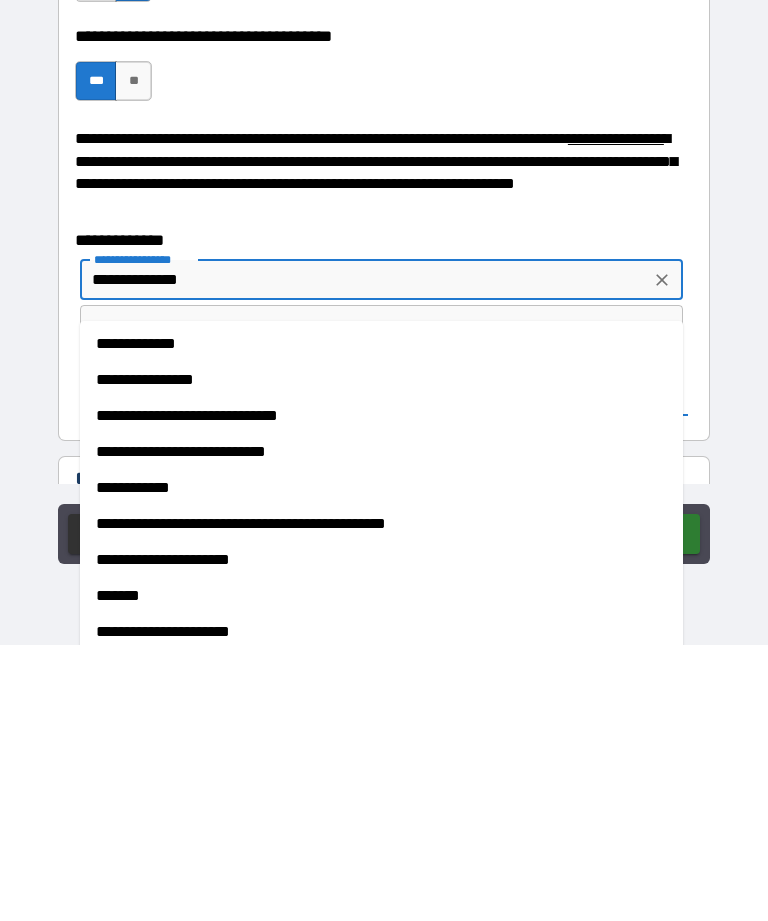 scroll, scrollTop: 0, scrollLeft: 0, axis: both 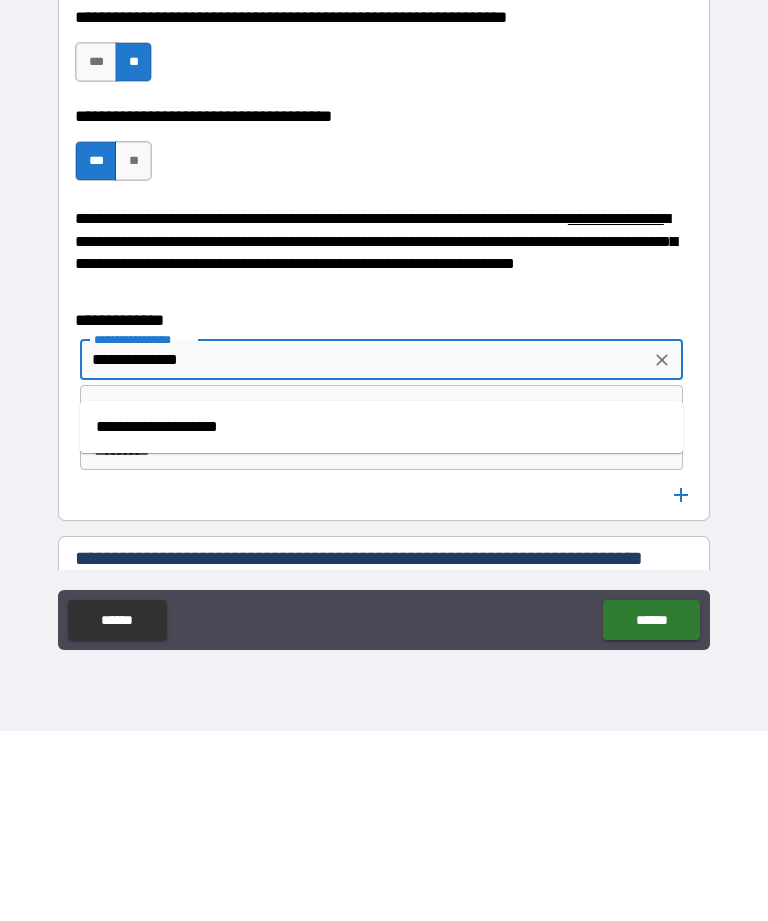 click on "**********" at bounding box center [381, 617] 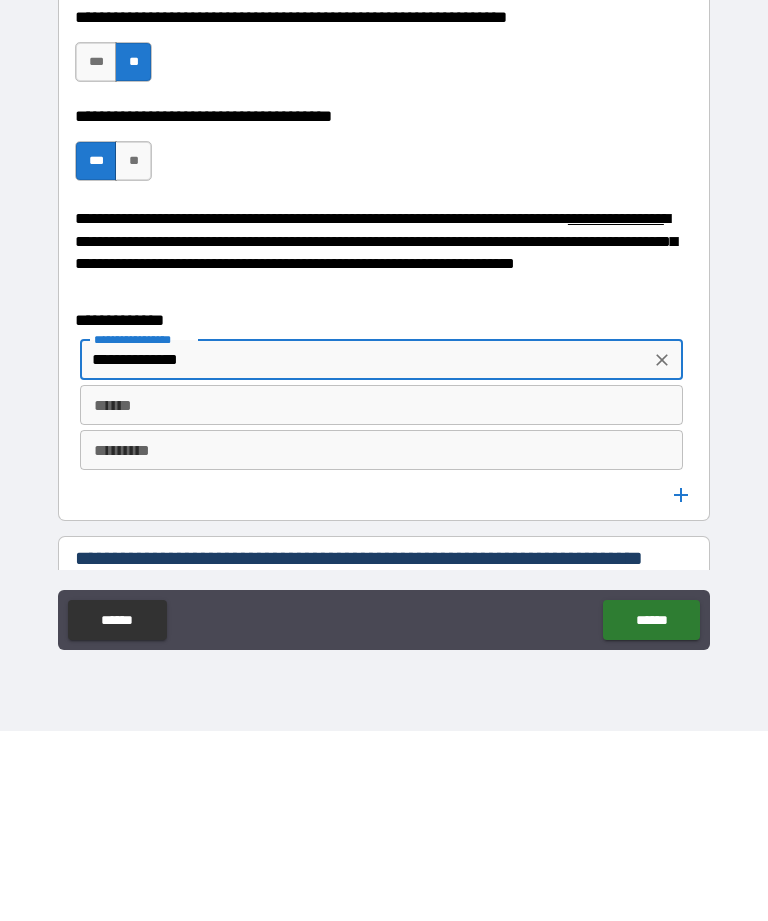 type on "**********" 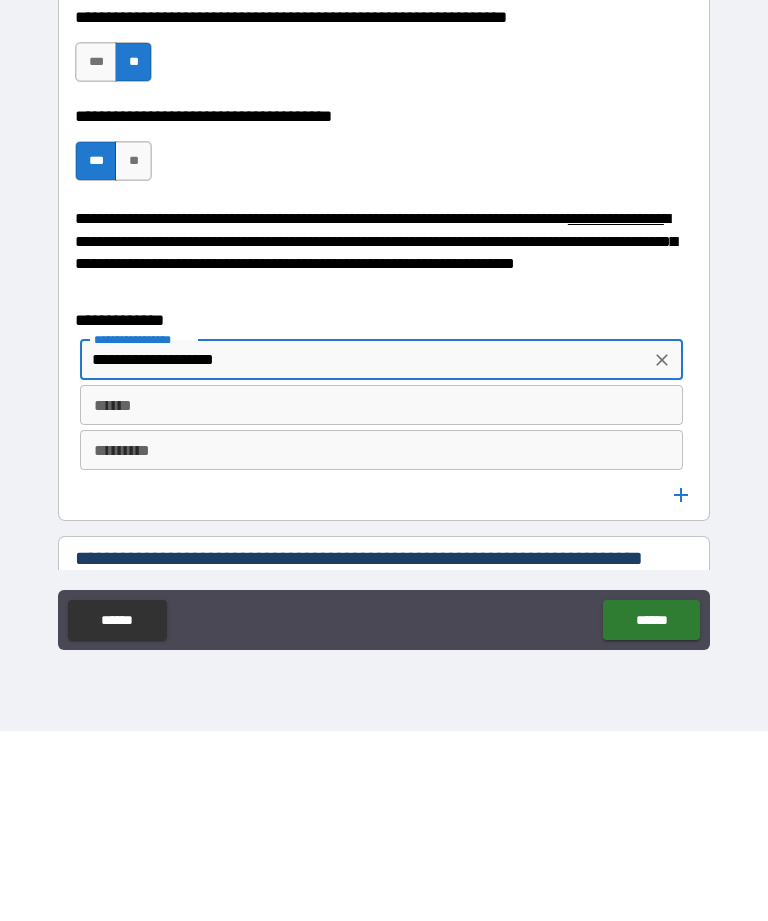 click on "******" at bounding box center [381, 595] 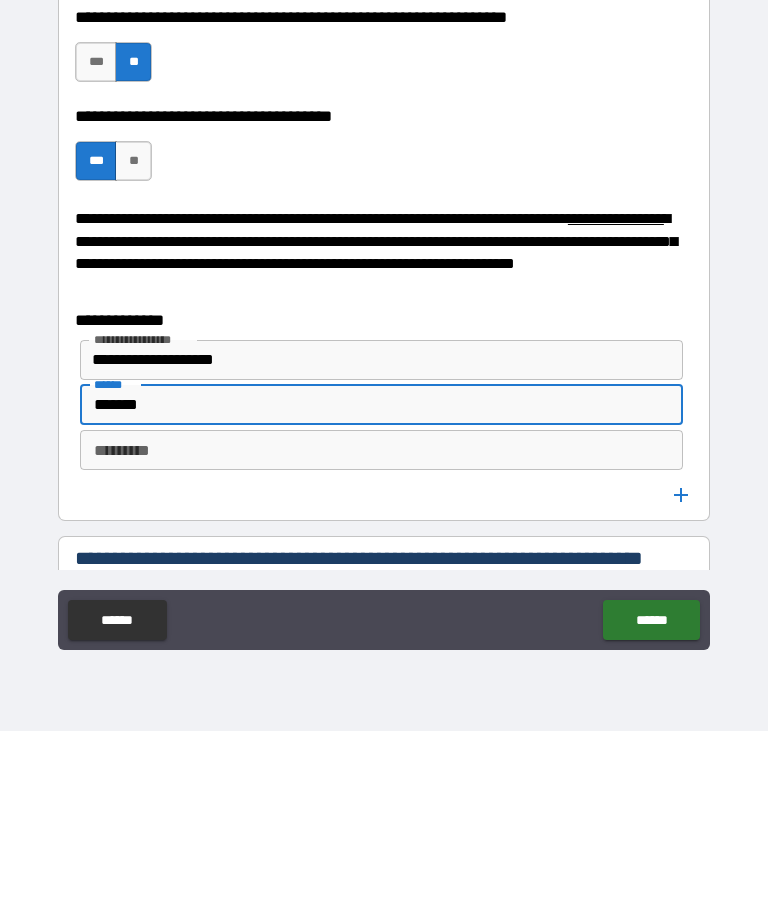 type on "*******" 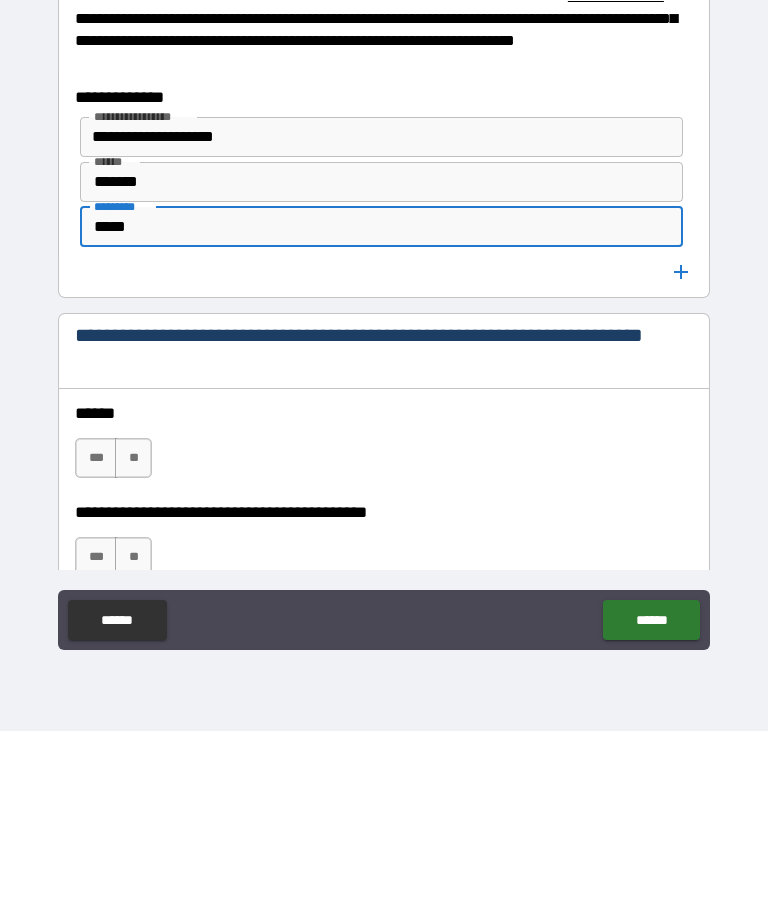 scroll, scrollTop: 6598, scrollLeft: 0, axis: vertical 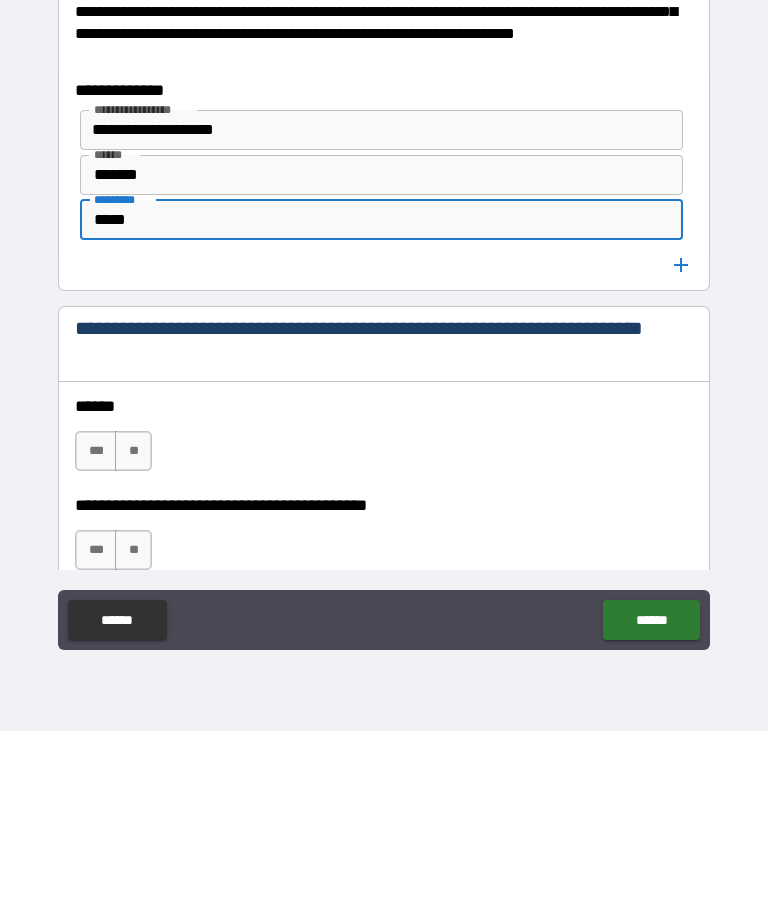 type on "*****" 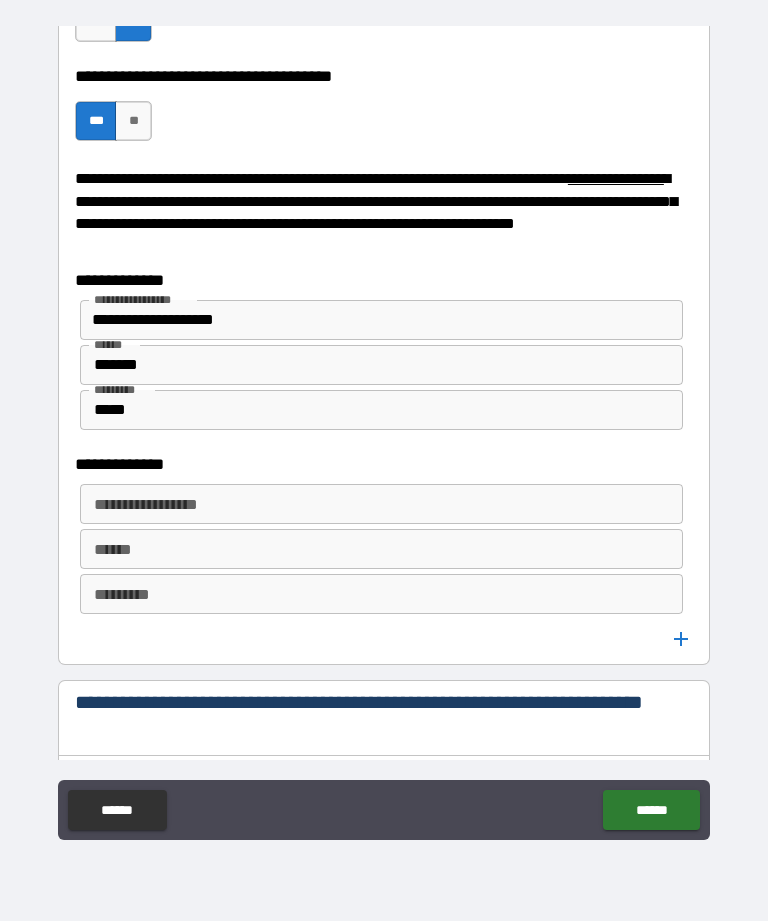 click on "**********" at bounding box center (380, 504) 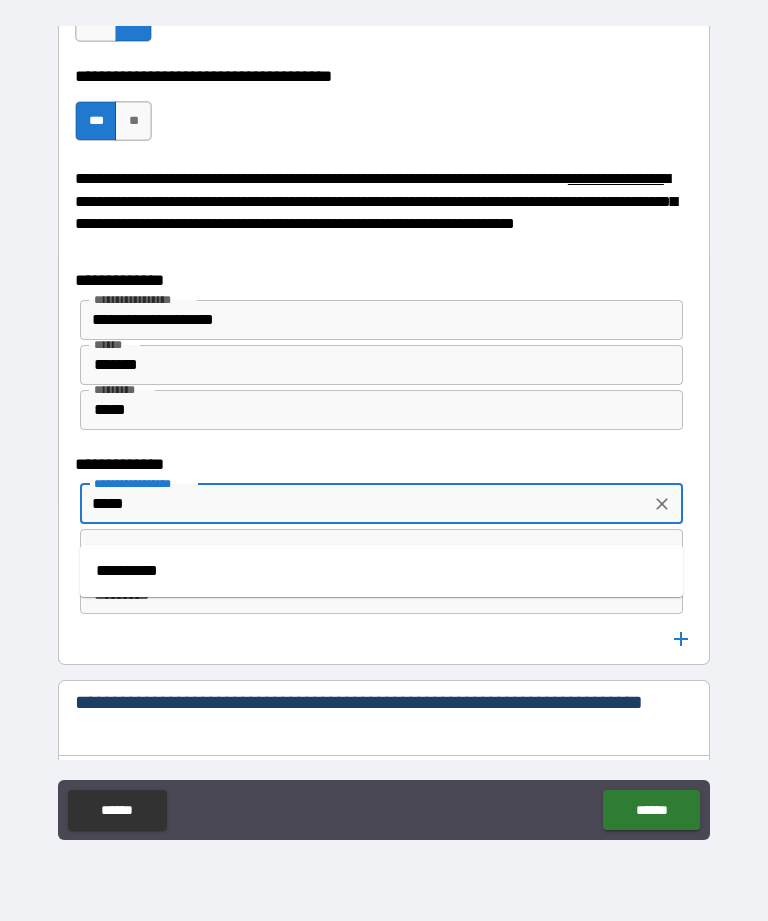 click on "**********" at bounding box center [381, 571] 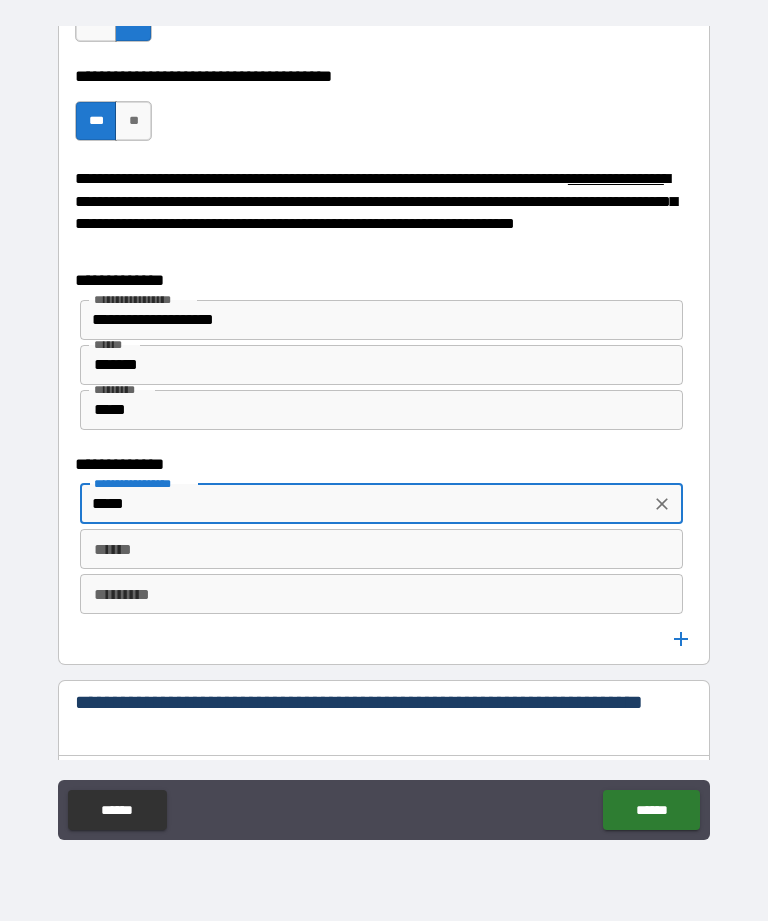 type on "**********" 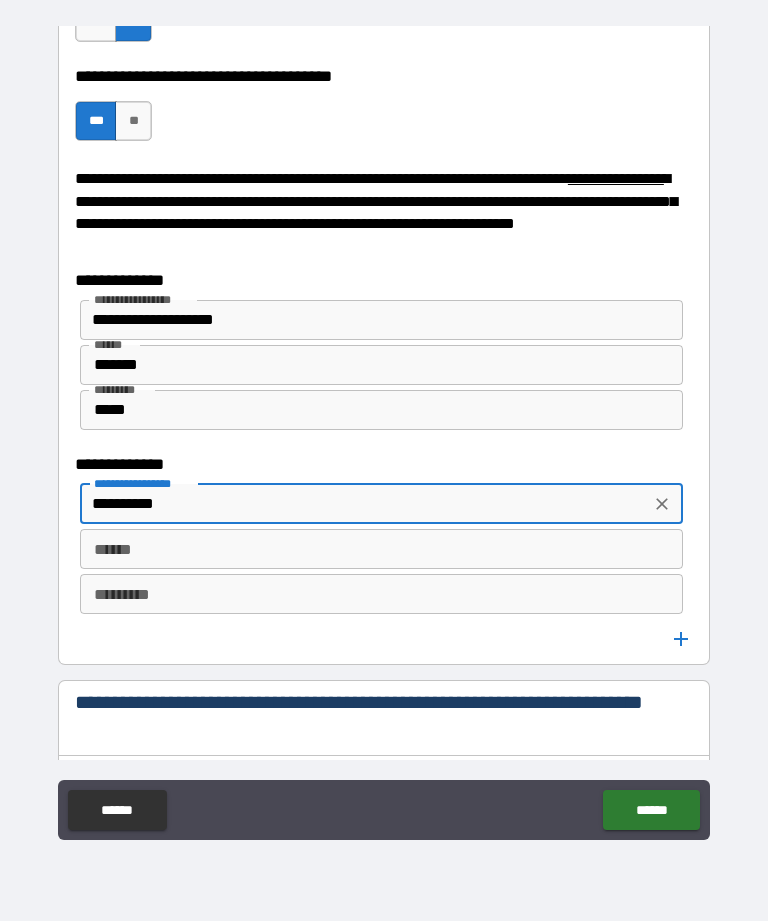 click on "****** ******" at bounding box center (381, 549) 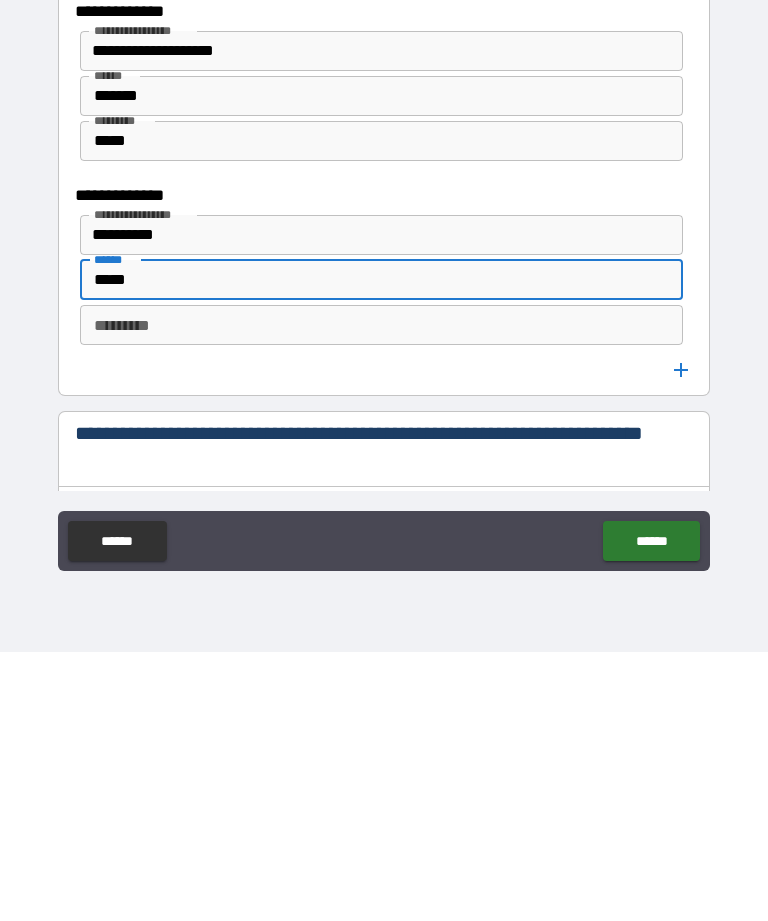 type on "*****" 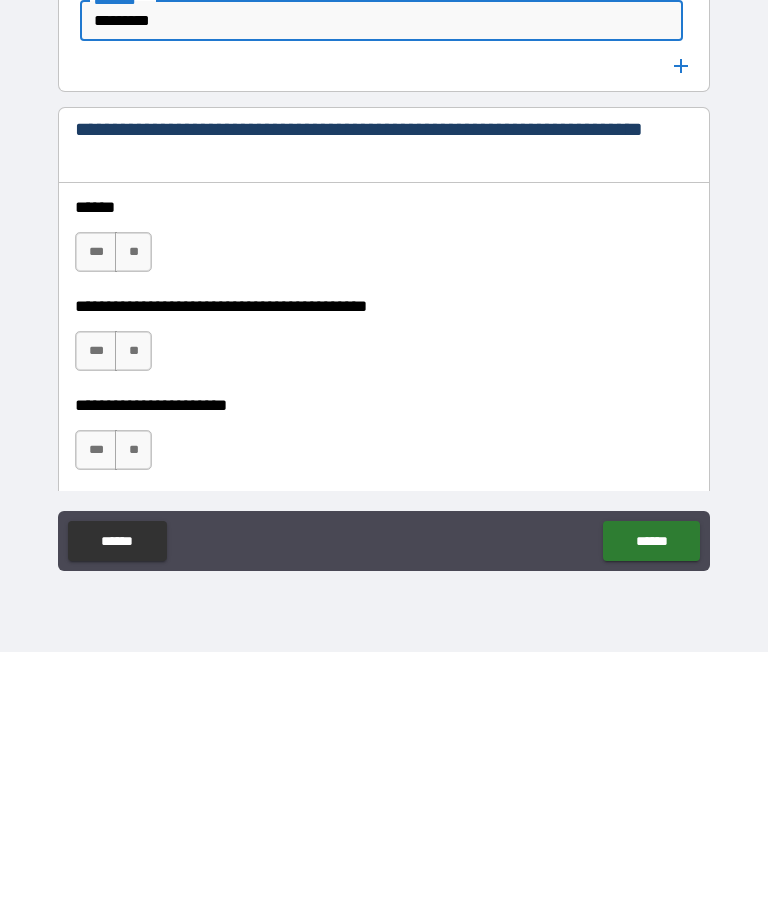 scroll, scrollTop: 6908, scrollLeft: 0, axis: vertical 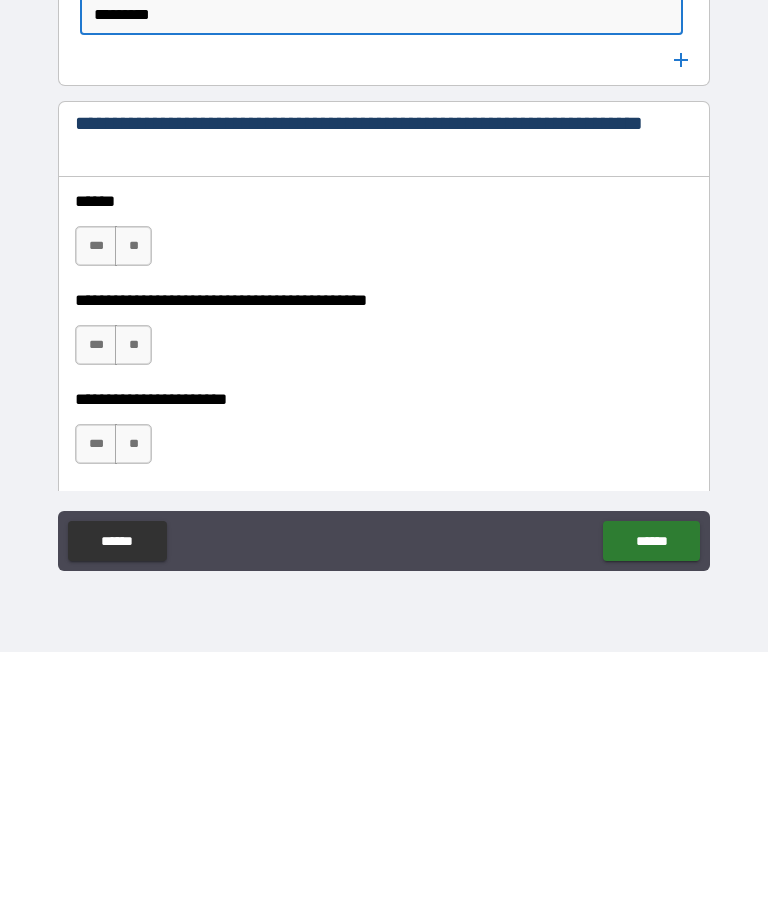 type on "*********" 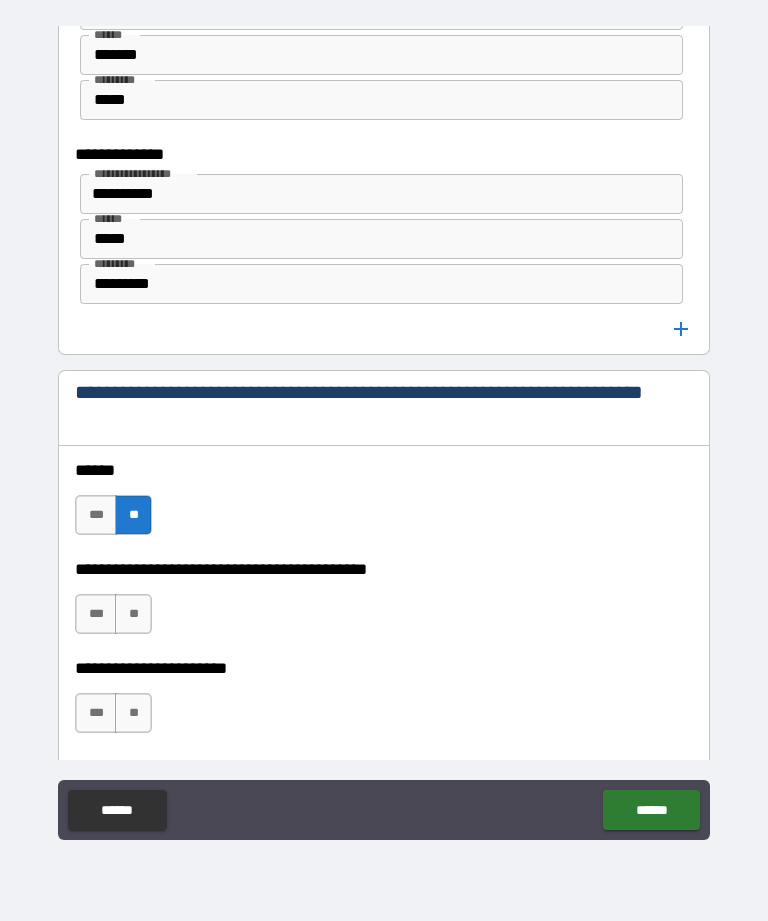 click on "**" at bounding box center [133, 614] 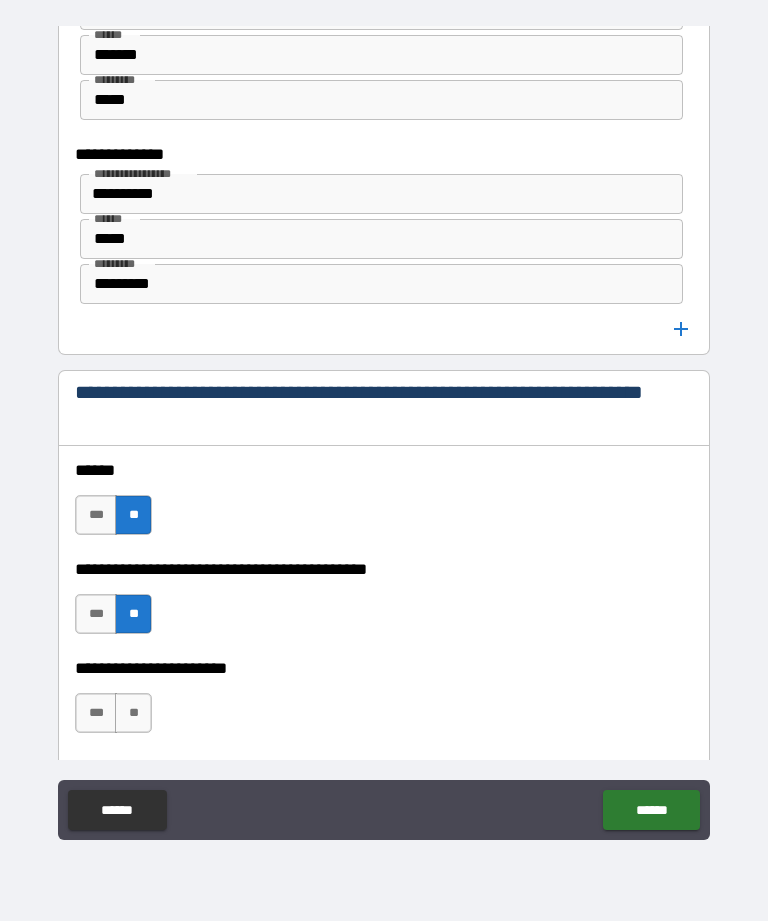 click on "**" at bounding box center (133, 713) 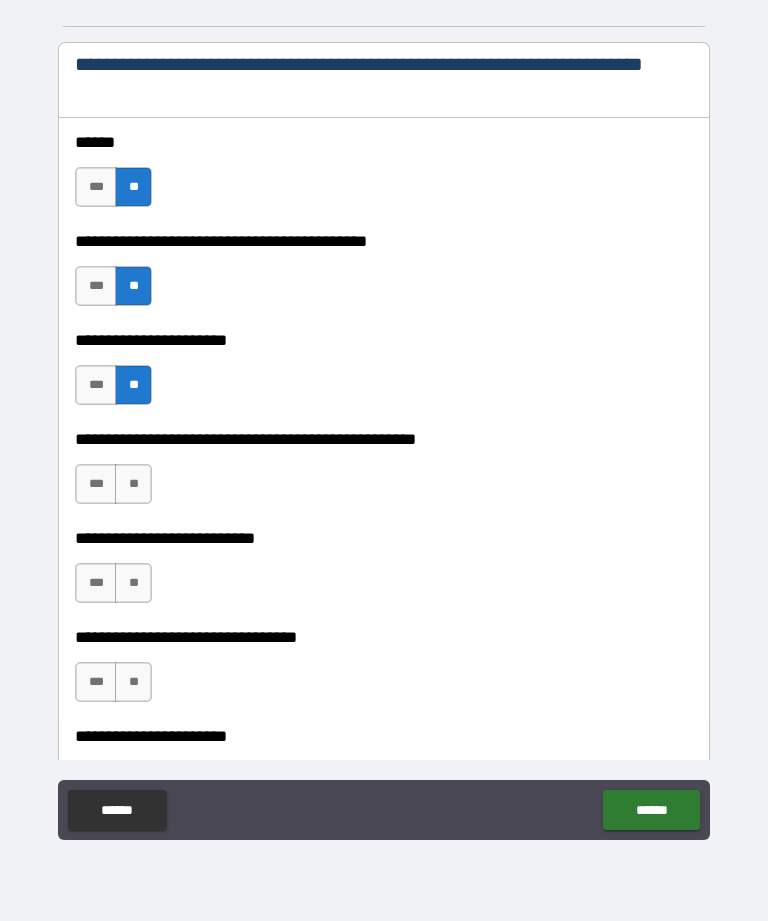 scroll, scrollTop: 7237, scrollLeft: 0, axis: vertical 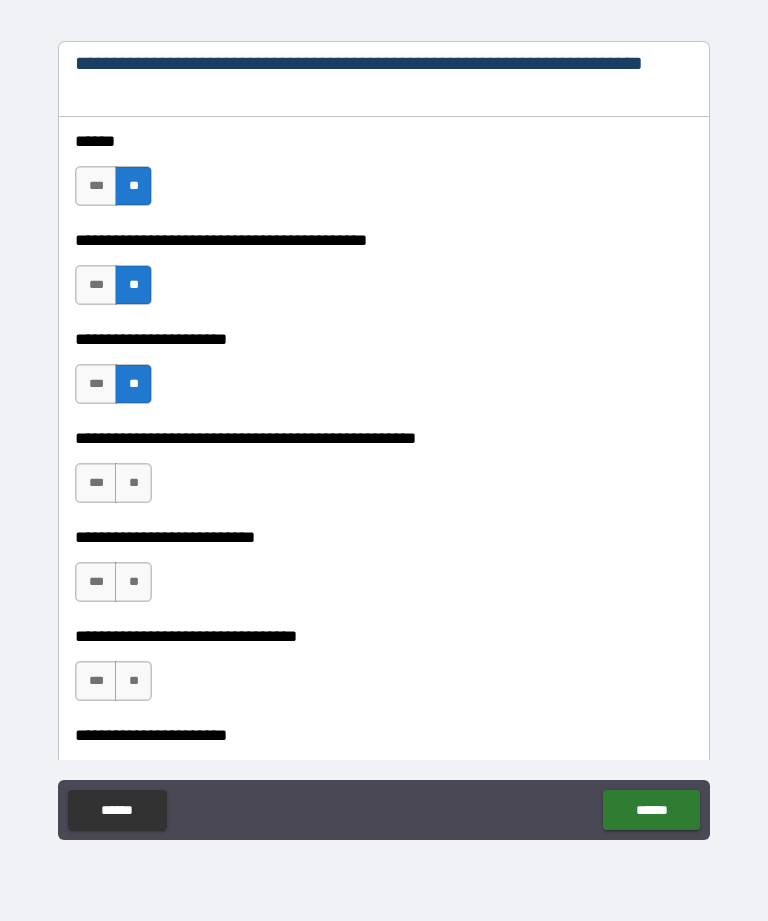 click on "***" at bounding box center [96, 483] 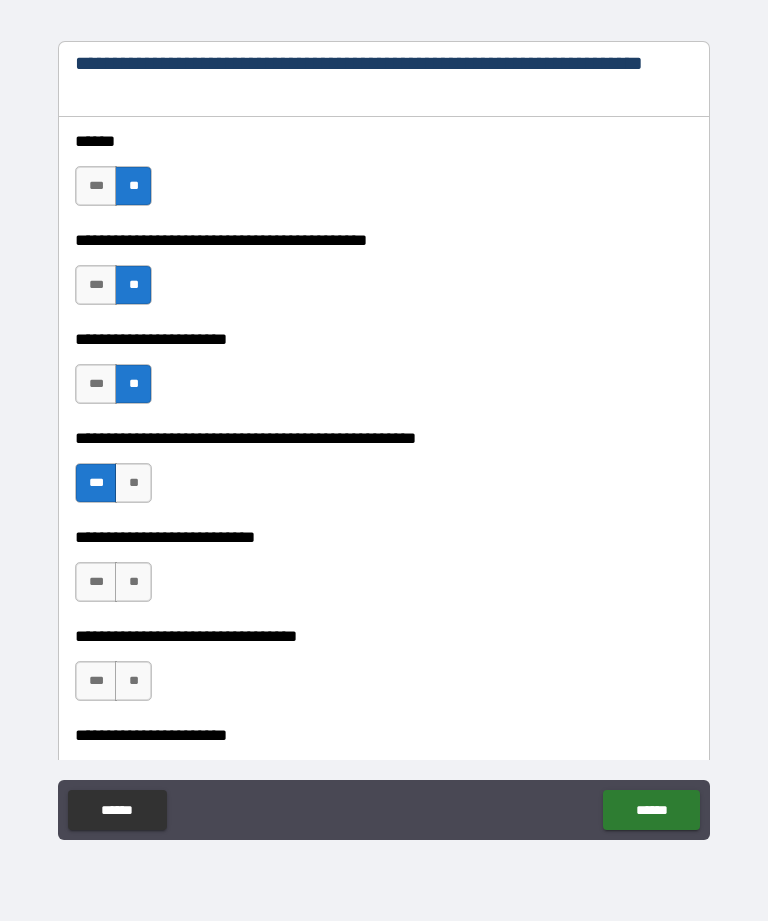 click on "**" at bounding box center (133, 582) 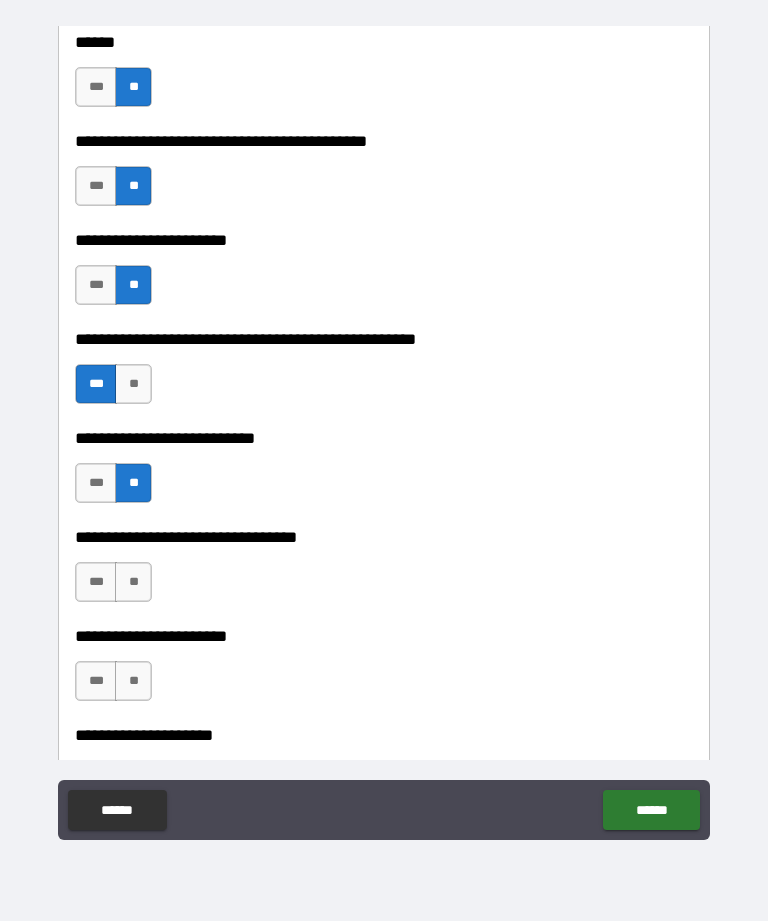 scroll, scrollTop: 7337, scrollLeft: 0, axis: vertical 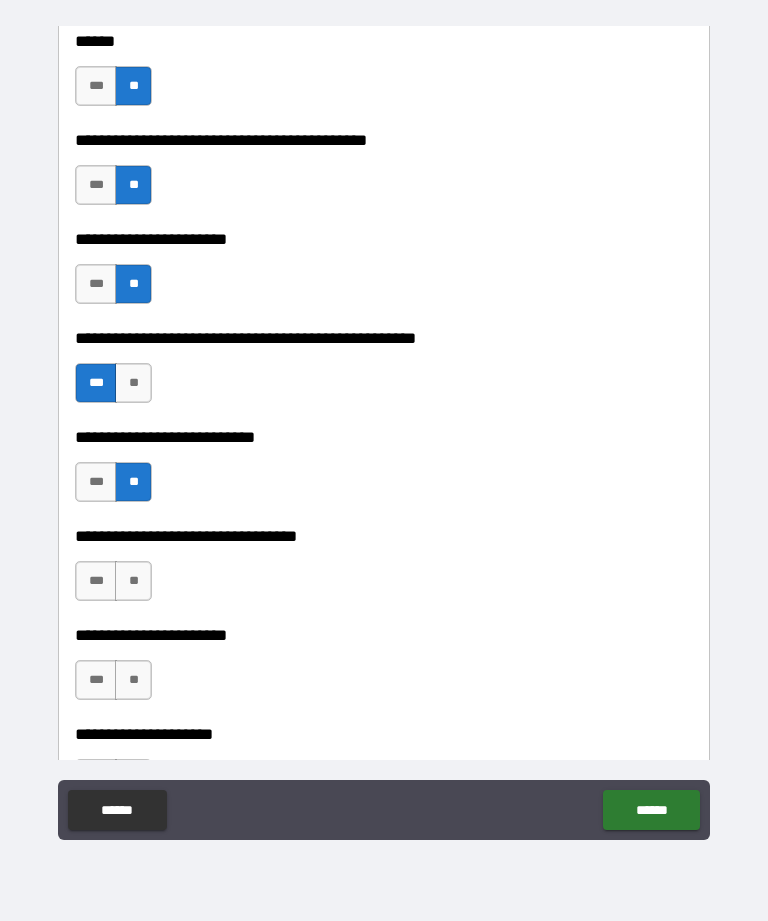 click on "***" at bounding box center (96, 581) 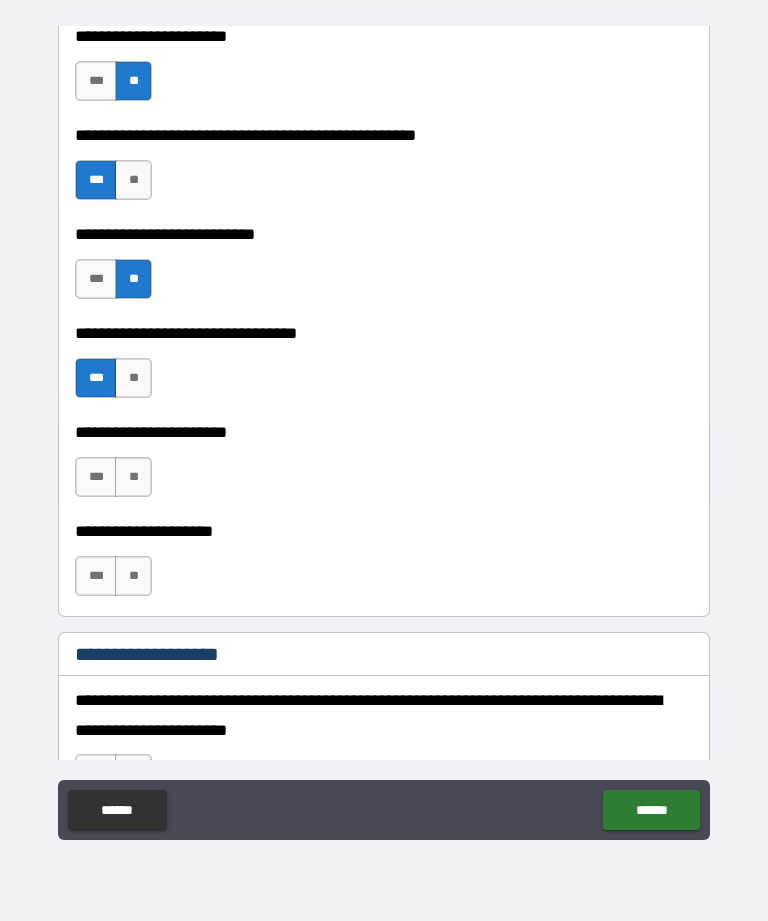 scroll, scrollTop: 7545, scrollLeft: 0, axis: vertical 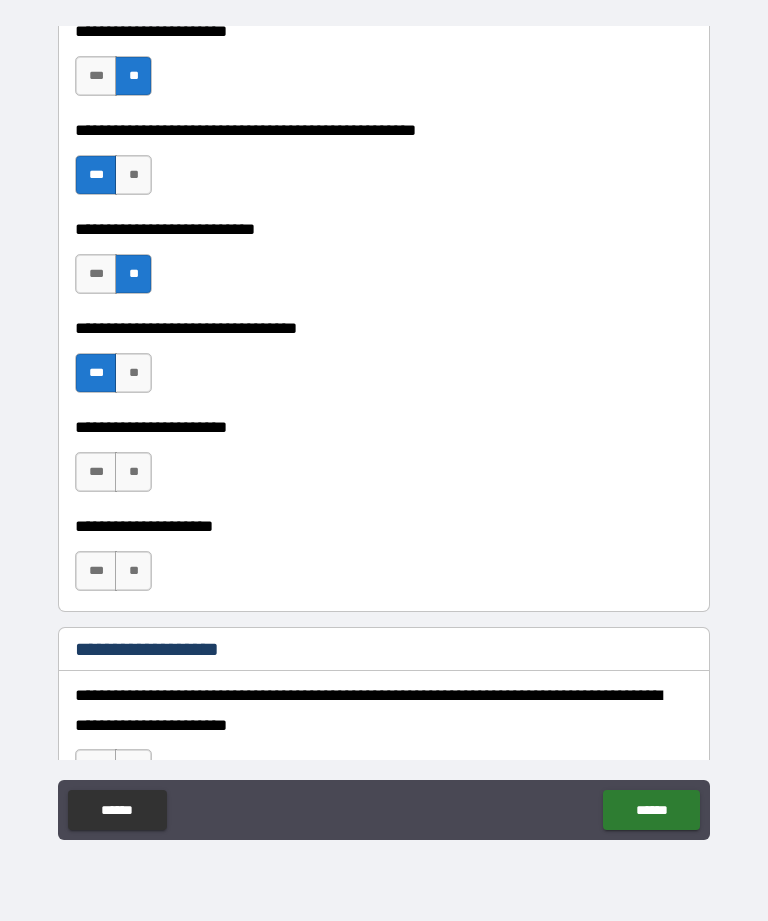 click on "**" at bounding box center [133, 472] 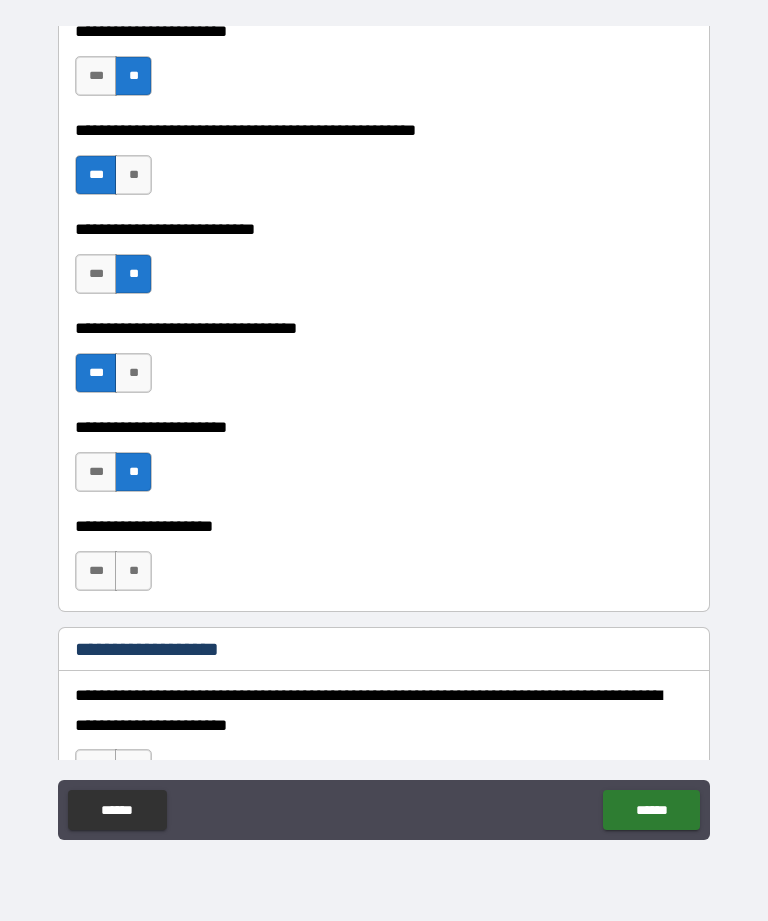 click on "**" at bounding box center (133, 571) 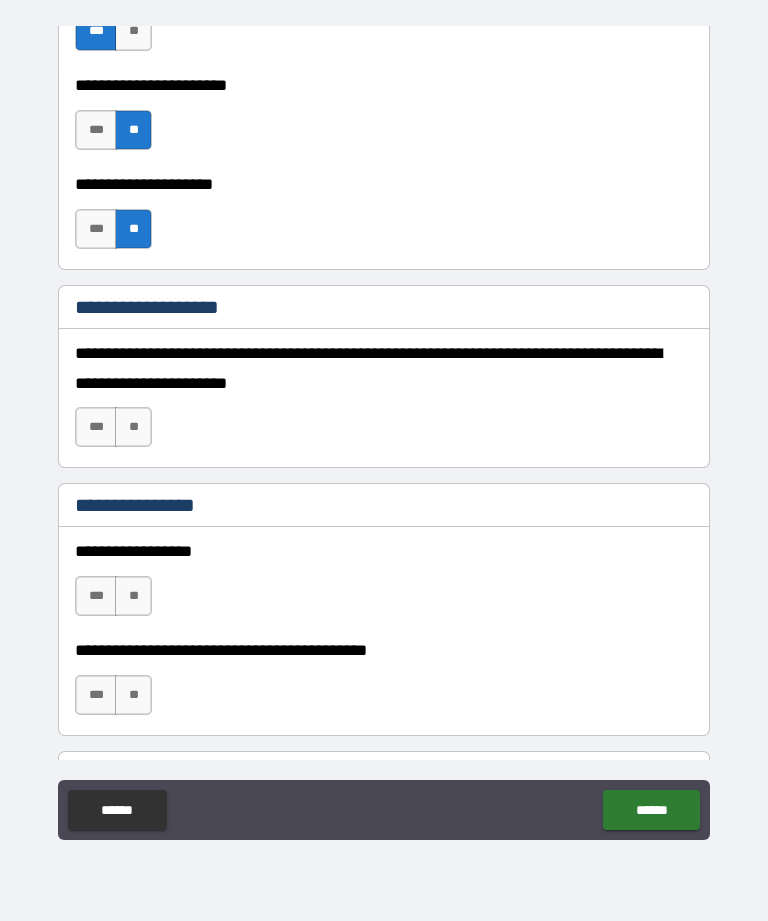 scroll, scrollTop: 7888, scrollLeft: 0, axis: vertical 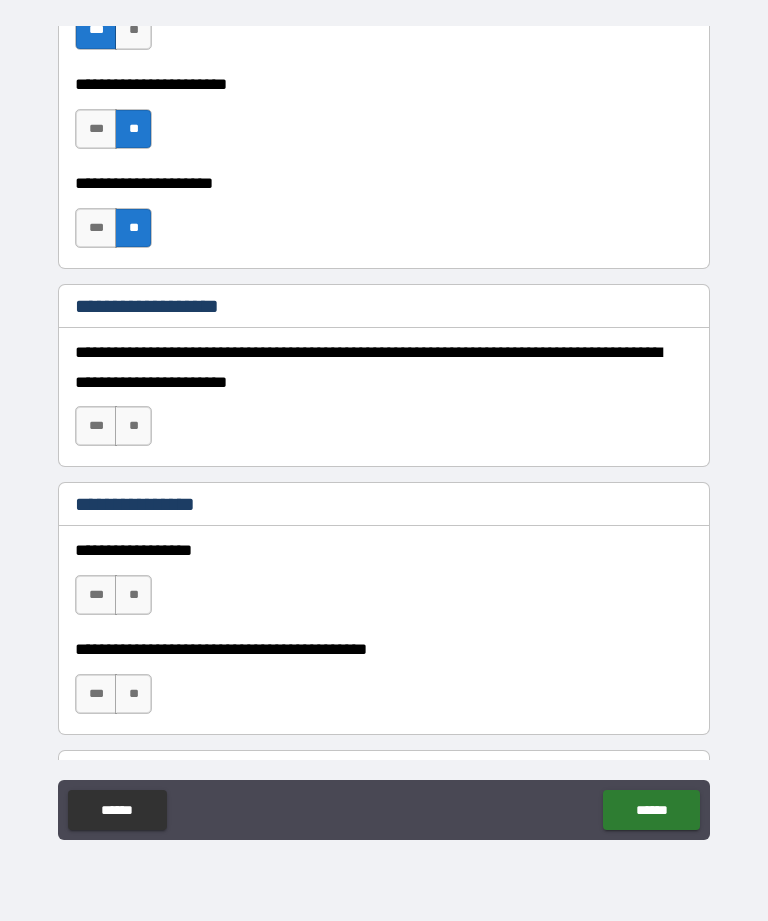 click on "**" at bounding box center (133, 426) 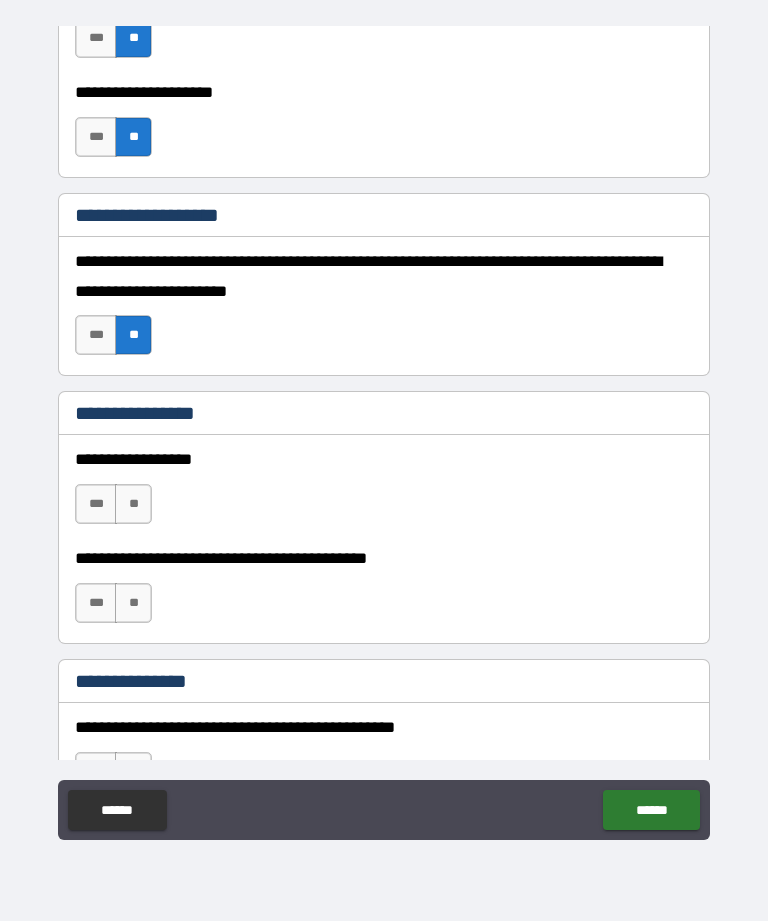 scroll, scrollTop: 7983, scrollLeft: 0, axis: vertical 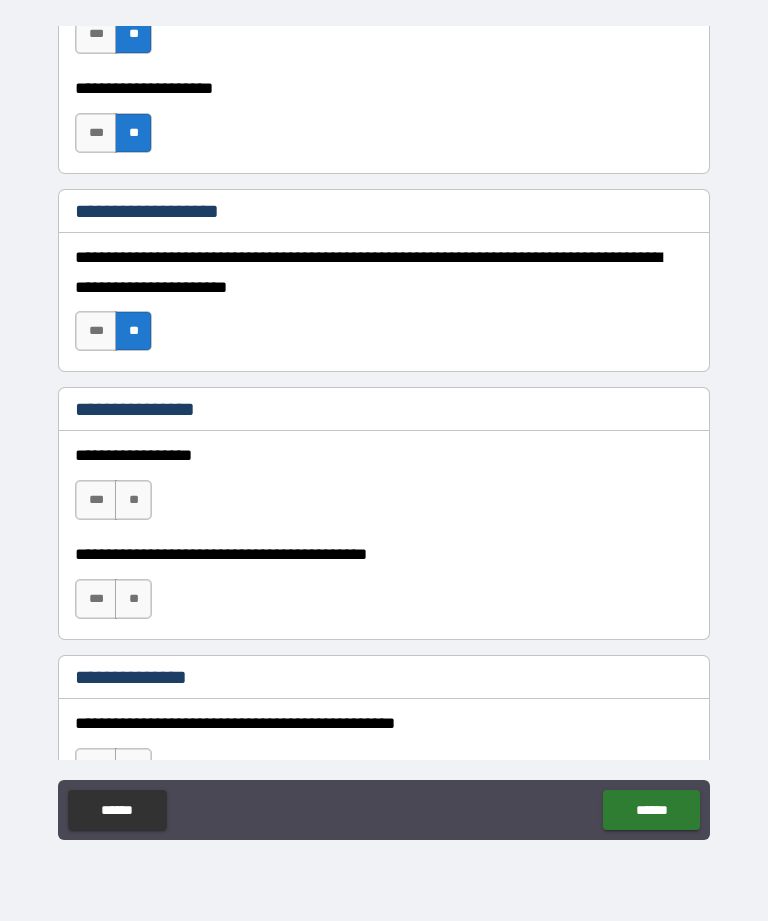click on "**" at bounding box center (133, 500) 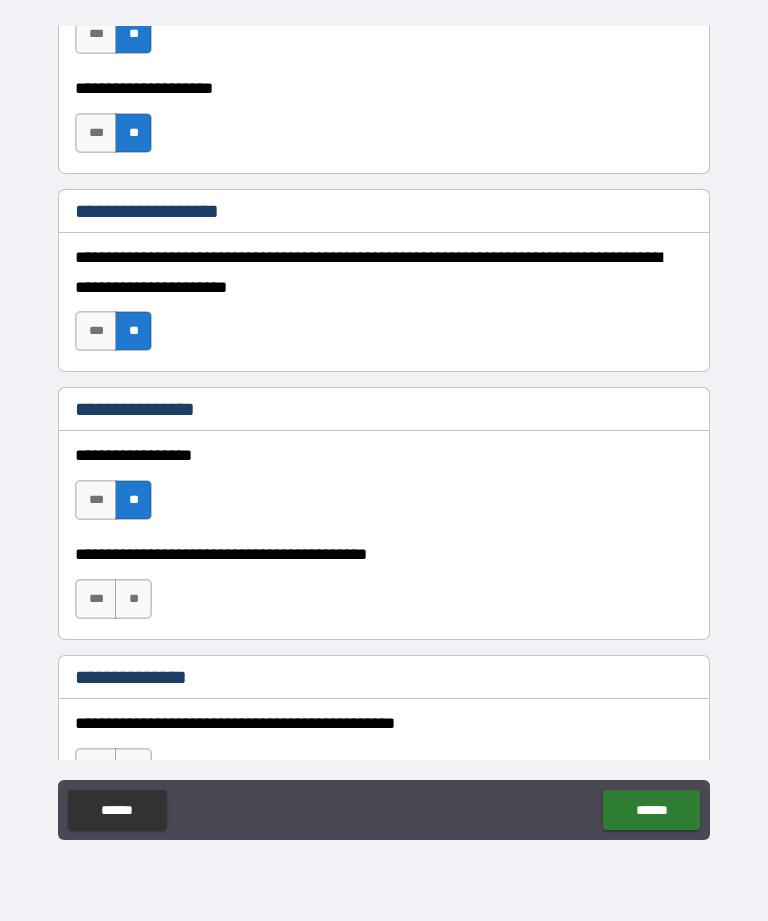 click on "**" at bounding box center [133, 599] 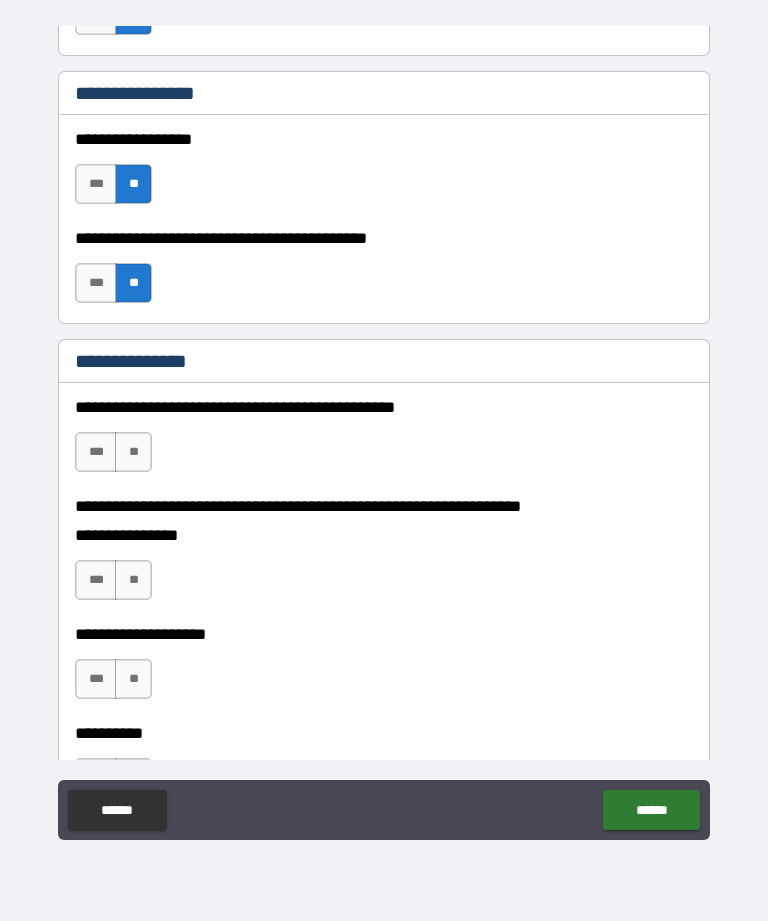 scroll, scrollTop: 8302, scrollLeft: 0, axis: vertical 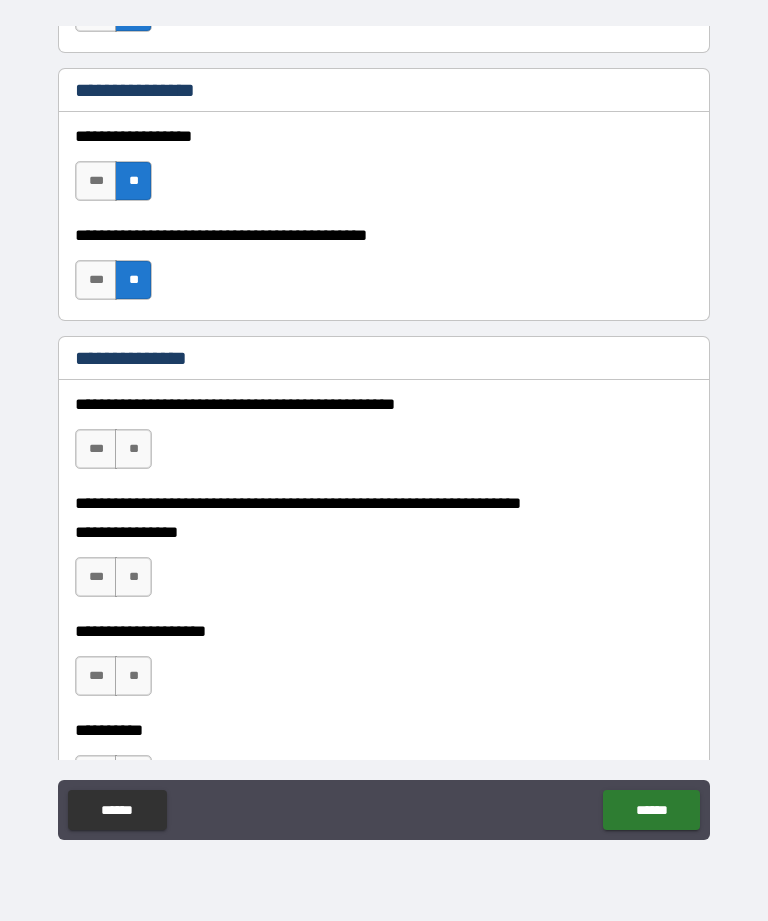 click on "**" at bounding box center (133, 449) 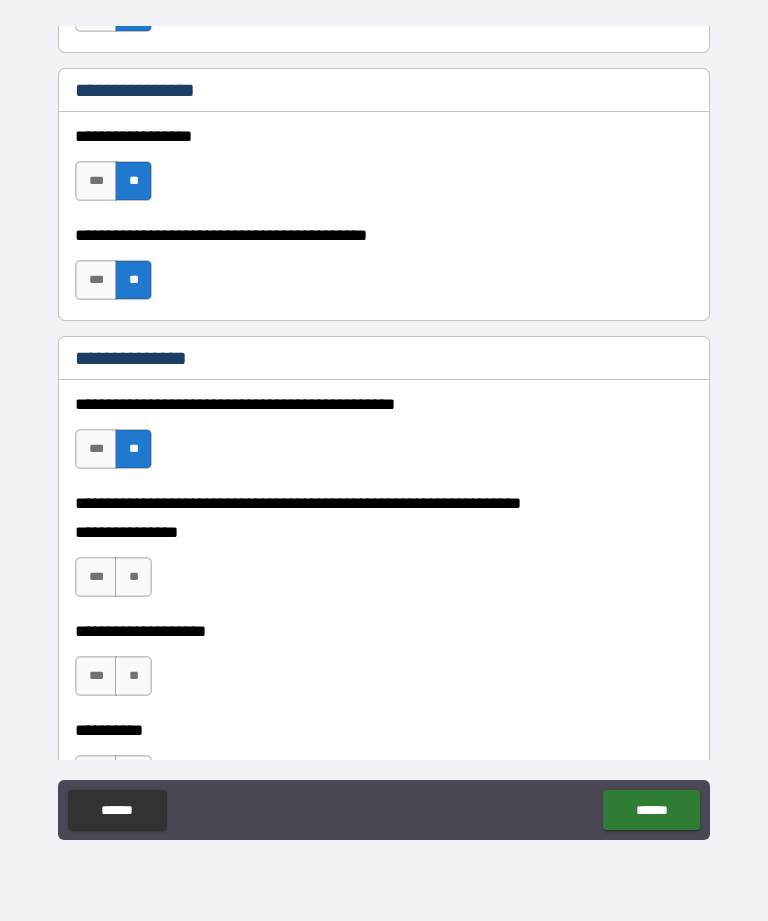 click on "**" at bounding box center (133, 577) 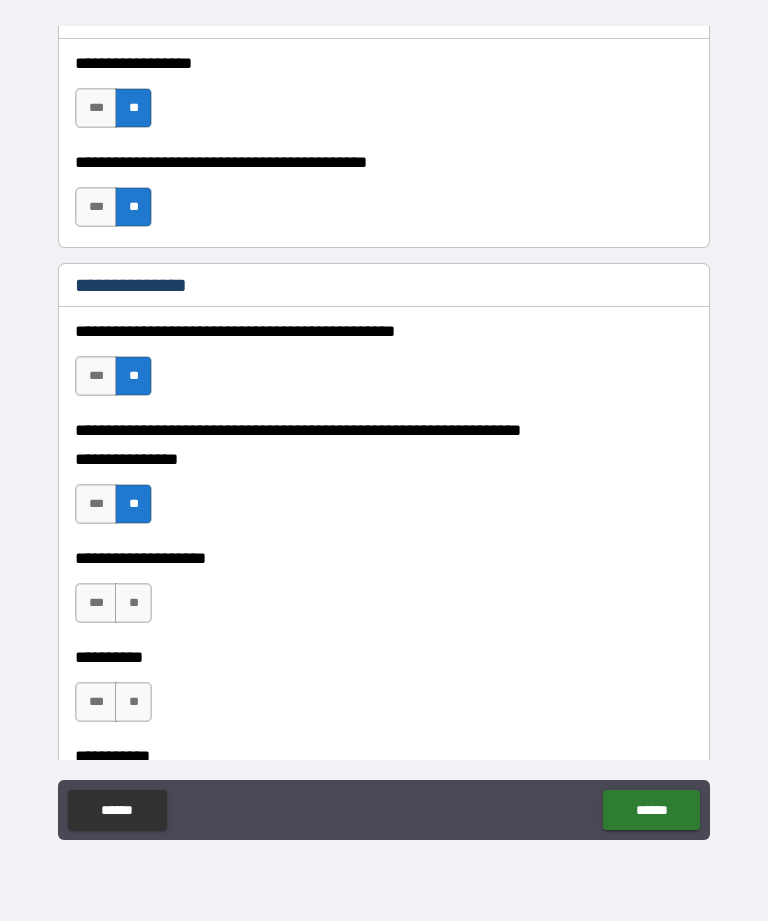click on "**" at bounding box center (133, 603) 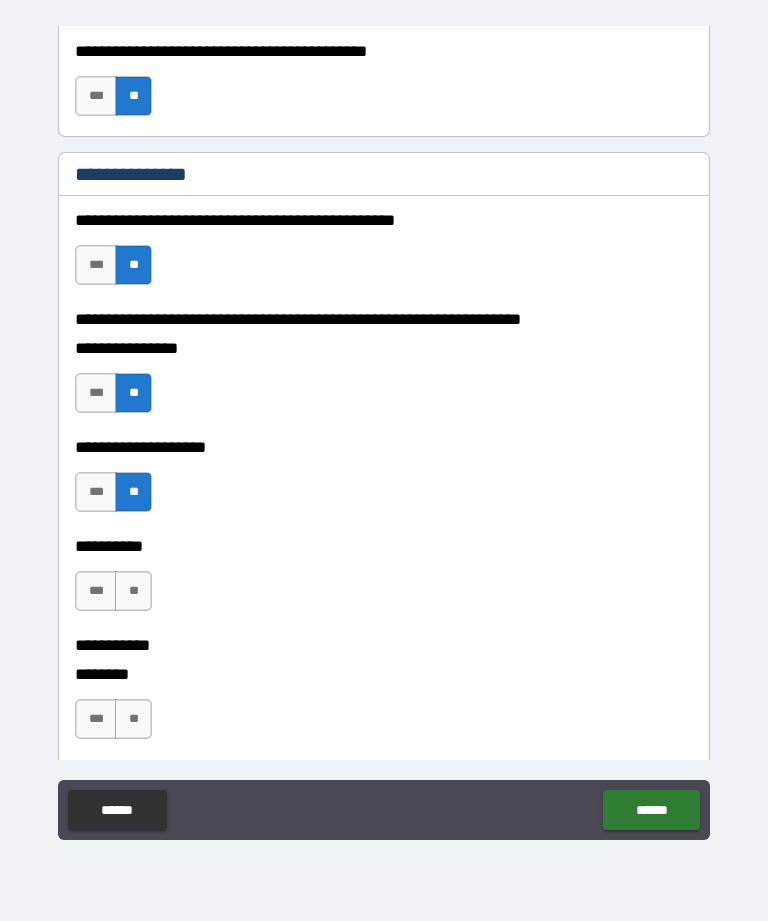 click on "**" at bounding box center (133, 591) 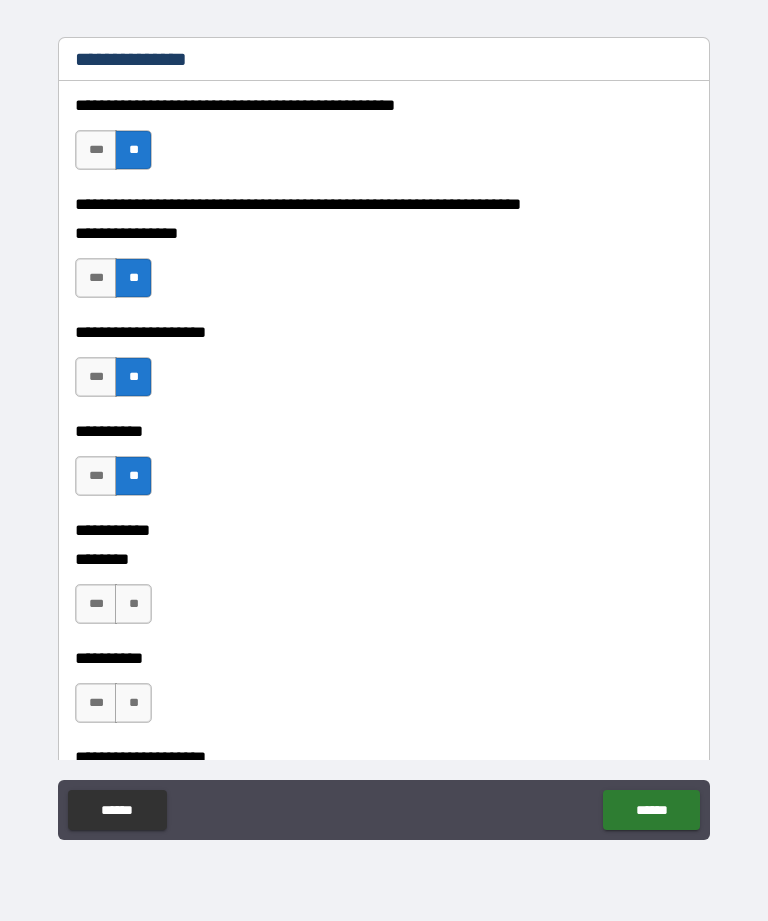 scroll, scrollTop: 8618, scrollLeft: 0, axis: vertical 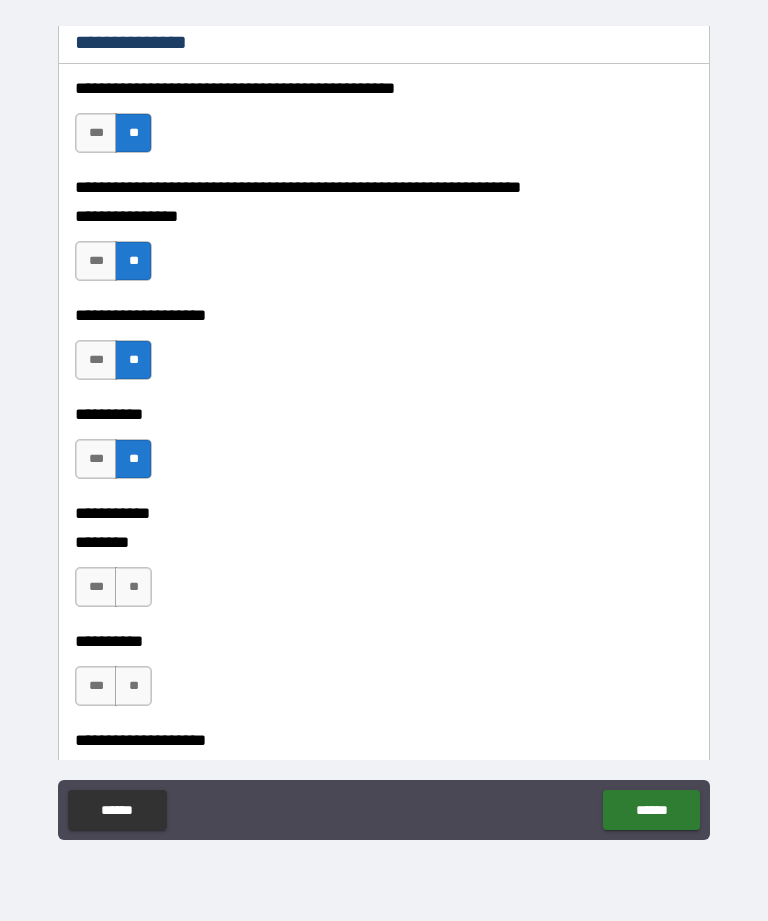 click on "**" at bounding box center (133, 587) 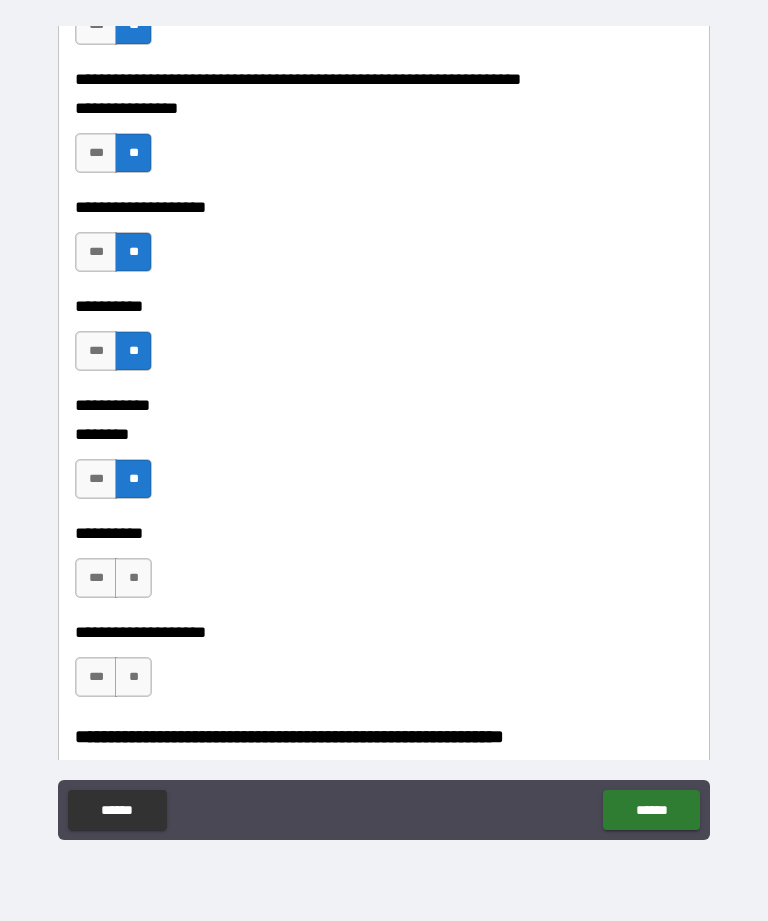 scroll, scrollTop: 8729, scrollLeft: 0, axis: vertical 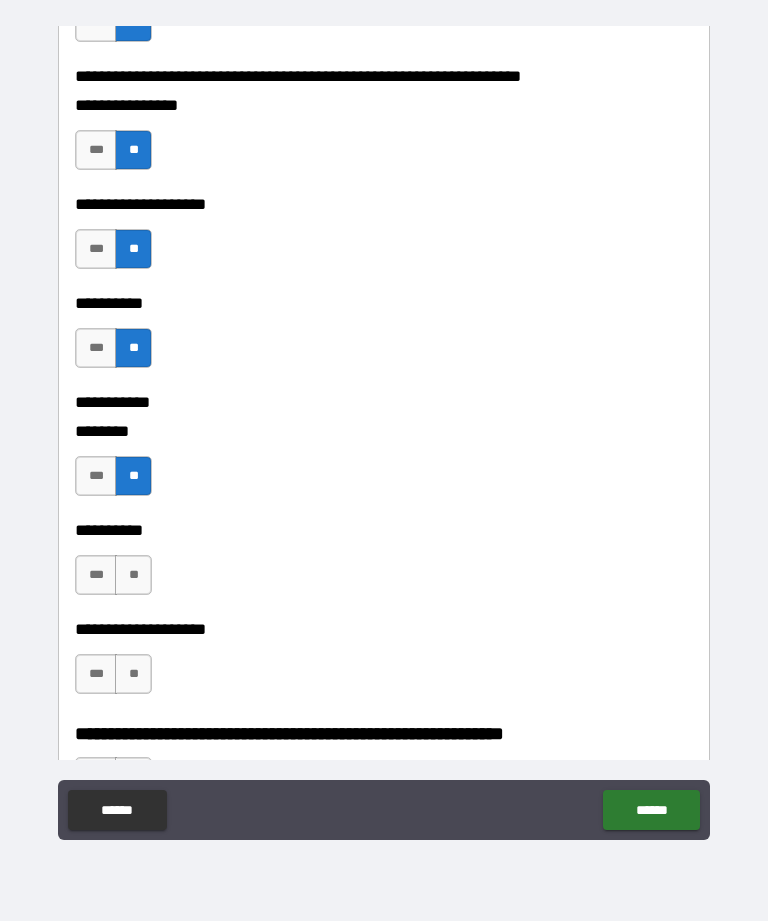 click on "**" at bounding box center [133, 575] 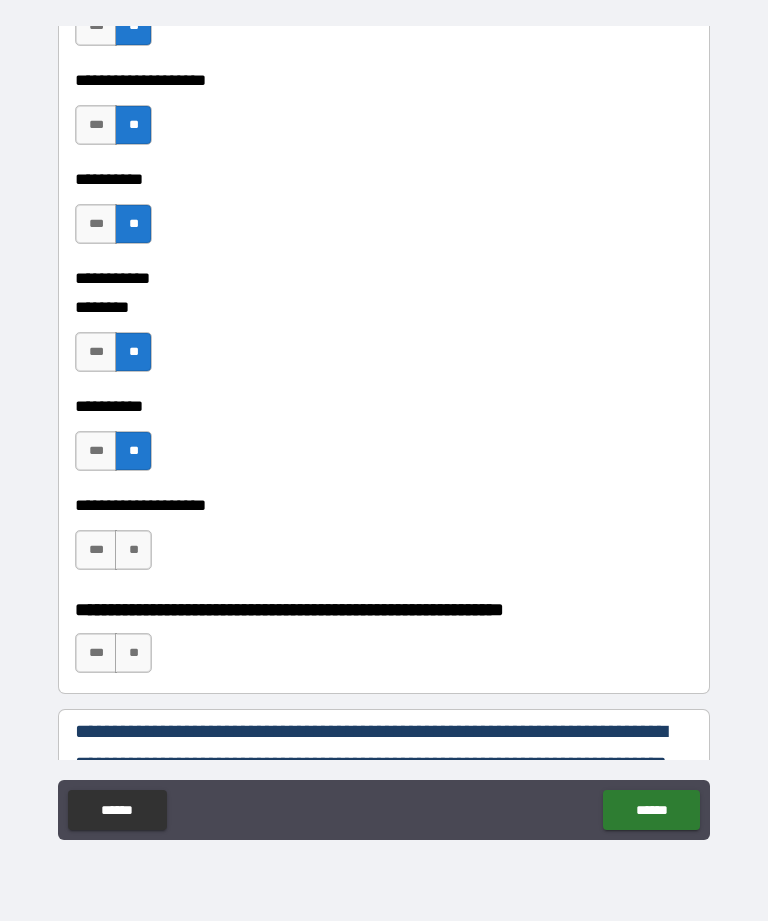 scroll, scrollTop: 8854, scrollLeft: 0, axis: vertical 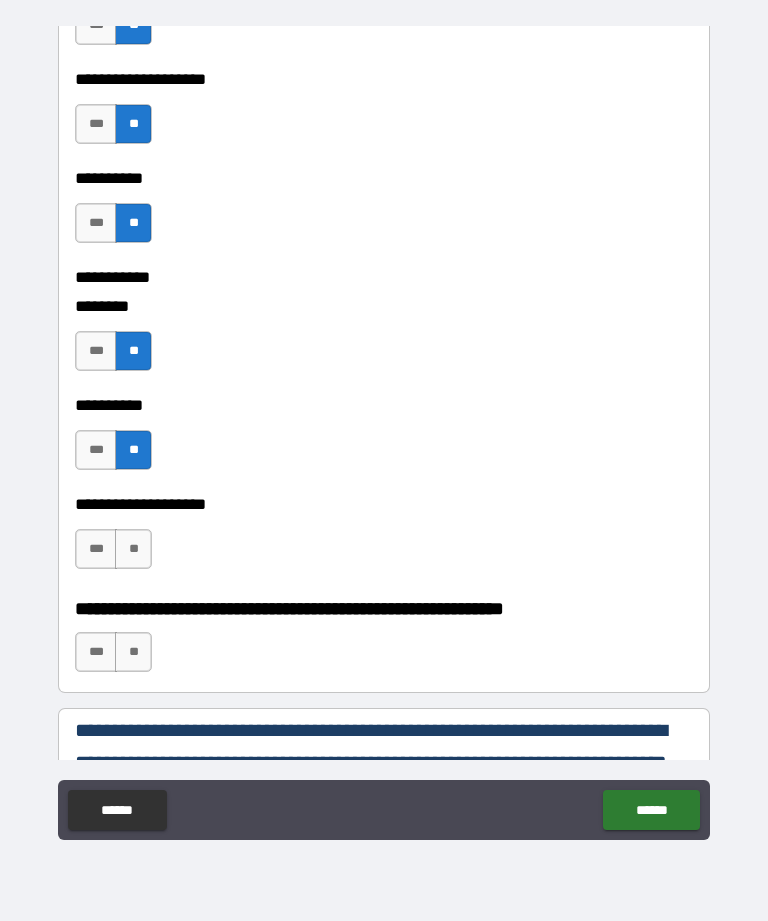 click on "**" at bounding box center [133, 549] 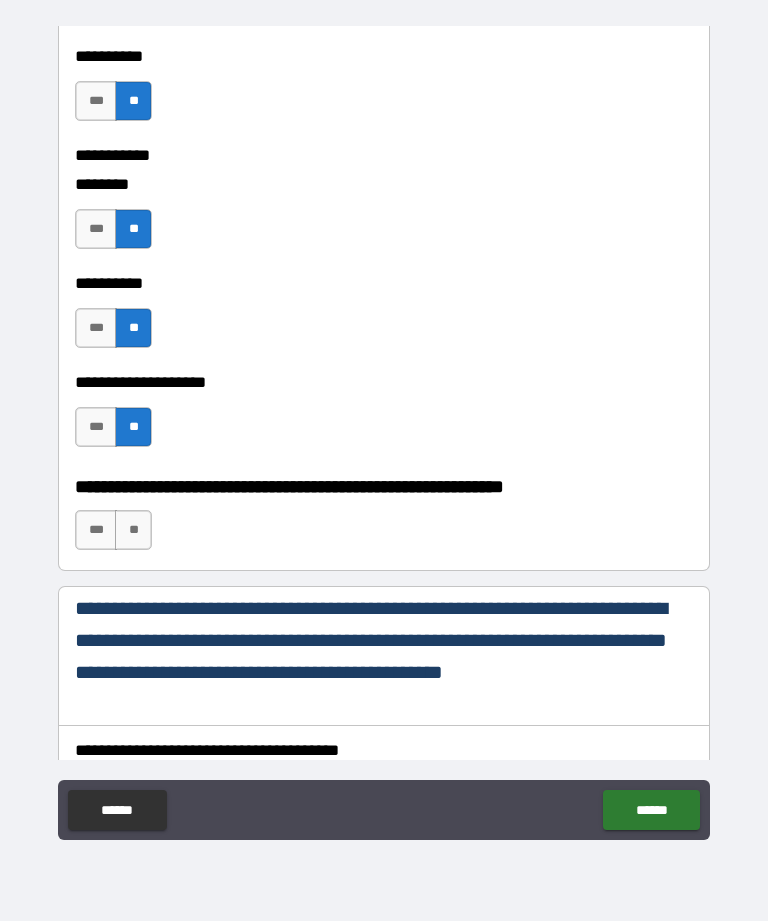 scroll, scrollTop: 8983, scrollLeft: 0, axis: vertical 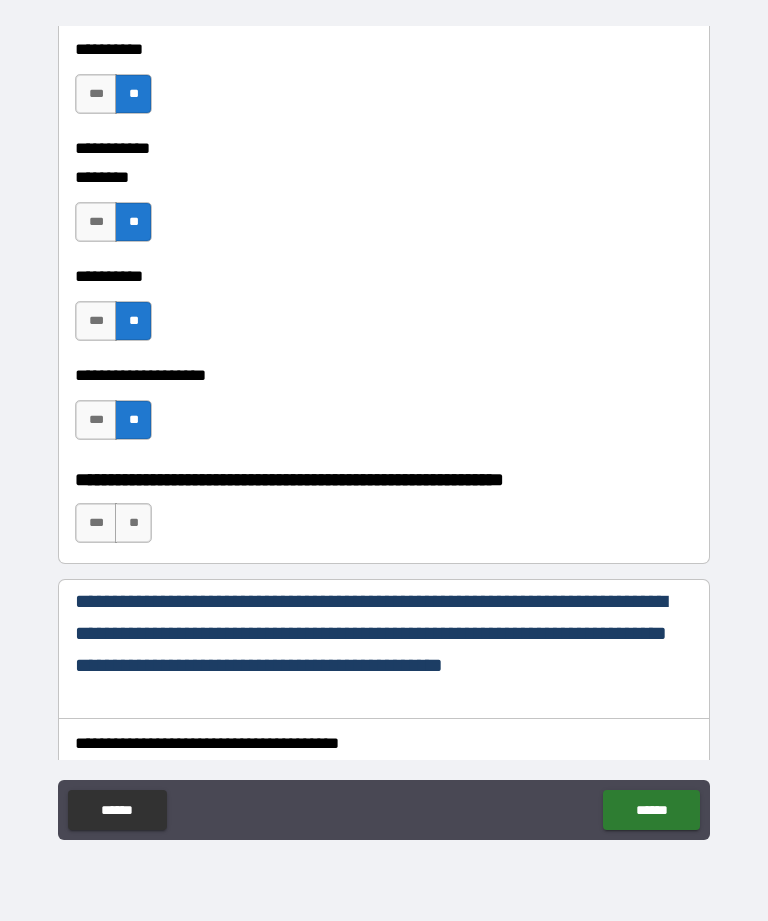 click on "**" at bounding box center (133, 523) 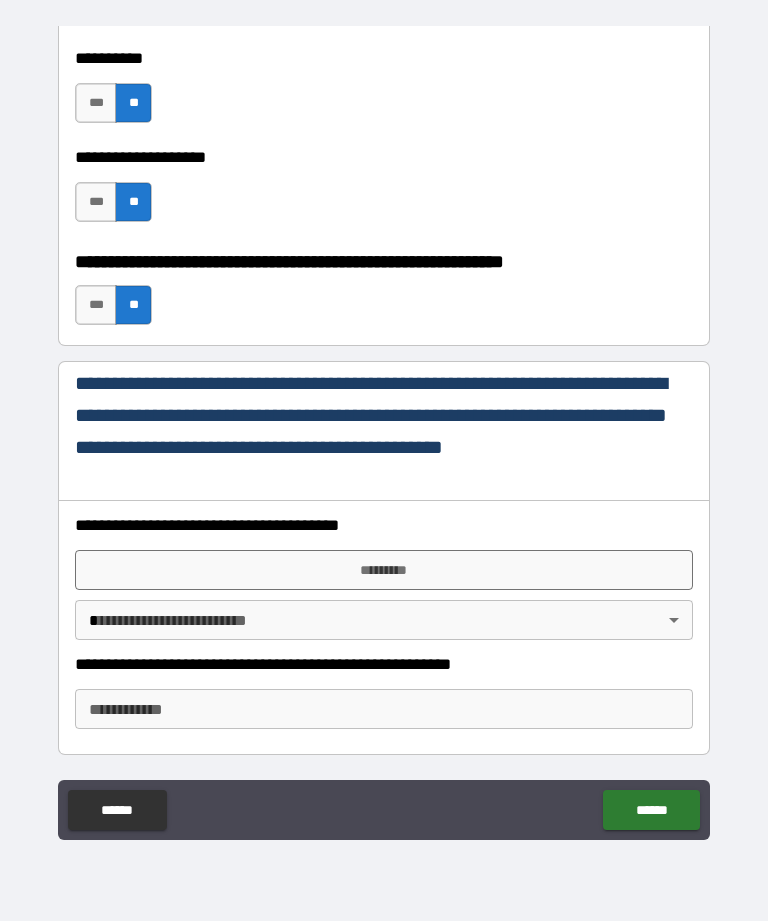 scroll, scrollTop: 9246, scrollLeft: 0, axis: vertical 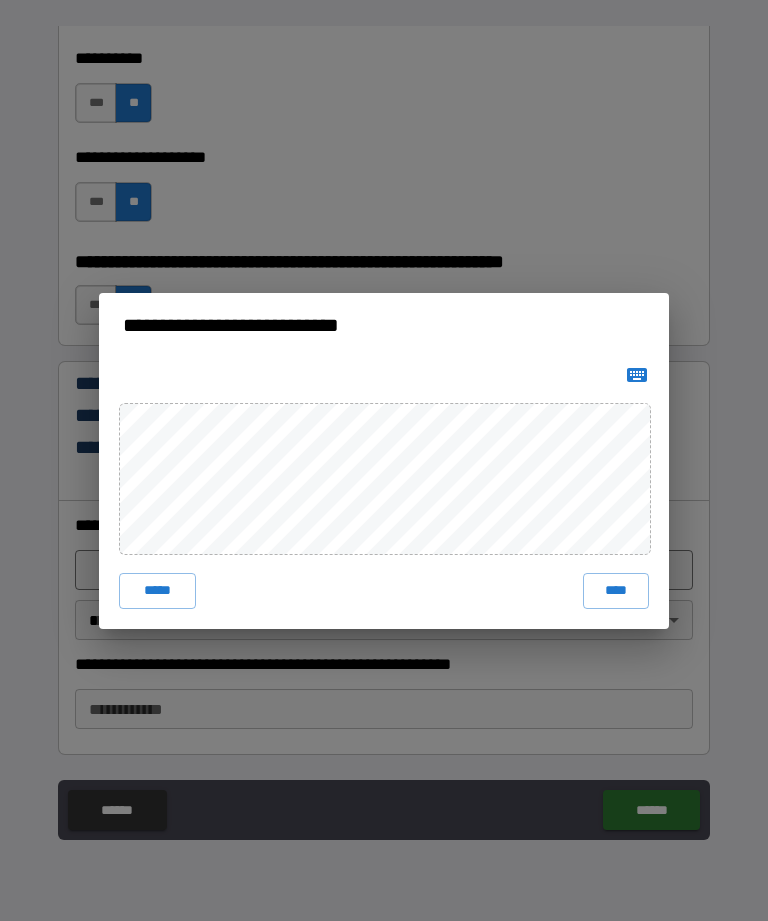 click on "****" at bounding box center [616, 591] 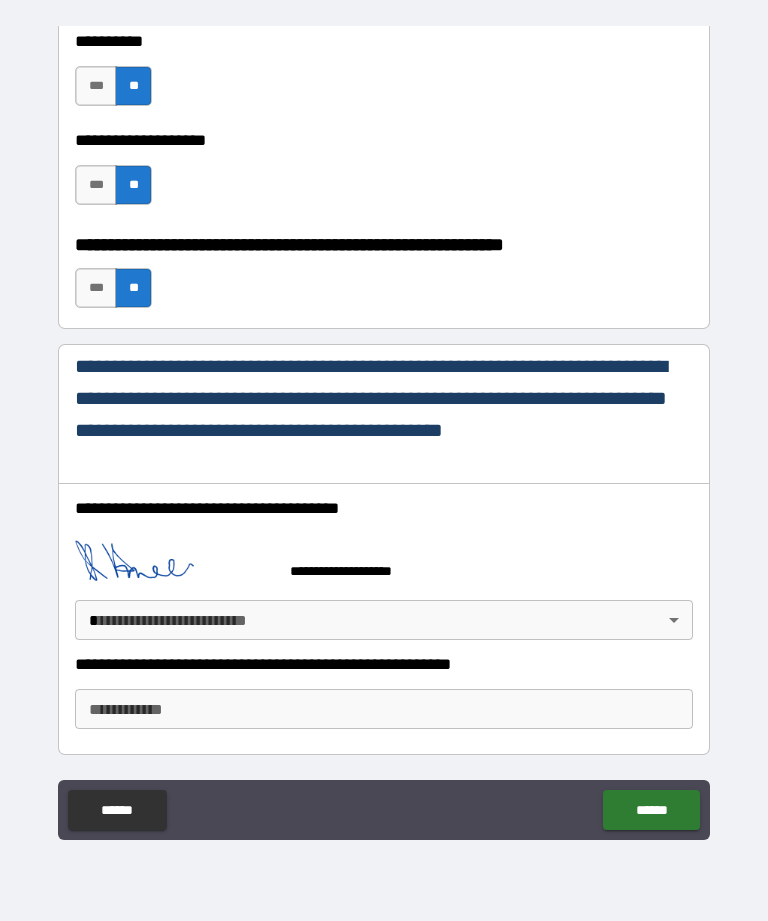 click on "**********" at bounding box center [384, 428] 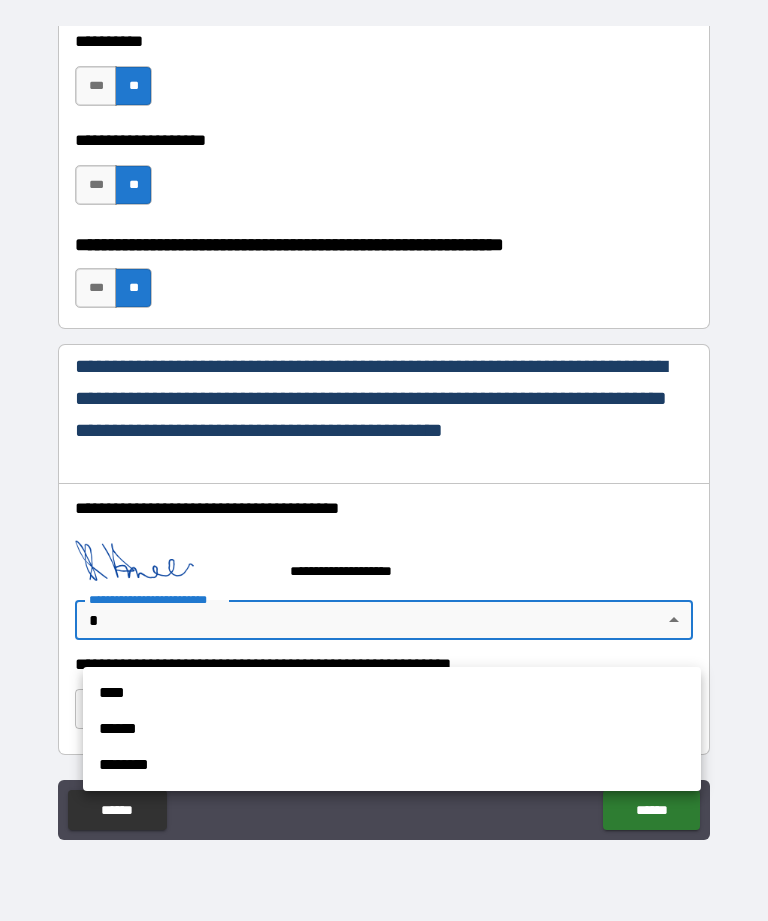 click on "****" at bounding box center [392, 693] 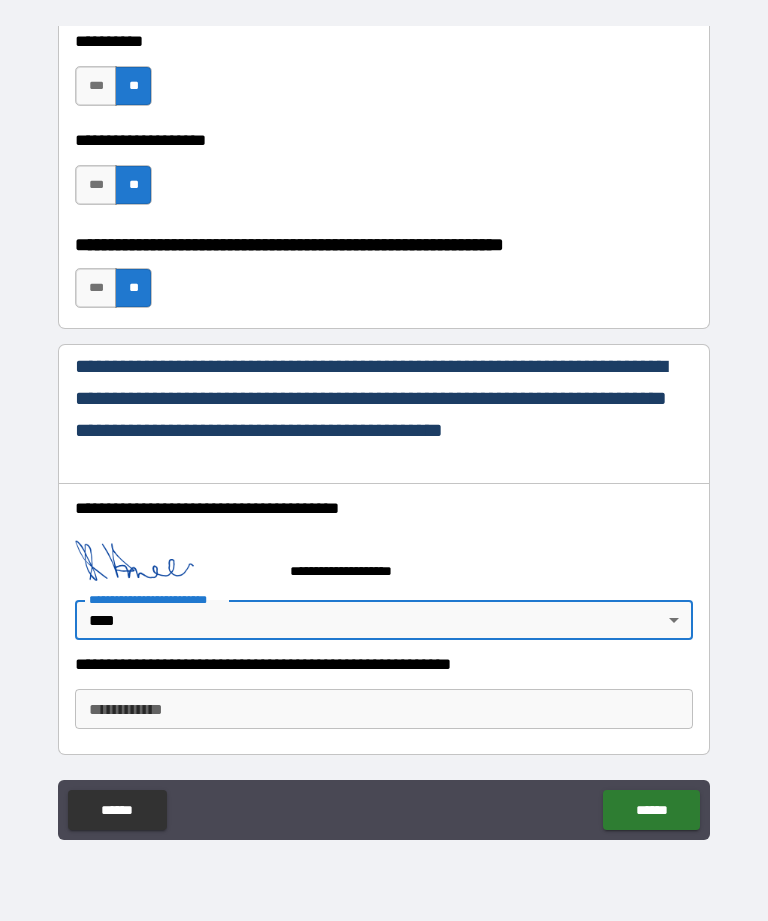 type on "****" 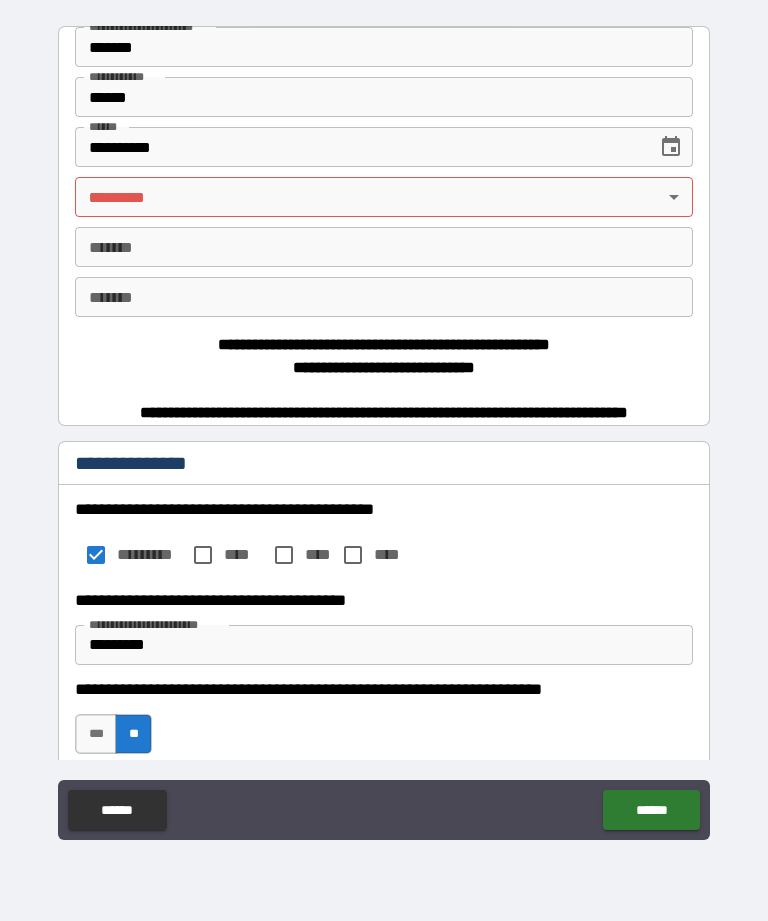scroll, scrollTop: 0, scrollLeft: 0, axis: both 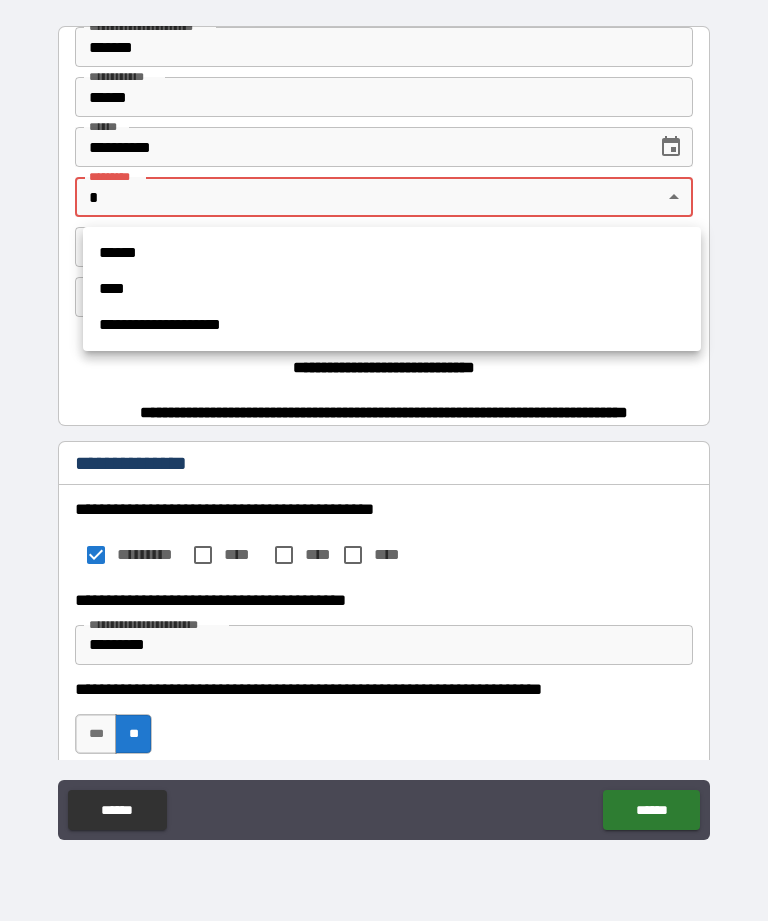 click on "****" at bounding box center [392, 289] 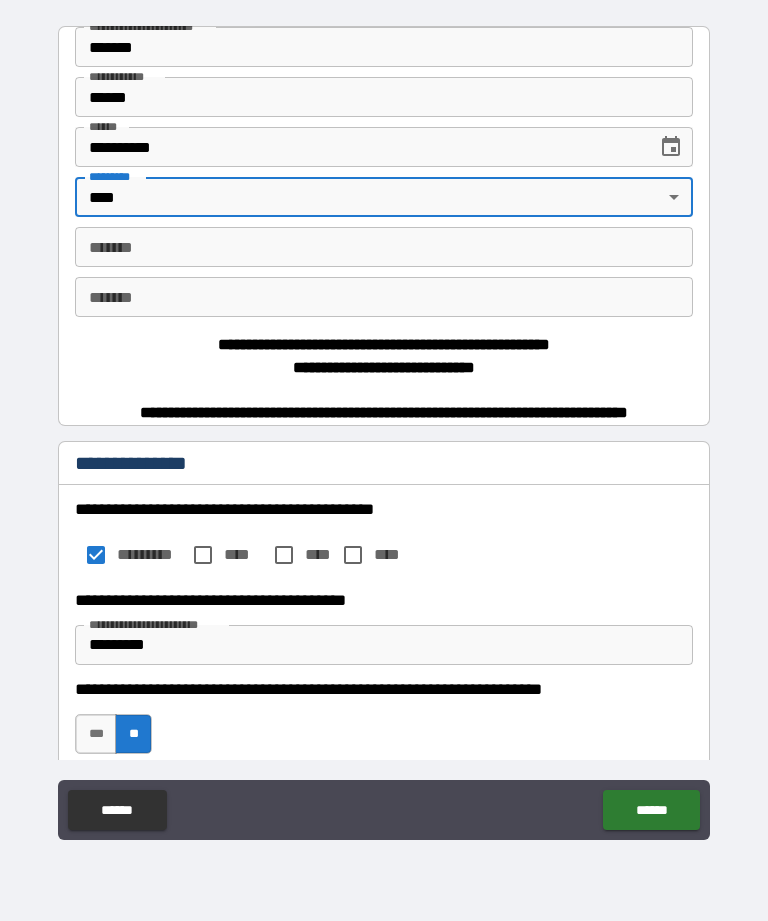 click on "******* *******" at bounding box center [384, 247] 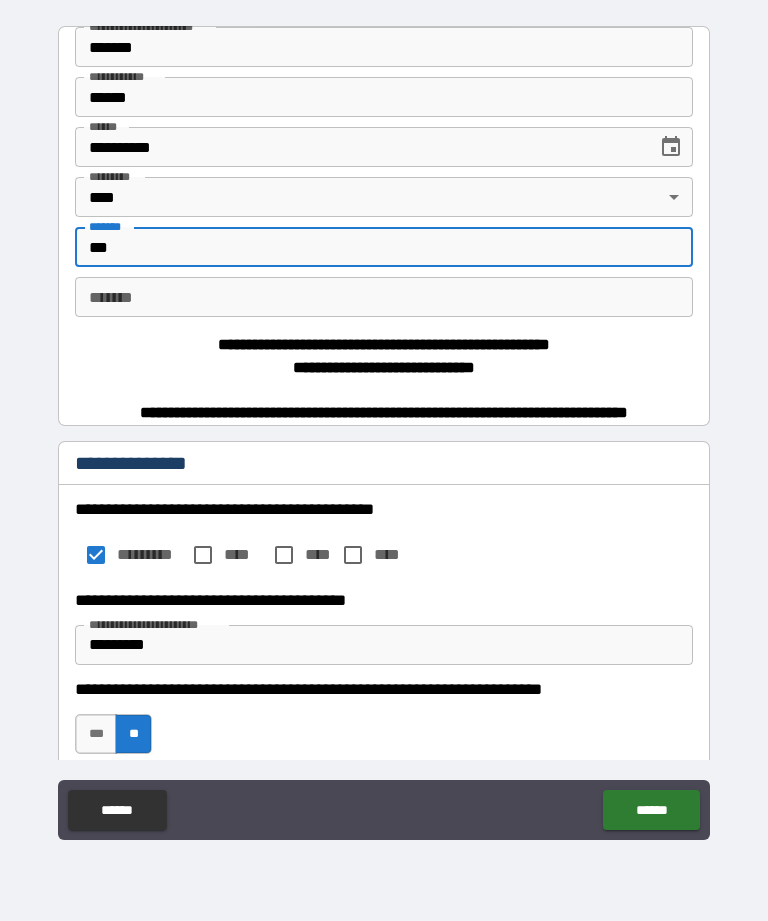 type on "***" 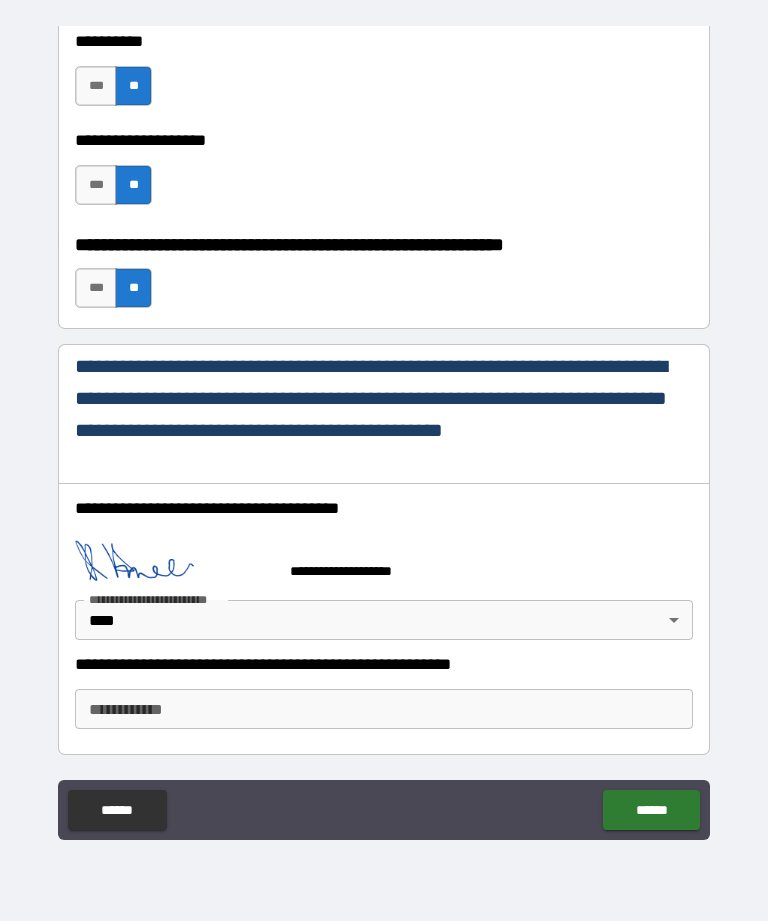 scroll, scrollTop: 9263, scrollLeft: 0, axis: vertical 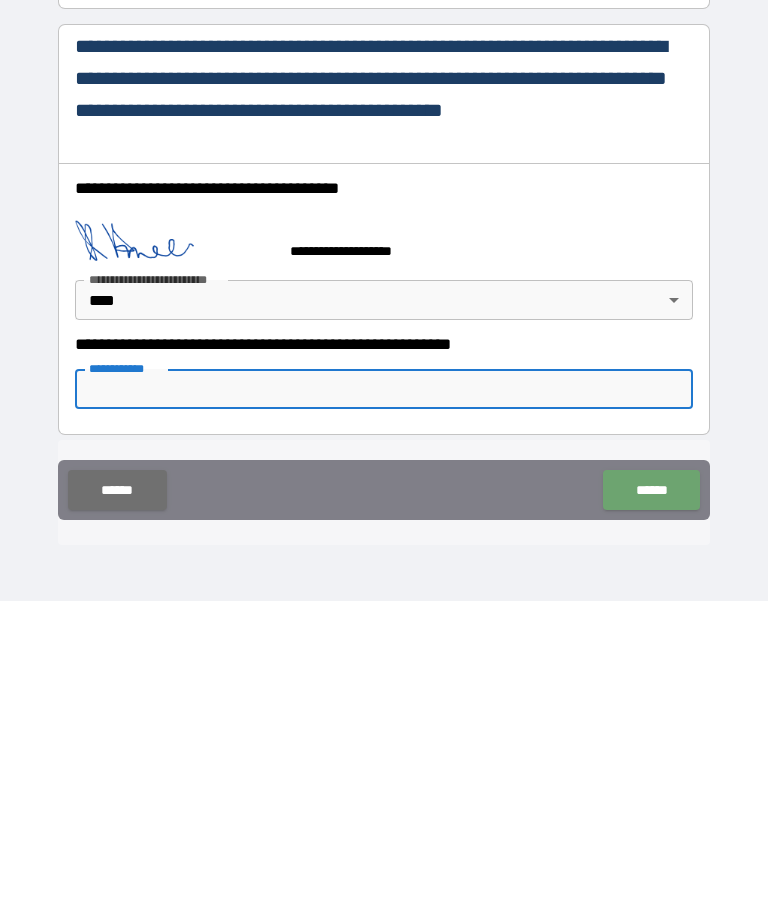 click on "******" at bounding box center [651, 810] 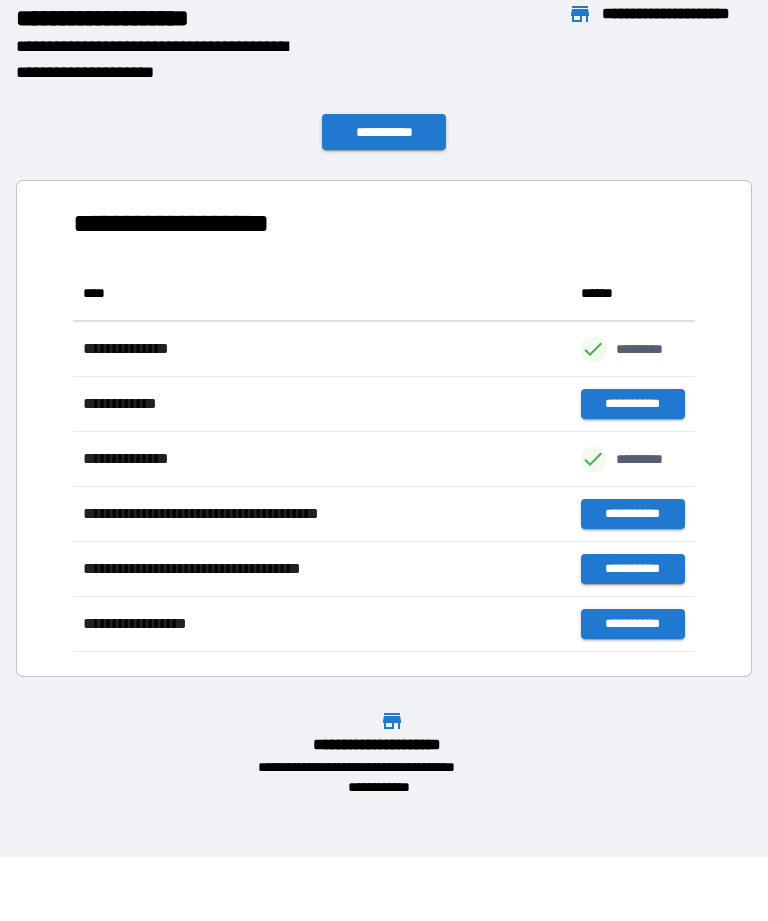 scroll, scrollTop: 1, scrollLeft: 1, axis: both 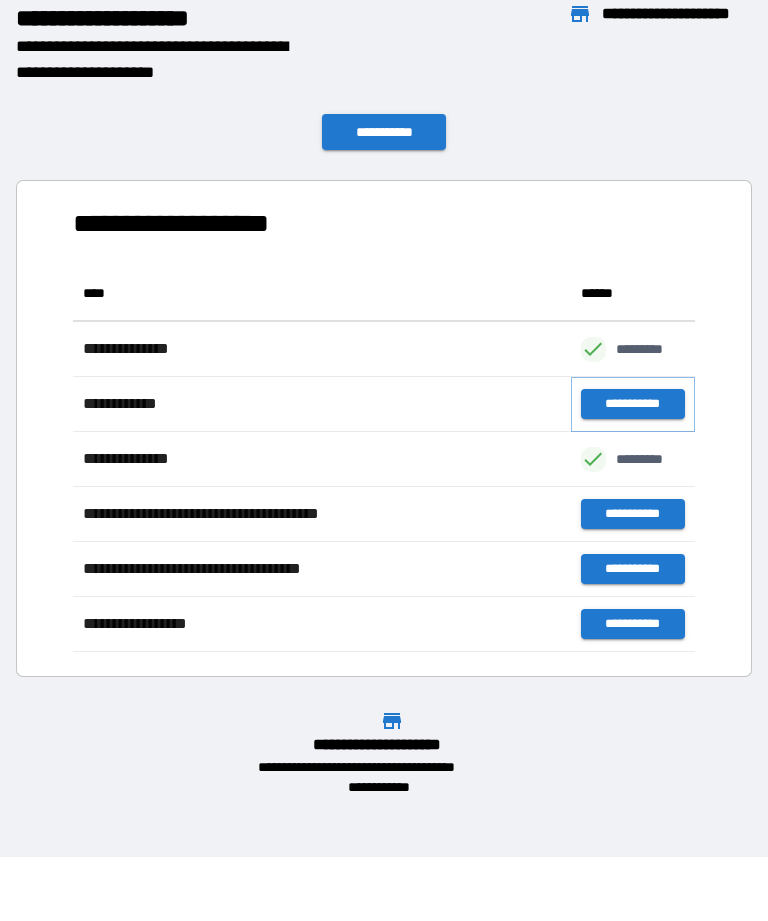 click on "**********" at bounding box center (633, 404) 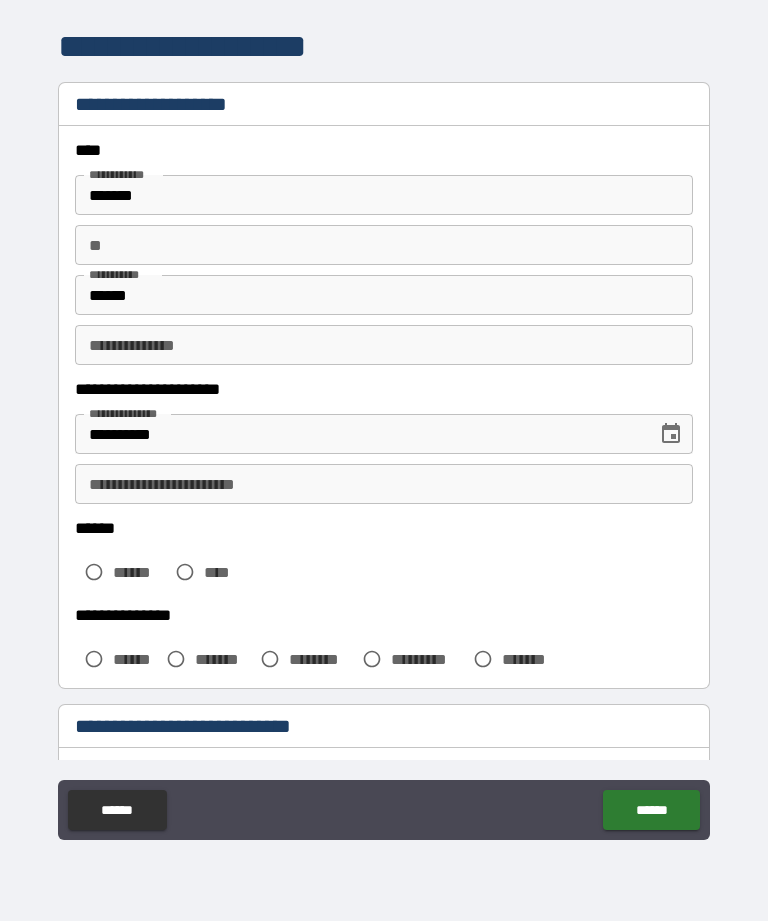 click on "**********" at bounding box center (384, 484) 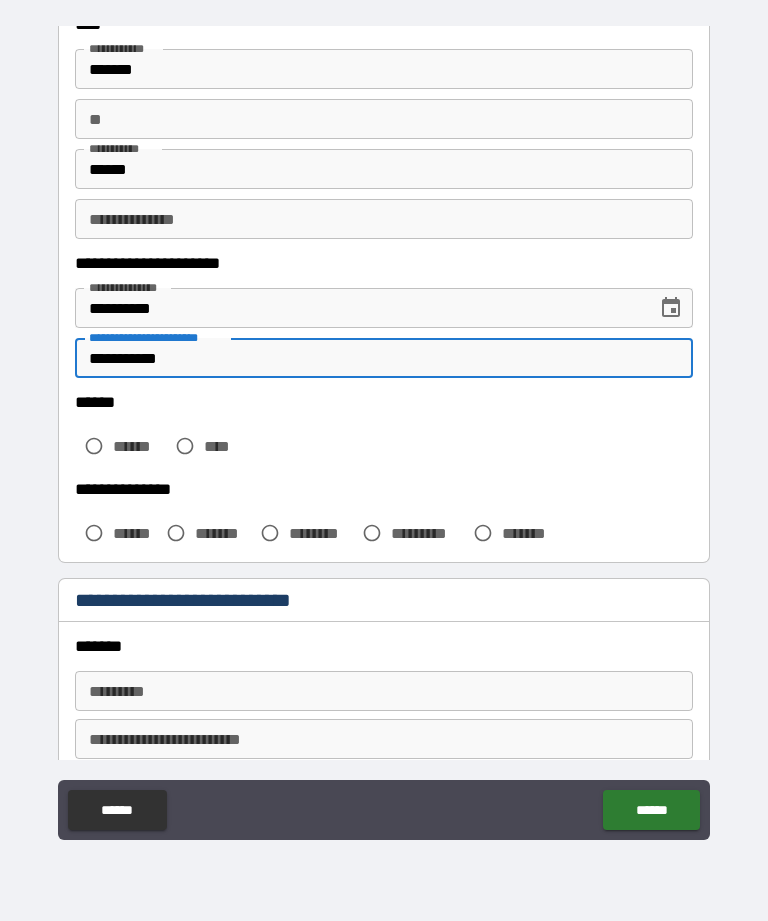 scroll, scrollTop: 146, scrollLeft: 0, axis: vertical 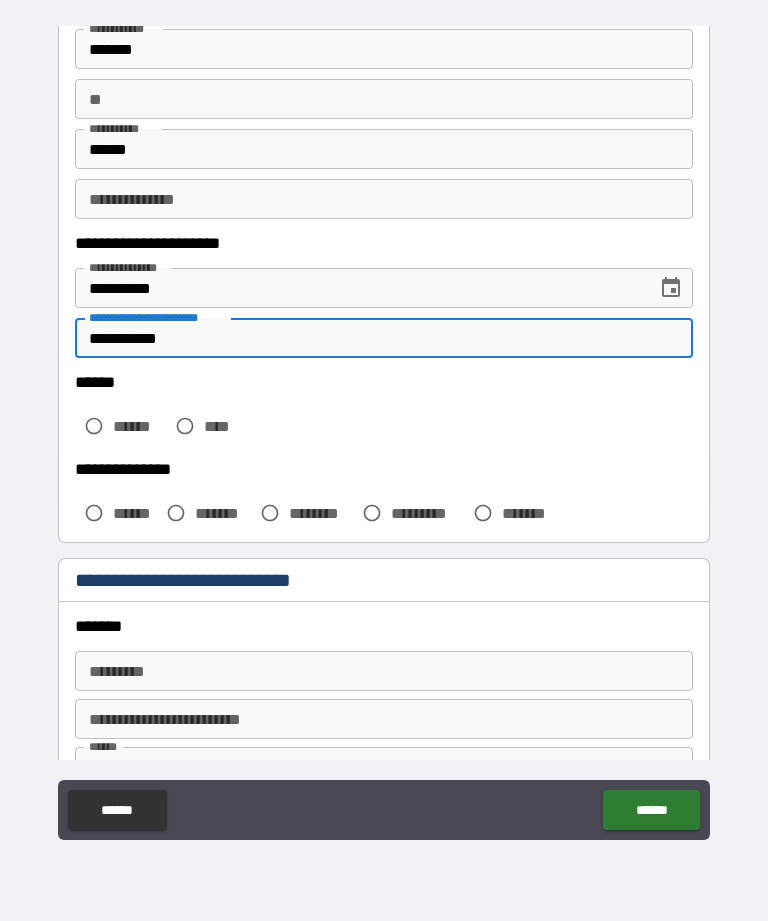 type on "**********" 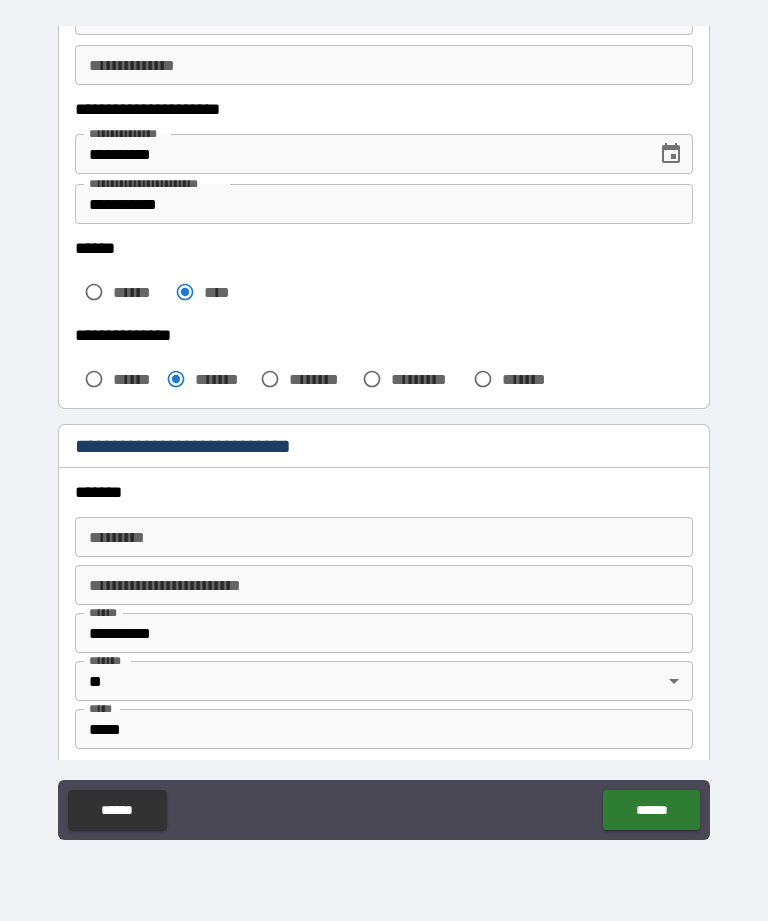 scroll, scrollTop: 290, scrollLeft: 0, axis: vertical 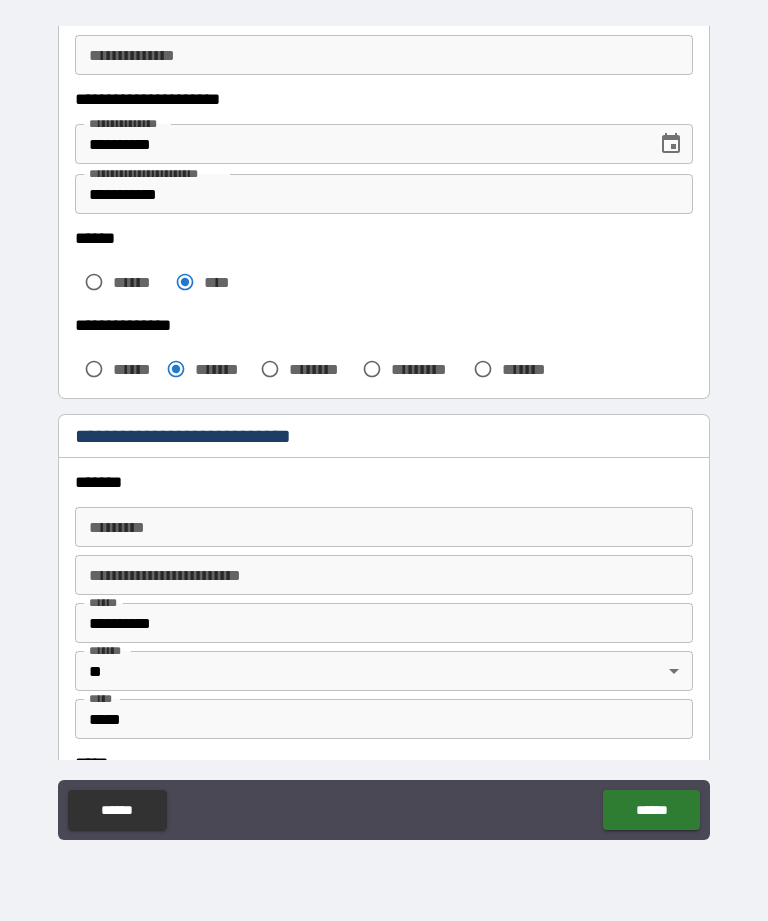 click on "*******   *" at bounding box center (384, 527) 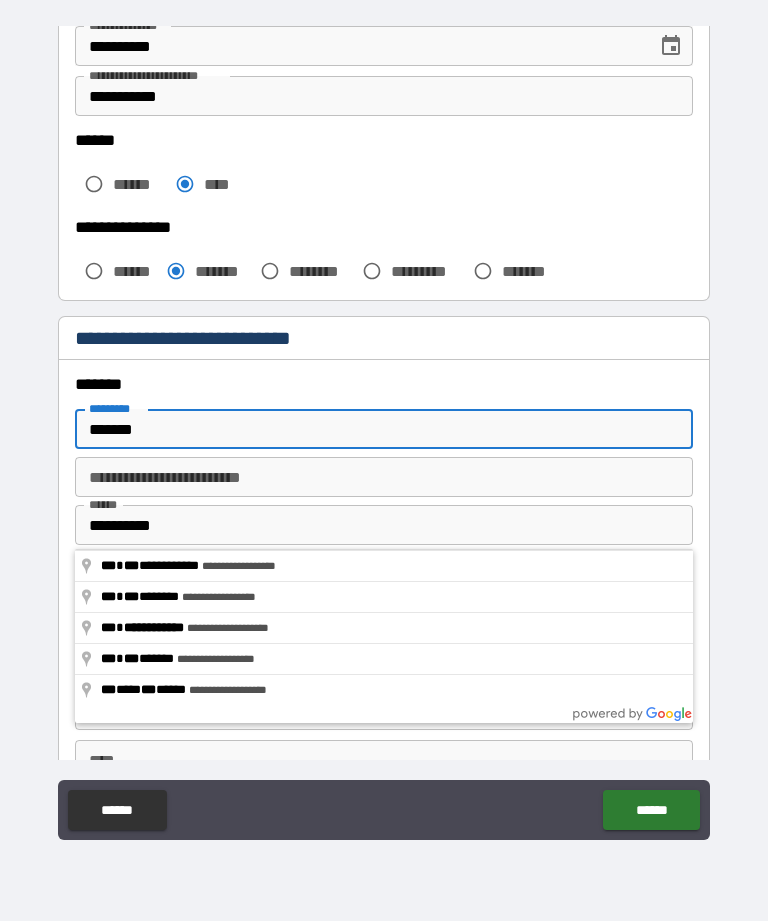 scroll, scrollTop: 399, scrollLeft: 0, axis: vertical 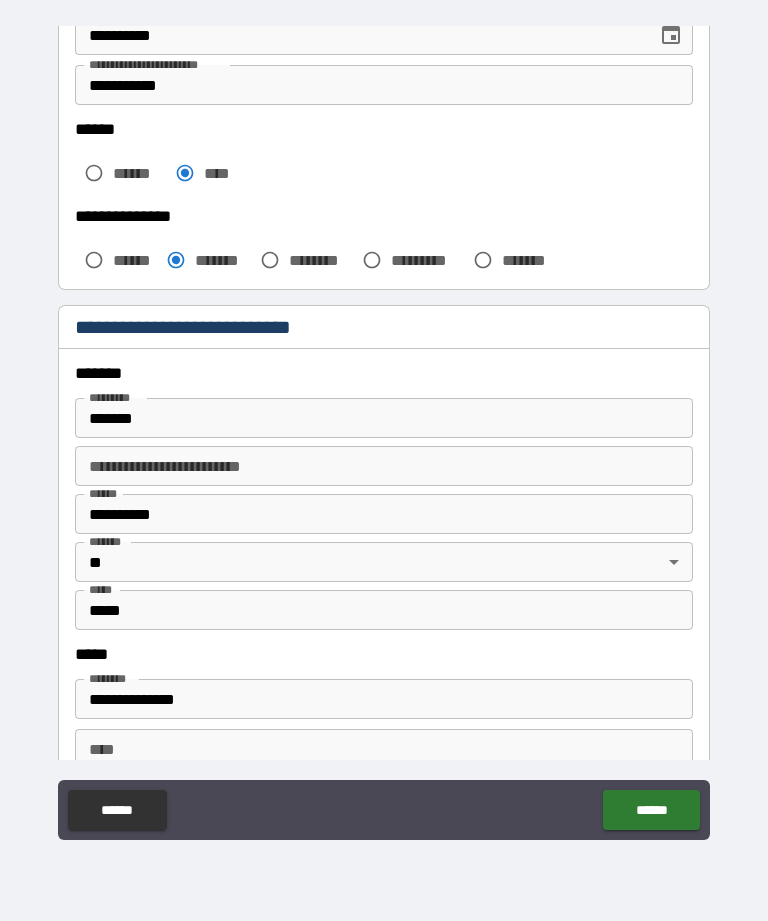 type on "**********" 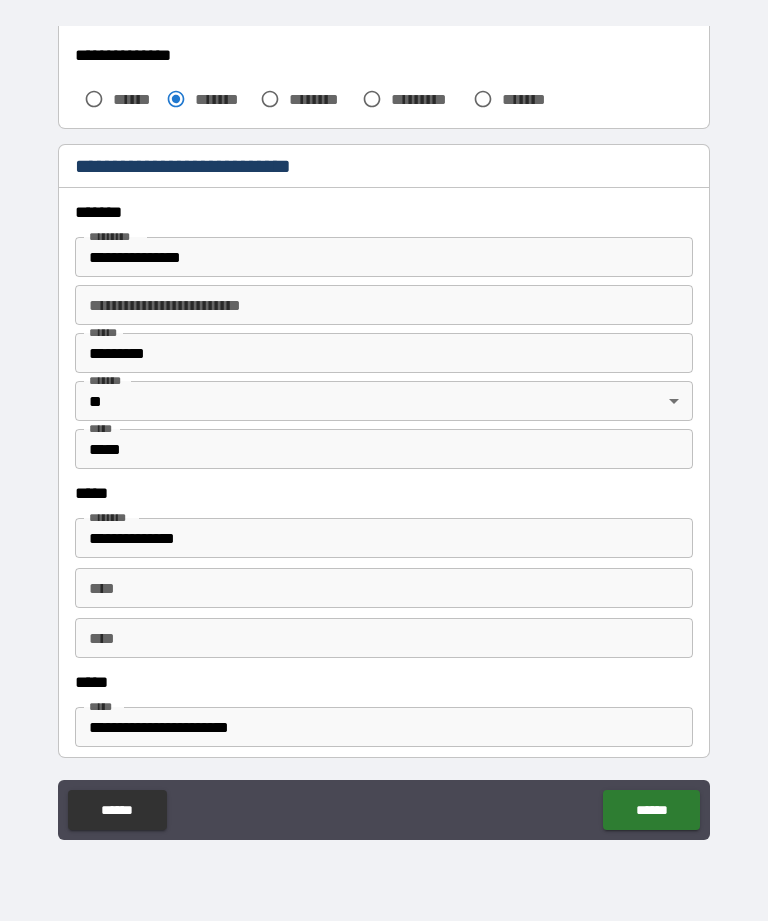 scroll, scrollTop: 591, scrollLeft: 0, axis: vertical 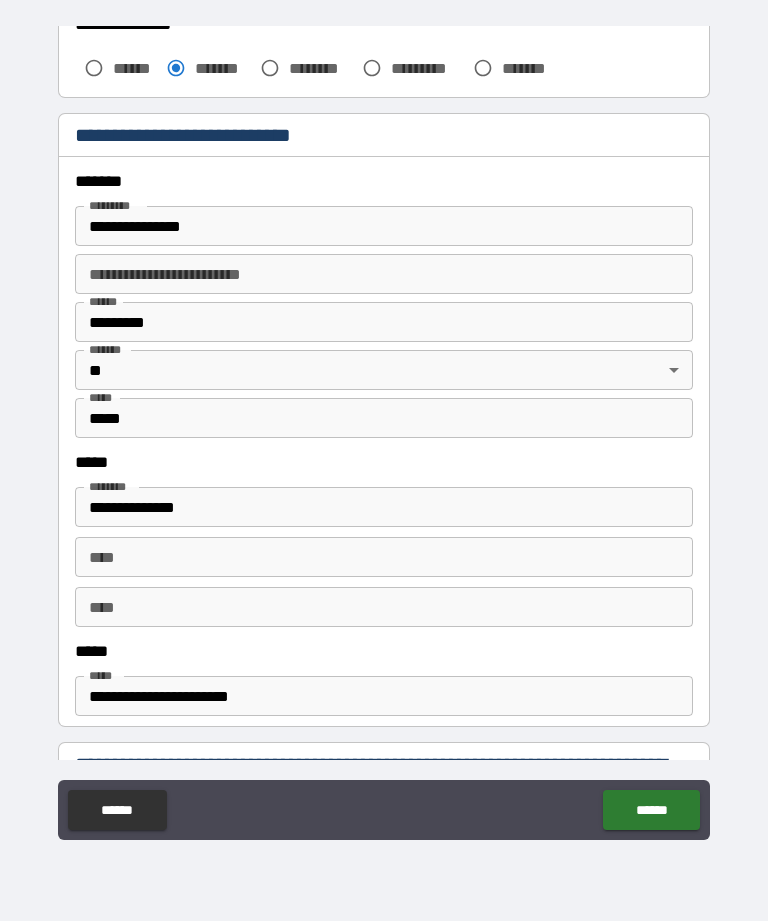 click on "****" at bounding box center [384, 557] 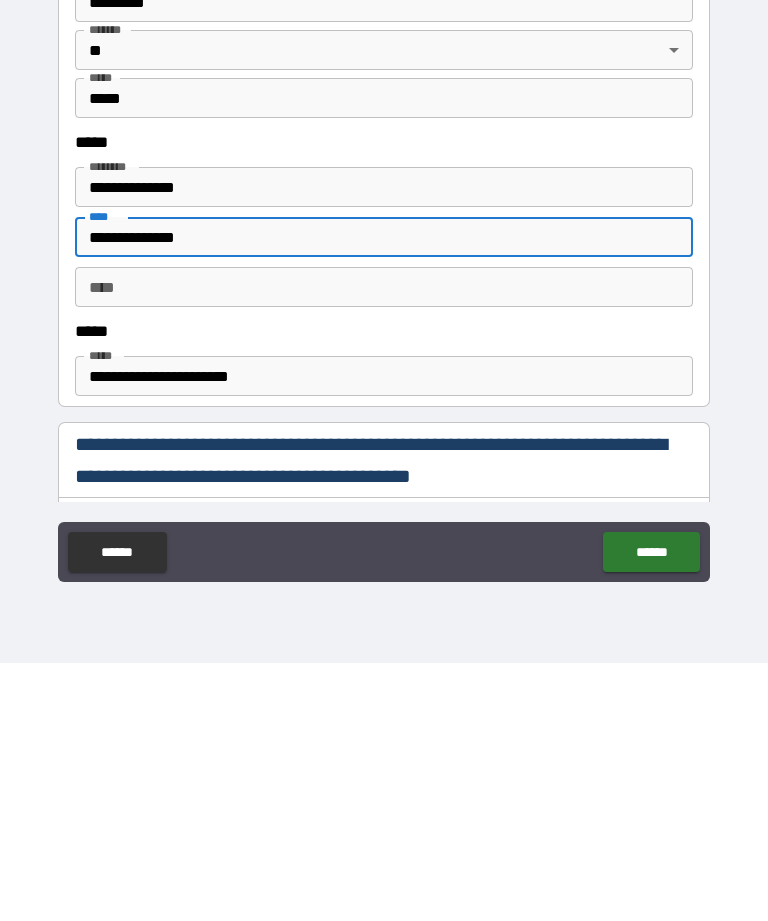 scroll, scrollTop: 658, scrollLeft: 0, axis: vertical 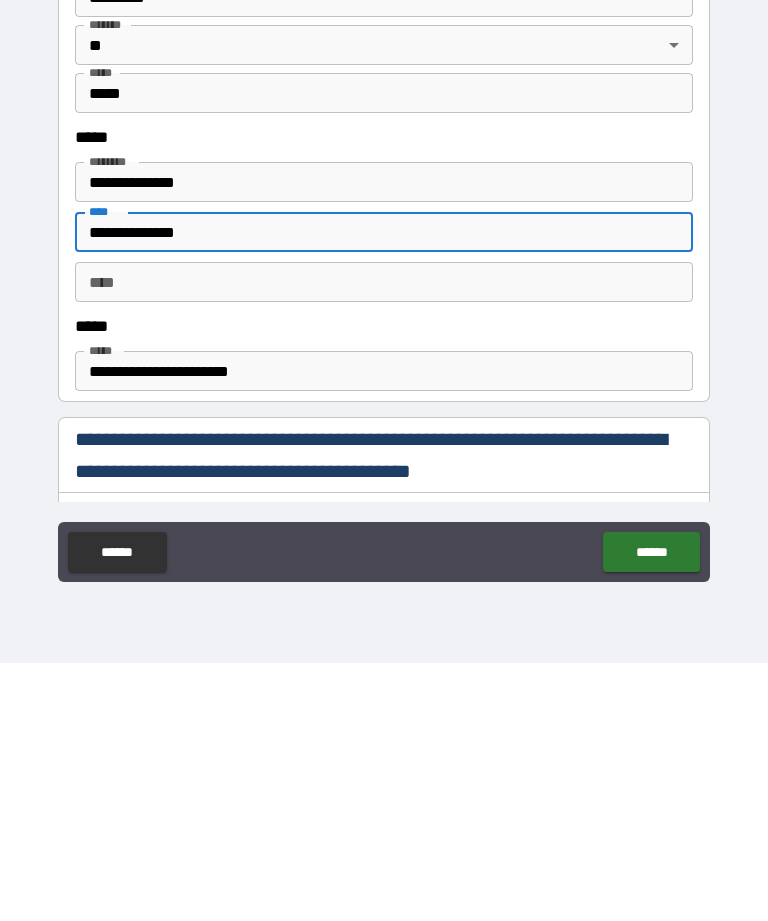type on "**********" 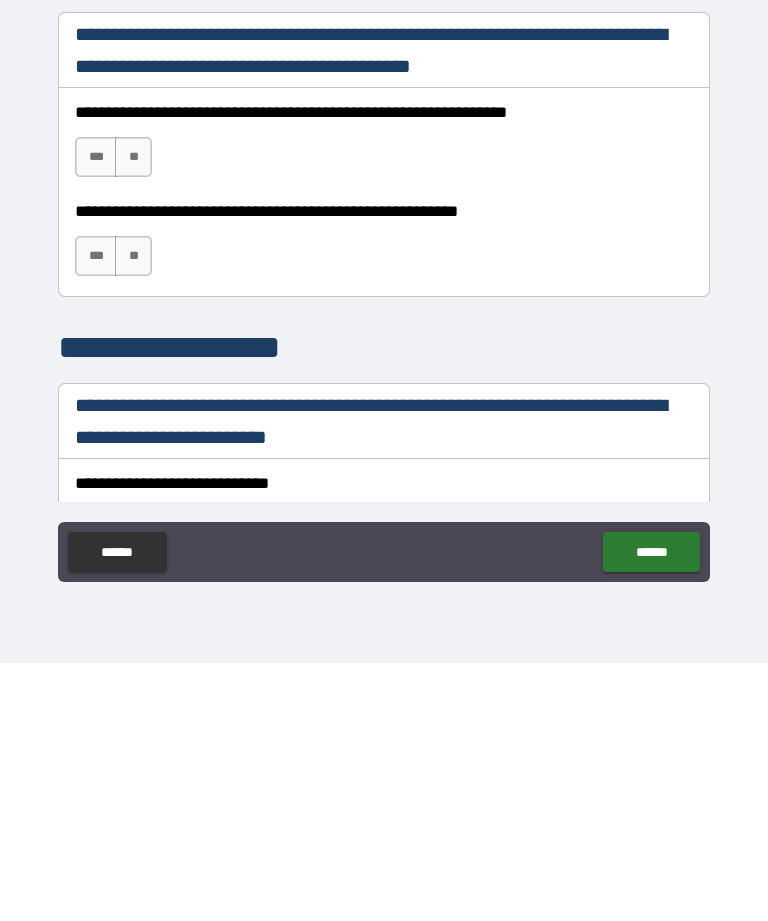 scroll, scrollTop: 1067, scrollLeft: 0, axis: vertical 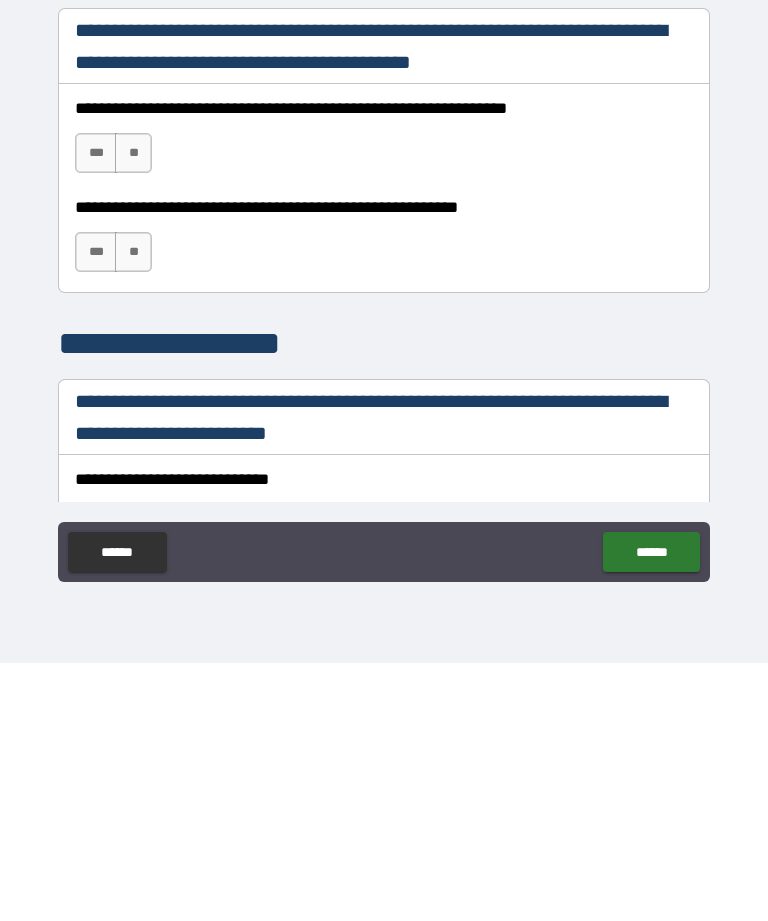 type on "**********" 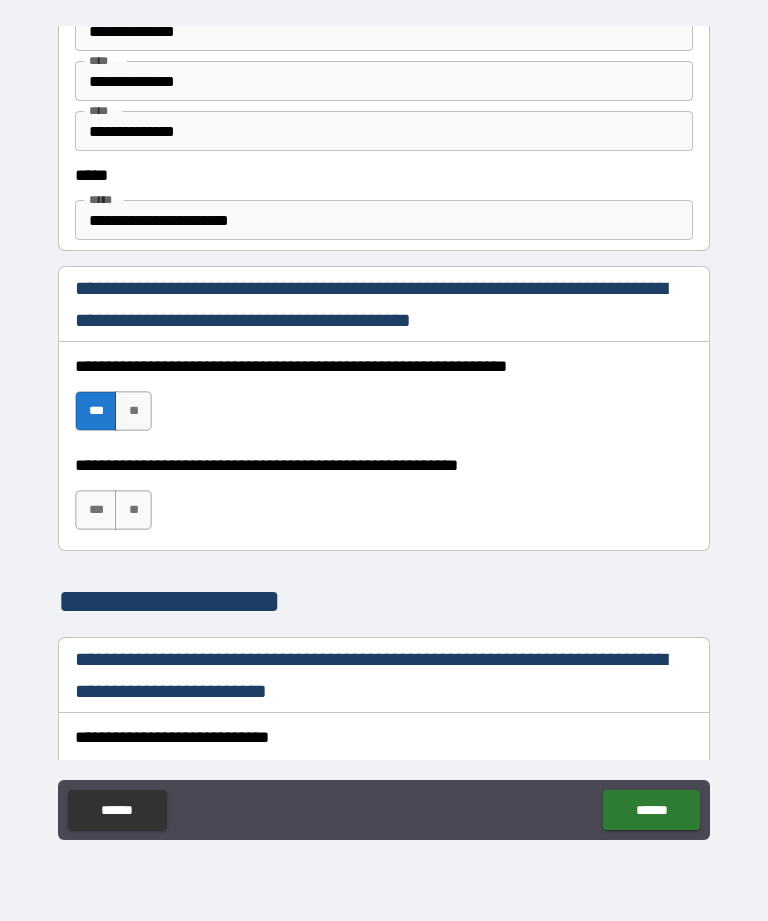 click on "***" at bounding box center [96, 510] 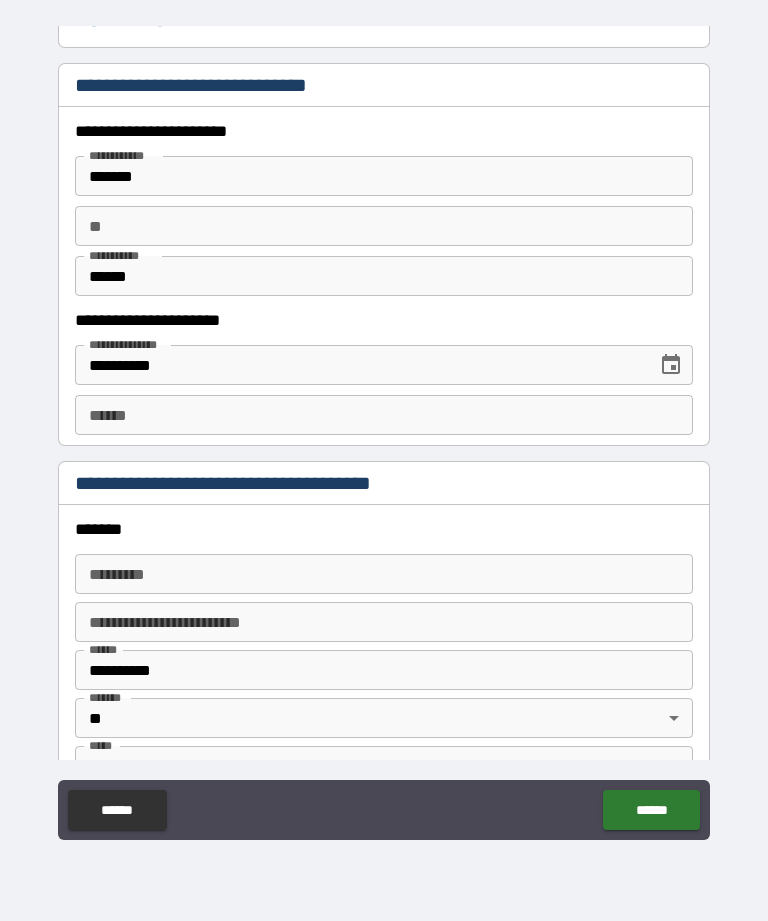 scroll, scrollTop: 1836, scrollLeft: 0, axis: vertical 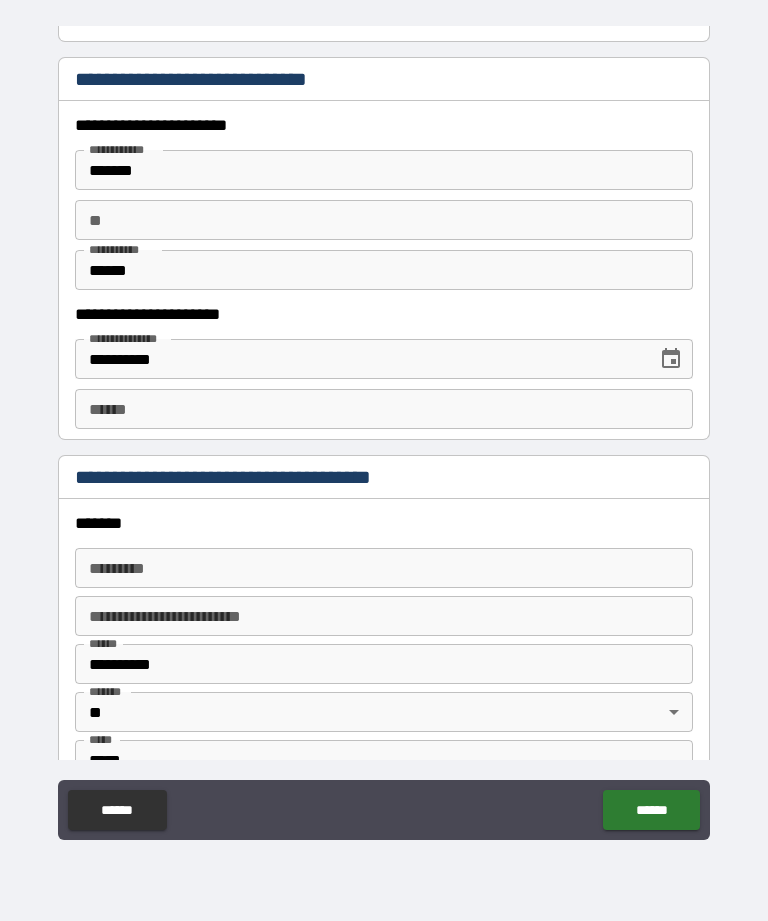 click on "****   * ****   *" at bounding box center (384, 409) 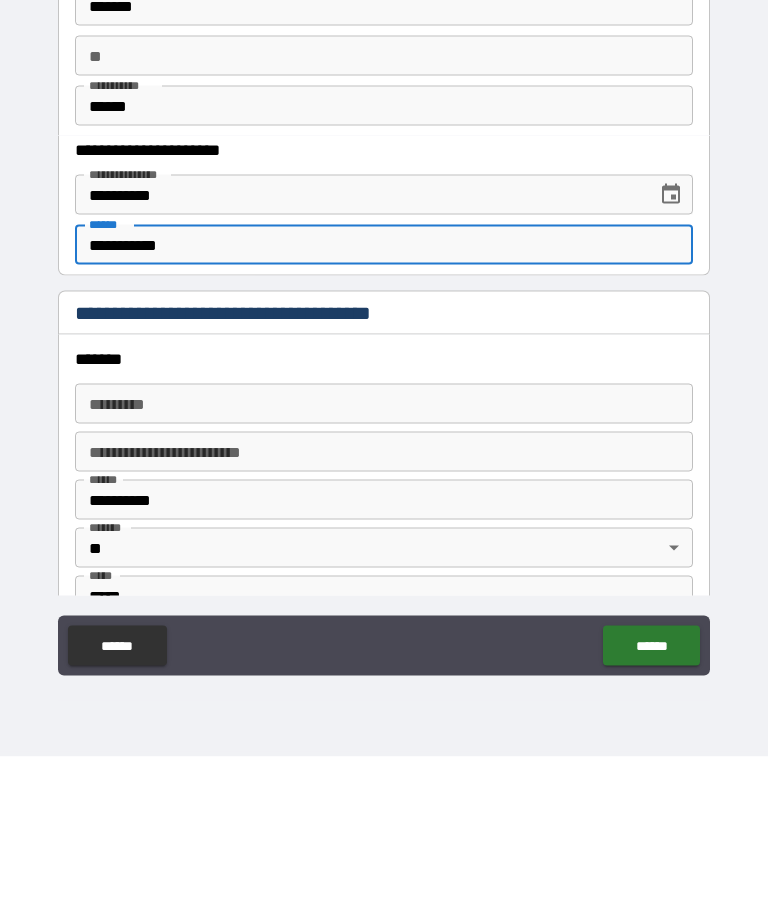type on "**********" 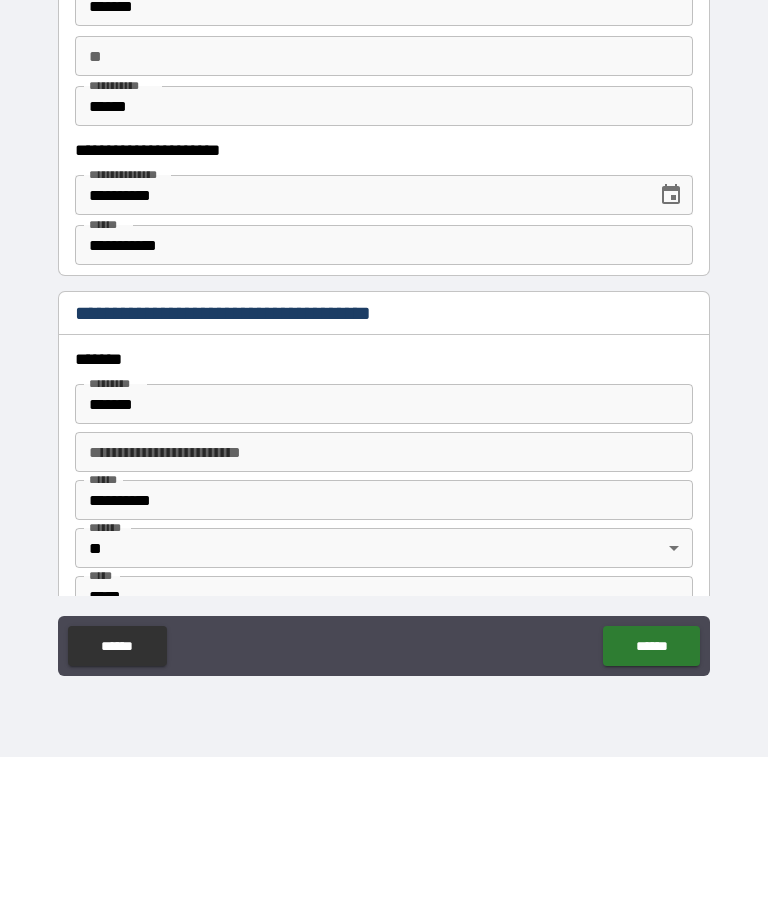 type on "**********" 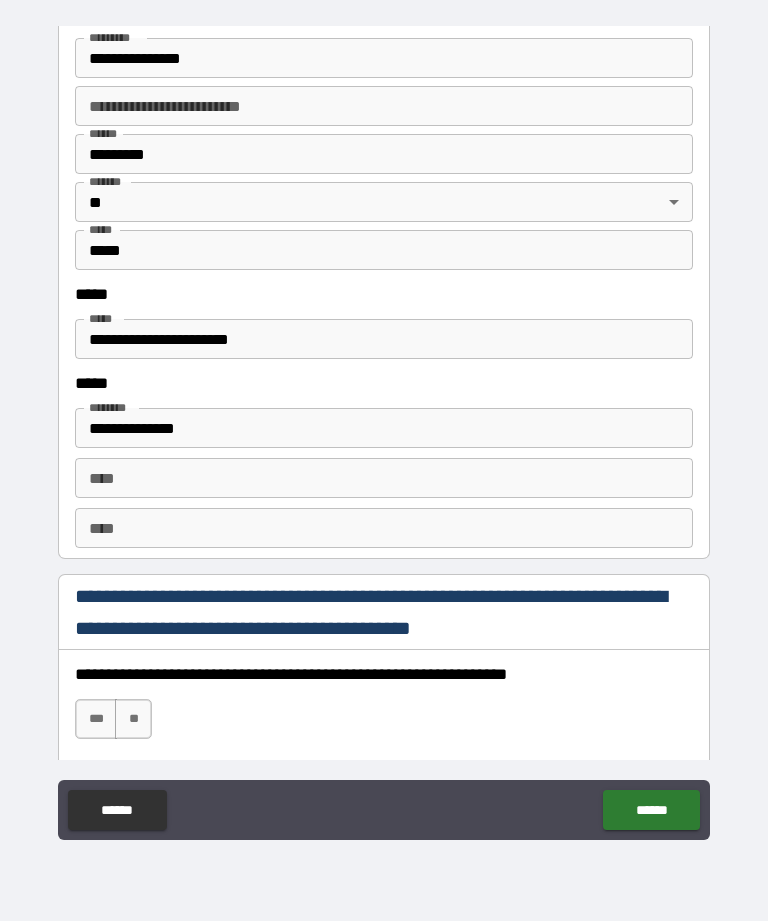 scroll, scrollTop: 2348, scrollLeft: 0, axis: vertical 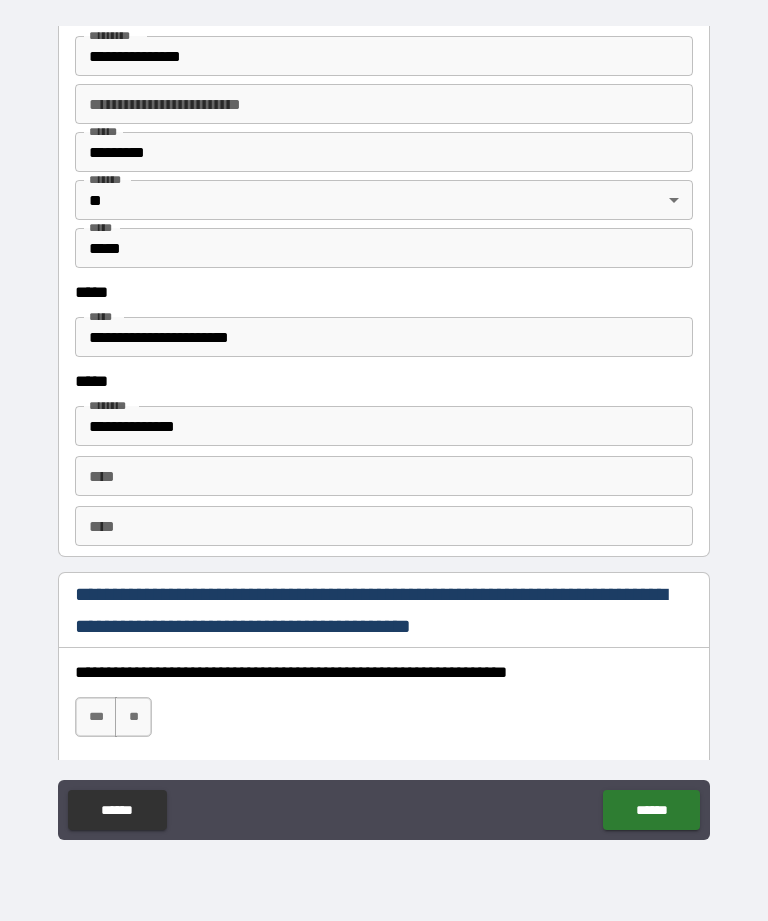 click on "****" at bounding box center (384, 476) 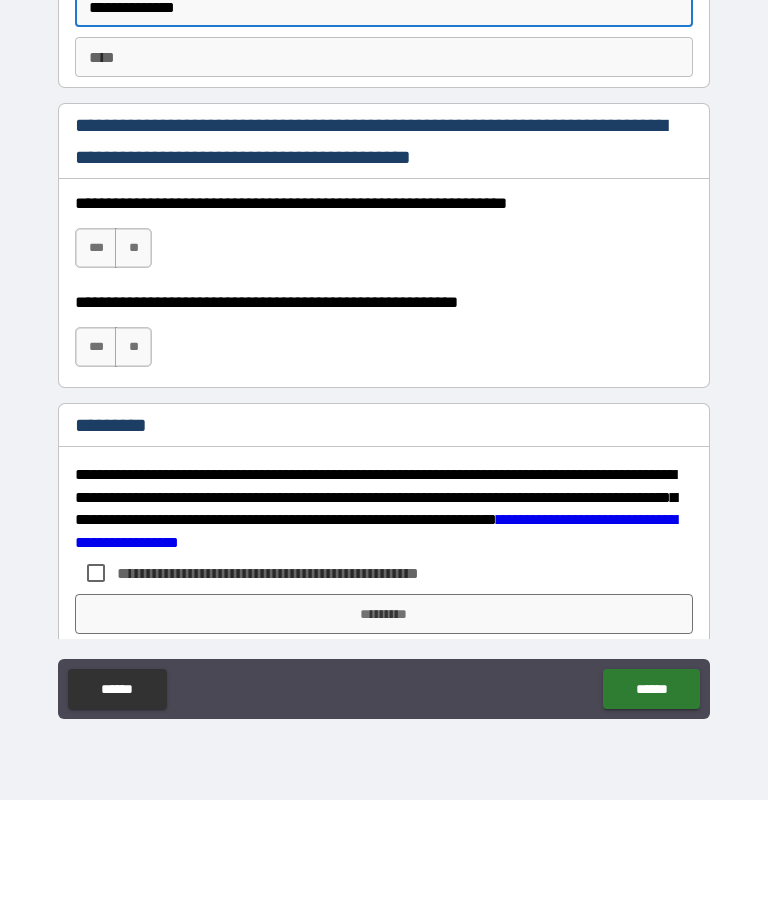 scroll, scrollTop: 2700, scrollLeft: 0, axis: vertical 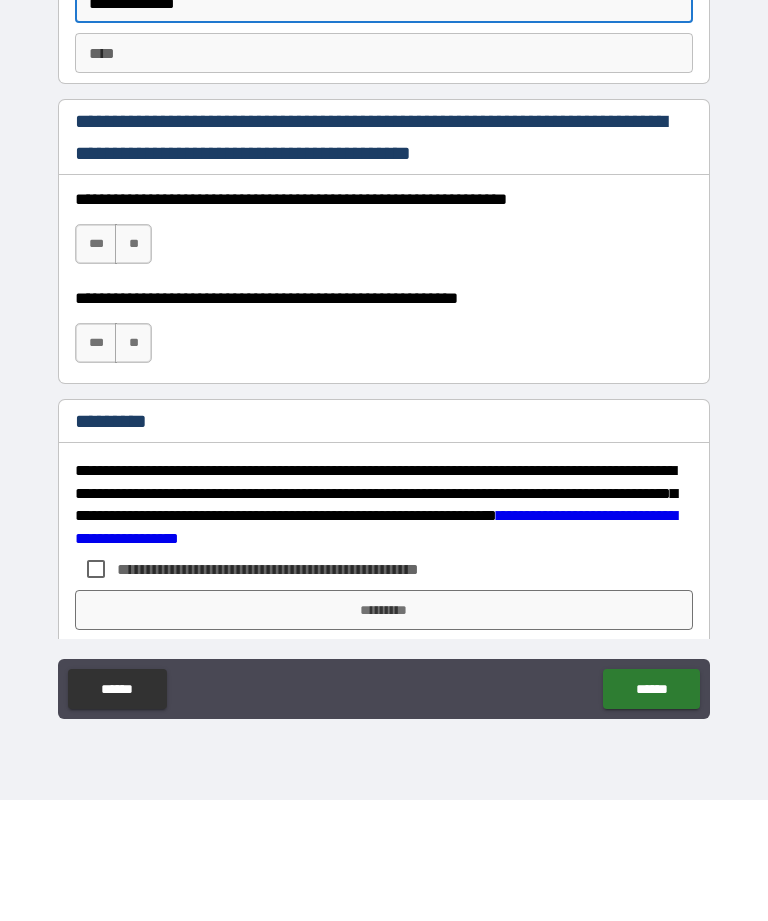 type on "**********" 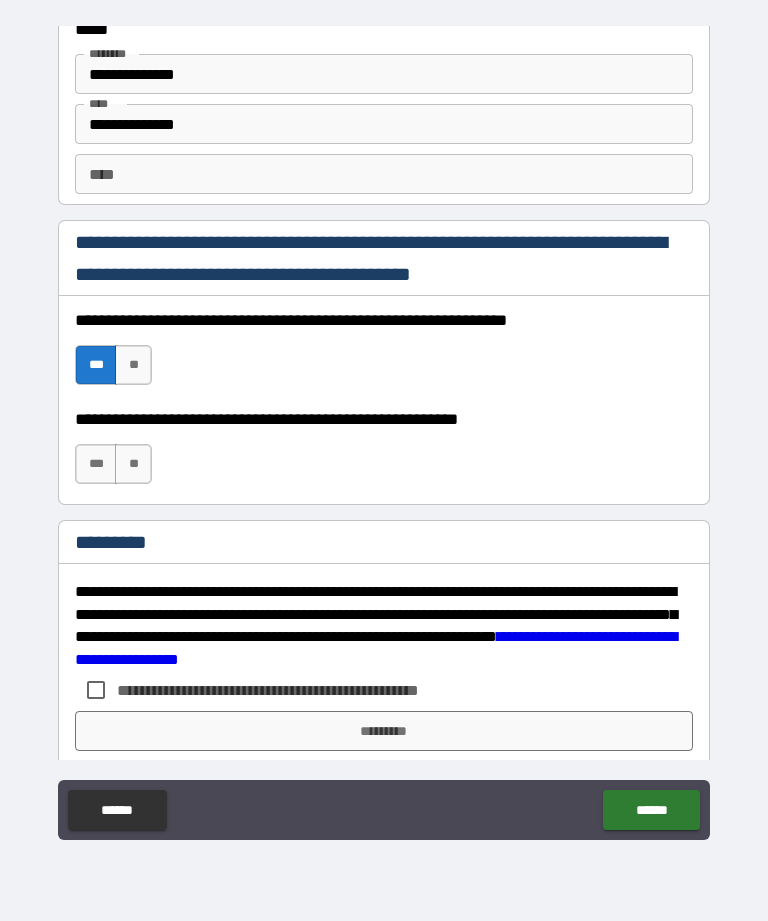 click on "***" at bounding box center (96, 464) 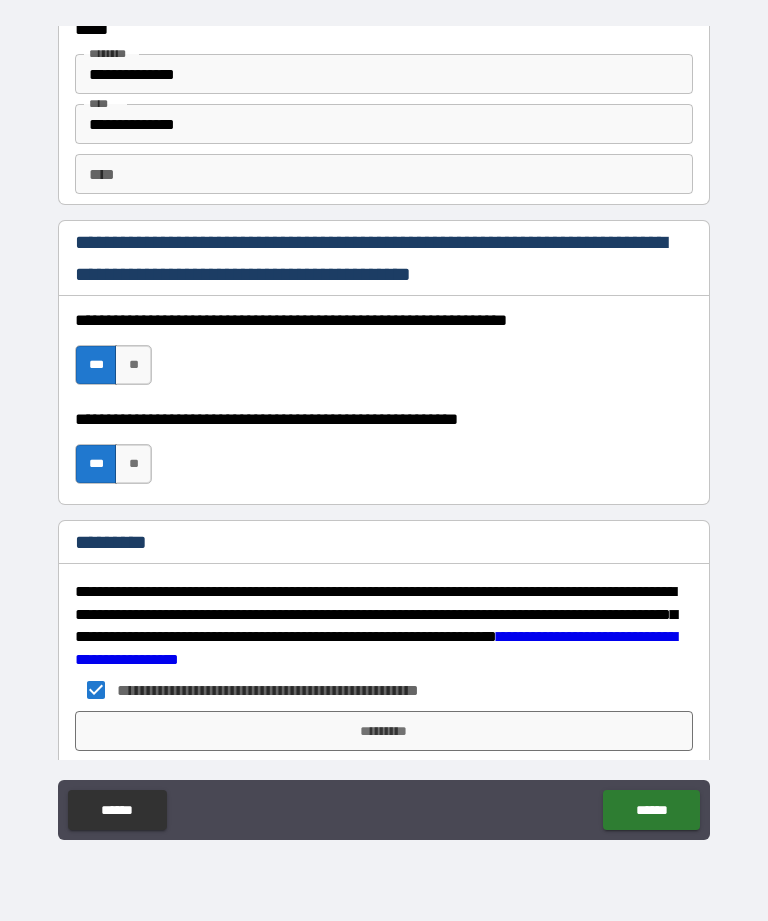 click on "*********" at bounding box center (384, 731) 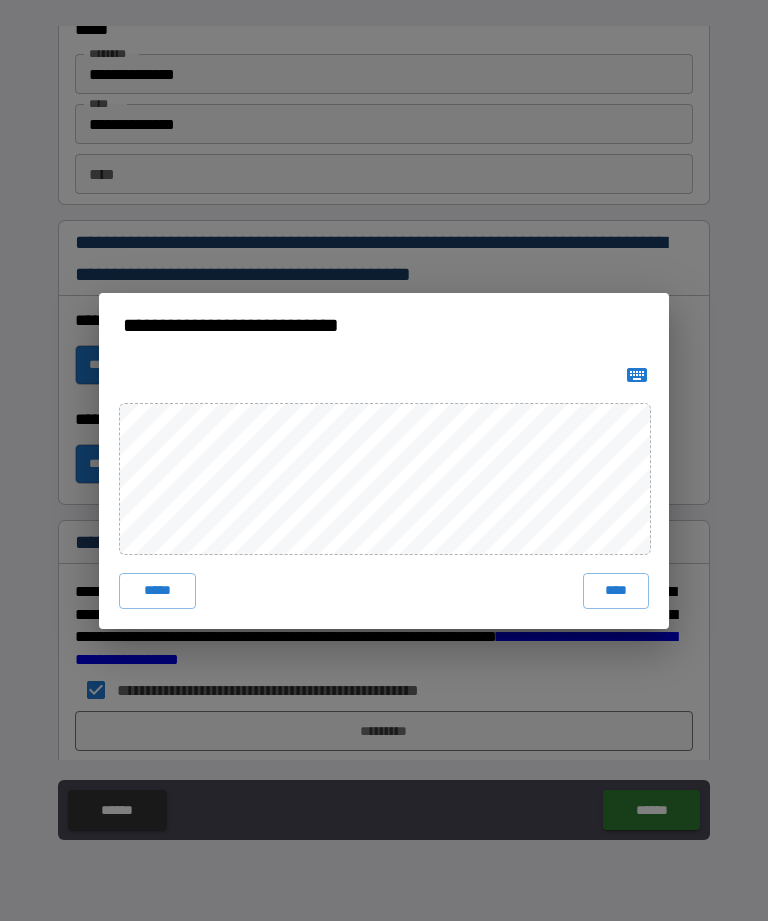 click on "****" at bounding box center (616, 591) 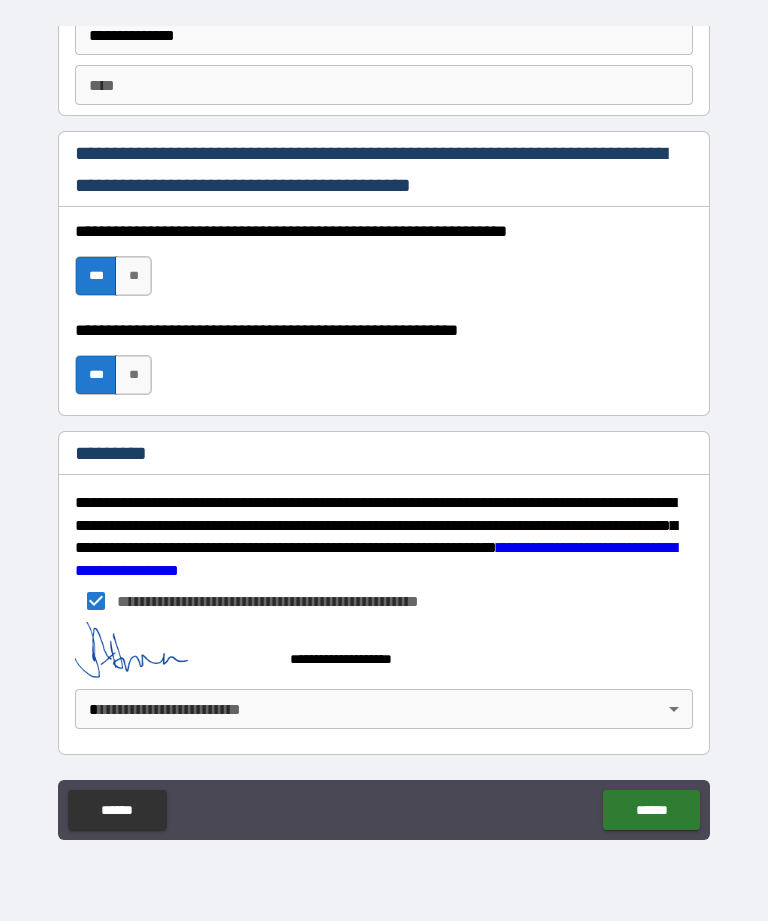 scroll, scrollTop: 2789, scrollLeft: 0, axis: vertical 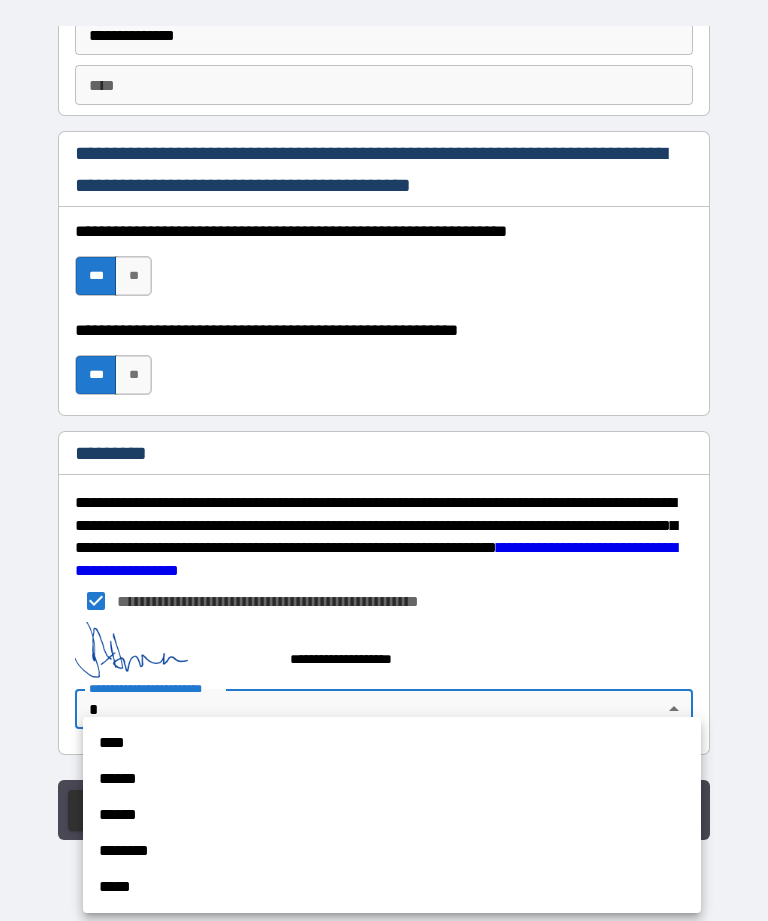 click on "****" at bounding box center (392, 743) 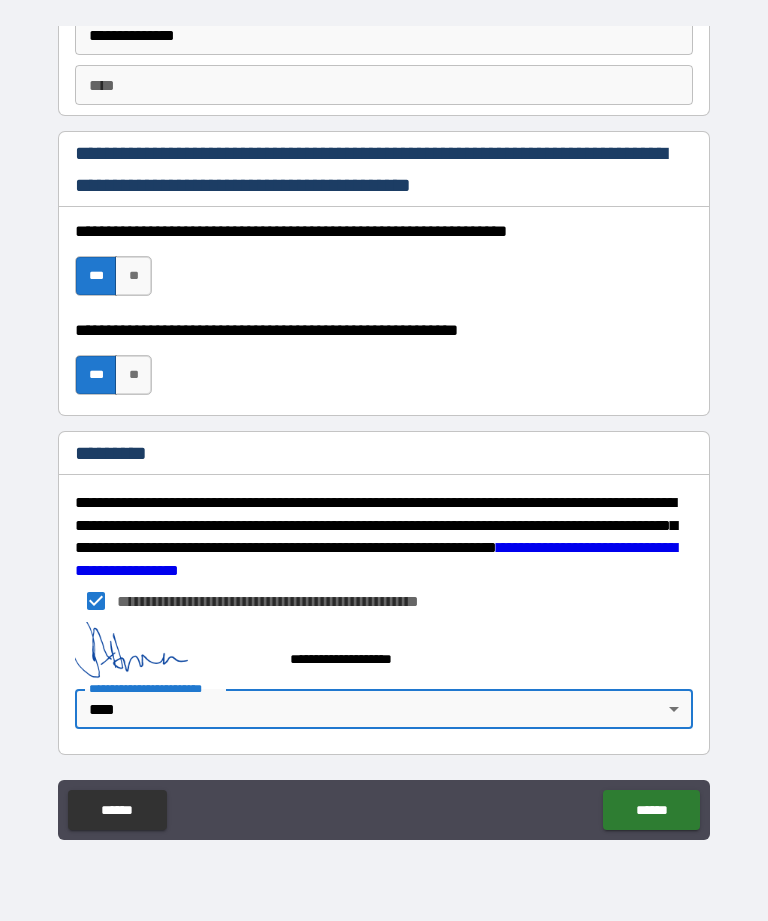 click on "******" at bounding box center [651, 810] 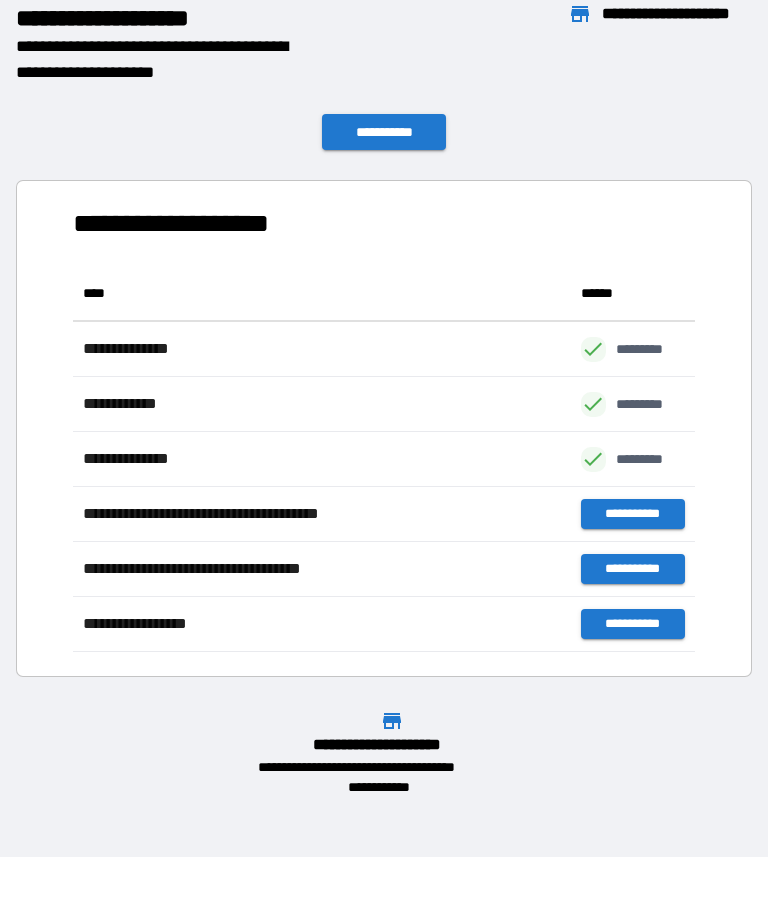 scroll, scrollTop: 1, scrollLeft: 1, axis: both 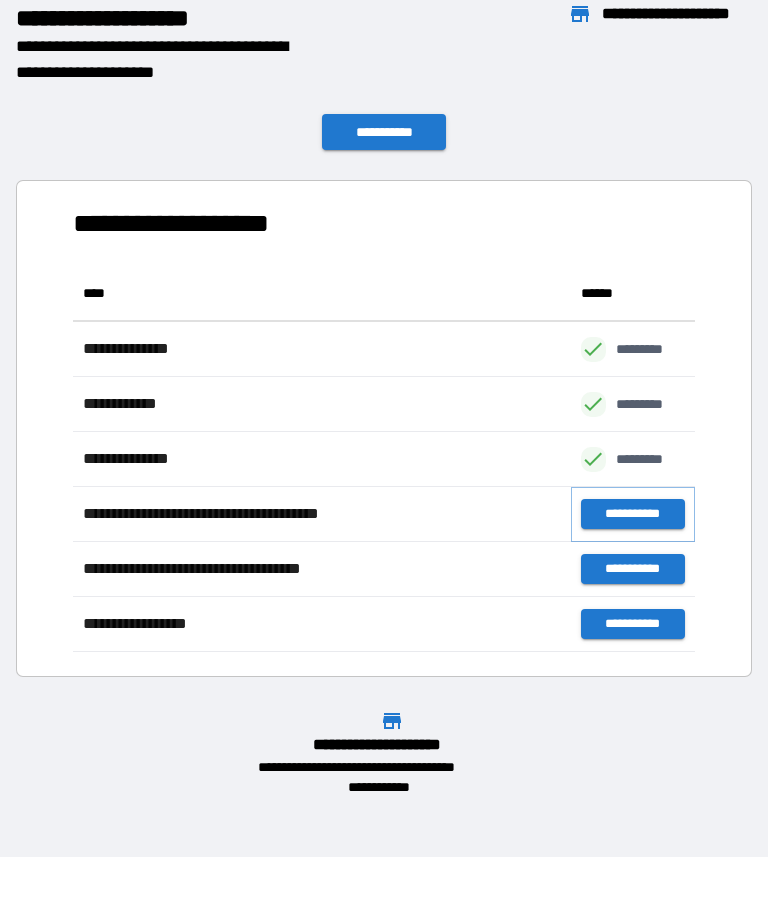 click on "**********" at bounding box center (633, 514) 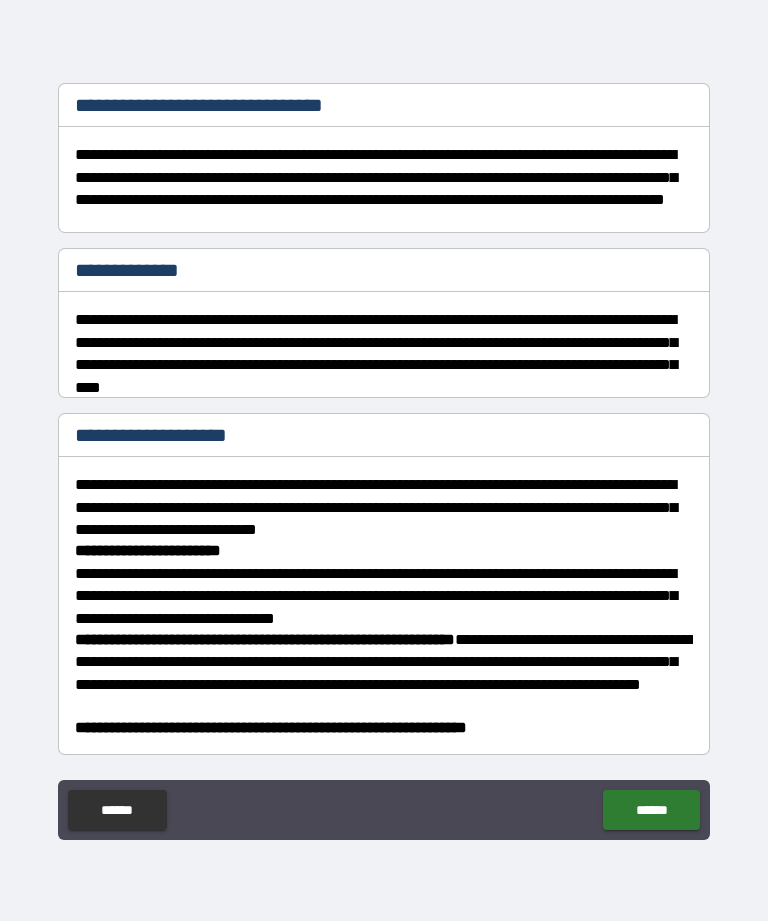 scroll, scrollTop: 244, scrollLeft: 0, axis: vertical 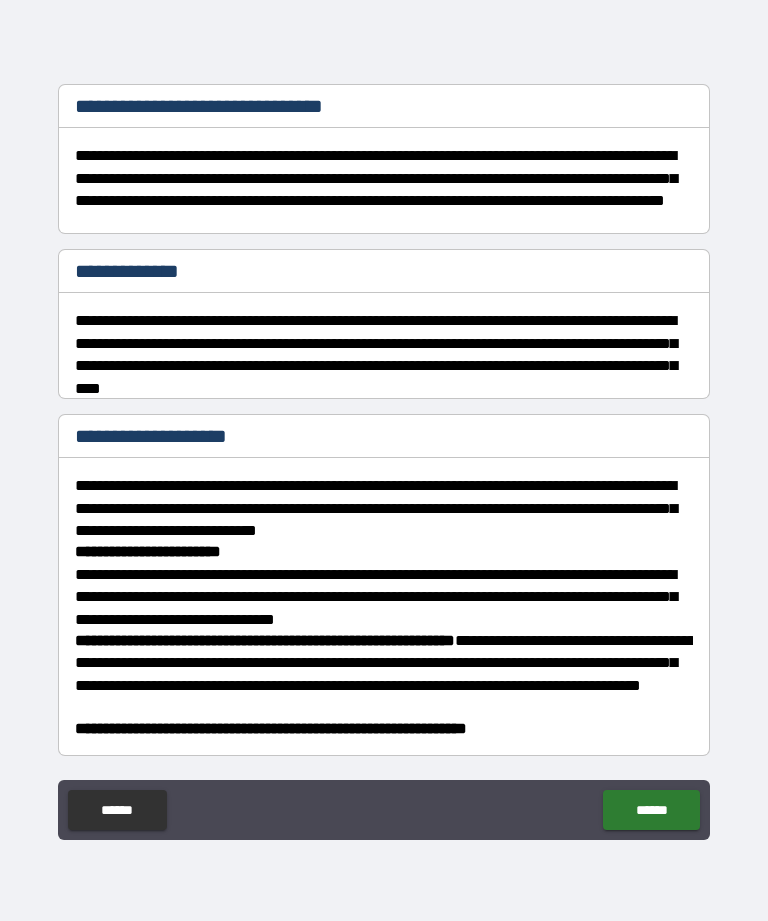 click on "******" at bounding box center [651, 810] 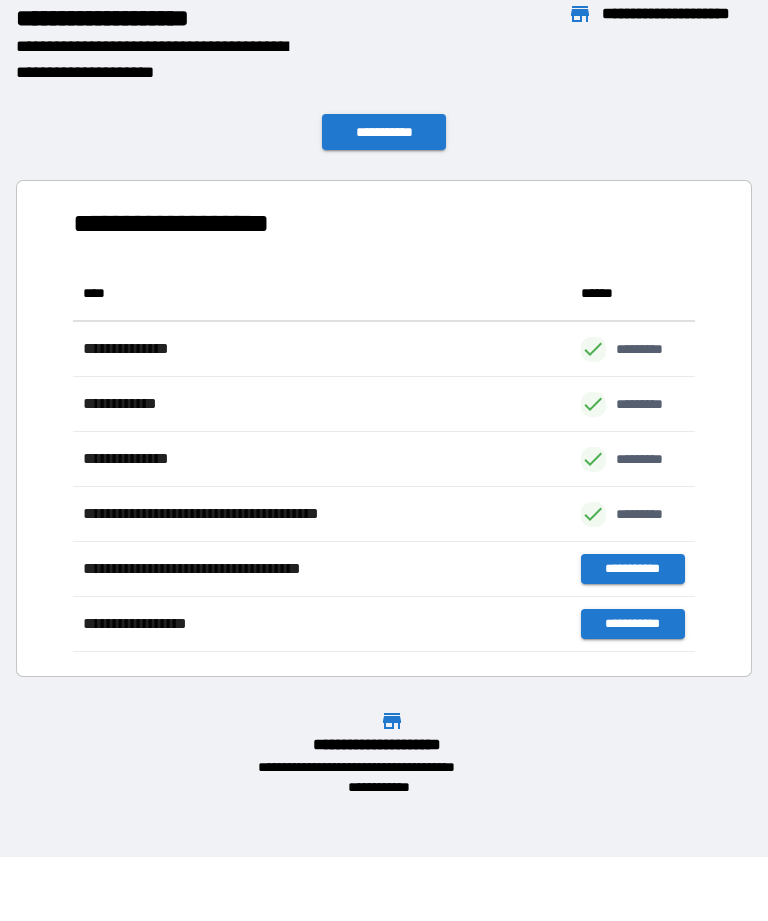 scroll, scrollTop: 1, scrollLeft: 1, axis: both 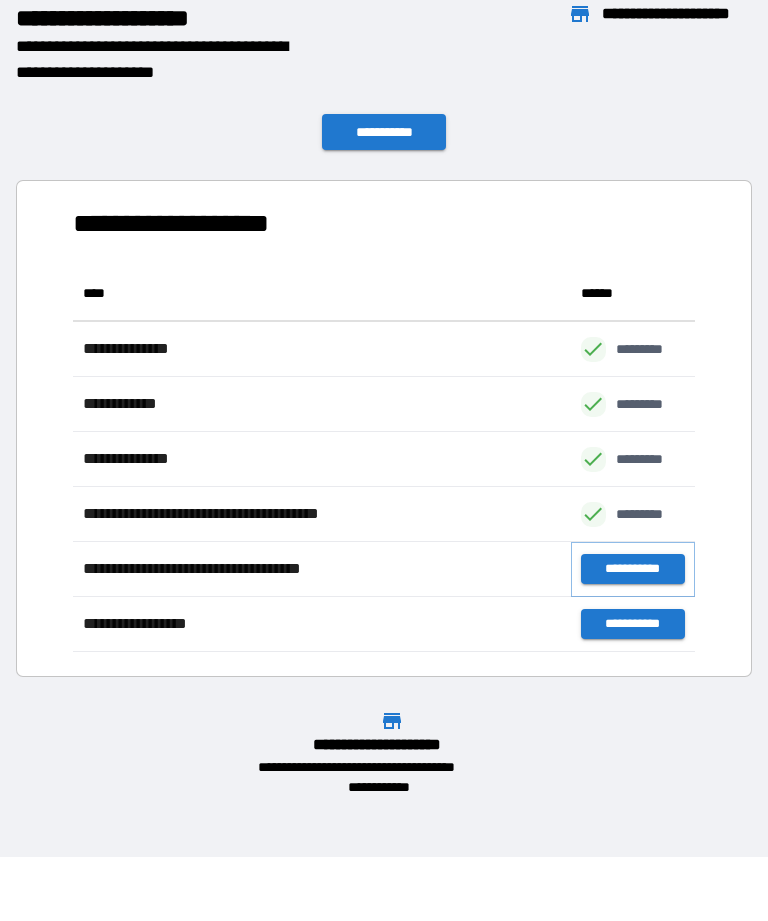 click on "**********" at bounding box center (633, 569) 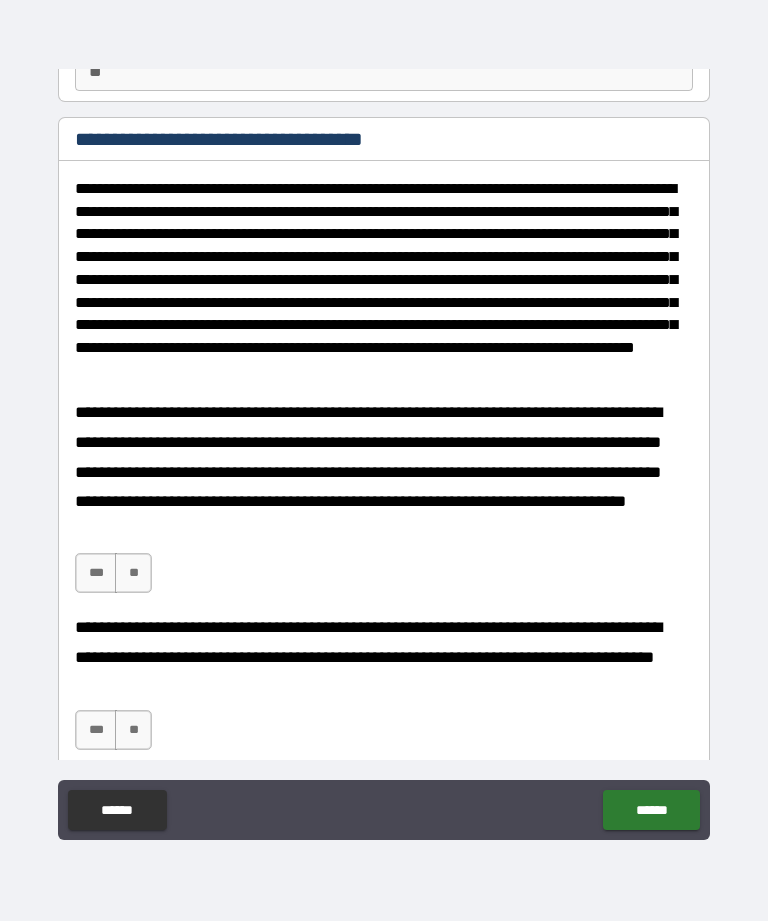 scroll, scrollTop: 218, scrollLeft: 0, axis: vertical 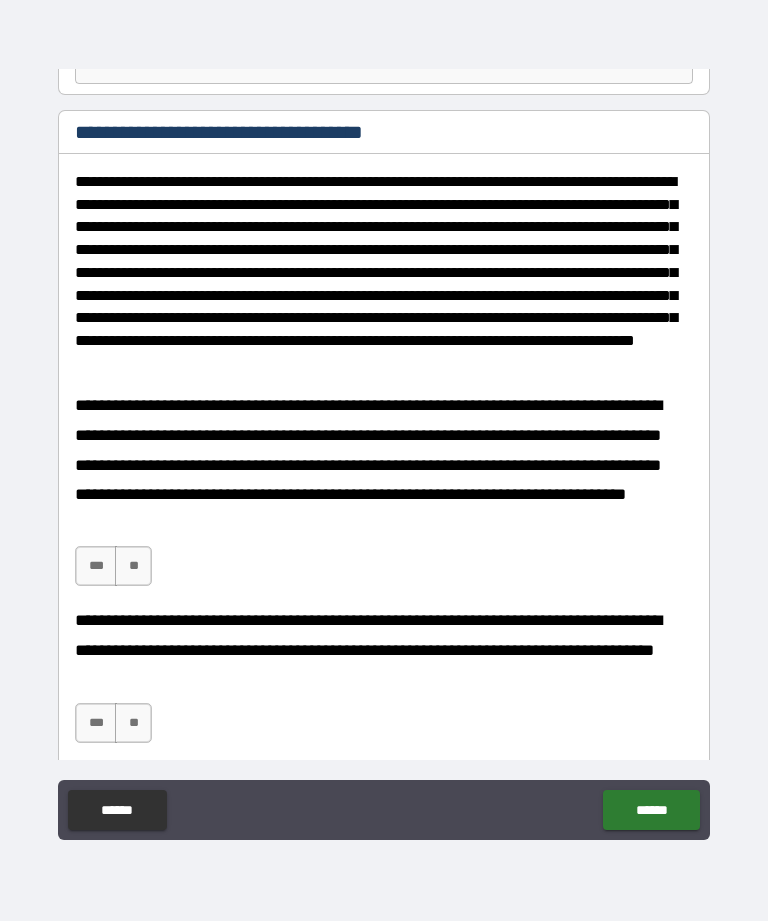 click on "***" at bounding box center [96, 566] 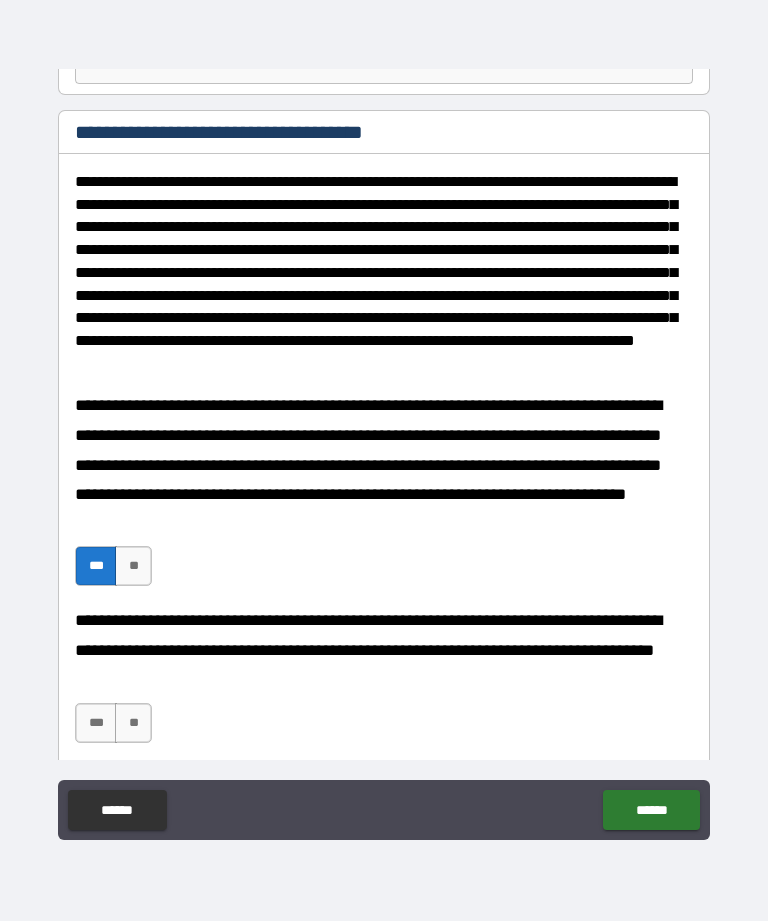 click on "***" at bounding box center [96, 723] 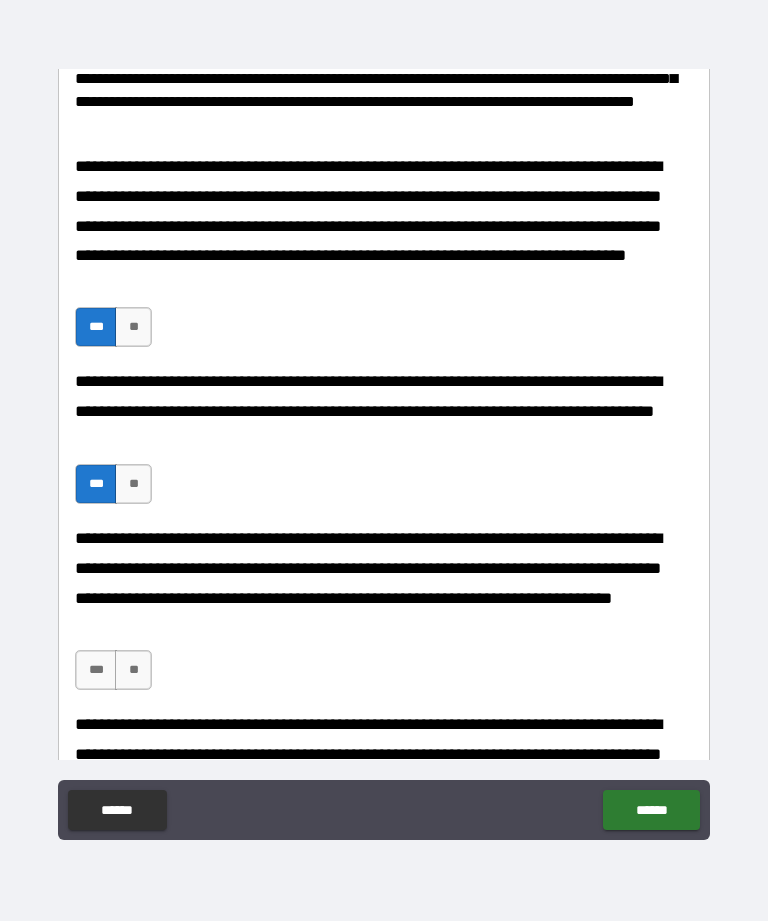 scroll, scrollTop: 465, scrollLeft: 0, axis: vertical 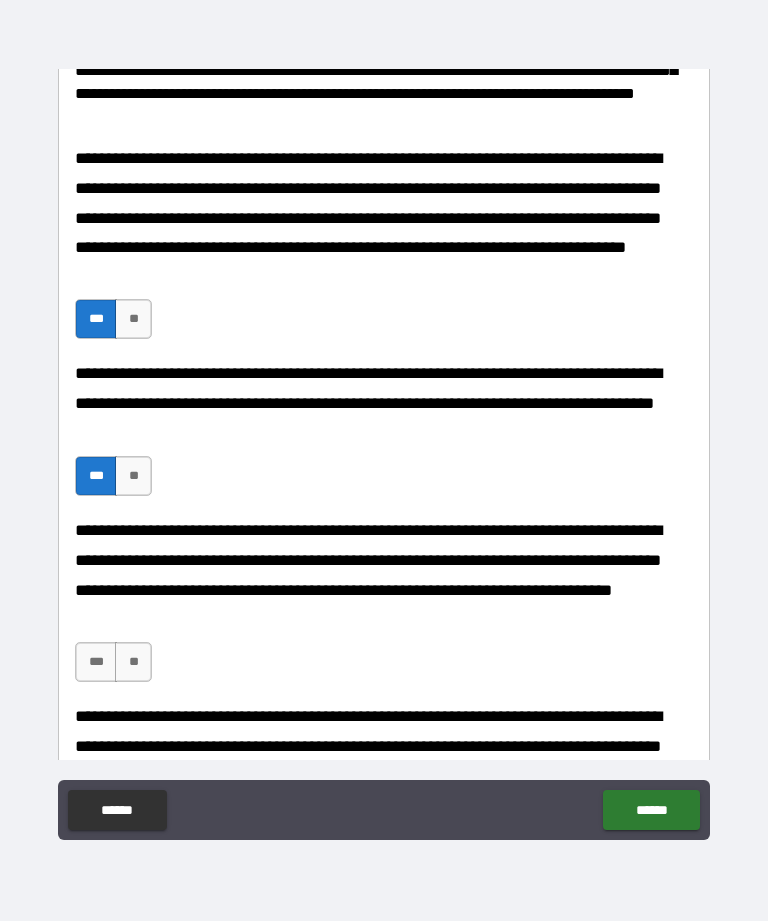 click on "***" at bounding box center (96, 662) 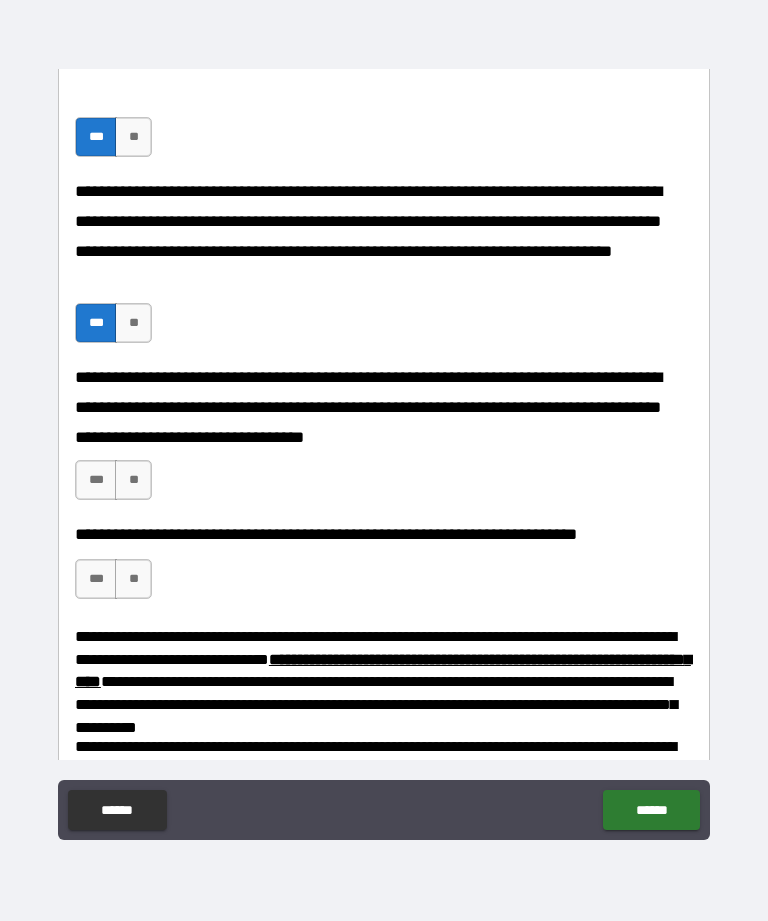 scroll, scrollTop: 802, scrollLeft: 0, axis: vertical 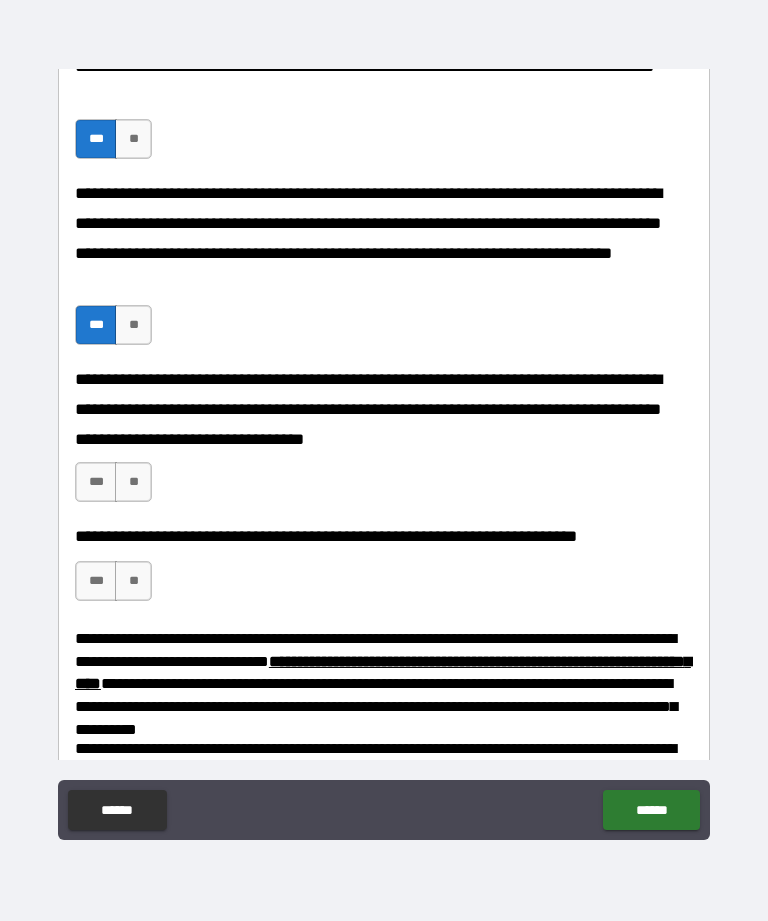 click on "***" at bounding box center [96, 482] 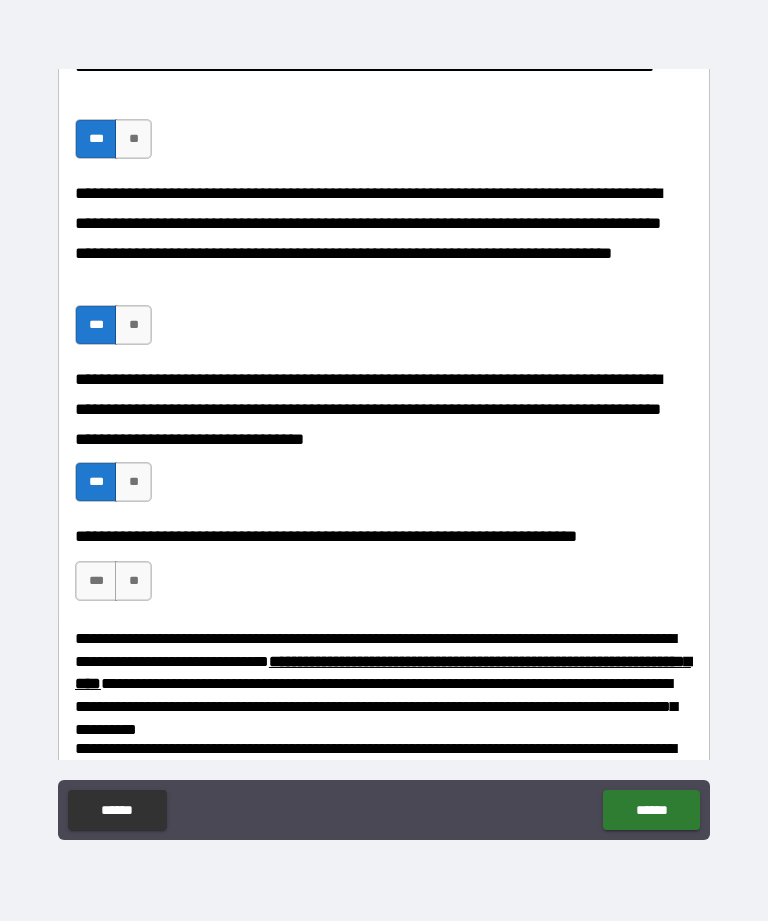 click on "***" at bounding box center [96, 581] 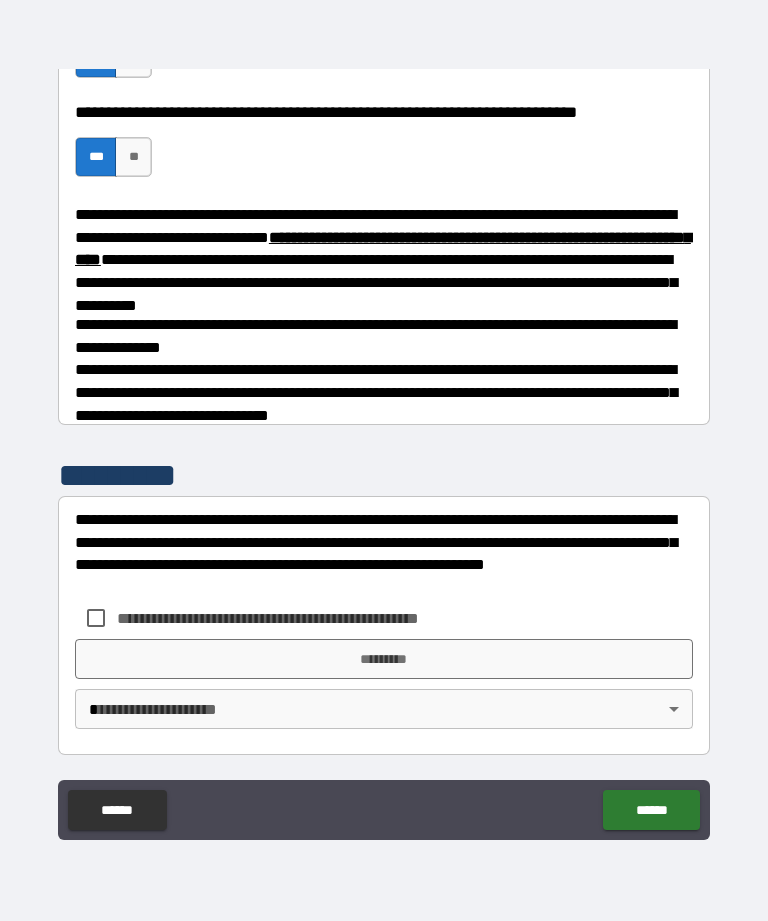 scroll, scrollTop: 1226, scrollLeft: 0, axis: vertical 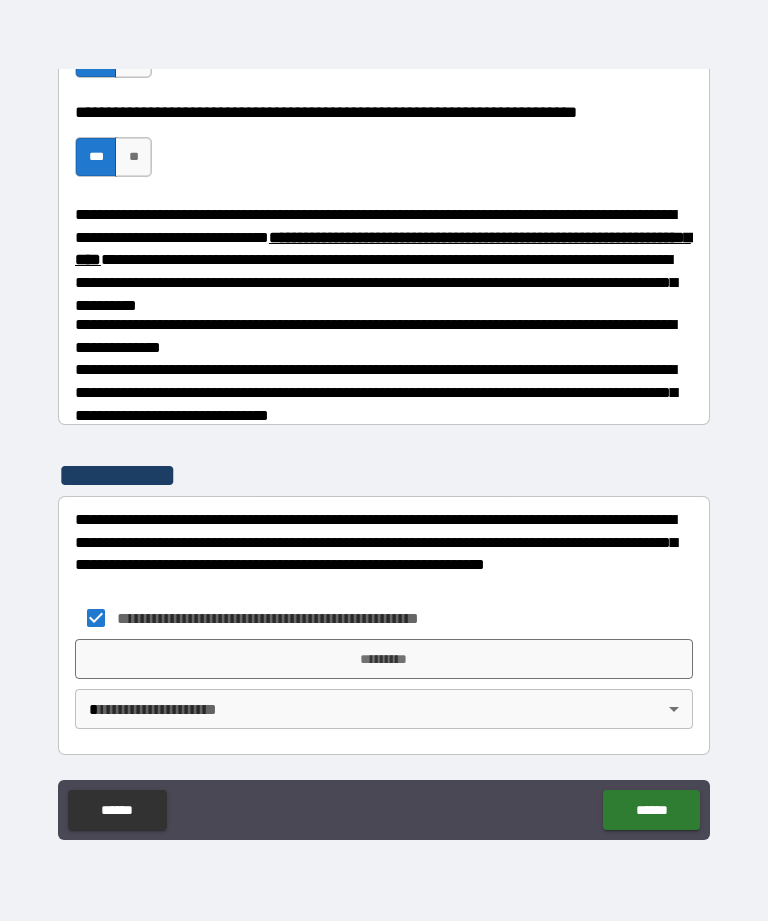 click on "*********" at bounding box center [384, 659] 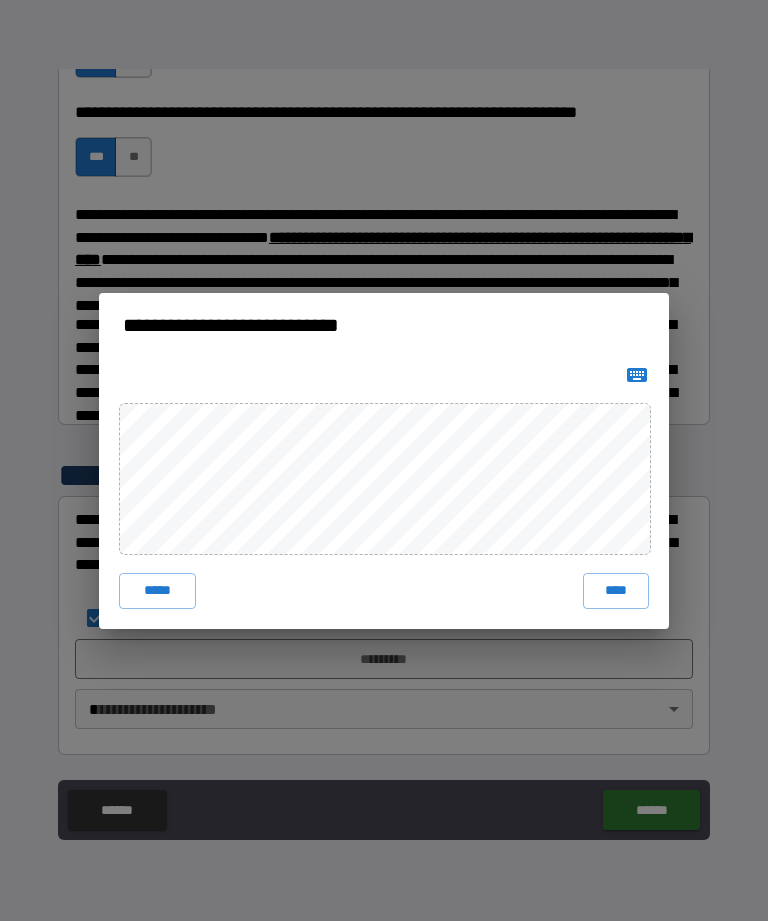 click on "****" at bounding box center (616, 591) 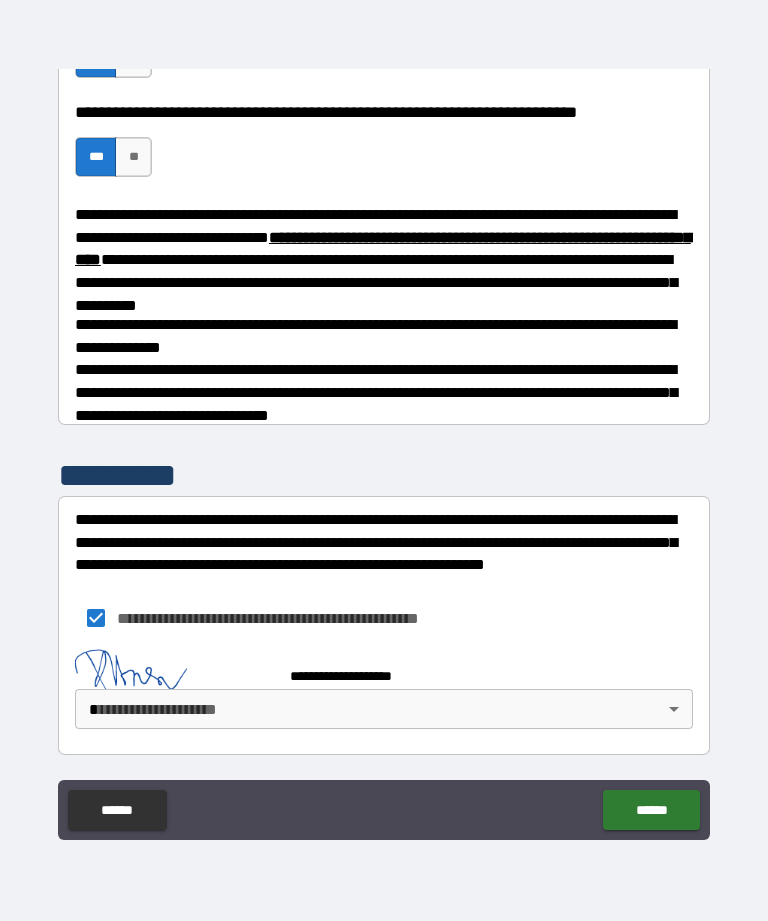 scroll, scrollTop: 1216, scrollLeft: 0, axis: vertical 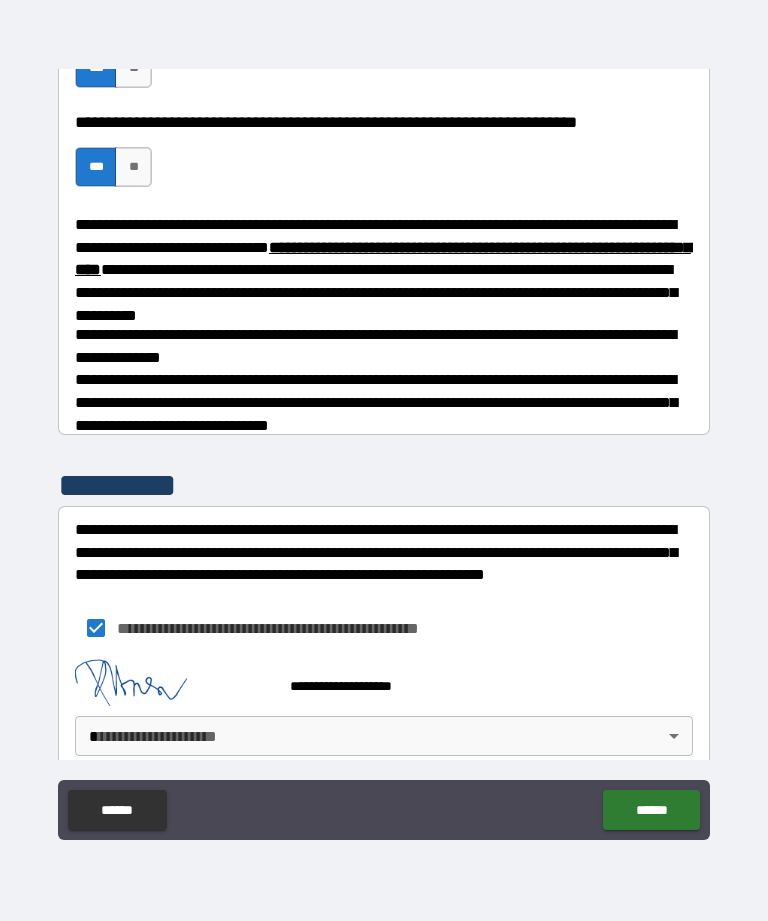 click on "**********" at bounding box center (384, 428) 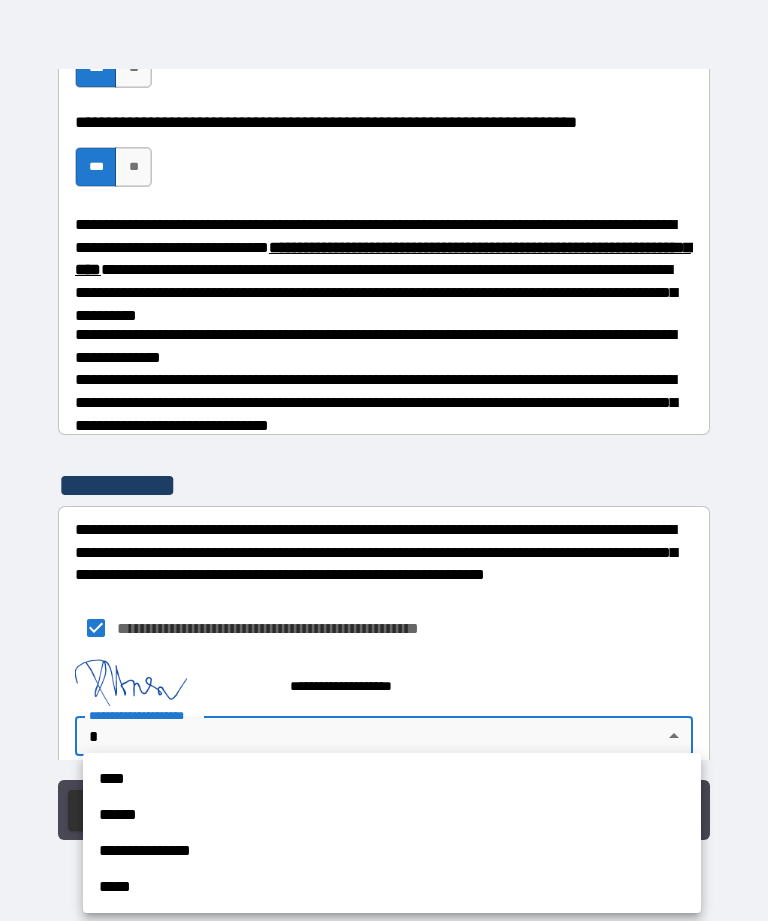 click on "****" at bounding box center [392, 779] 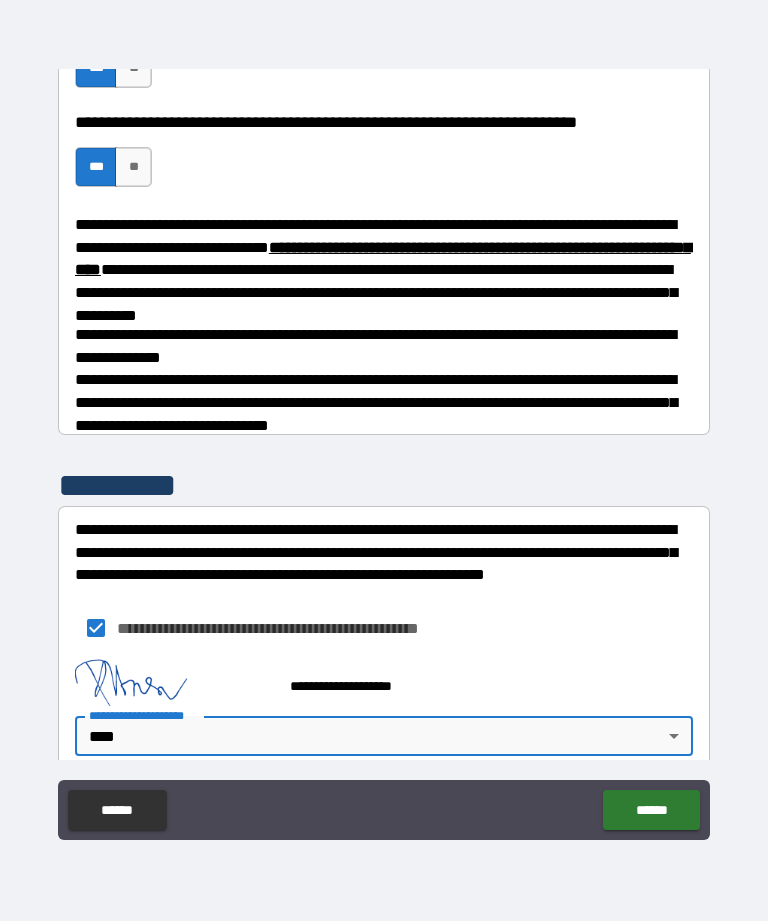 click on "******" at bounding box center [651, 810] 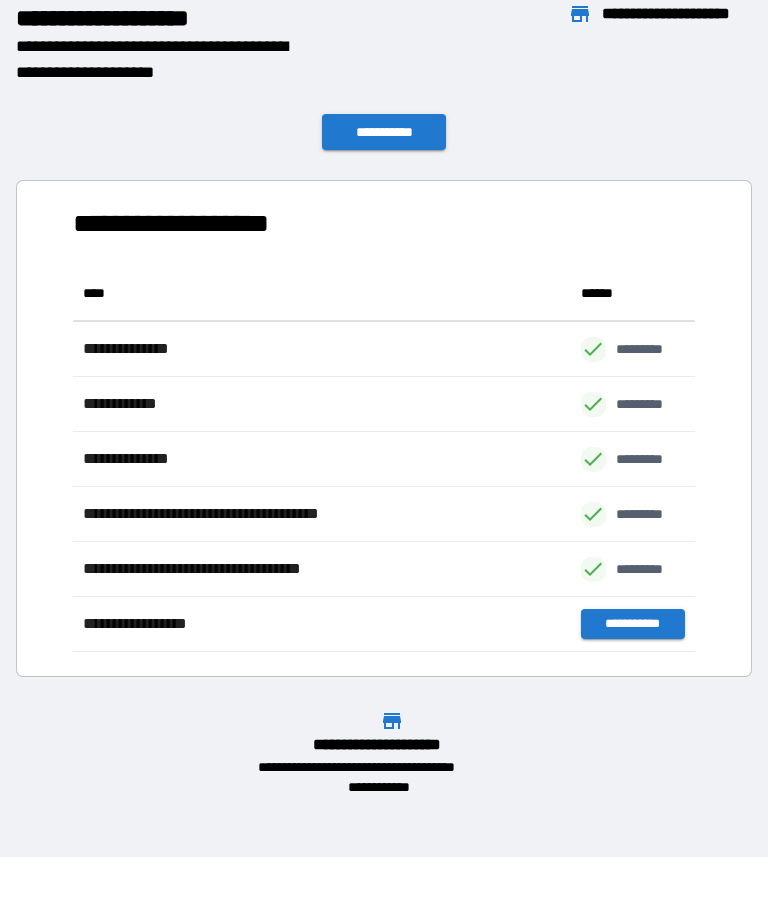 scroll, scrollTop: 386, scrollLeft: 622, axis: both 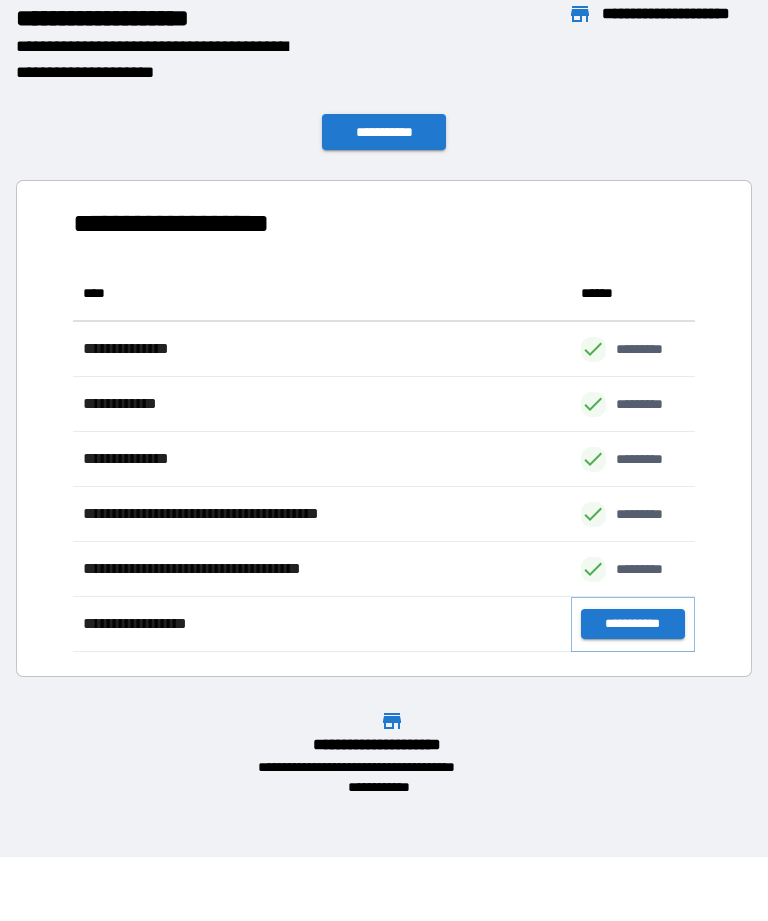 click on "**********" at bounding box center (633, 624) 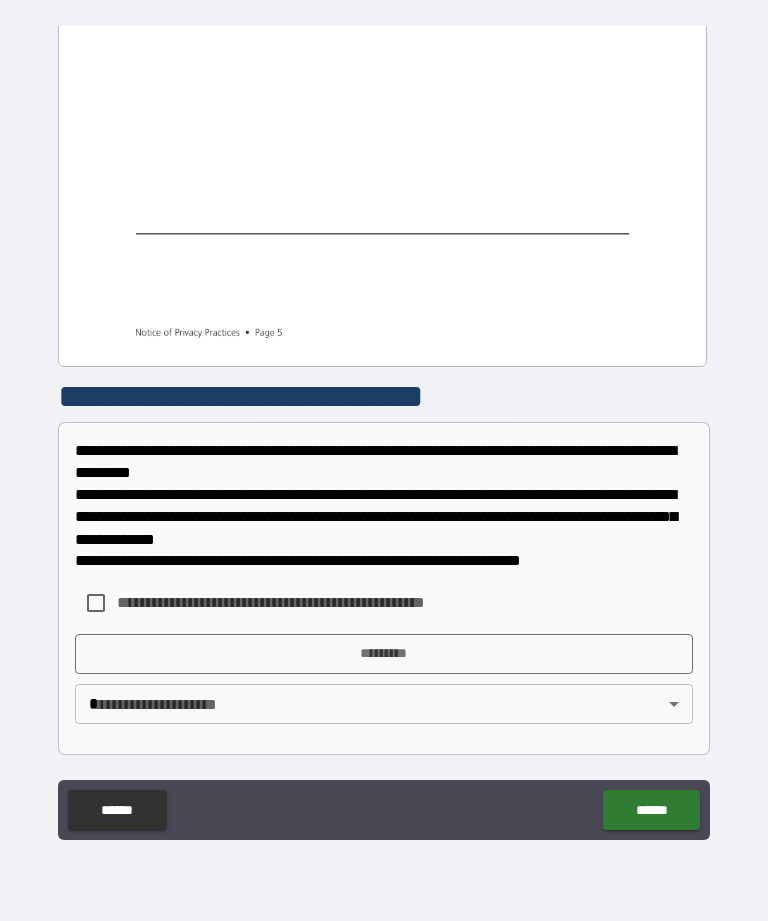 scroll, scrollTop: 4025, scrollLeft: 0, axis: vertical 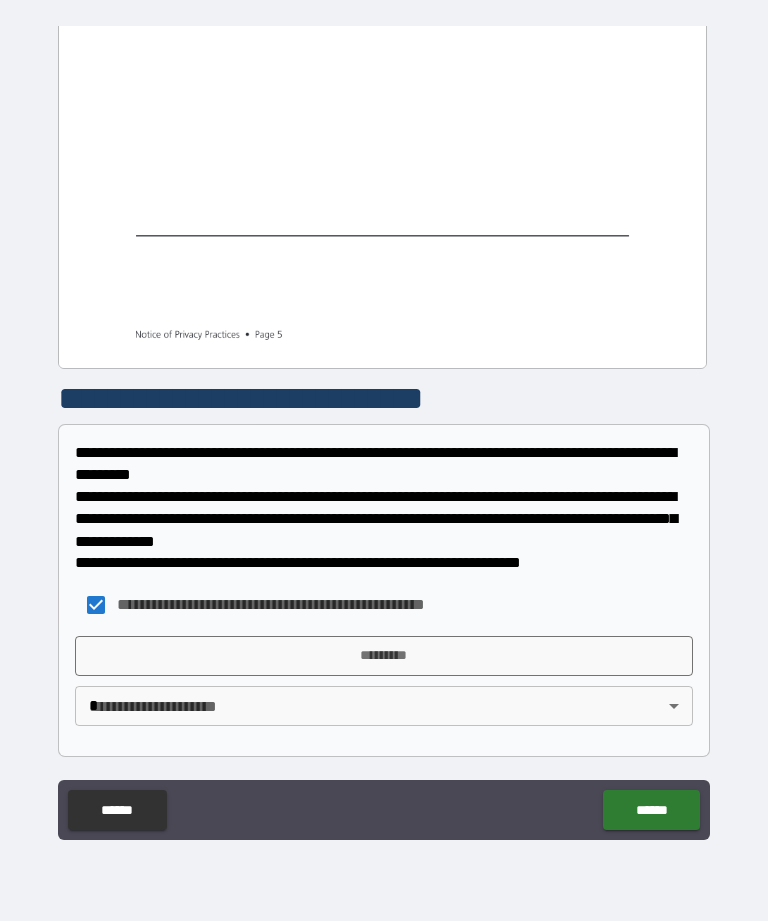click on "*********" at bounding box center [384, 656] 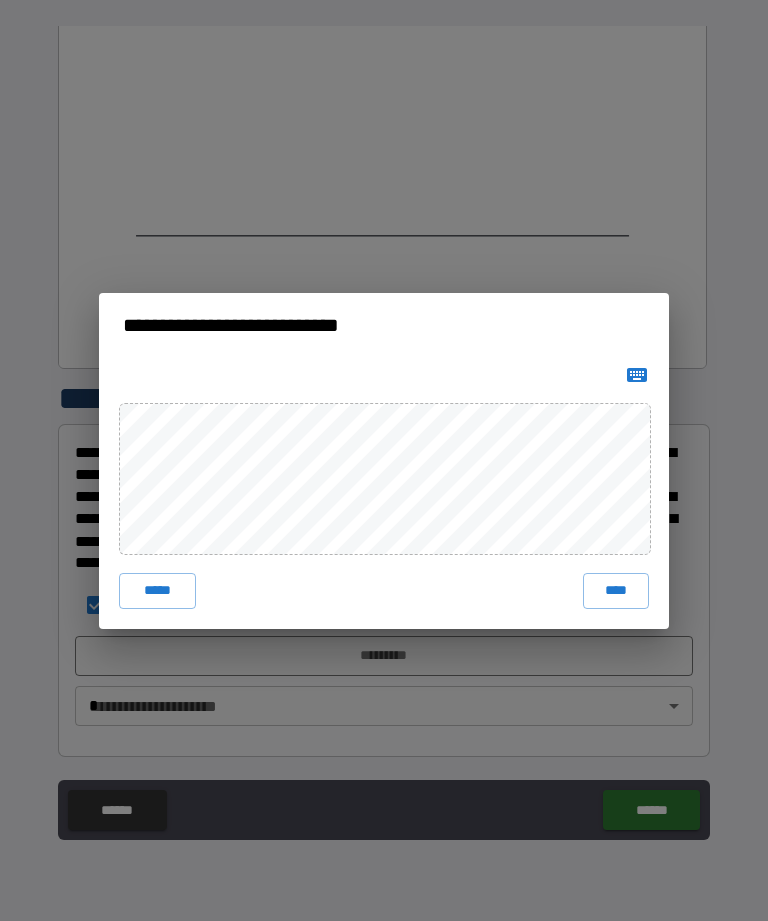 click on "****" at bounding box center (616, 591) 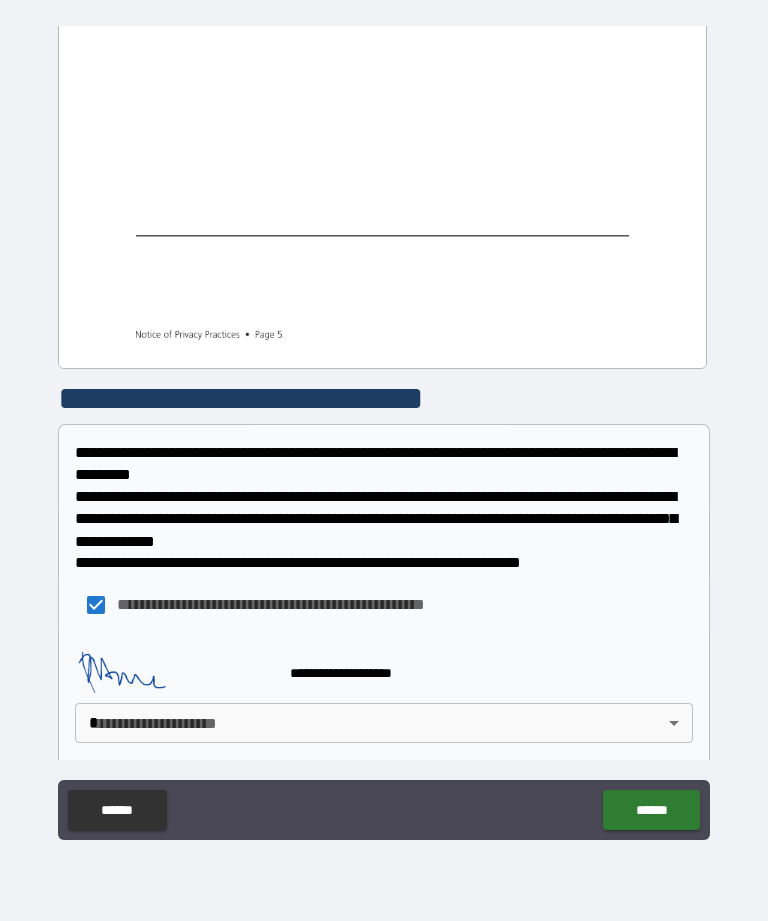 click on "**********" at bounding box center [384, 428] 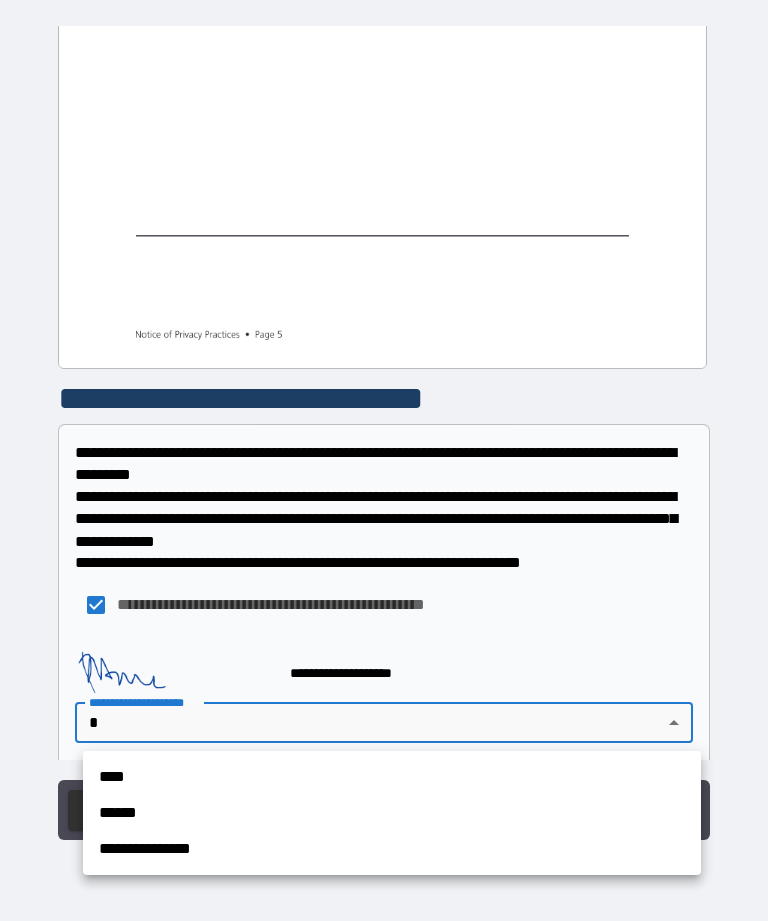 click on "****" at bounding box center (392, 777) 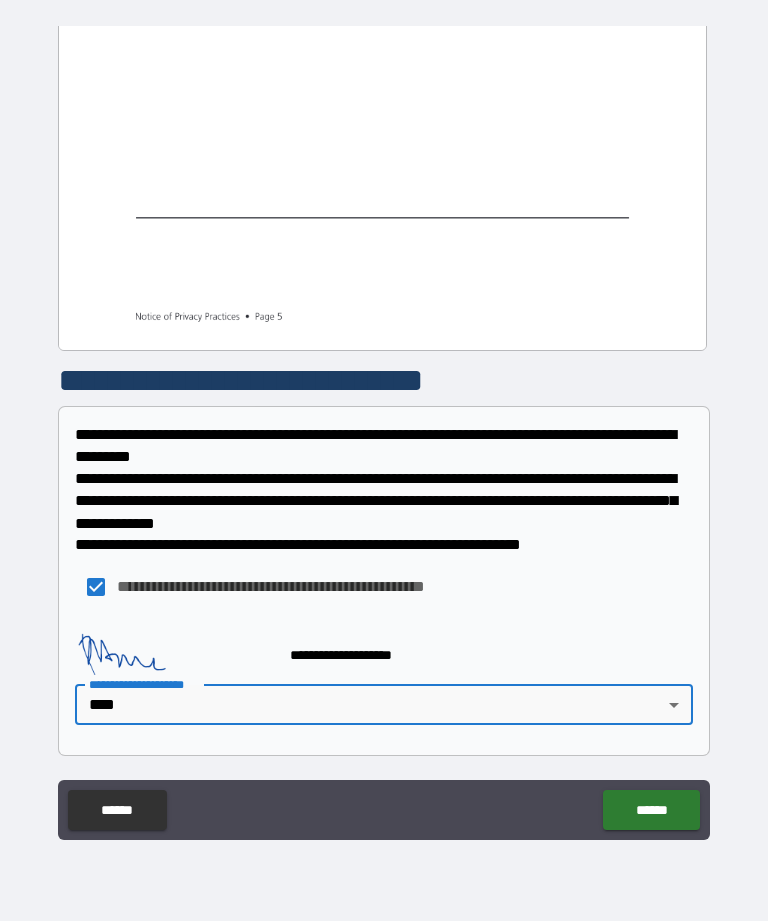 scroll, scrollTop: 4042, scrollLeft: 0, axis: vertical 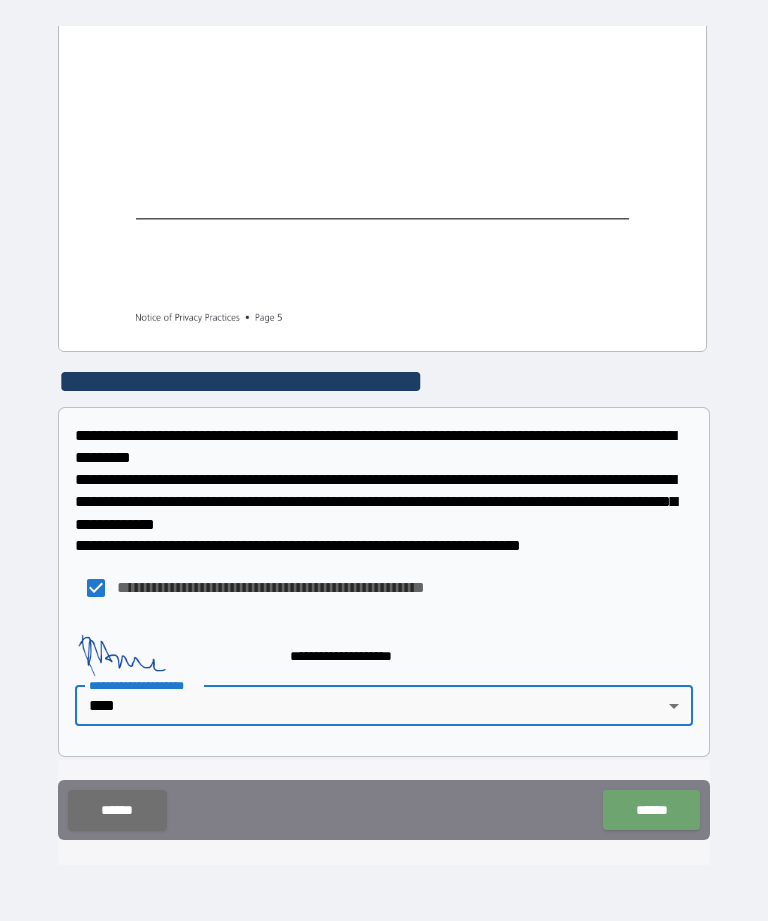 click on "******" at bounding box center (651, 810) 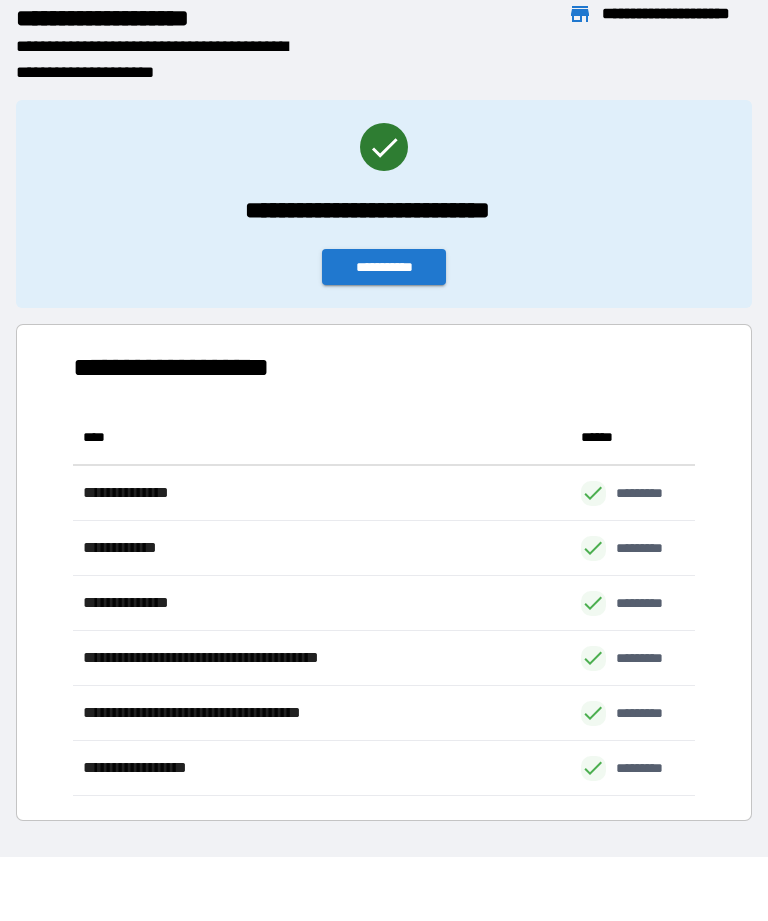 scroll, scrollTop: 386, scrollLeft: 622, axis: both 